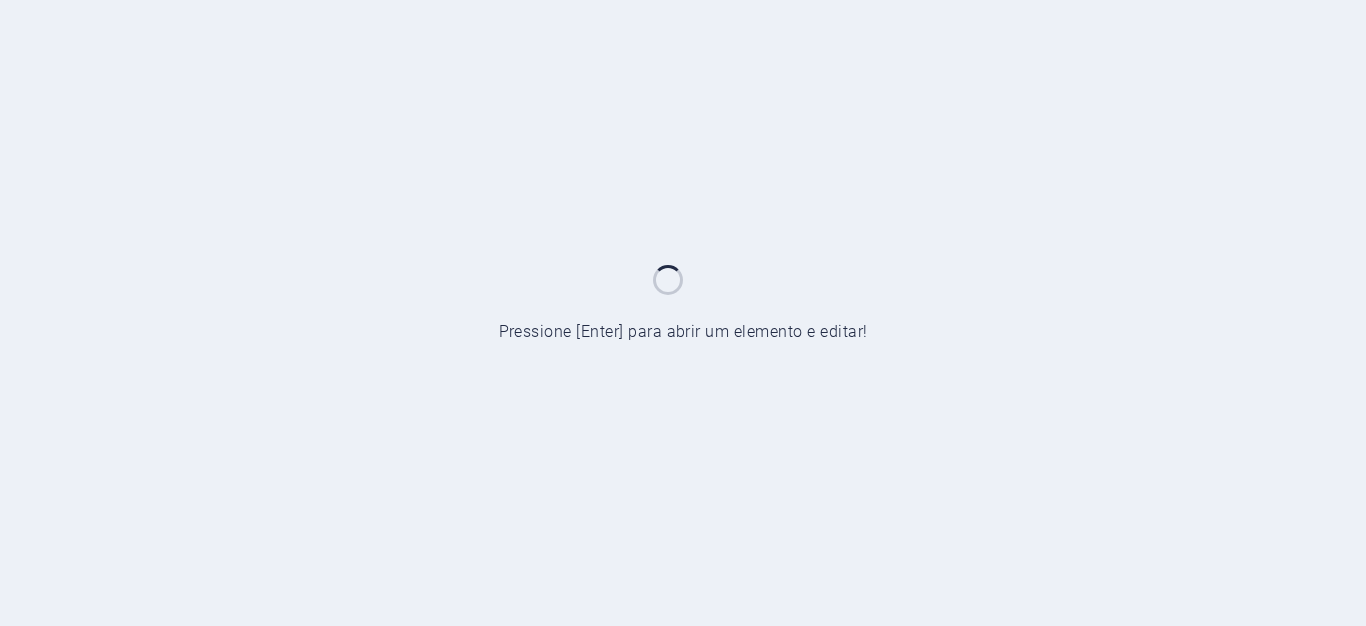 scroll, scrollTop: 0, scrollLeft: 0, axis: both 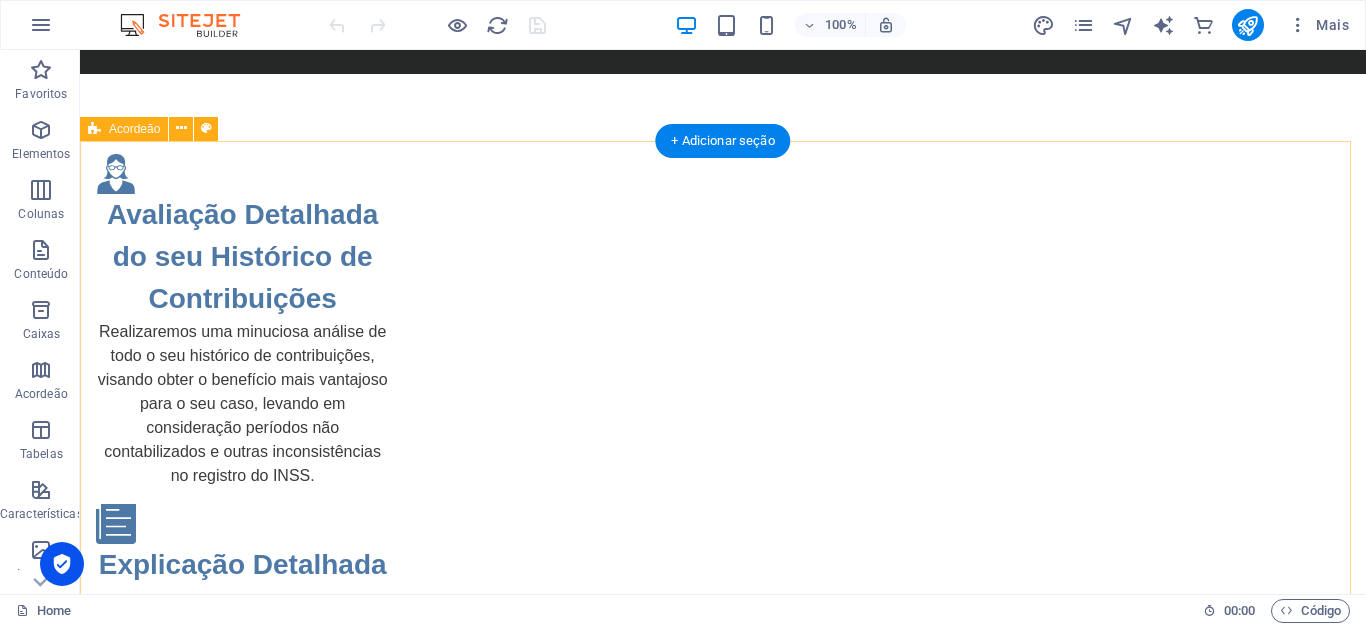 click on "O que é planejamento previdenciário? É uma análise detalhada da sua vida contributiva com o objetivo de identificar o melhor momento e a melhor forma de se aposentar, garantindo o maior benefício possível e evitando prejuízos. Quem precisa fazer planejamento previdenciário? Qualquer pessoa que contribua ou tenha contribuído para o INSS – especialmente quem: Está perto de se aposentar; Tem dúvidas sobre tempo de contribuição; Trabalhou em mais de um regime (ex: CLT + MEI); Já teve contribuições irregulares ou interrompidas. Qual a diferença entre simulação do INSS e planejamento feito por um especialista? A simulação do INSS é automática e limitada. Já o planejamento profissional considera: Regras de transição; Revisões possíveis; Análise de vínculos inconsistentes; Cenários de contribuição futura. Qual a diferença entre simulação do INSS e planejamento feito por um especialista? A simulação do INSS é automática e limitada. Já o planejamento profissional considera:" at bounding box center [723, 4439] 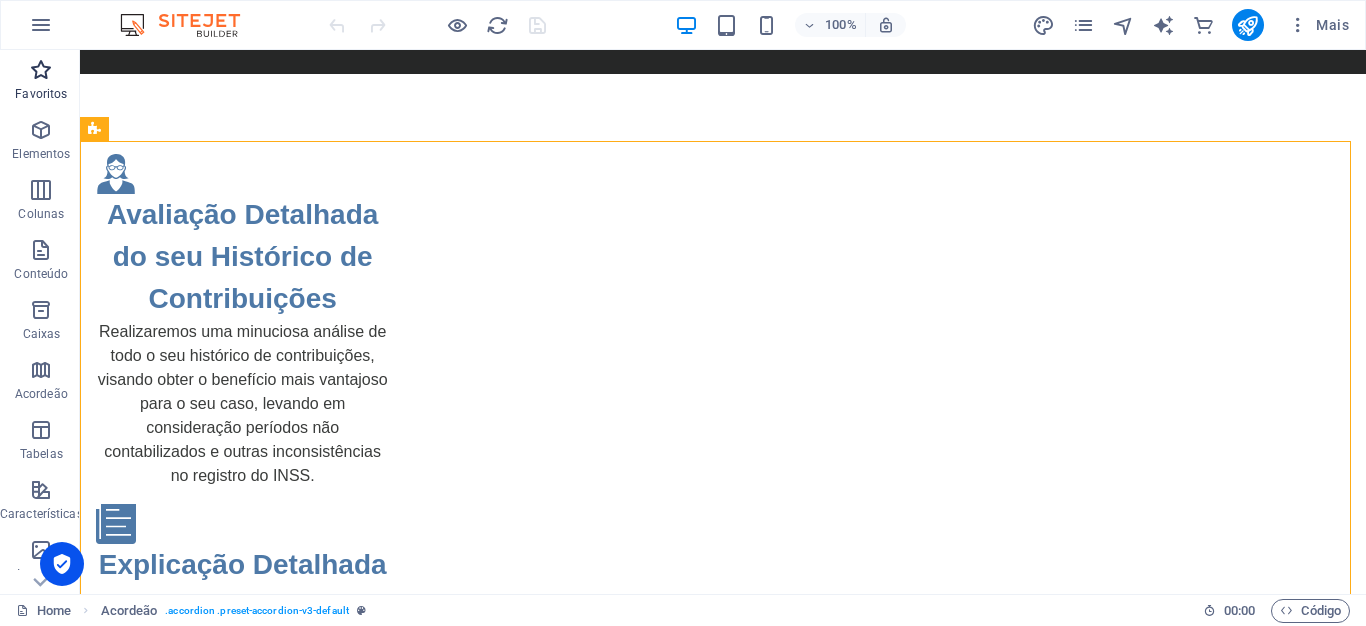 click at bounding box center (41, 70) 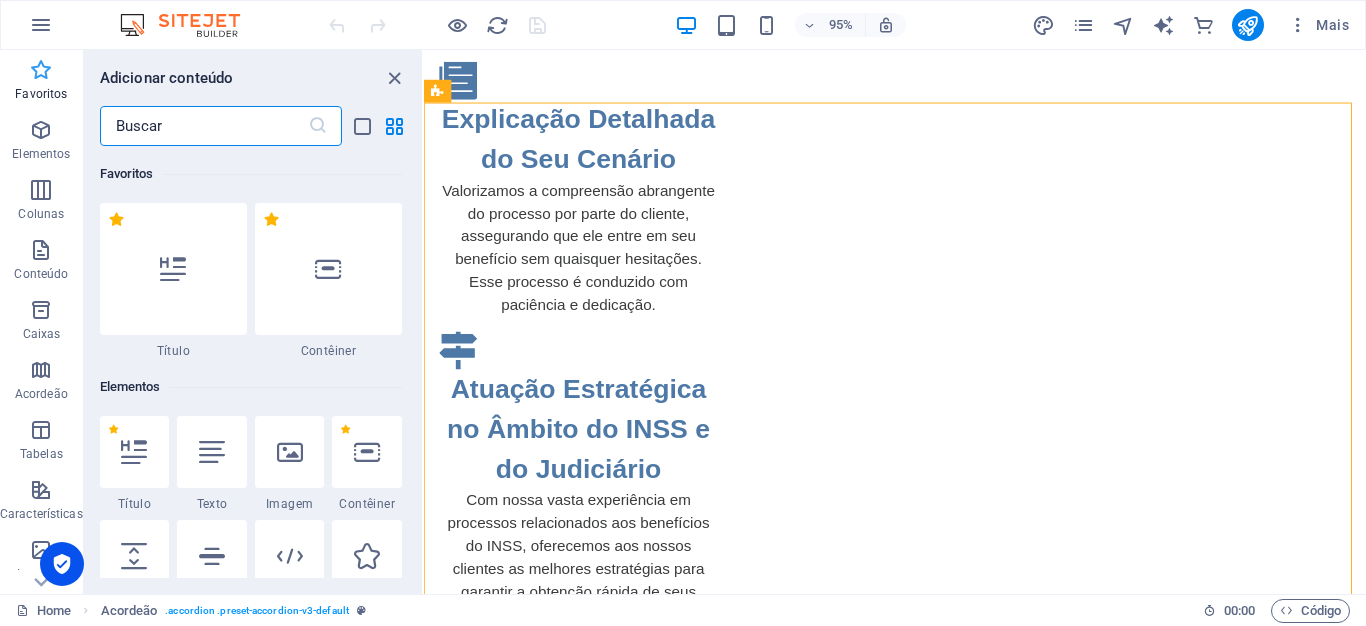 scroll, scrollTop: 2468, scrollLeft: 0, axis: vertical 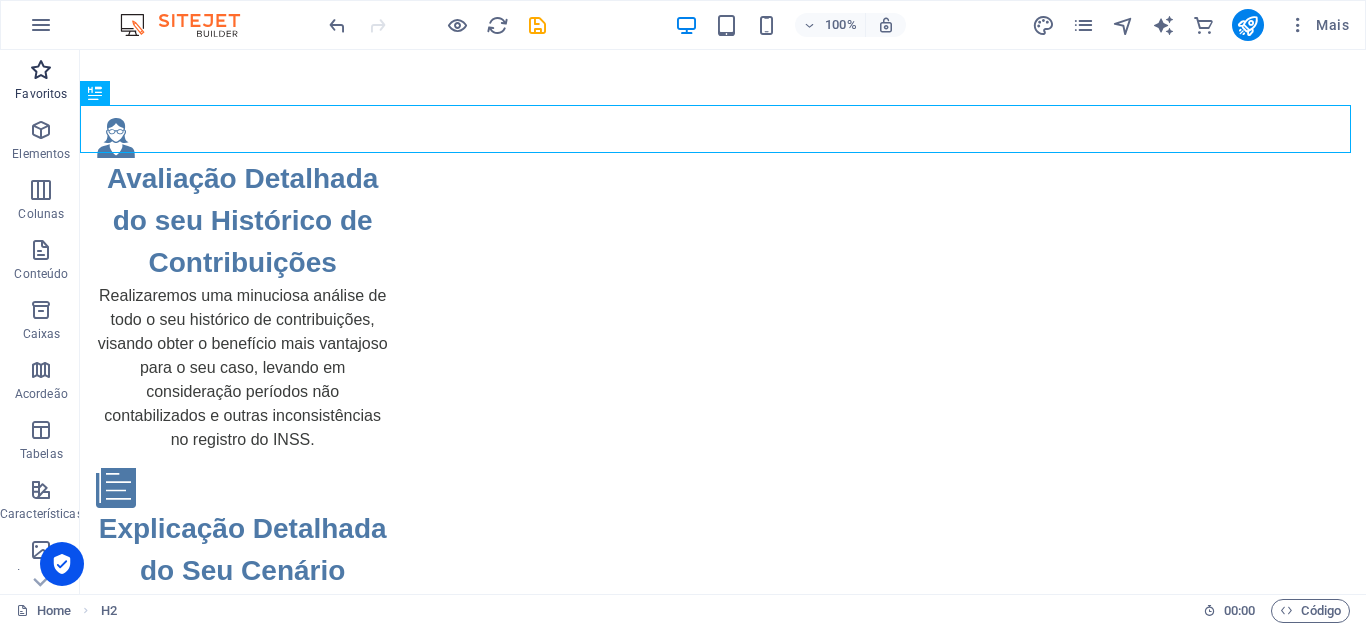 click at bounding box center [41, 70] 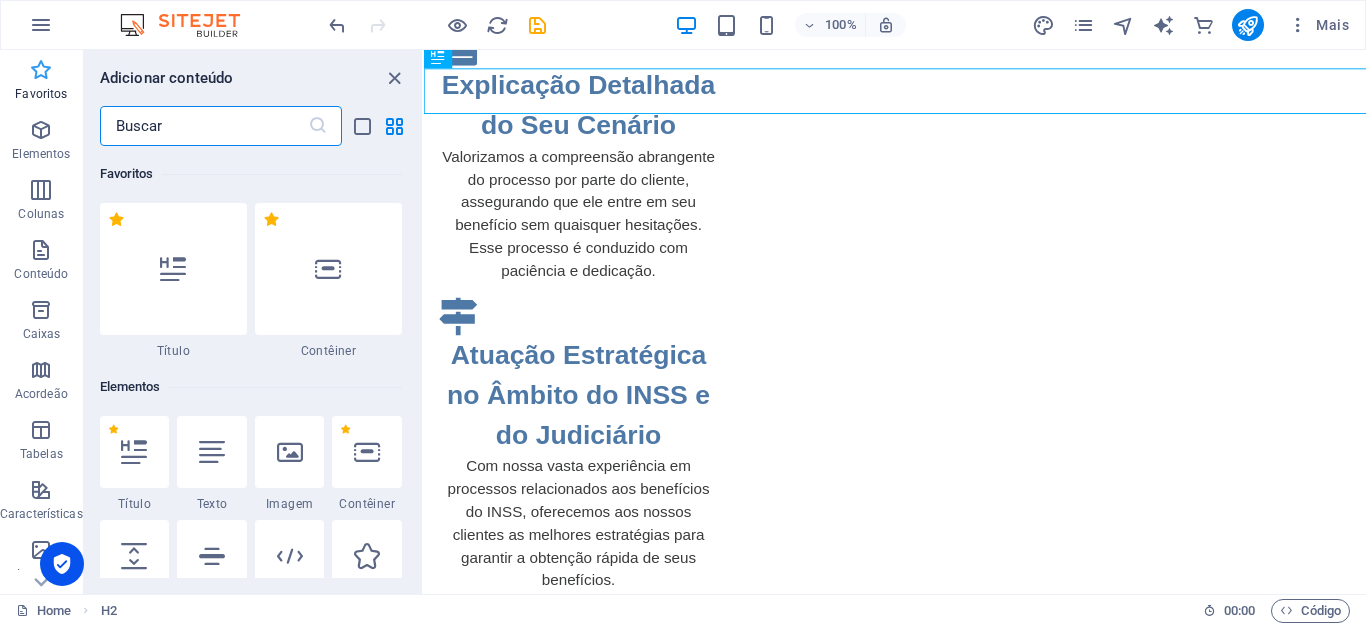 scroll, scrollTop: 2504, scrollLeft: 0, axis: vertical 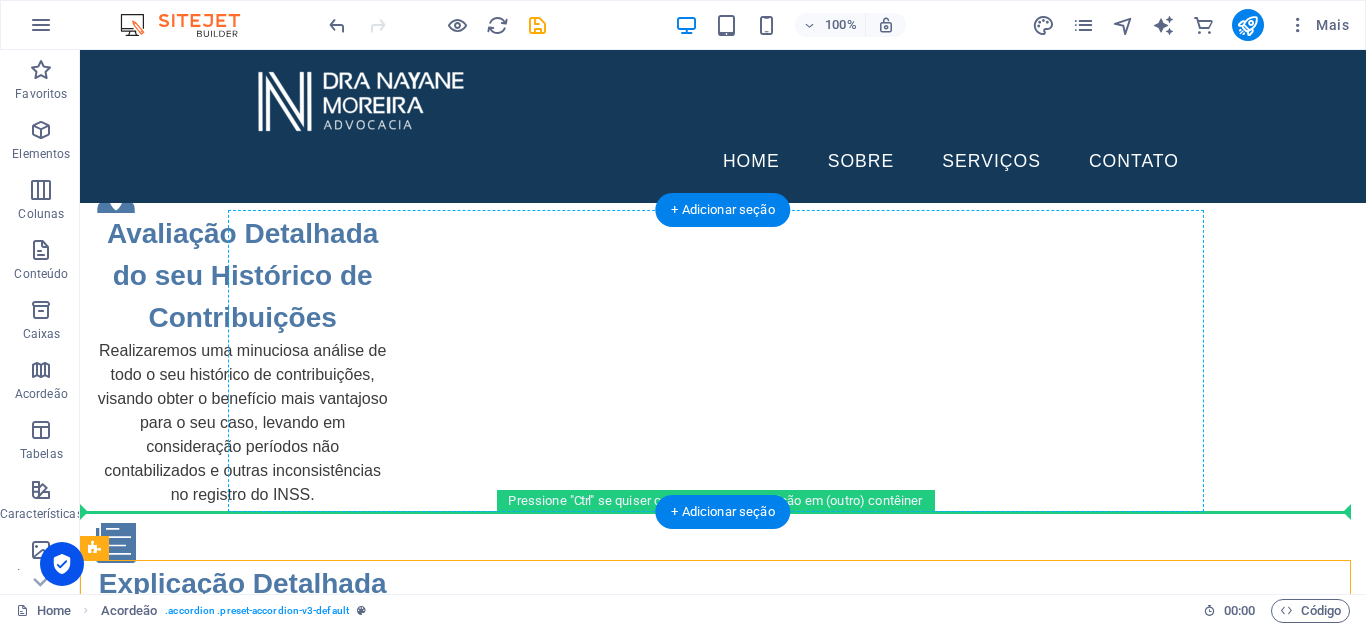drag, startPoint x: 570, startPoint y: 307, endPoint x: 660, endPoint y: 417, distance: 142.12671 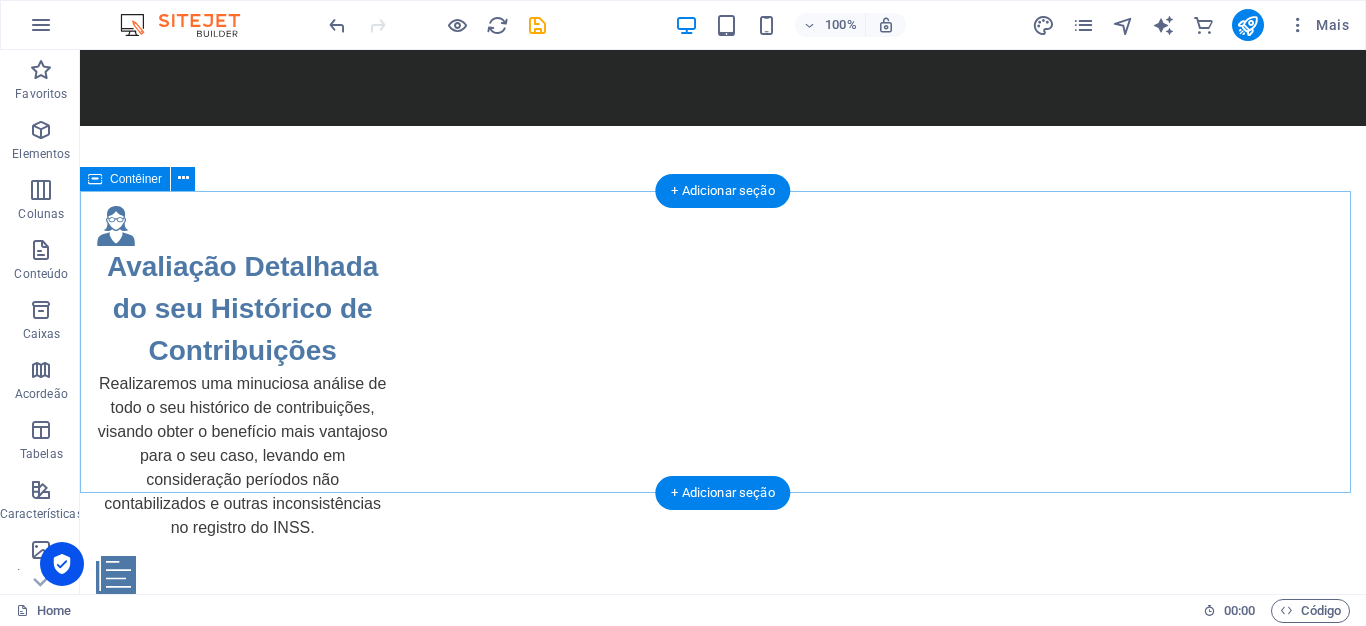 scroll, scrollTop: 2382, scrollLeft: 0, axis: vertical 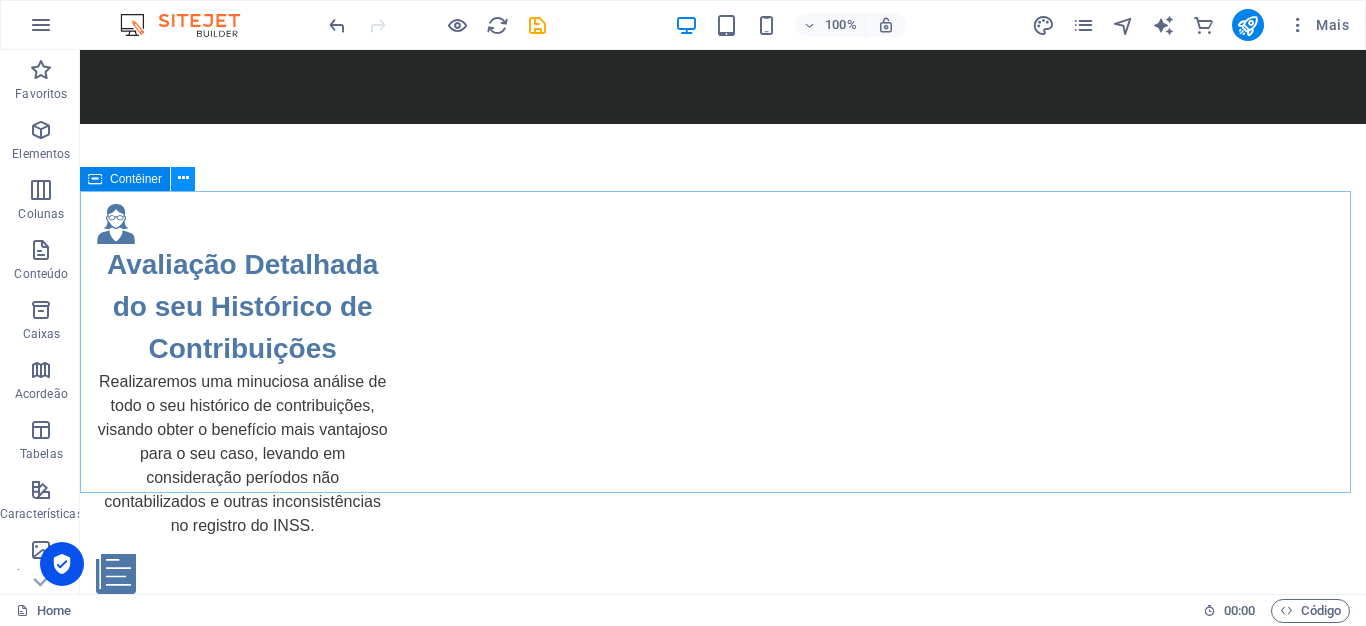 click at bounding box center [183, 178] 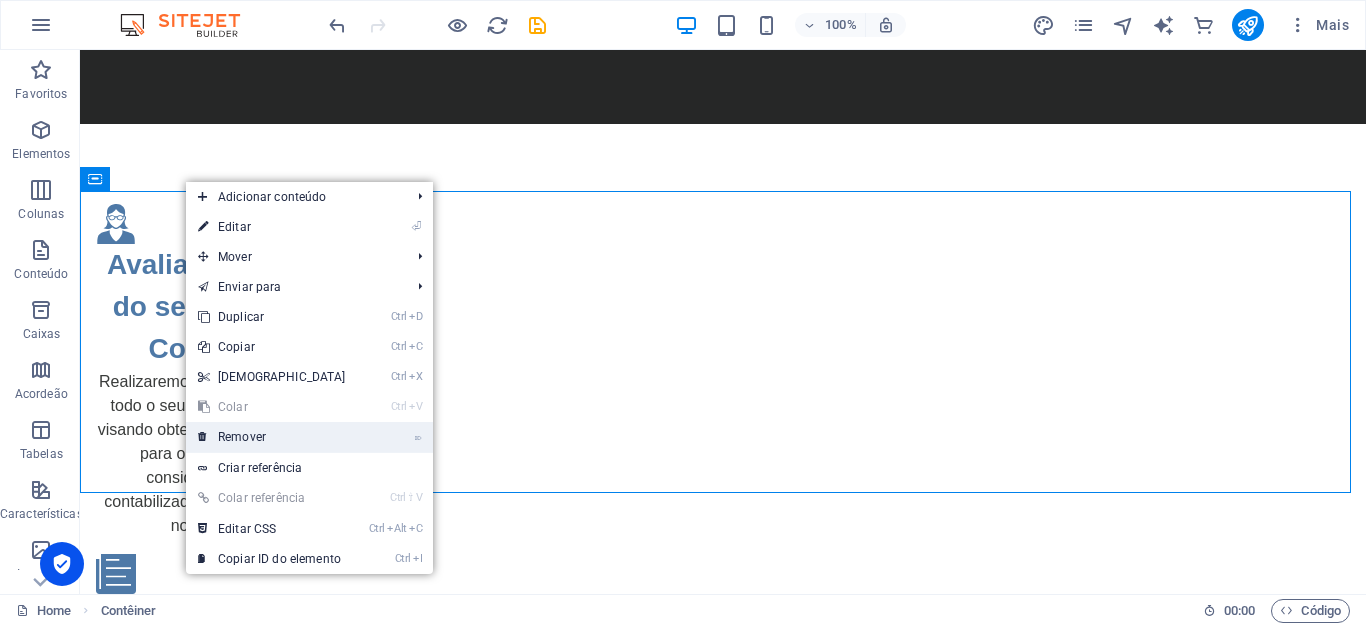 click on "⌦  Remover" at bounding box center [272, 437] 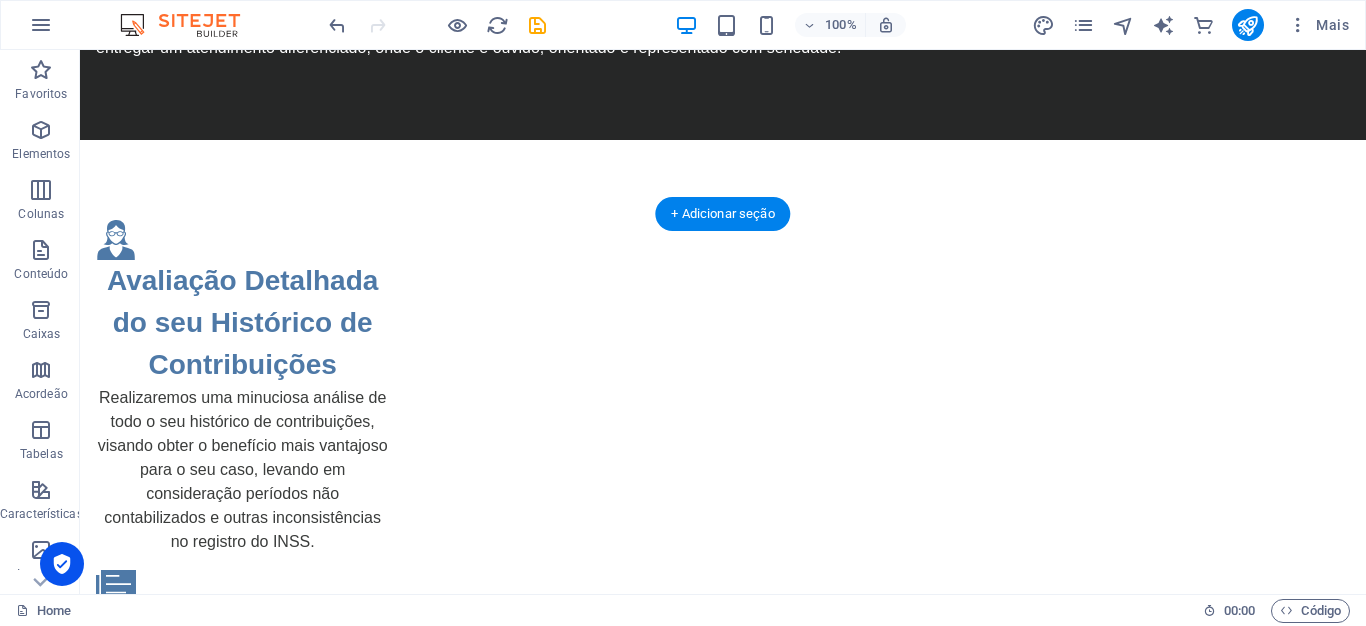 scroll, scrollTop: 2368, scrollLeft: 0, axis: vertical 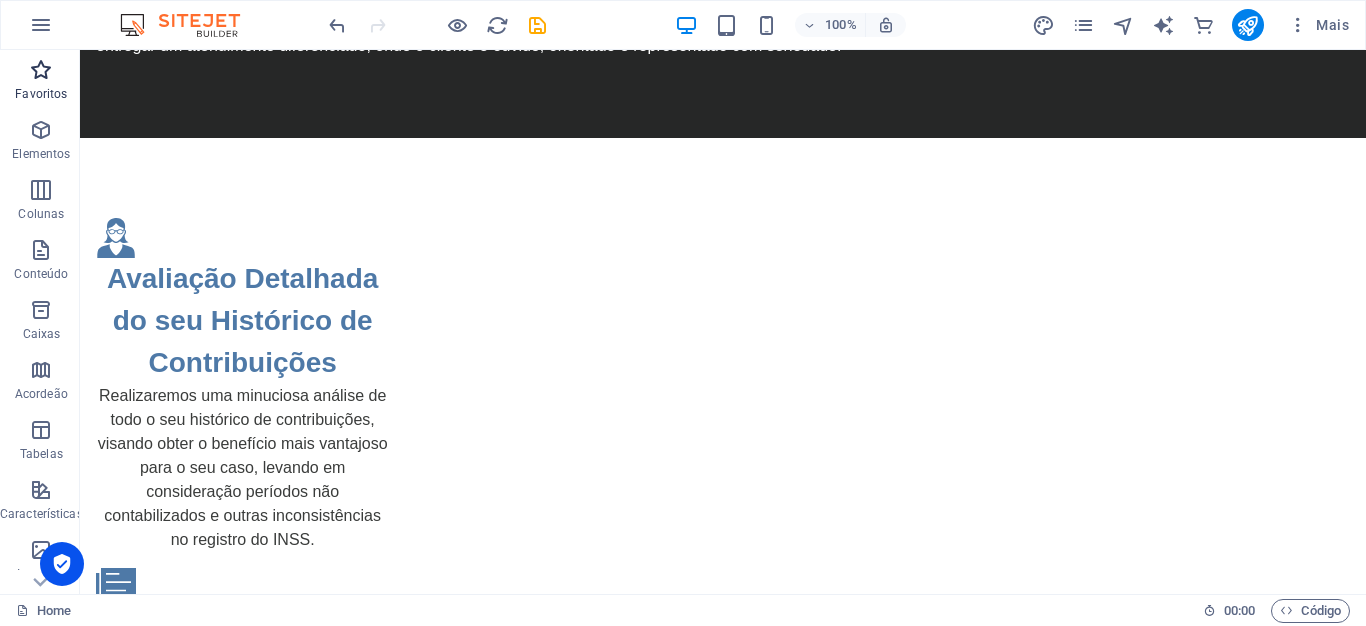 click at bounding box center (41, 70) 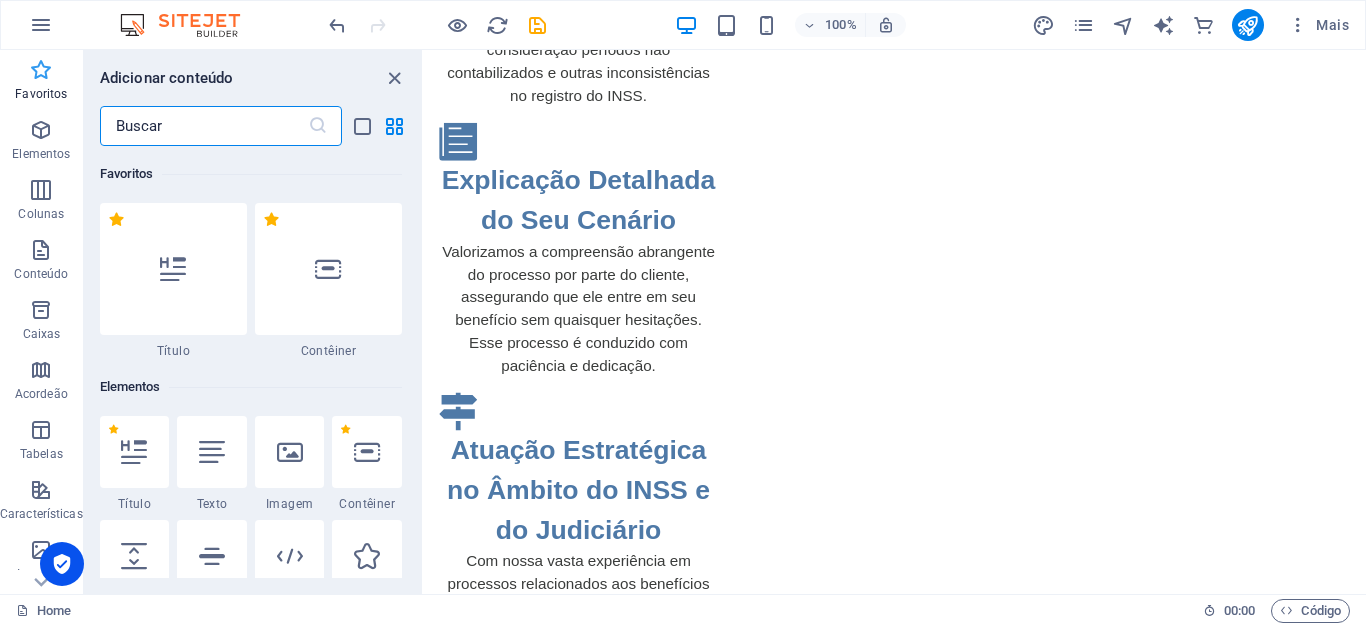 scroll, scrollTop: 2404, scrollLeft: 0, axis: vertical 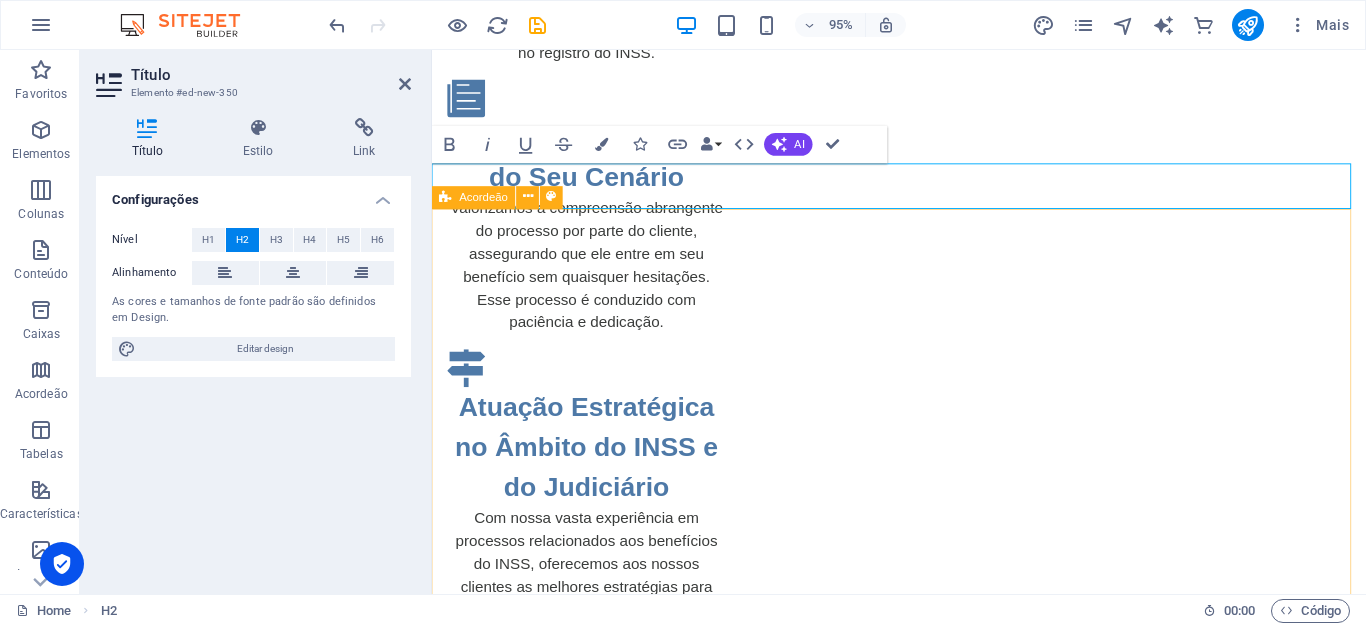 type 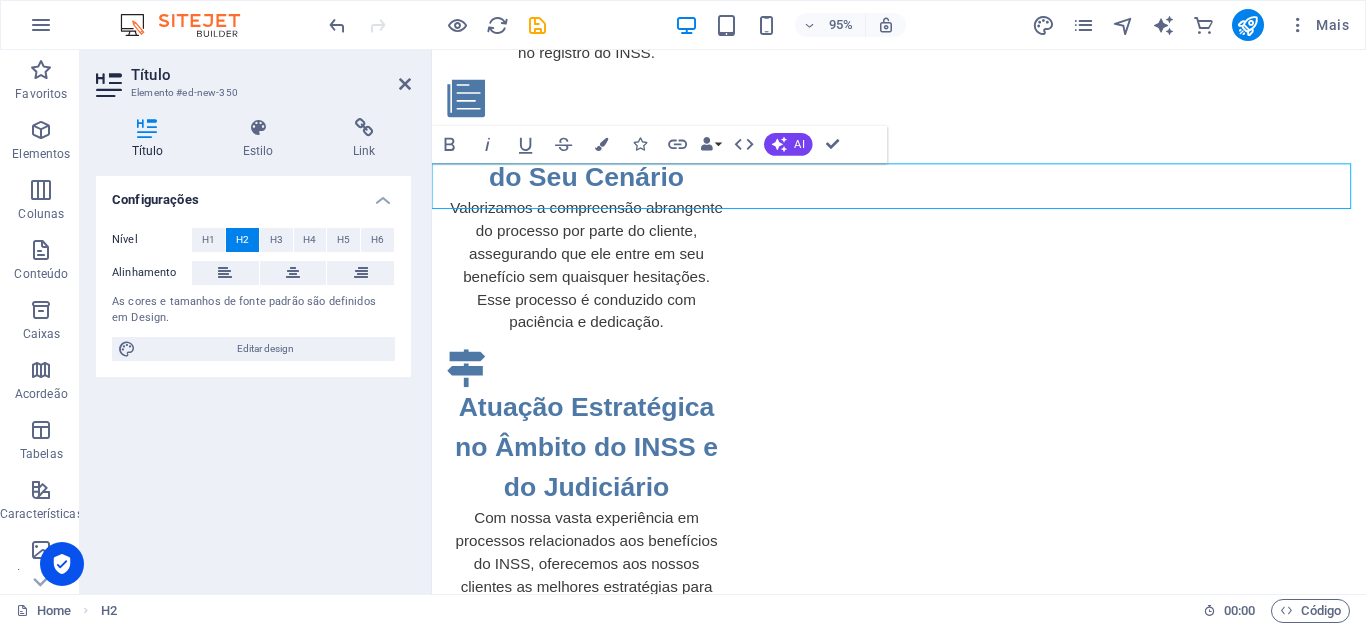 click on "pLANE" at bounding box center [923, 3023] 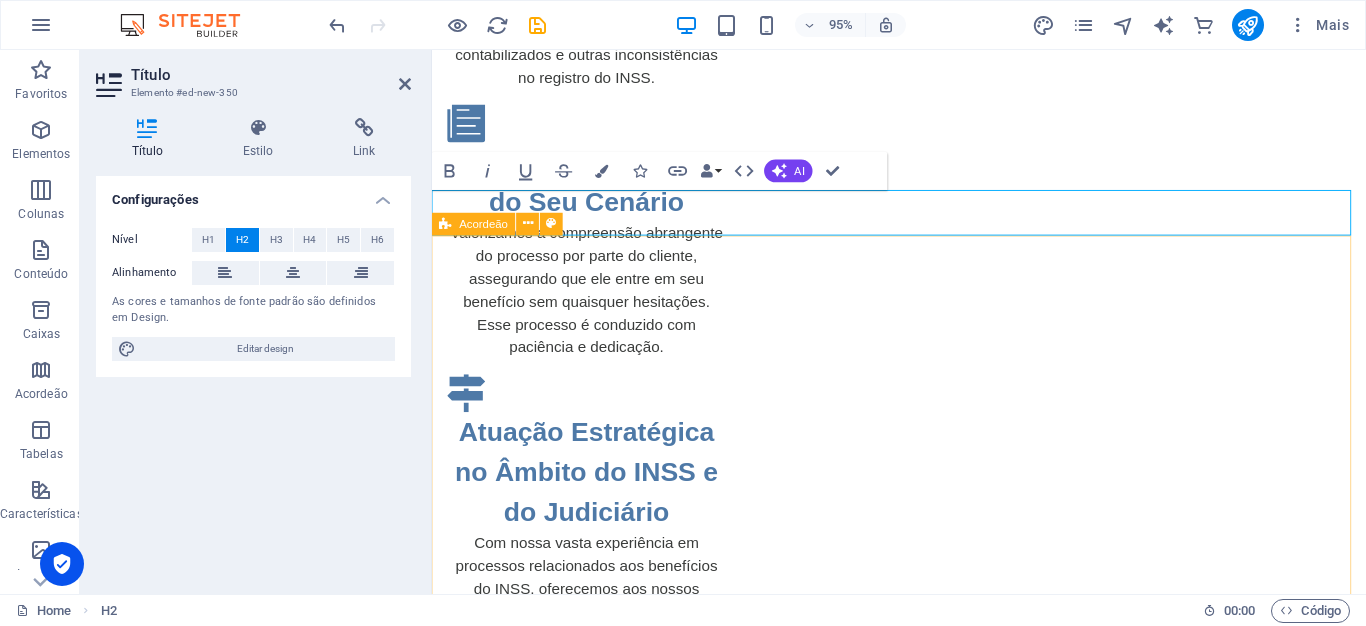 scroll, scrollTop: 2376, scrollLeft: 0, axis: vertical 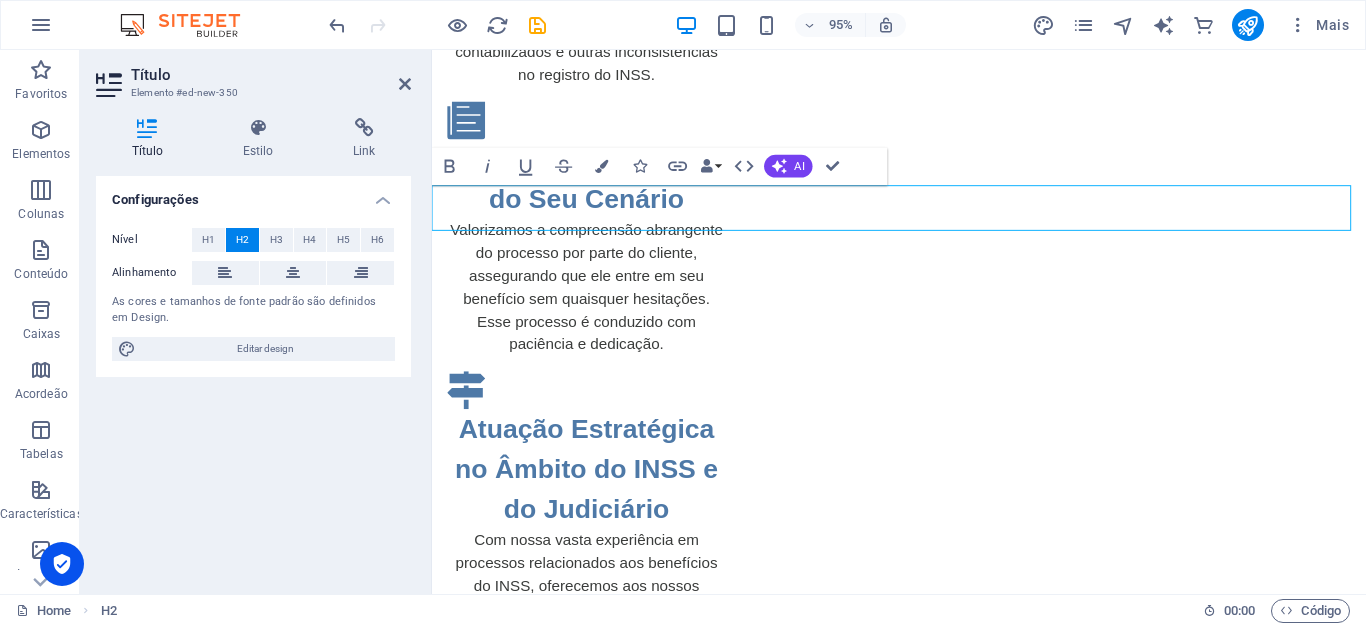 click on "​Planejamento Previdenciário" at bounding box center (923, 3046) 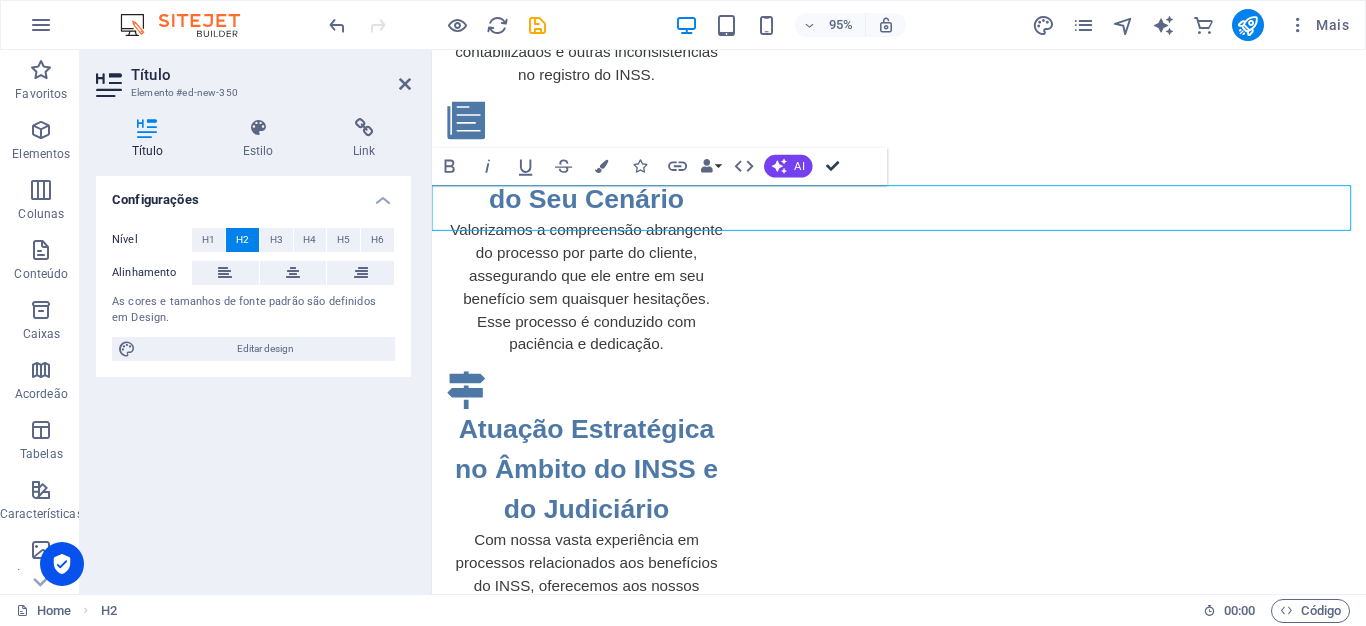scroll, scrollTop: 2381, scrollLeft: 0, axis: vertical 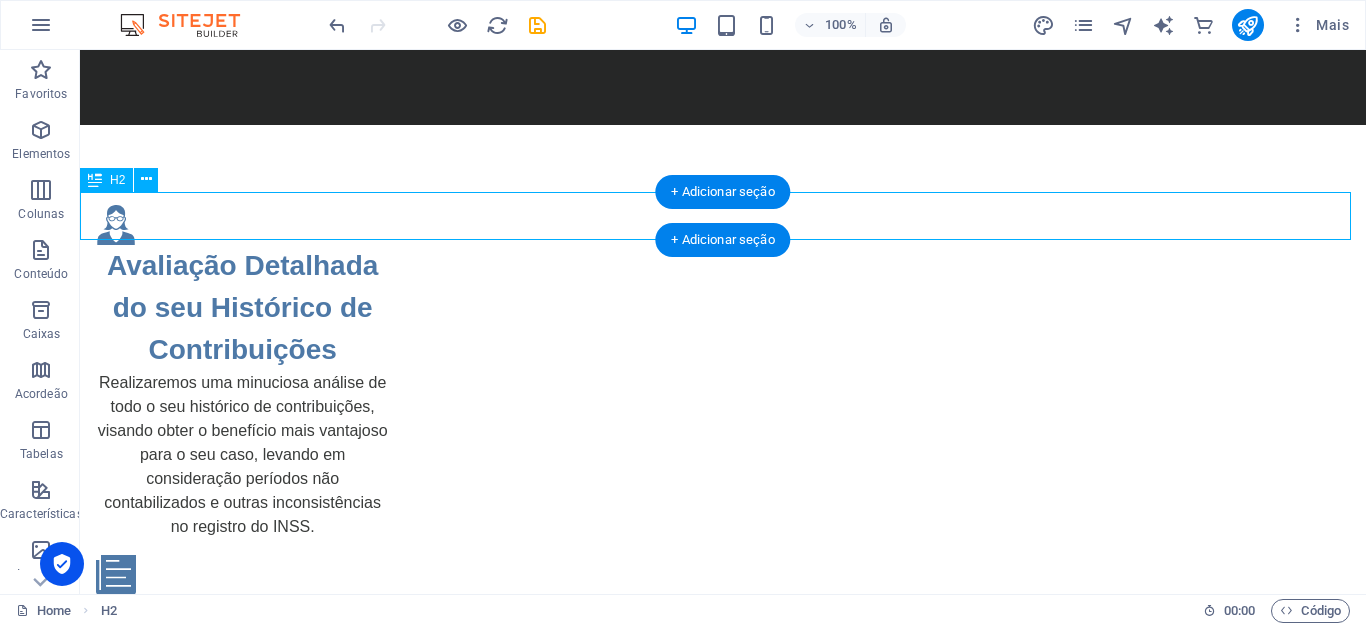 click on "Planejamento Previdenciário" at bounding box center (723, 3497) 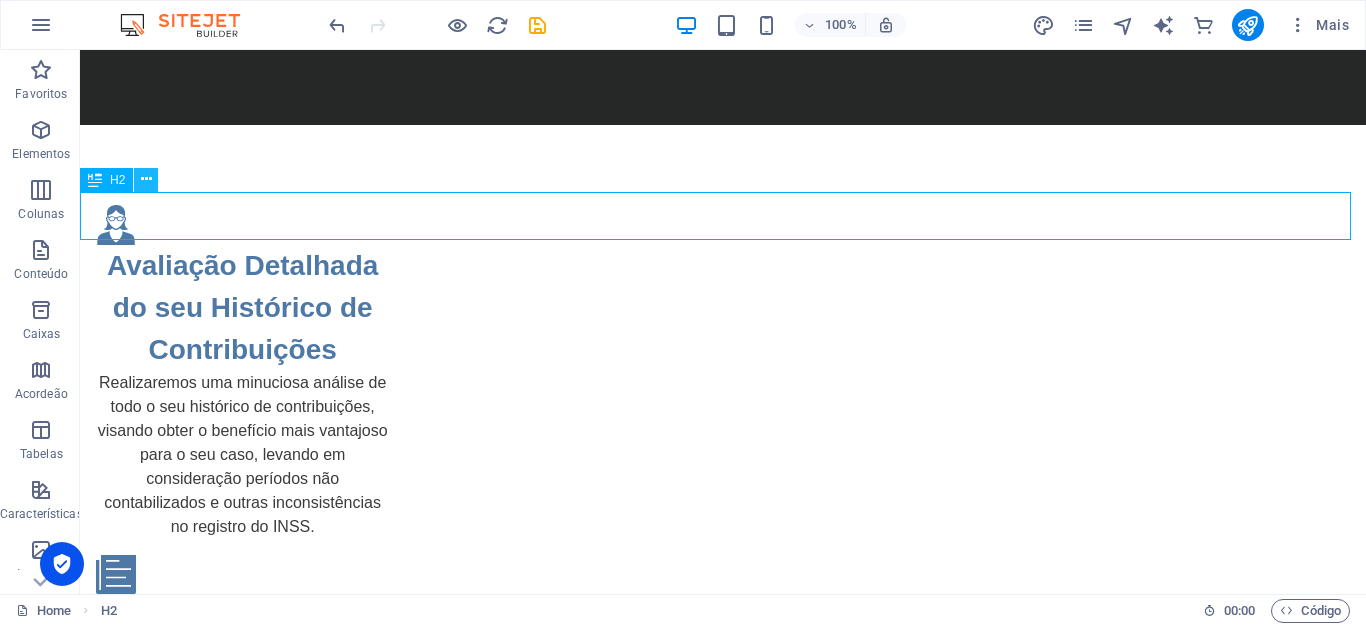 click at bounding box center (146, 179) 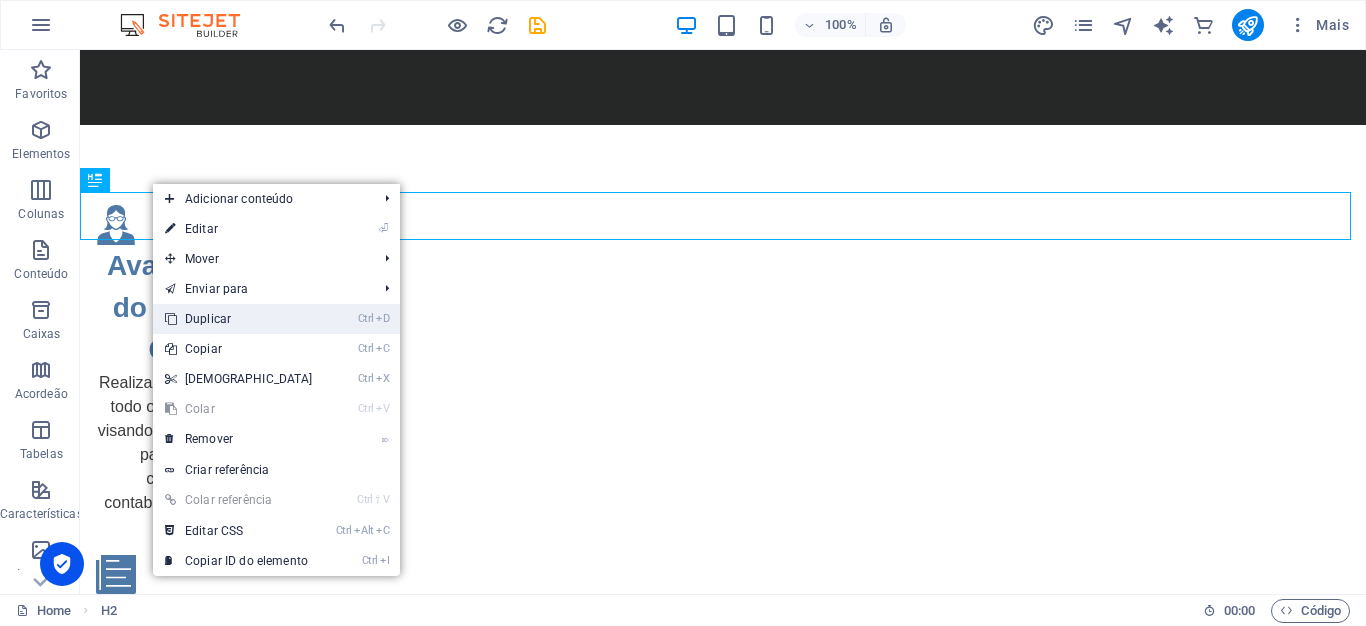 click on "Ctrl D  Duplicar" at bounding box center (239, 319) 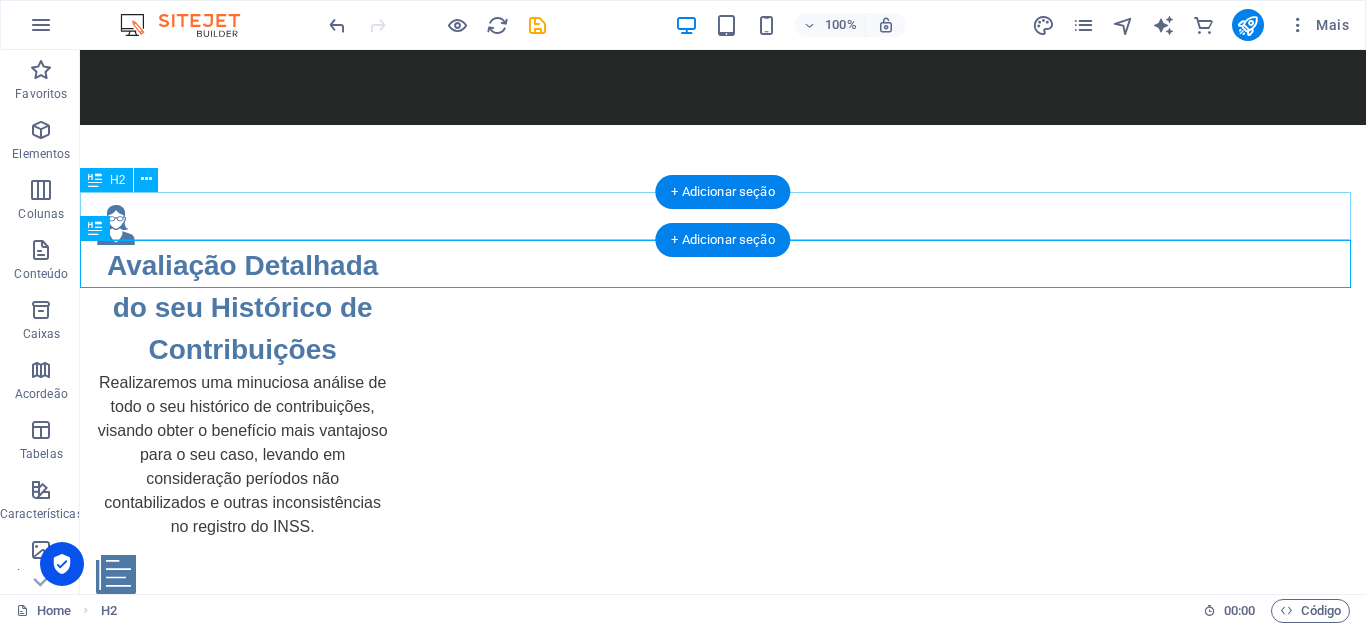 click on "Planejamento Previdenciário" at bounding box center [723, 3497] 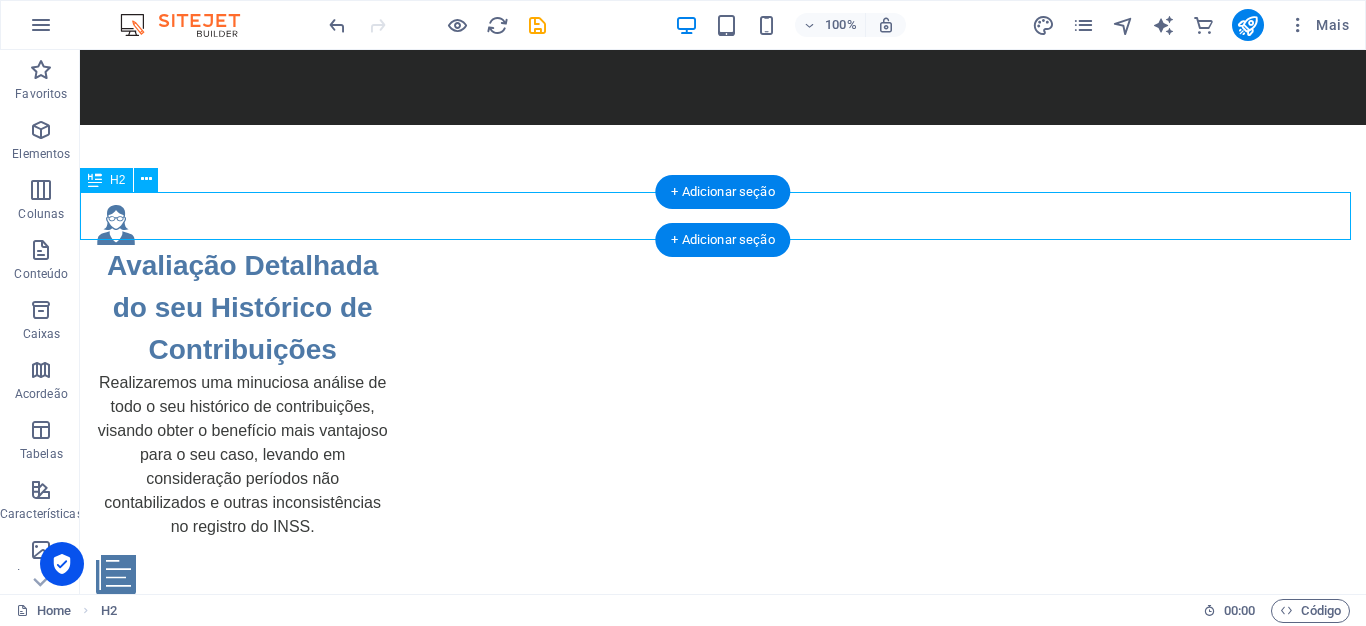 click on "Planejamento Previdenciário" at bounding box center [723, 3497] 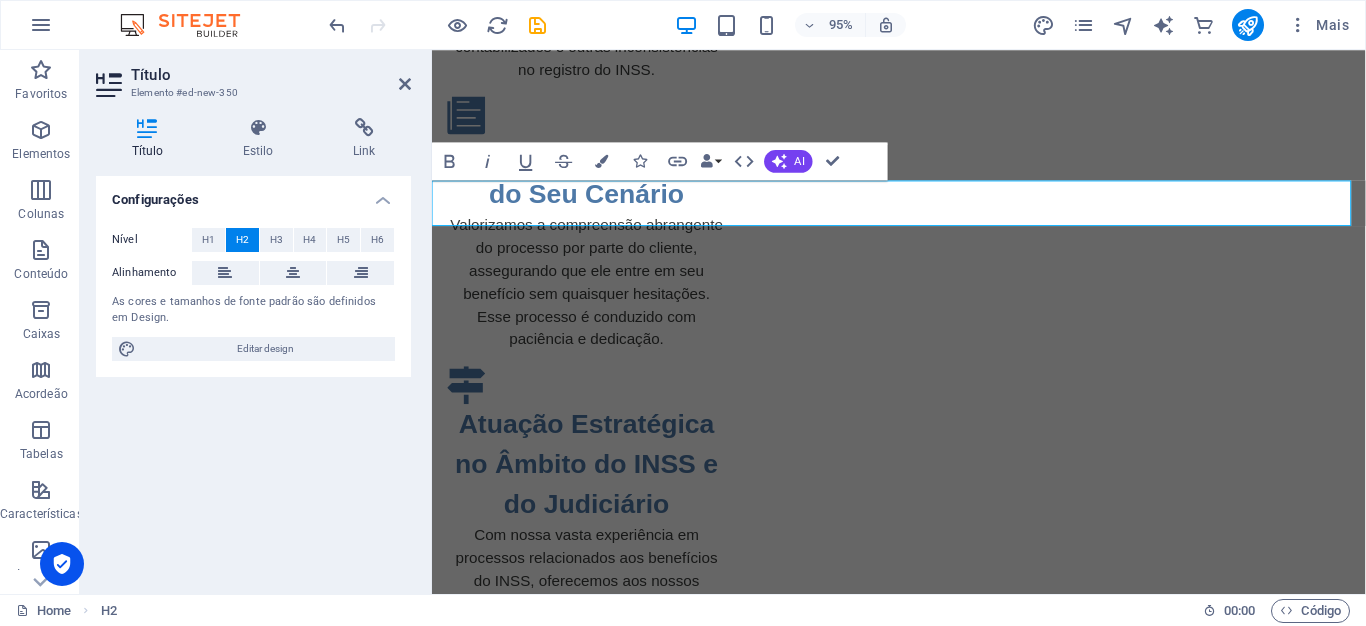 type 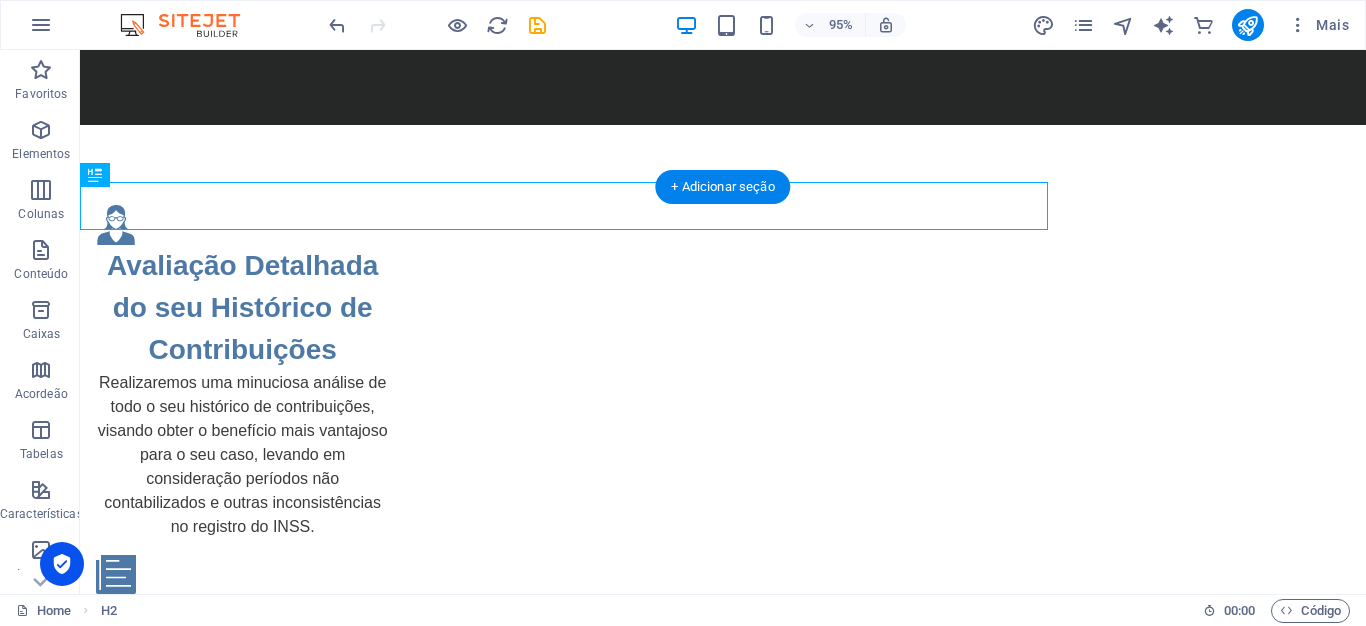 scroll, scrollTop: 2386, scrollLeft: 0, axis: vertical 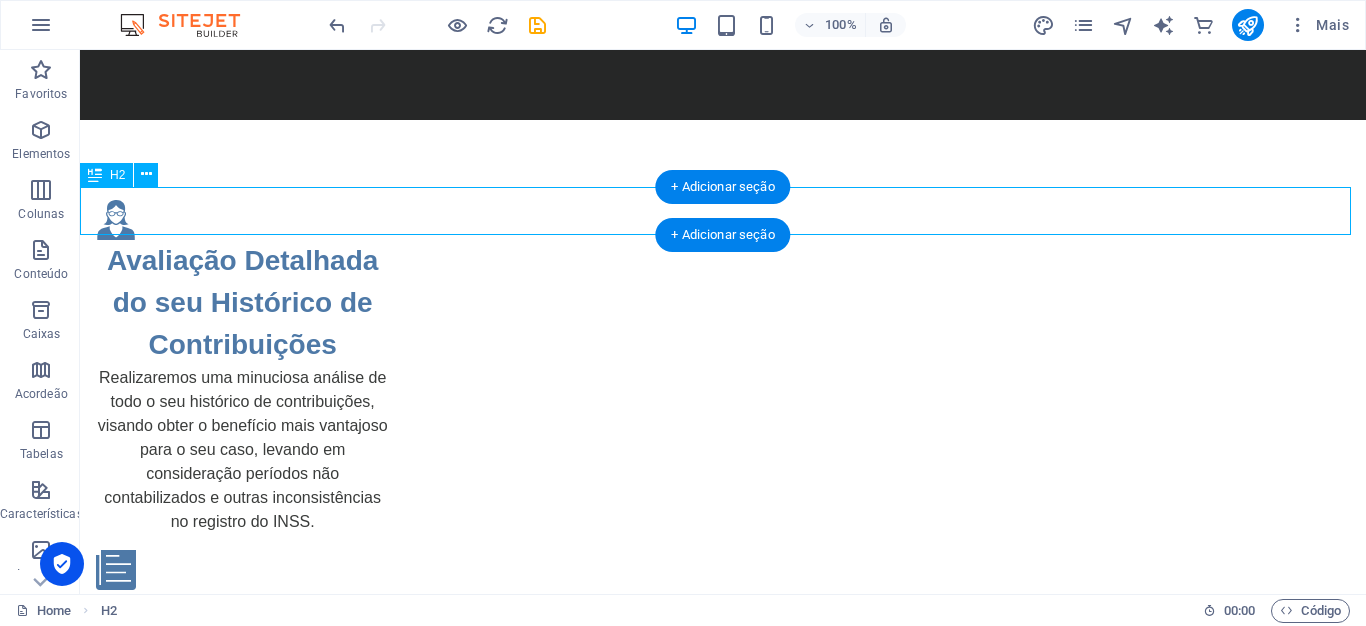click on "Perguntas frequentes" at bounding box center [723, 3492] 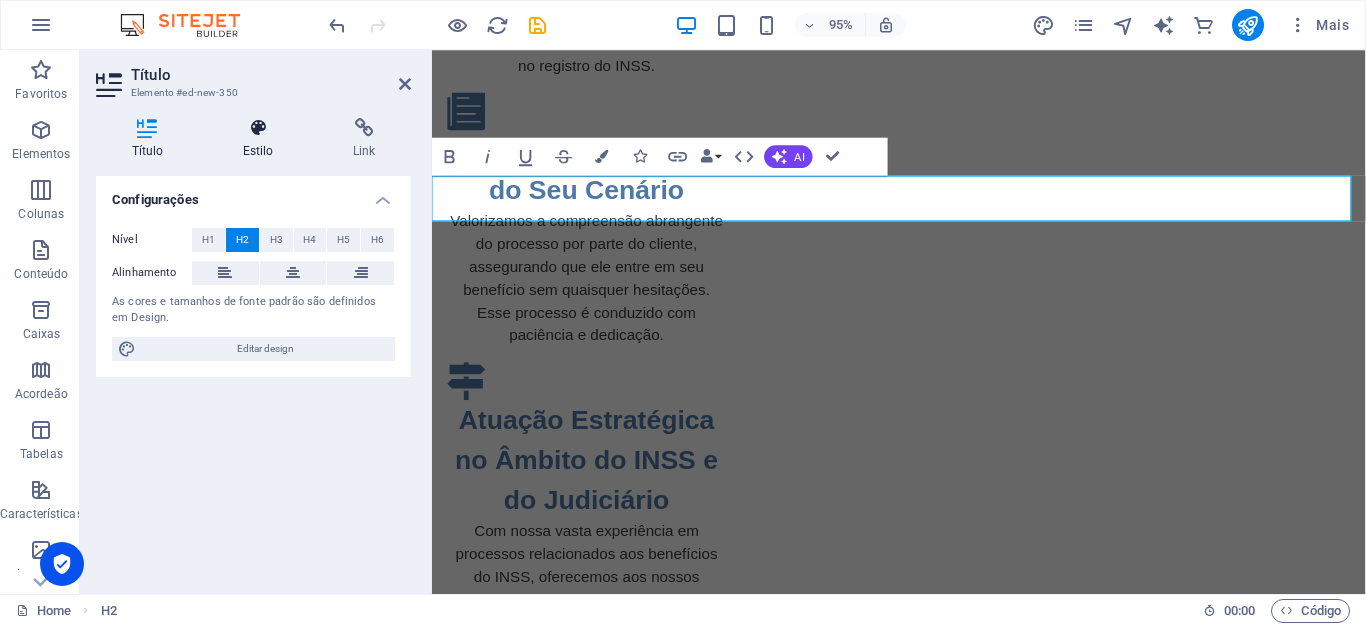 click at bounding box center (258, 128) 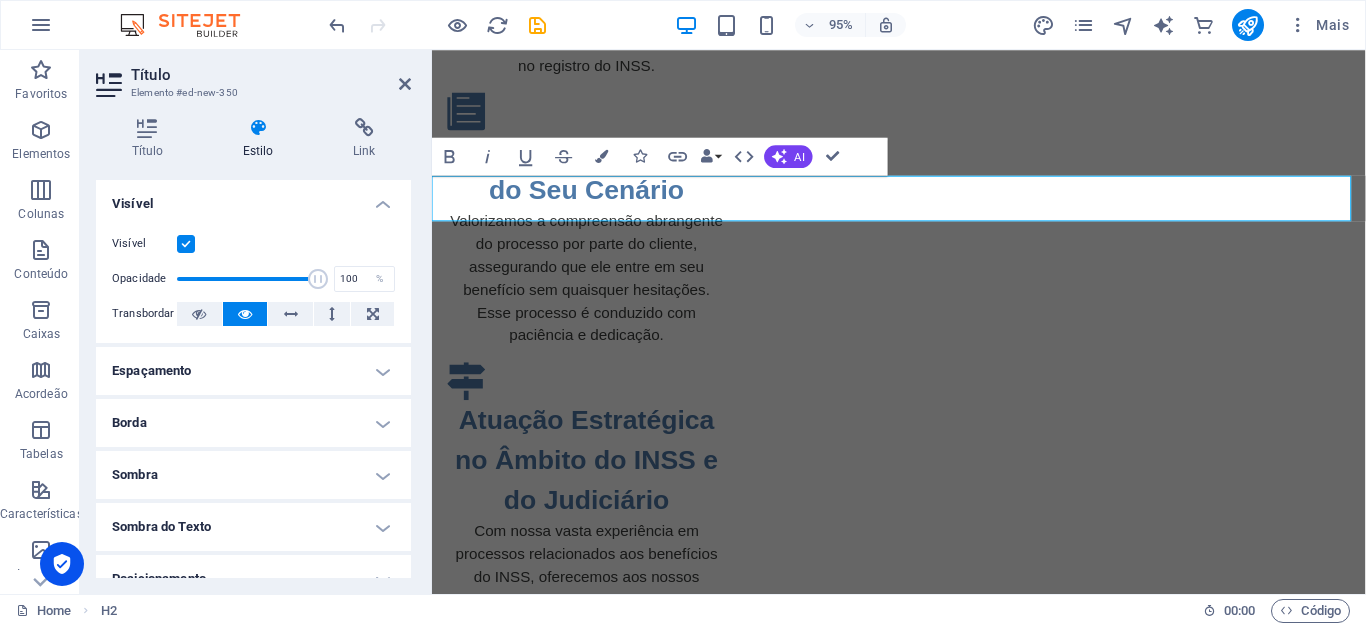 click on "Espaçamento" at bounding box center (253, 371) 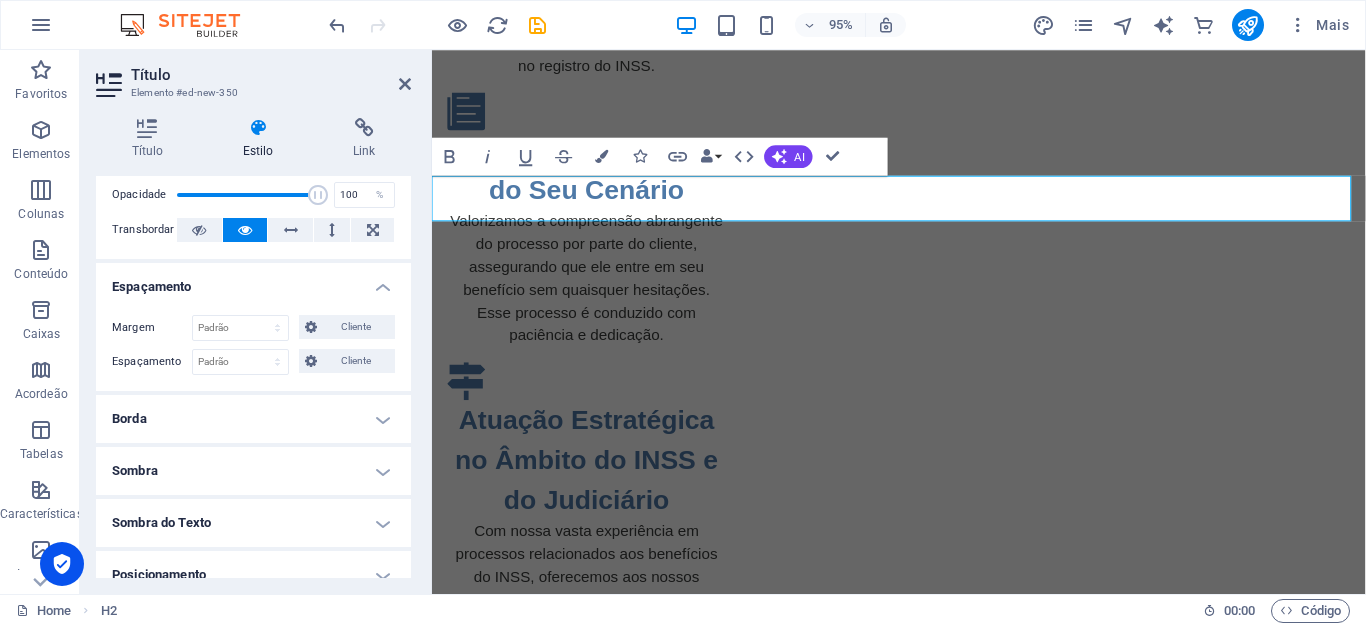 scroll, scrollTop: 86, scrollLeft: 0, axis: vertical 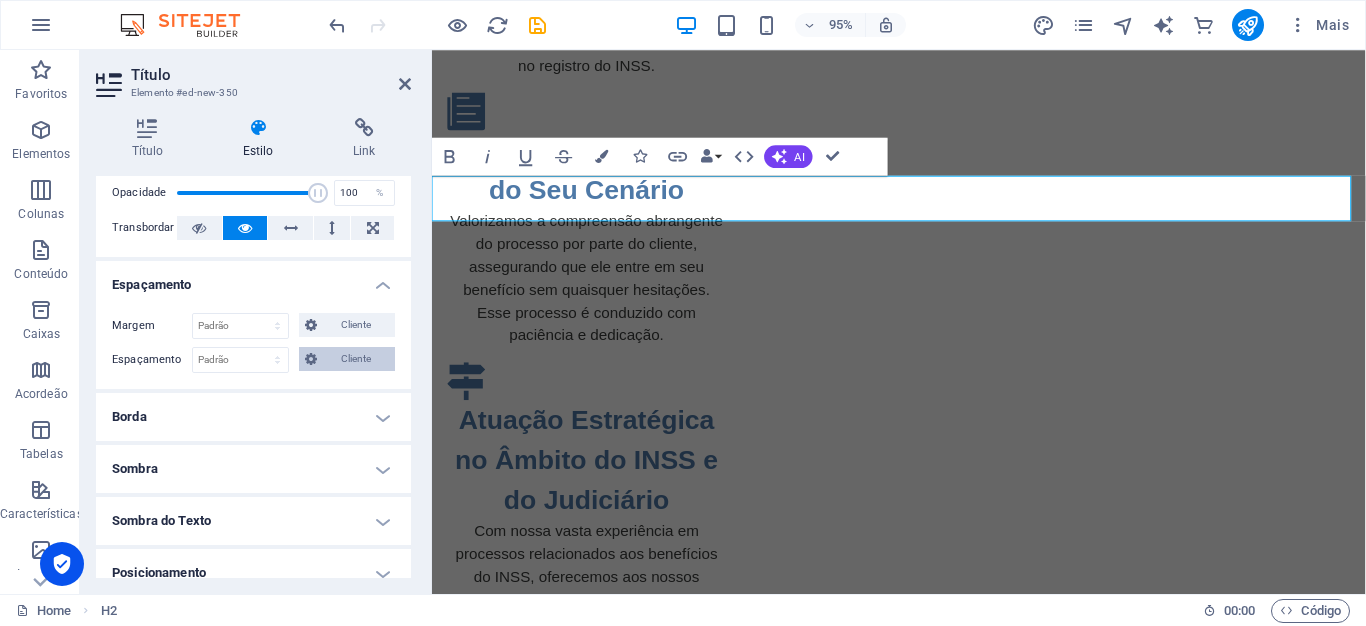 click on "Cliente" at bounding box center [356, 359] 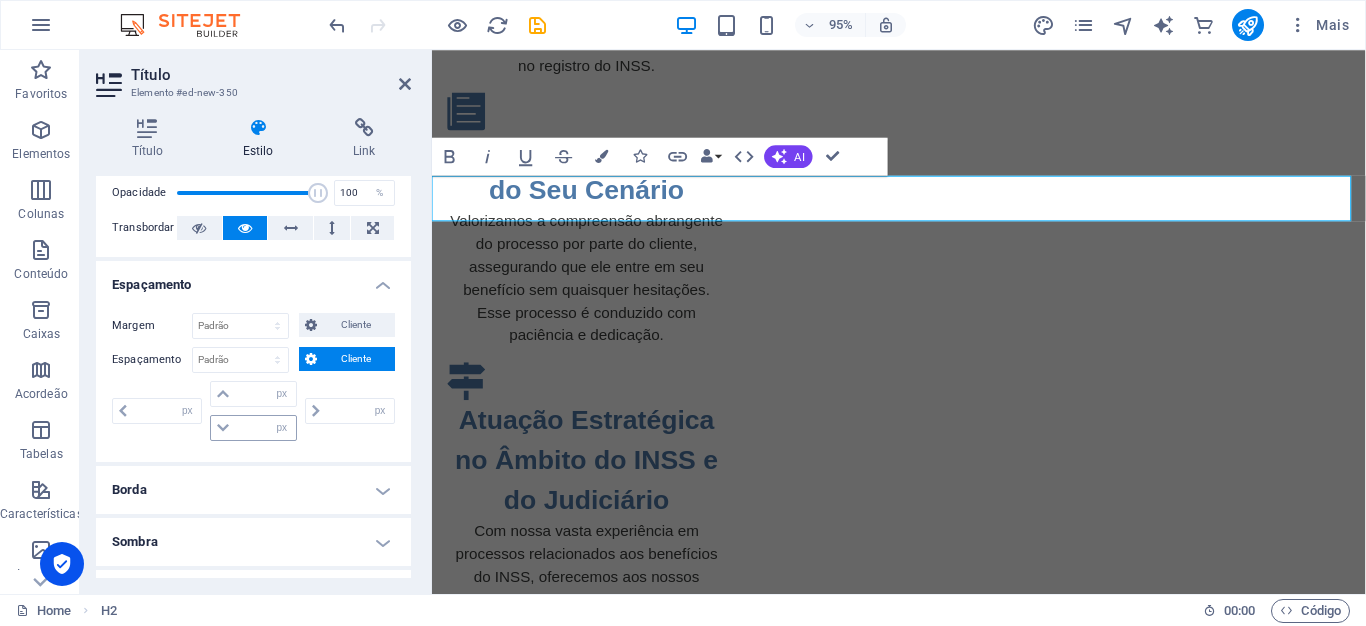click at bounding box center (223, 428) 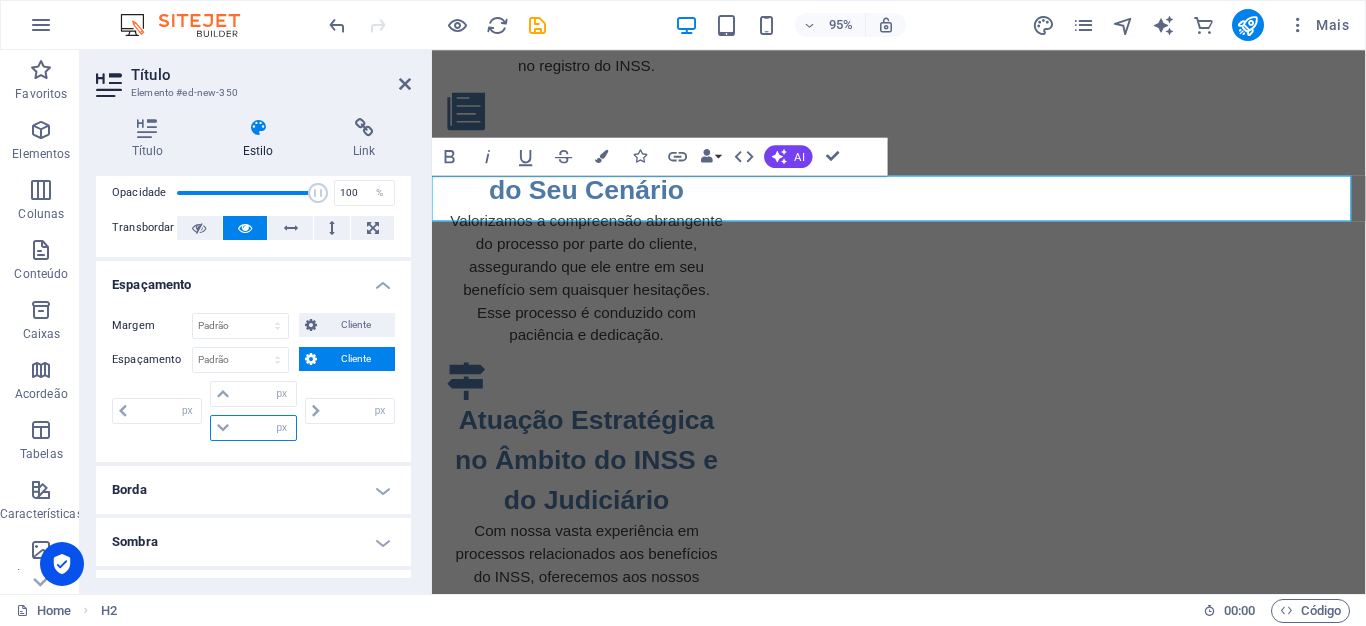 click at bounding box center (265, 428) 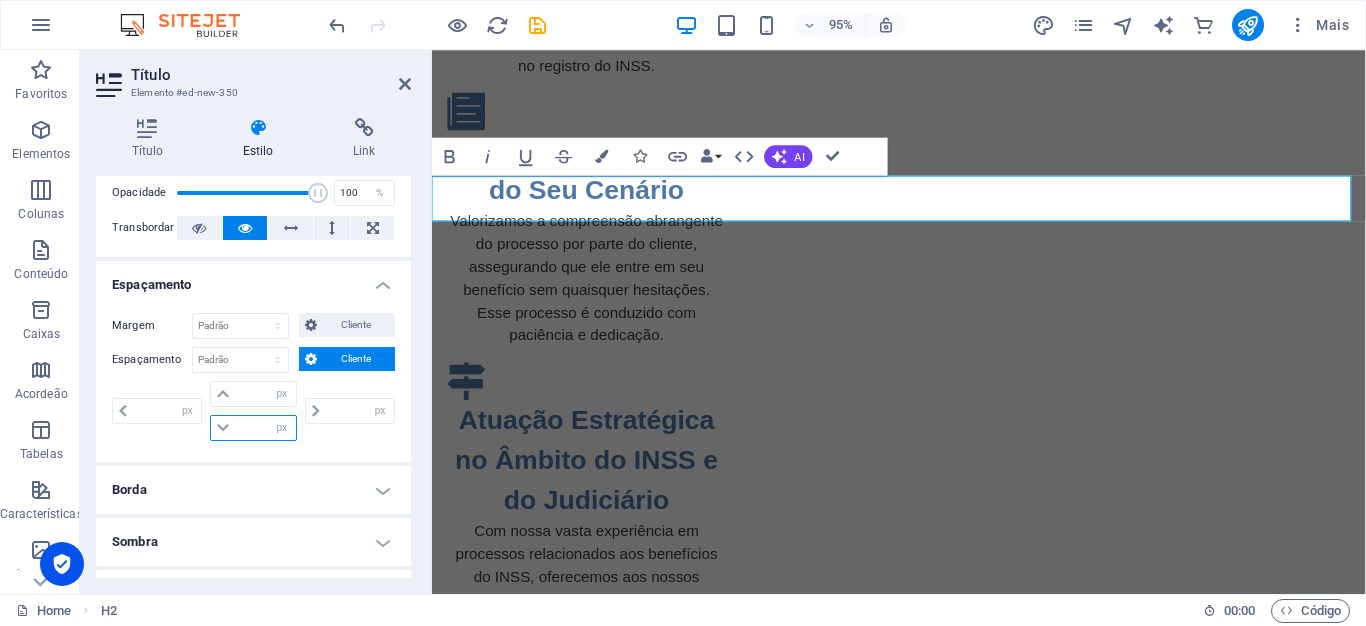 click at bounding box center [265, 428] 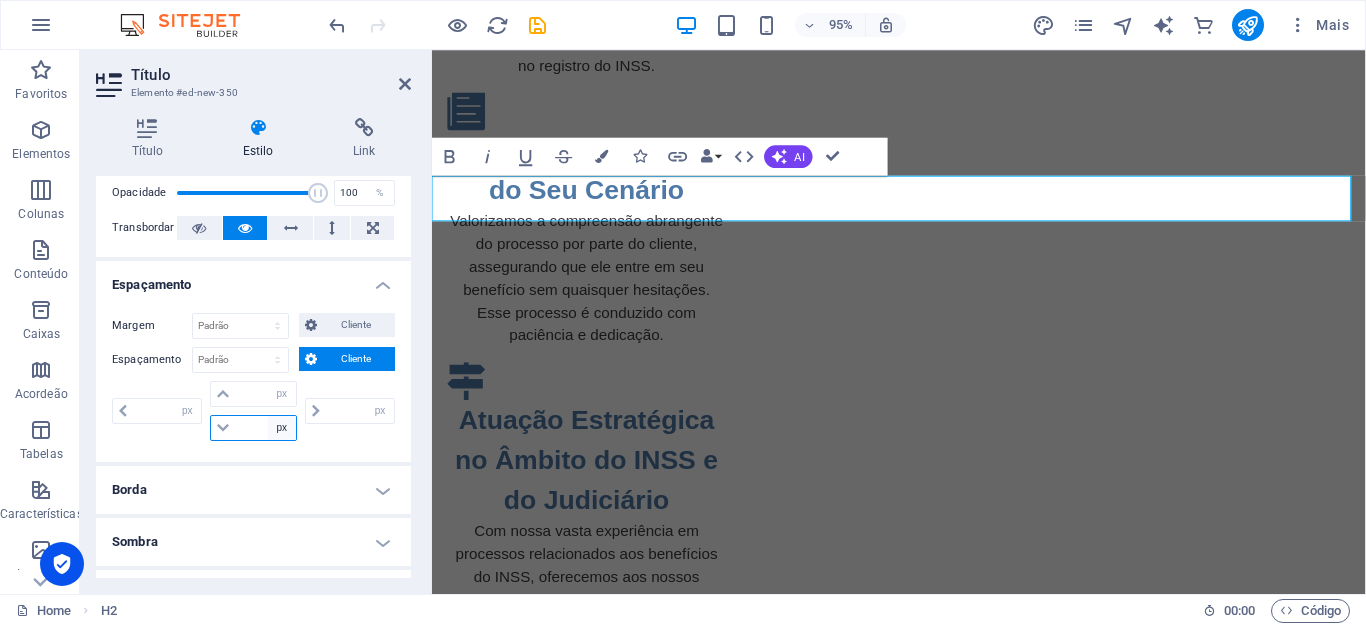 select on "rem" 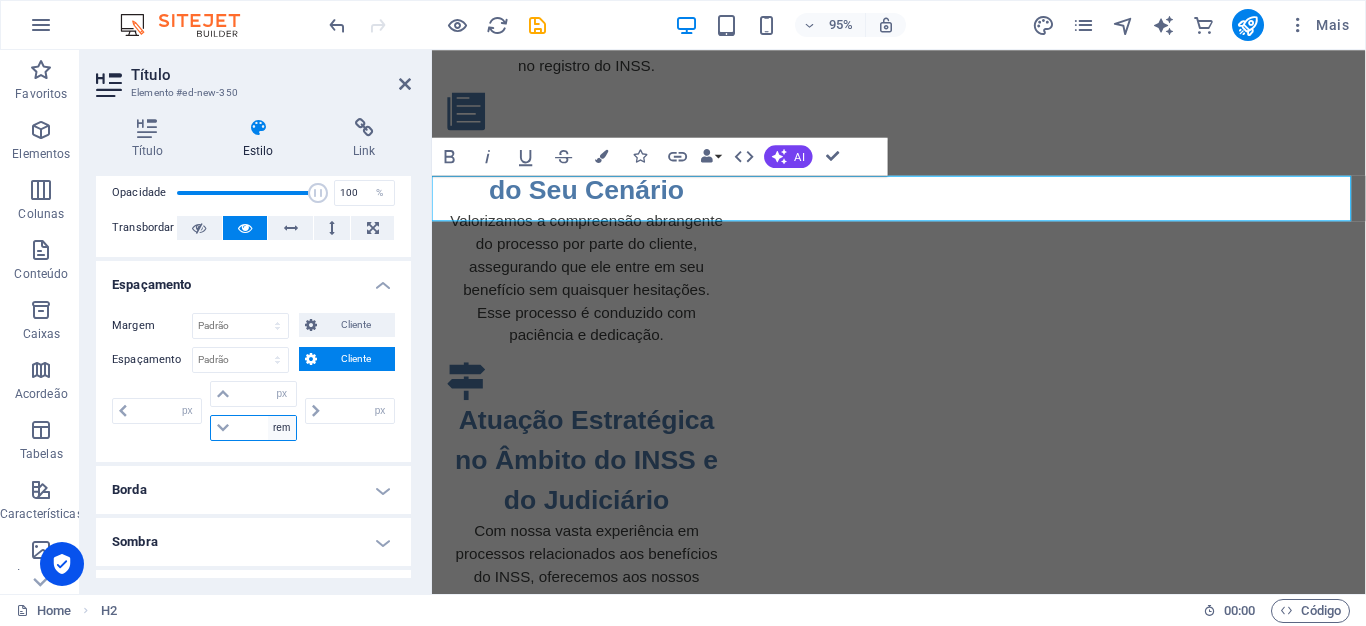 click on "px rem % vh vw" at bounding box center (282, 428) 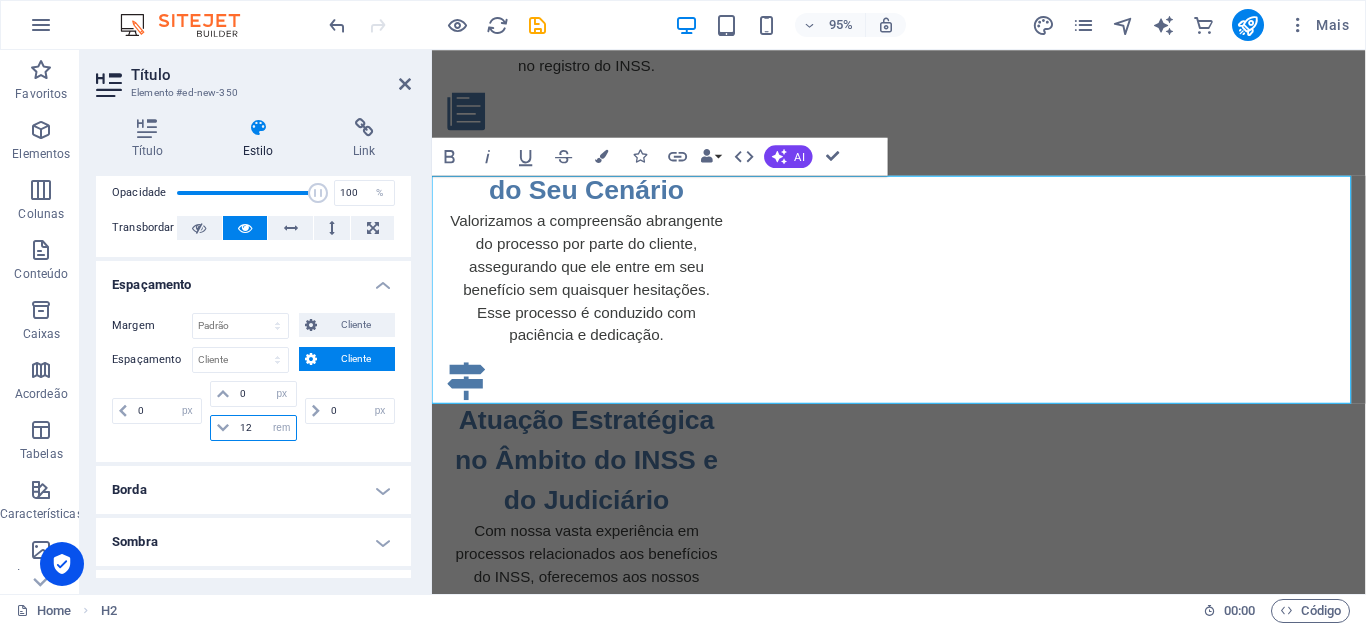 click on "12" at bounding box center (265, 428) 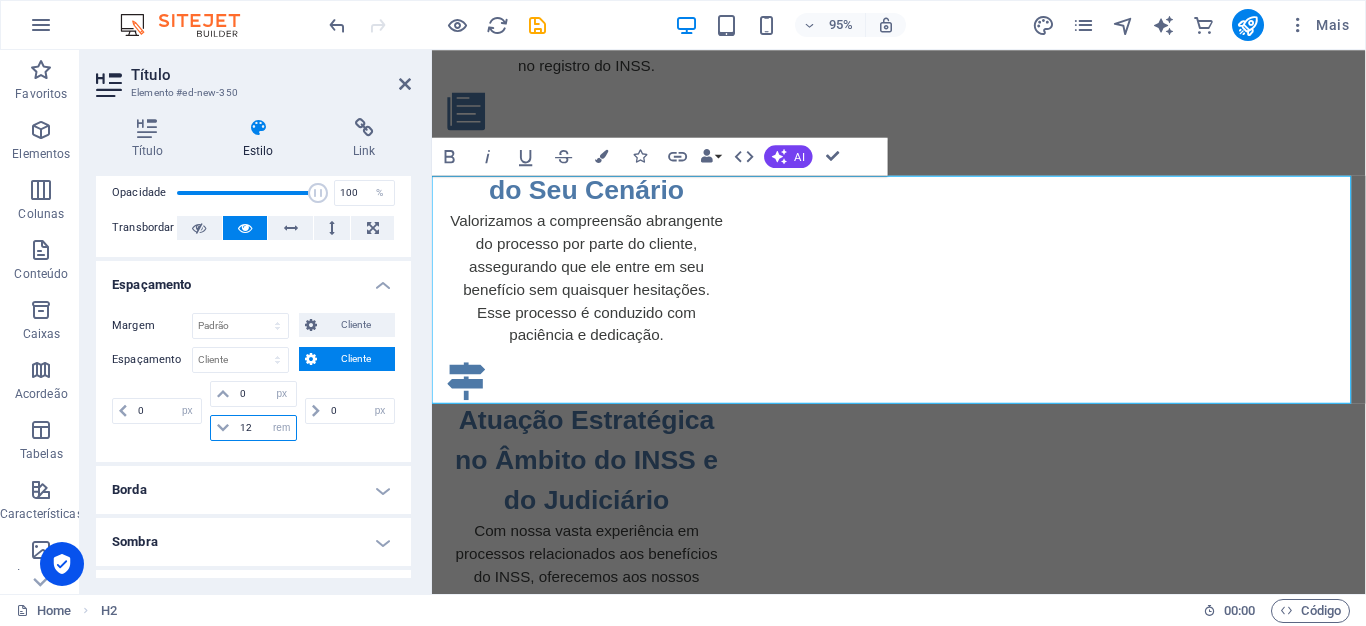 click on "12" at bounding box center [265, 428] 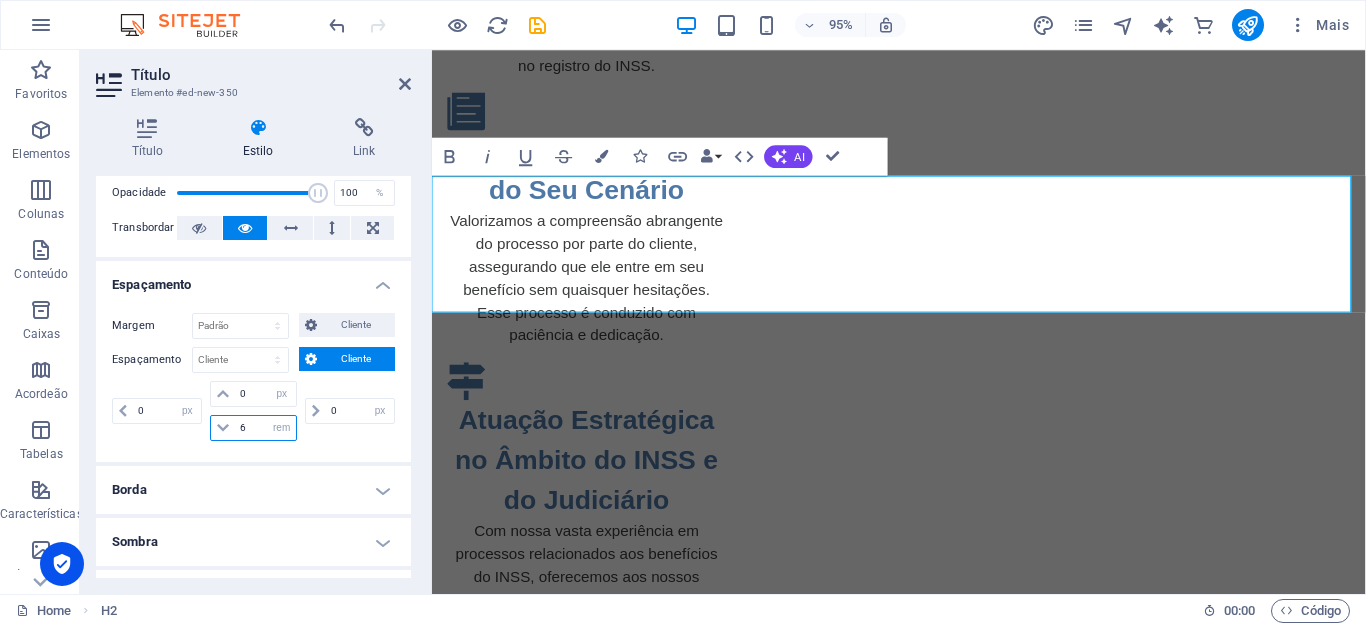 click on "6" at bounding box center [265, 428] 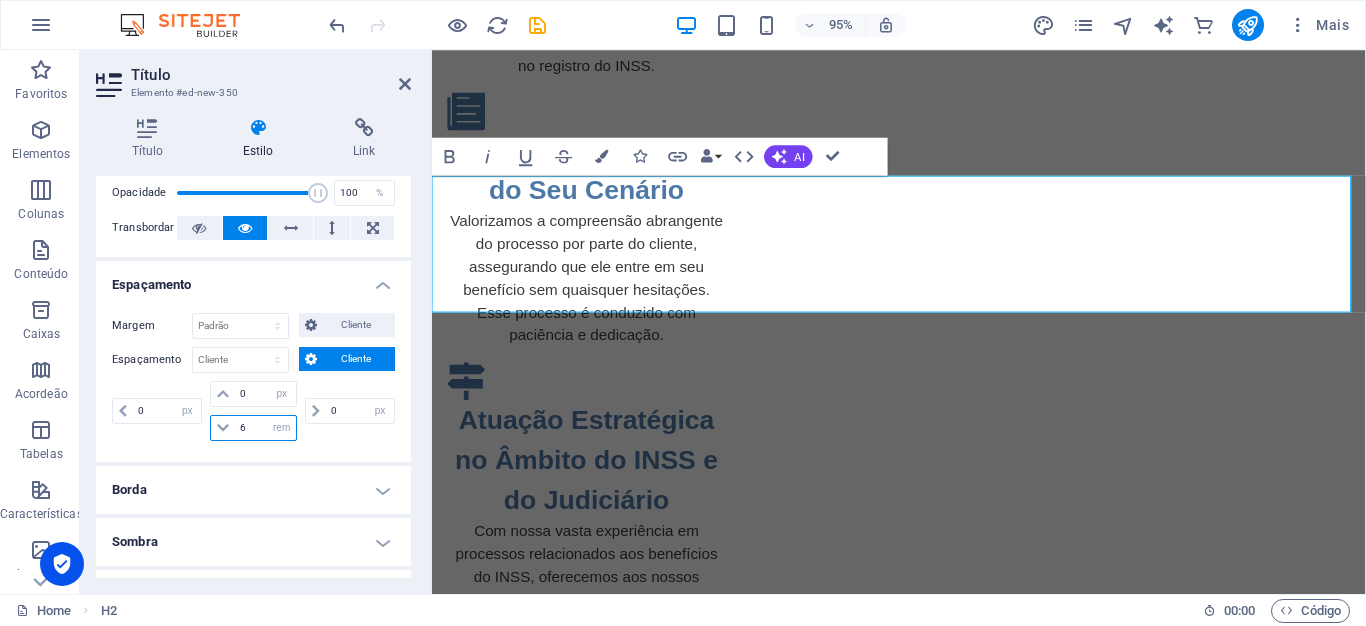 click on "6" at bounding box center (265, 428) 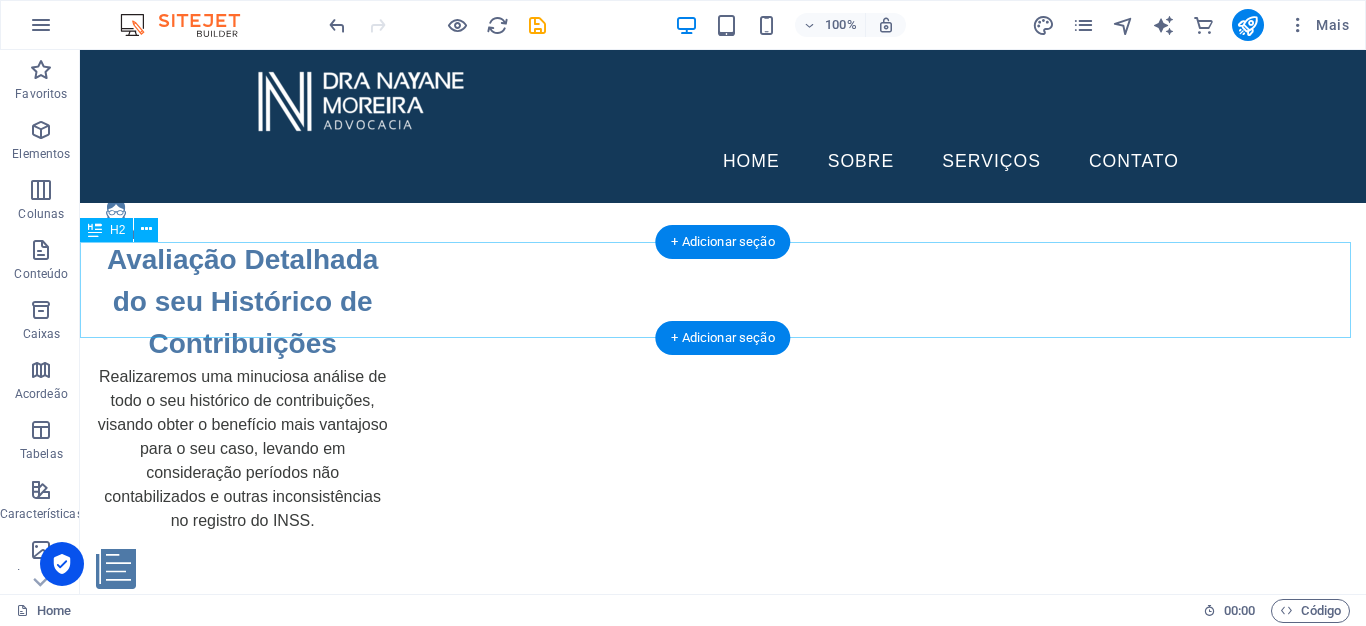 scroll, scrollTop: 2331, scrollLeft: 0, axis: vertical 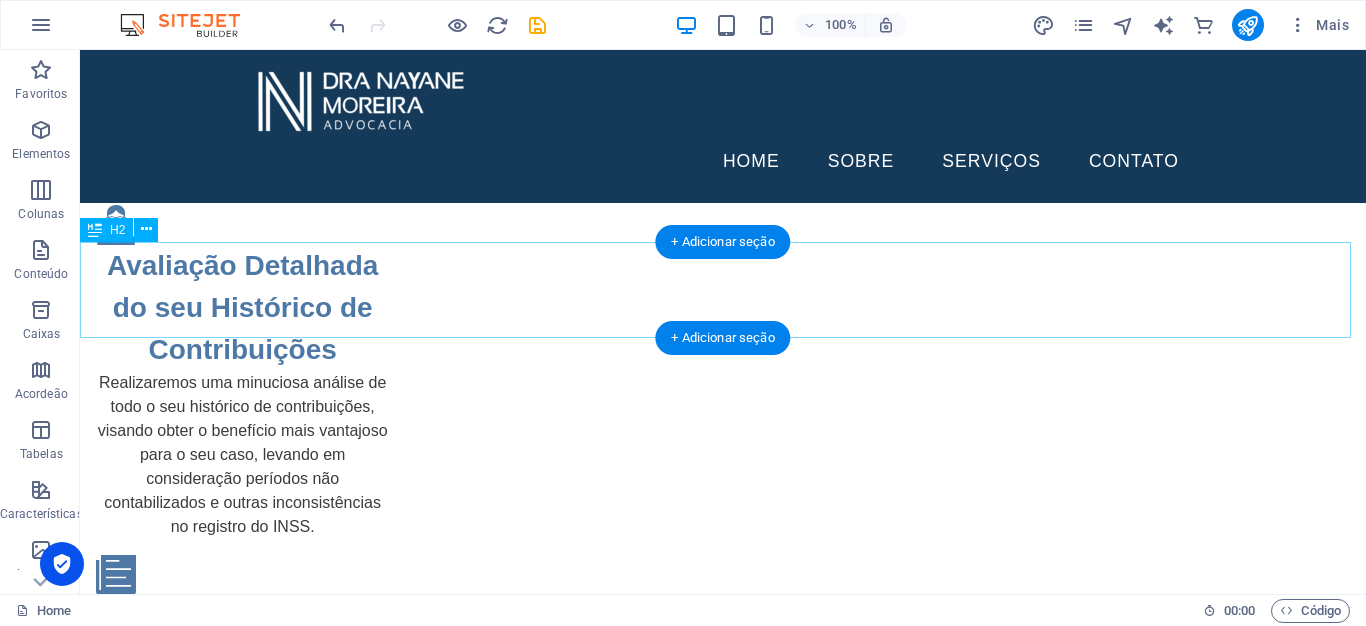click on "Perguntas frequentes" at bounding box center [723, 3521] 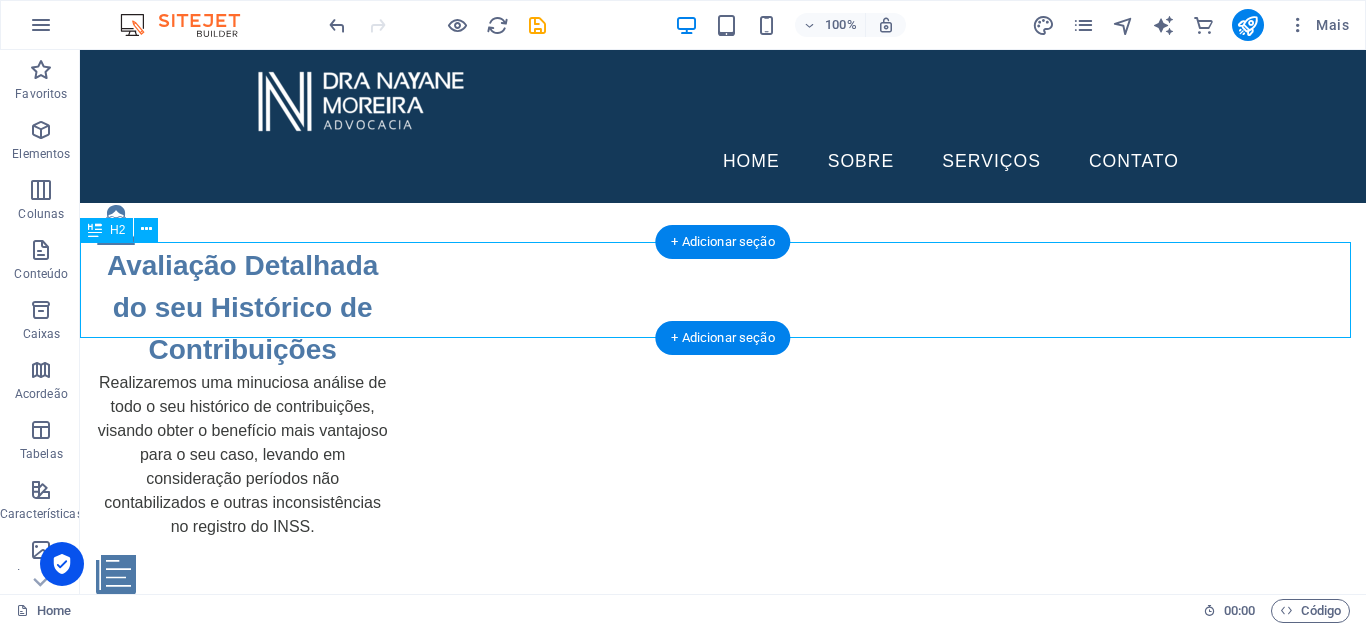click on "Perguntas frequentes" at bounding box center [723, 3521] 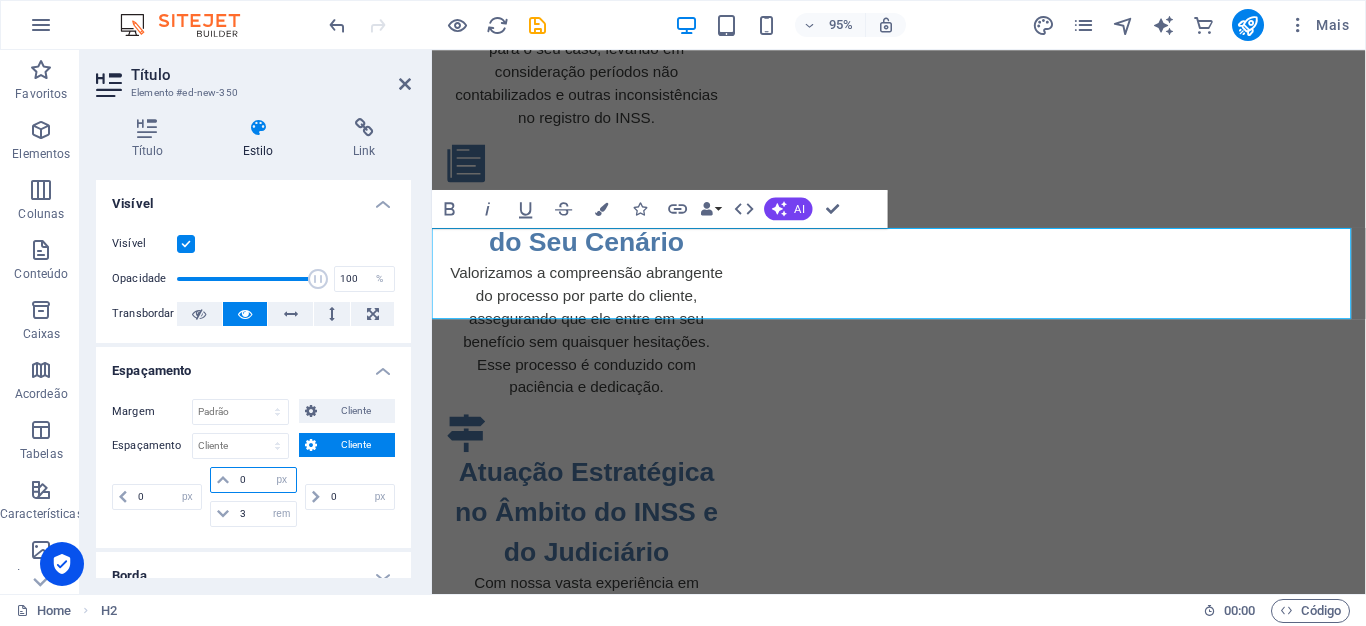 click on "0" at bounding box center (265, 480) 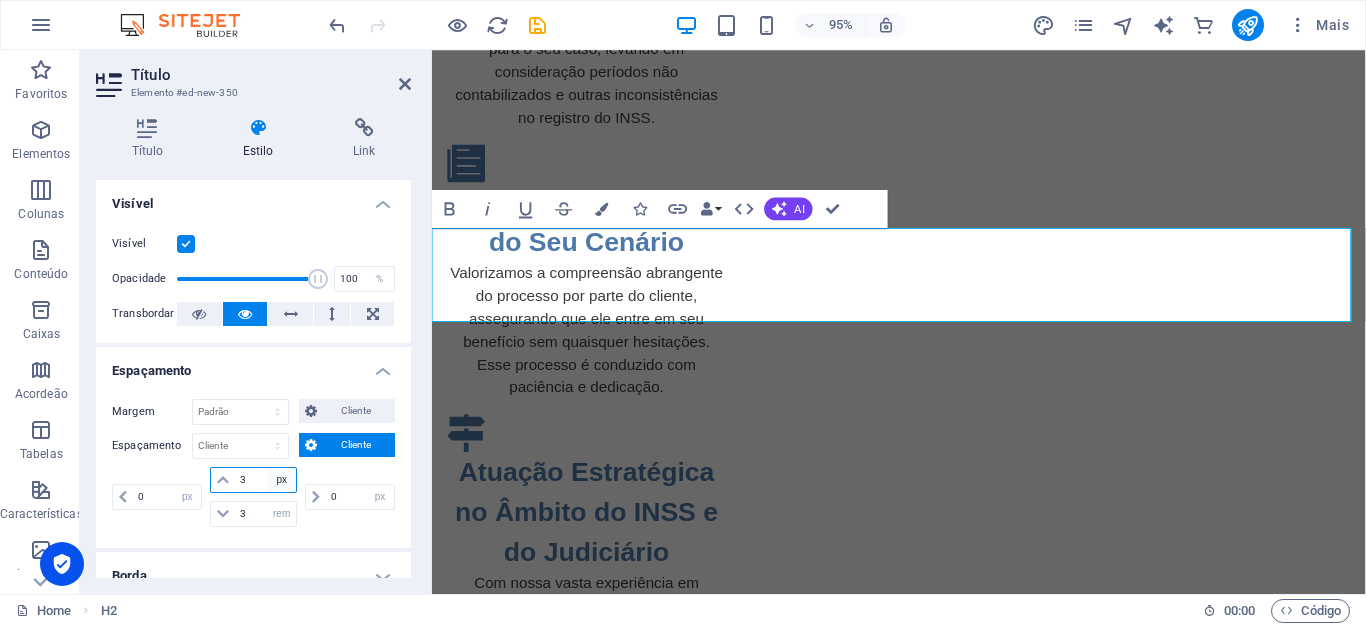 type on "3" 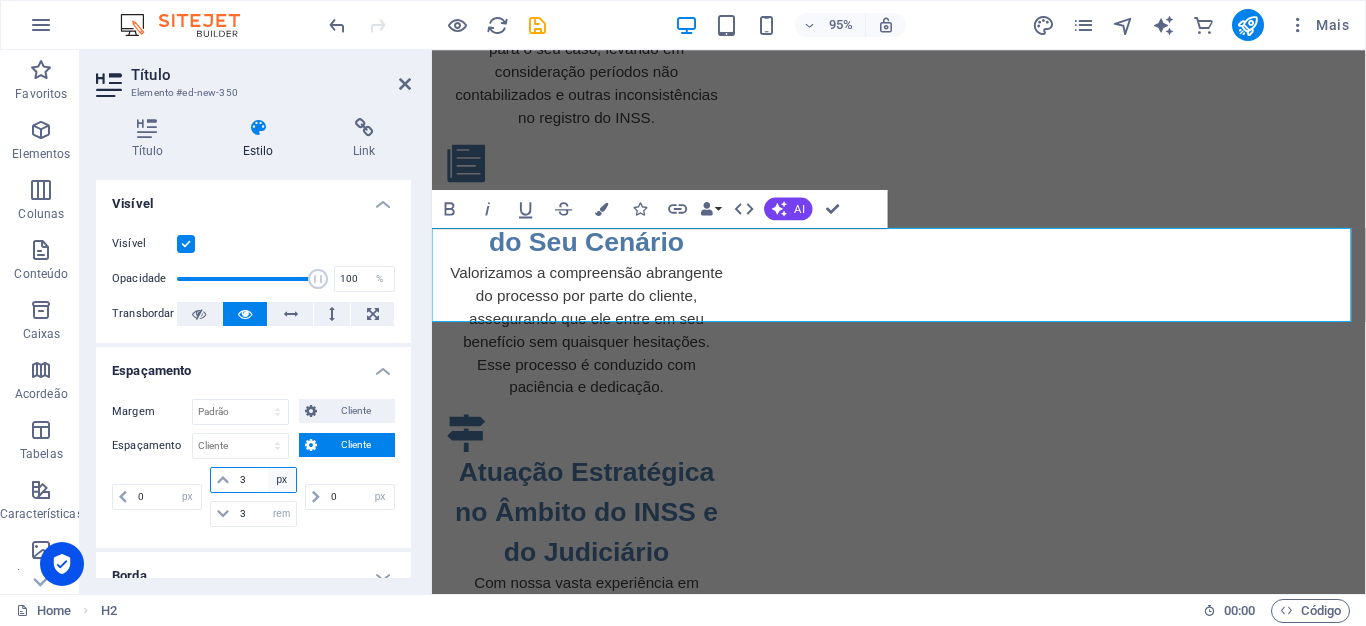 select on "rem" 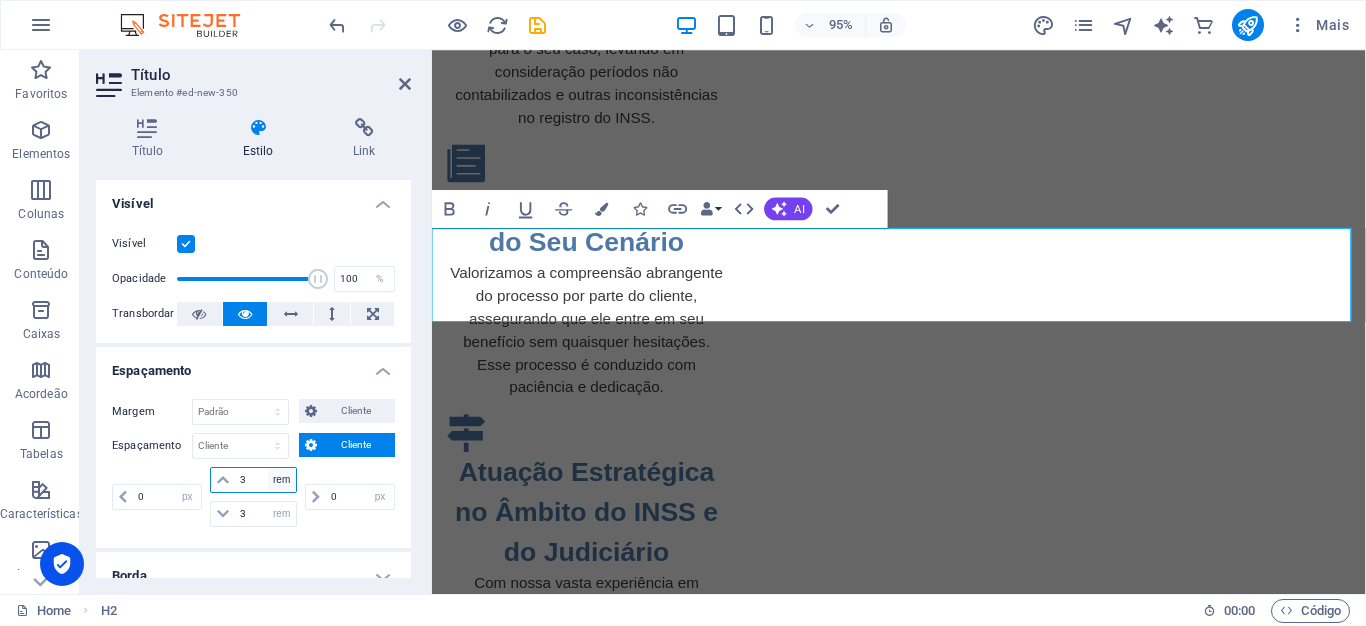 click on "px rem % vh vw" at bounding box center (282, 480) 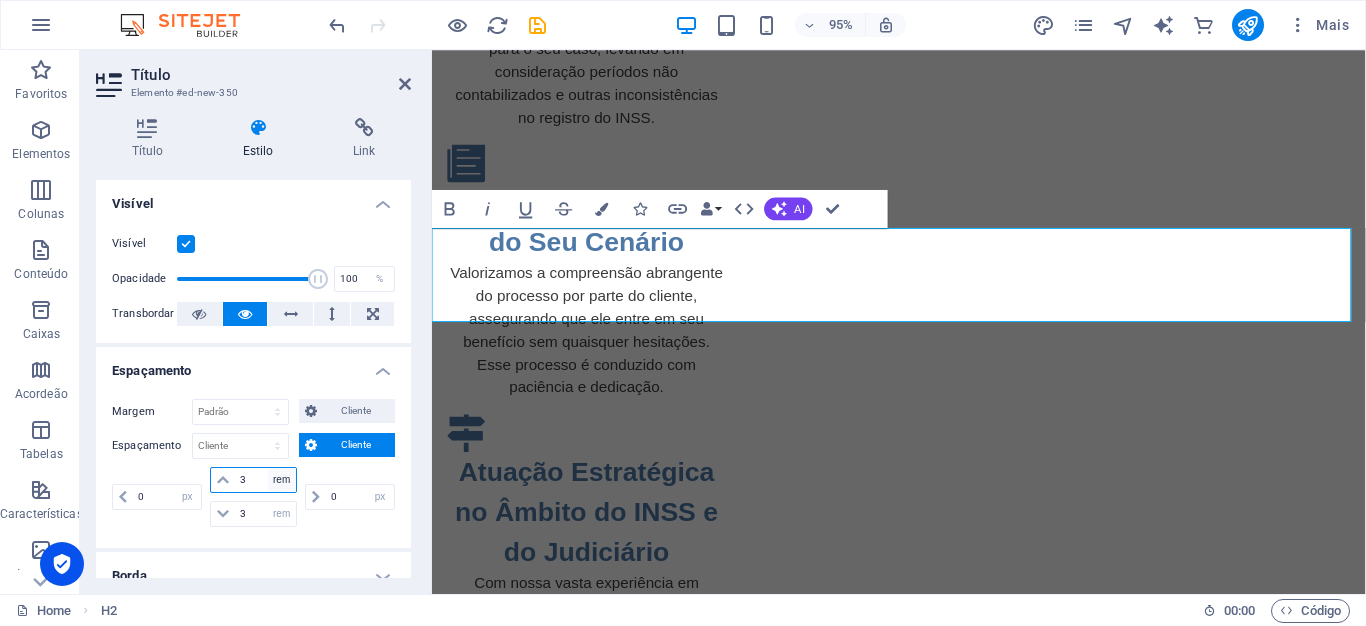 scroll, scrollTop: 0, scrollLeft: 0, axis: both 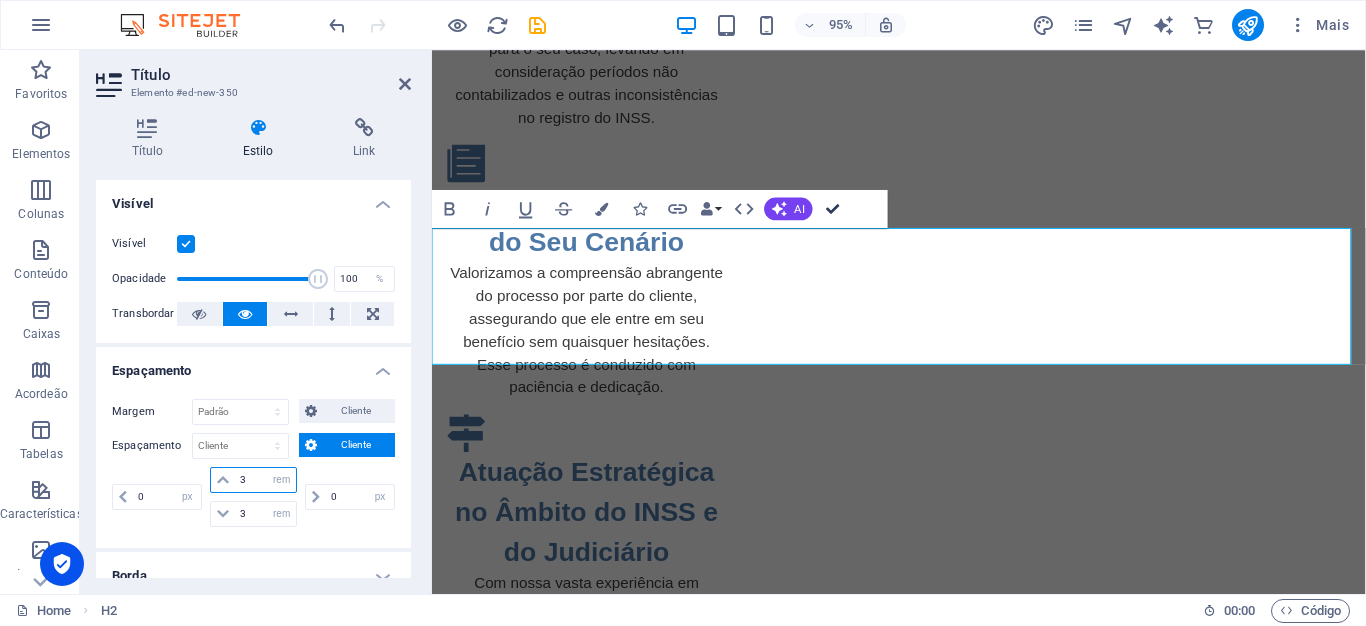 type on "3" 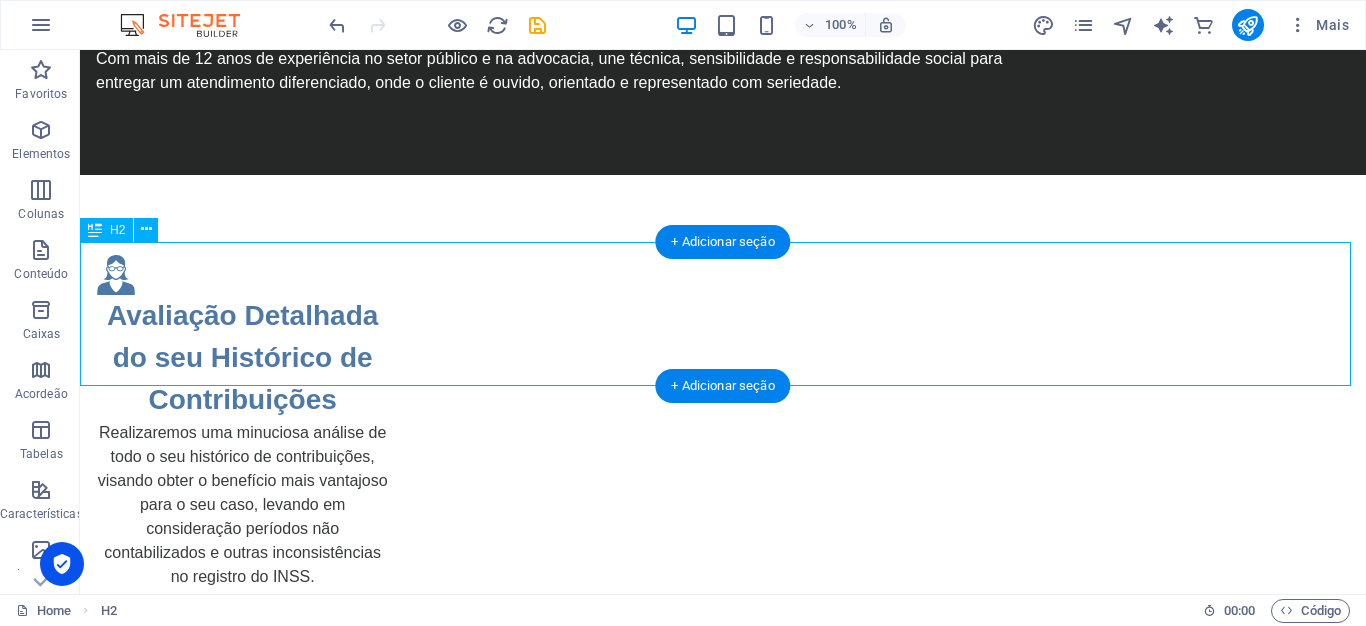click on "Perguntas frequentes" at bounding box center [723, 3595] 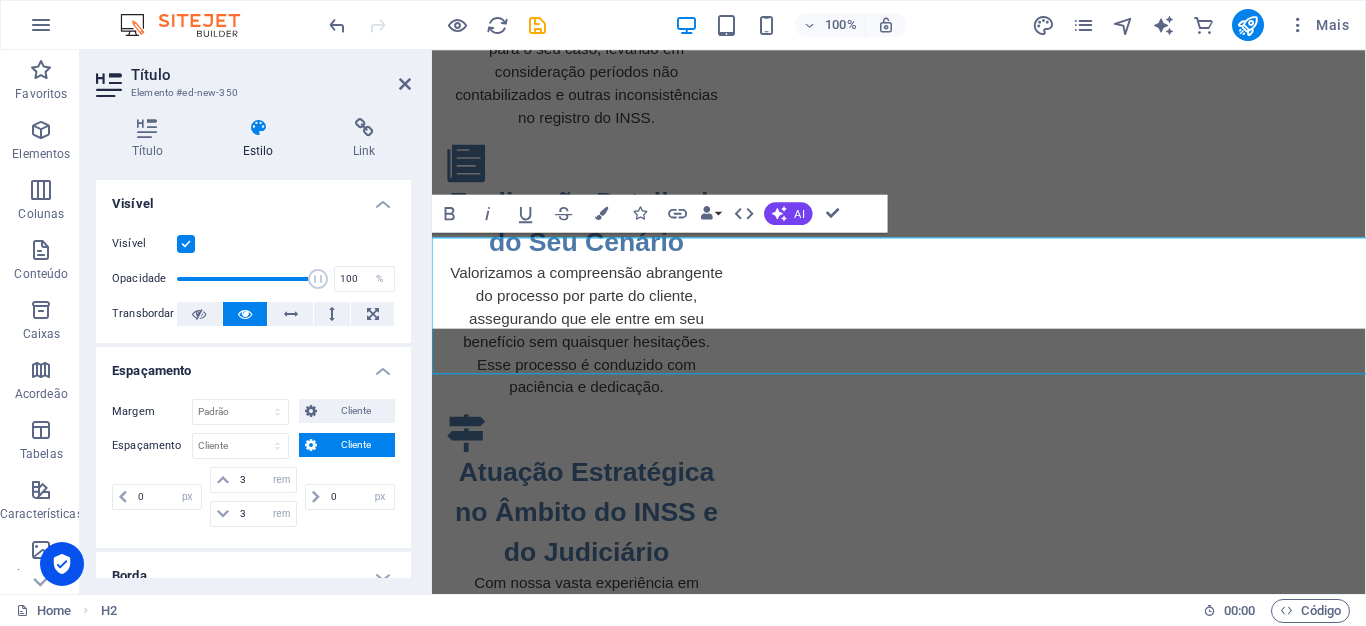 scroll, scrollTop: 2326, scrollLeft: 0, axis: vertical 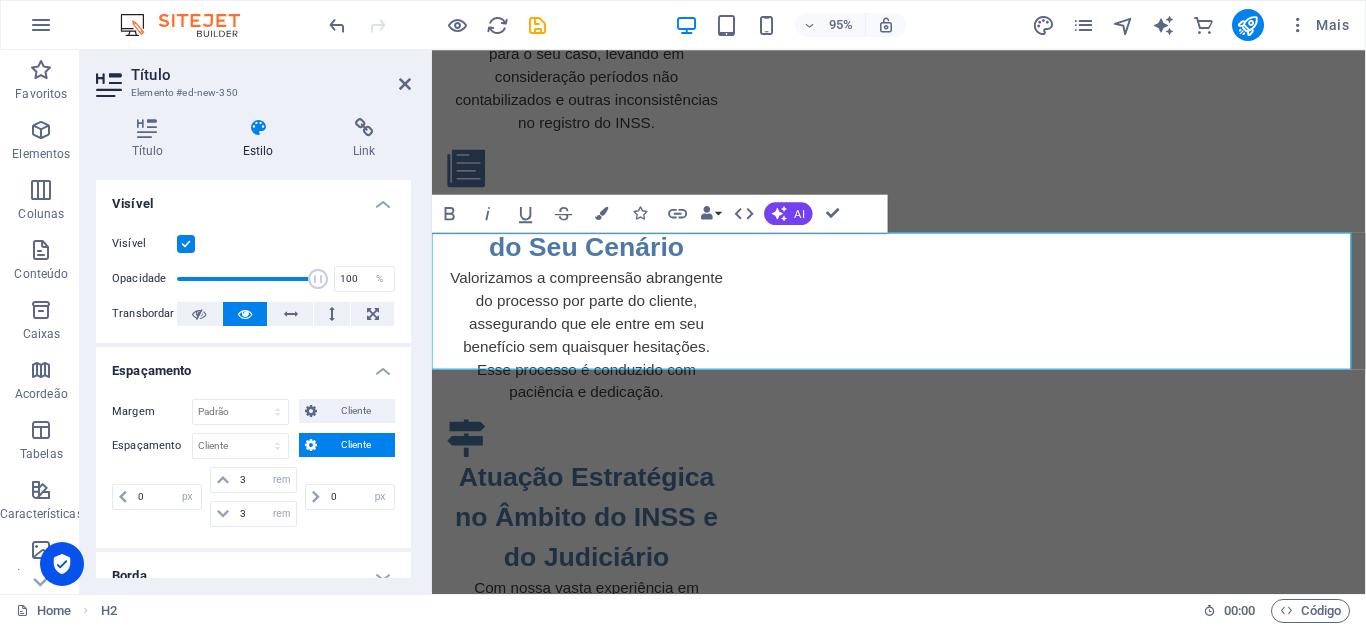 click on "Perguntas frequentes" at bounding box center [923, 3144] 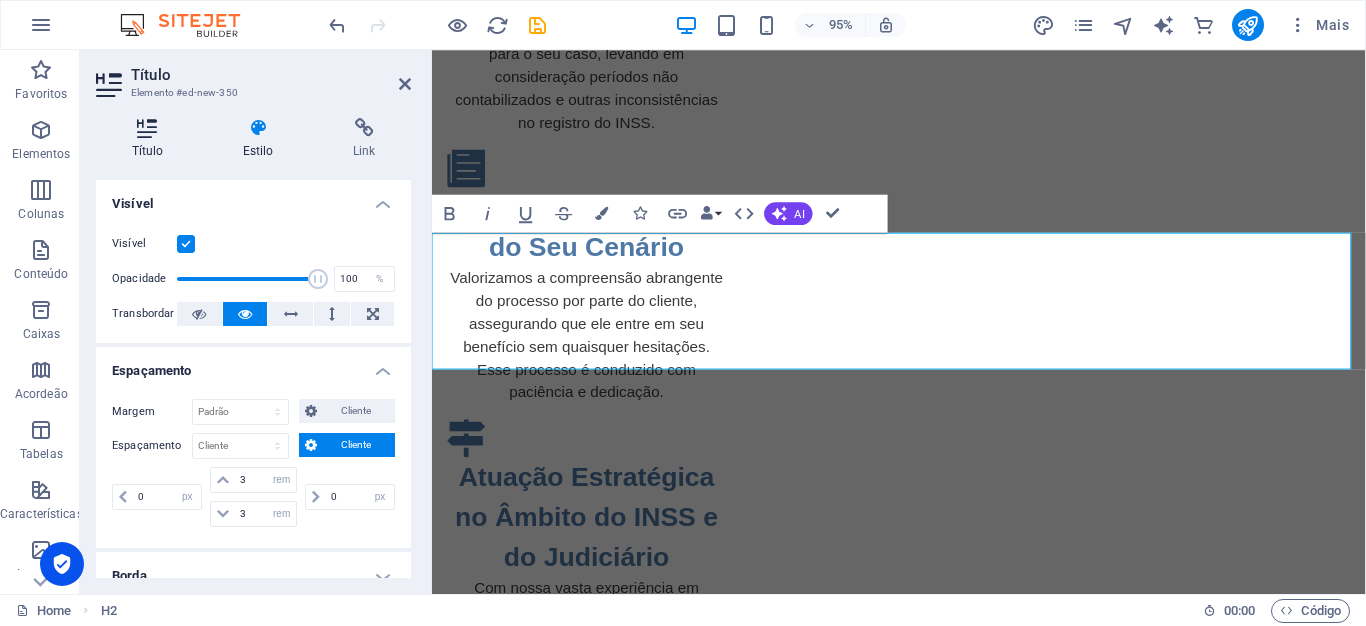 click on "Título" at bounding box center [151, 139] 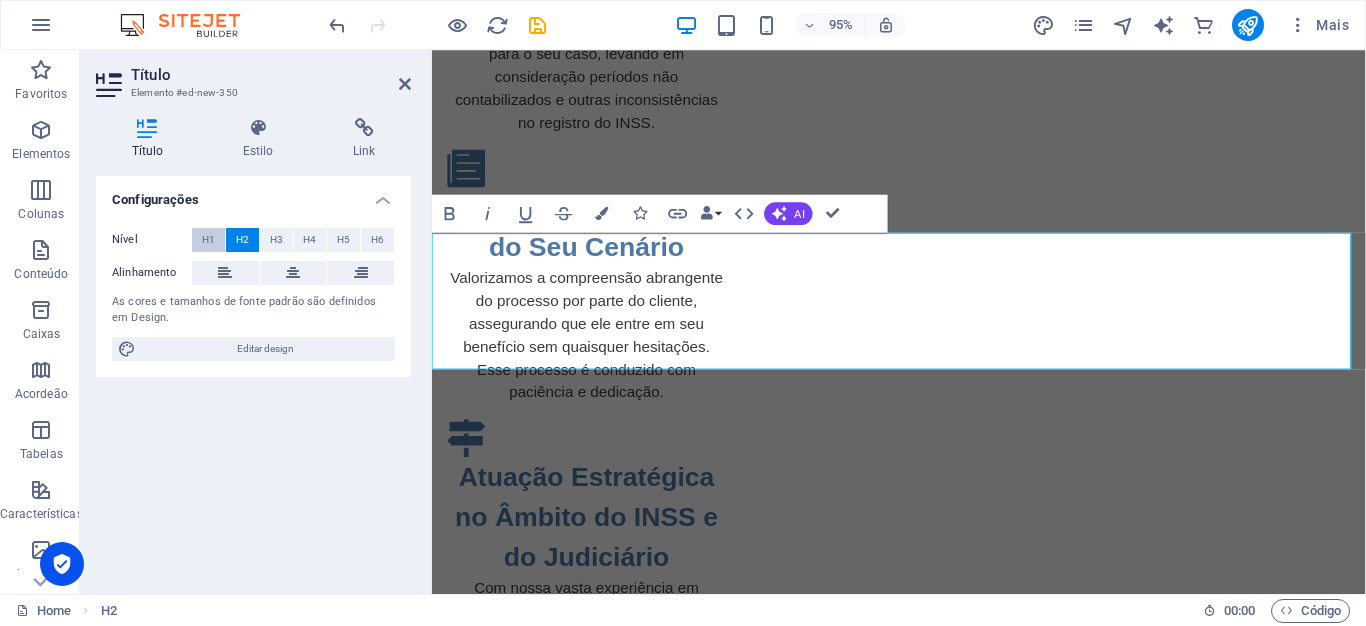 click on "H1" at bounding box center (208, 240) 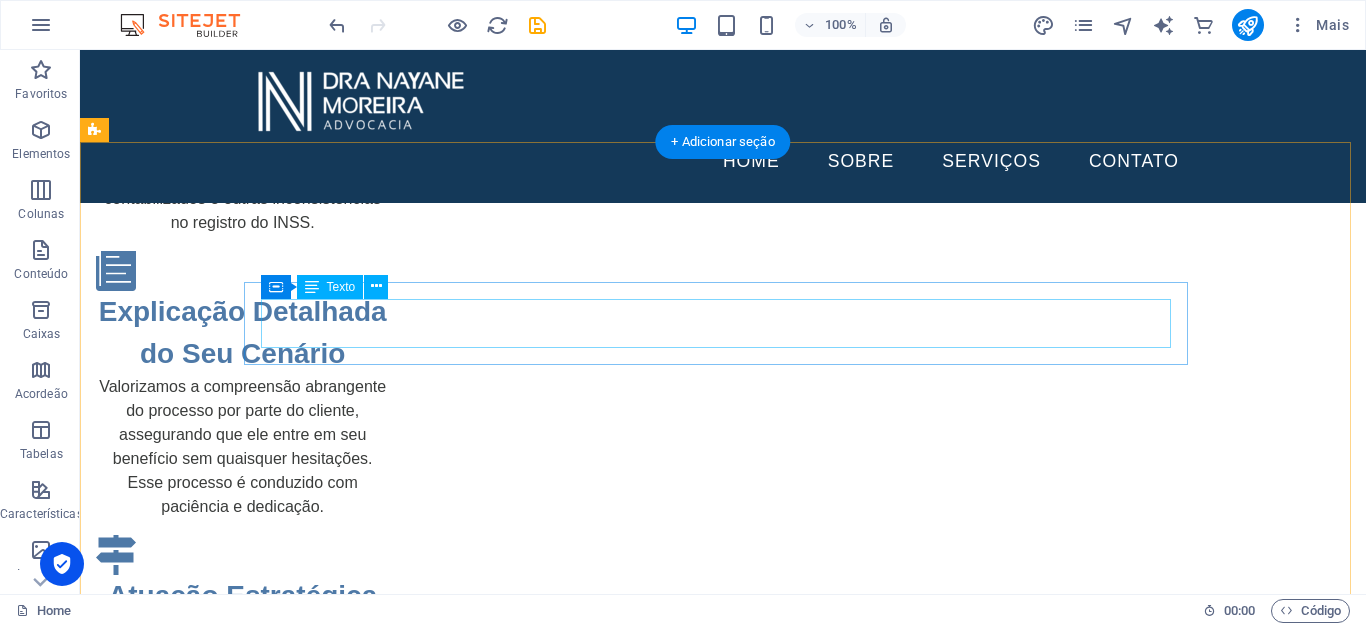 scroll, scrollTop: 2507, scrollLeft: 0, axis: vertical 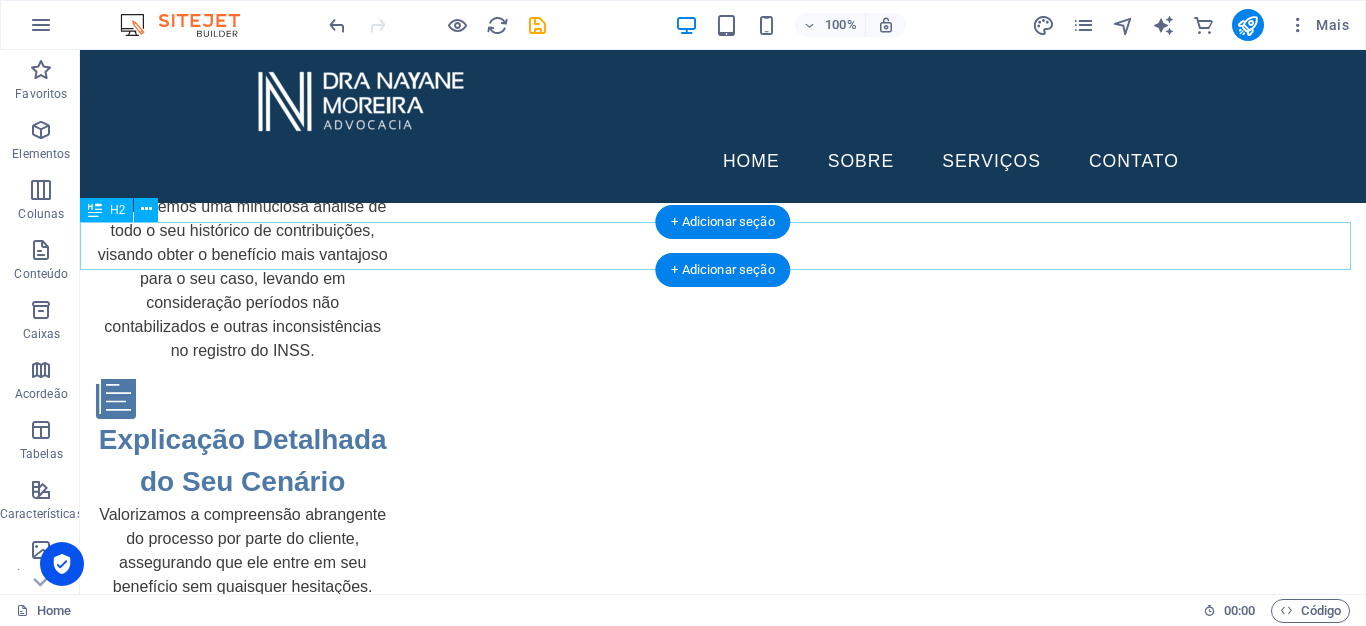 click on "Planejamento Previdenciário" at bounding box center (723, 3477) 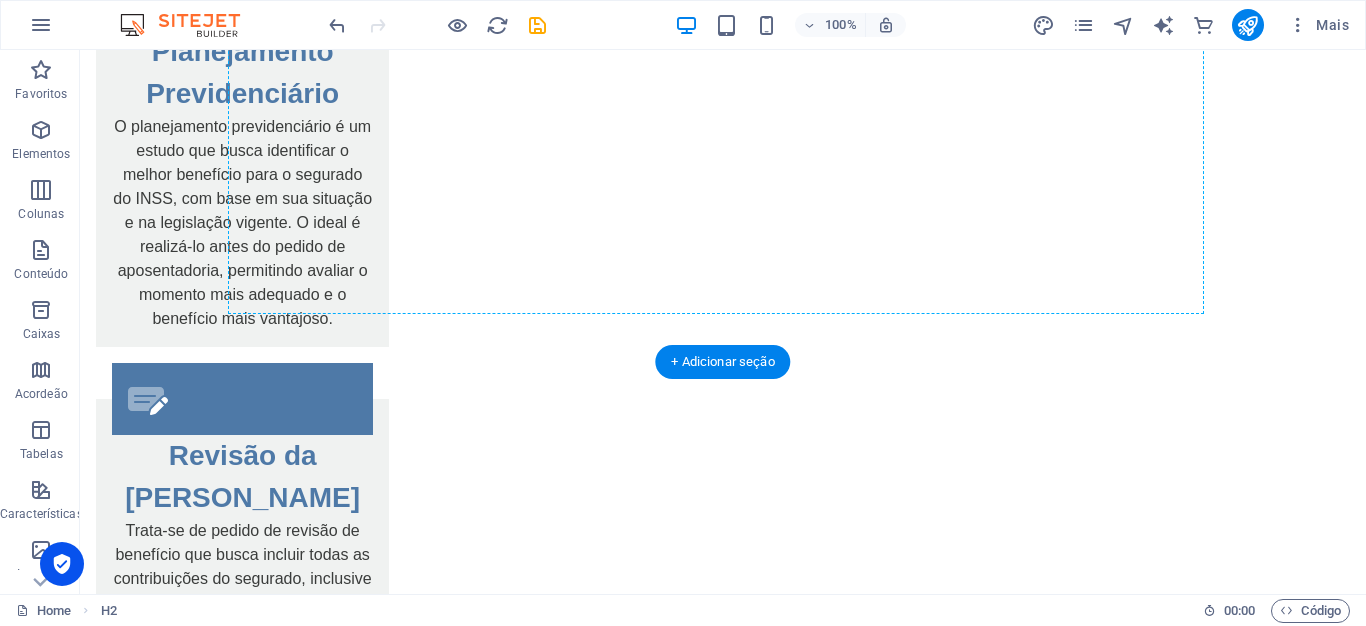 scroll, scrollTop: 4567, scrollLeft: 0, axis: vertical 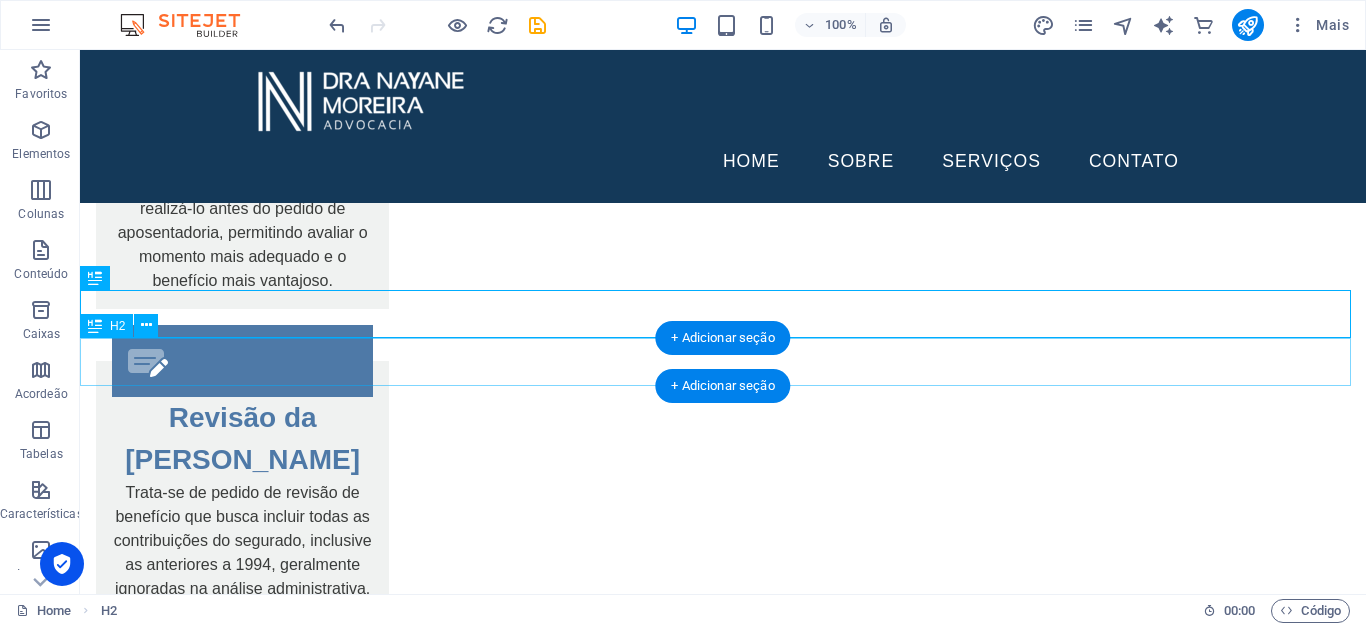 click on "Novo título" at bounding box center [723, 3595] 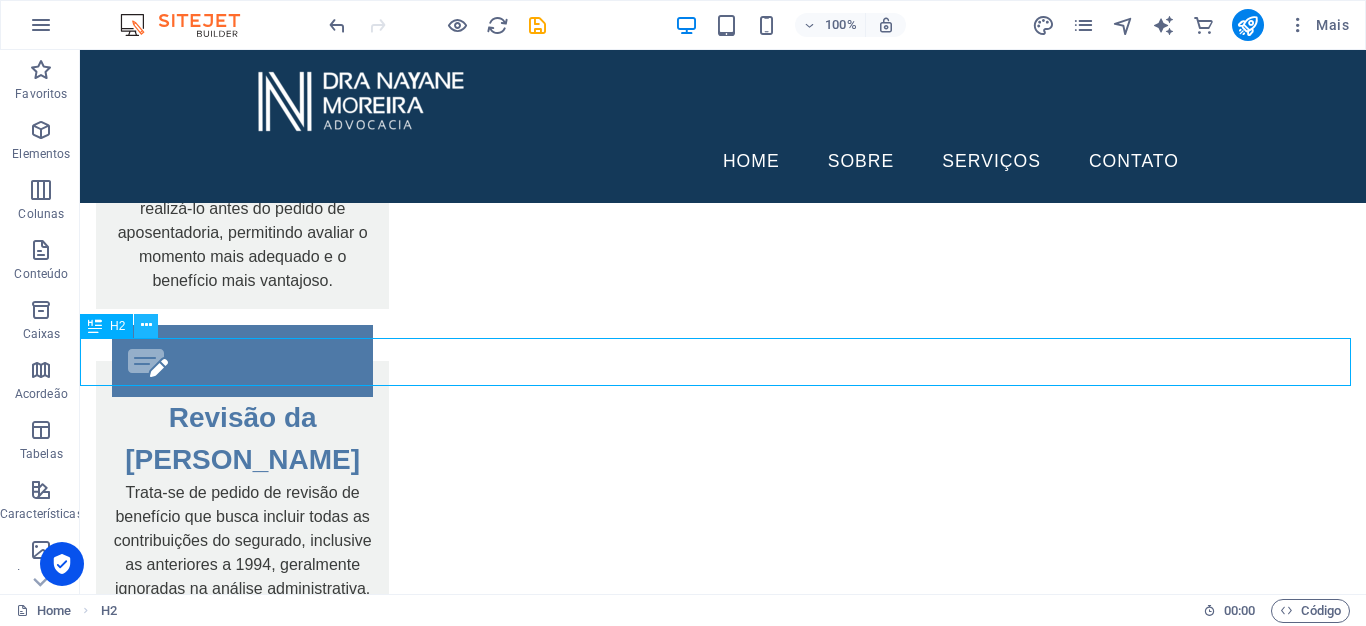 click at bounding box center [146, 325] 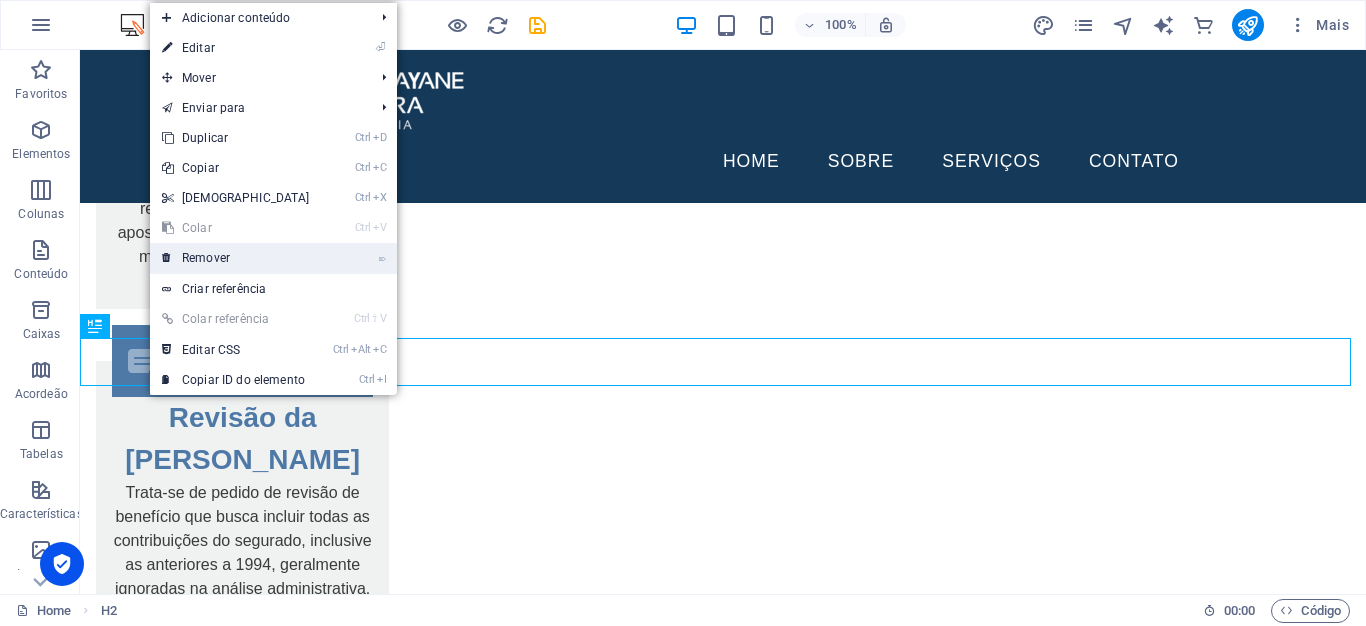 click on "⌦  Remover" at bounding box center [236, 258] 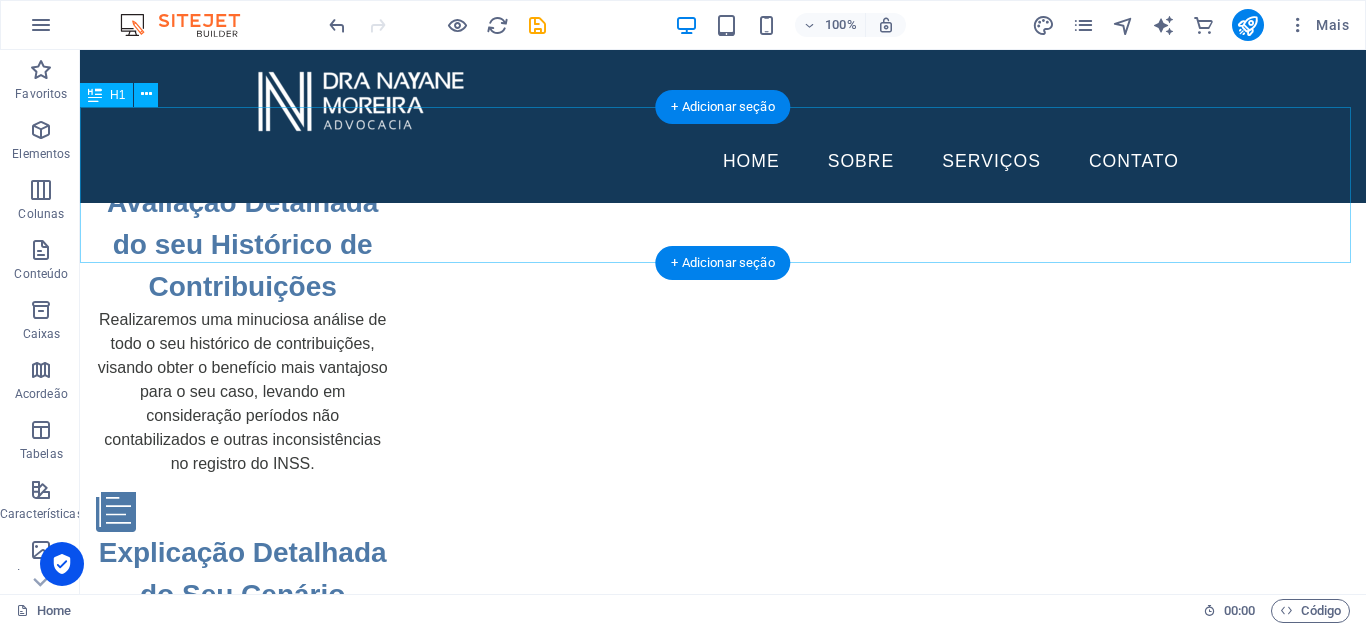 scroll, scrollTop: 2388, scrollLeft: 0, axis: vertical 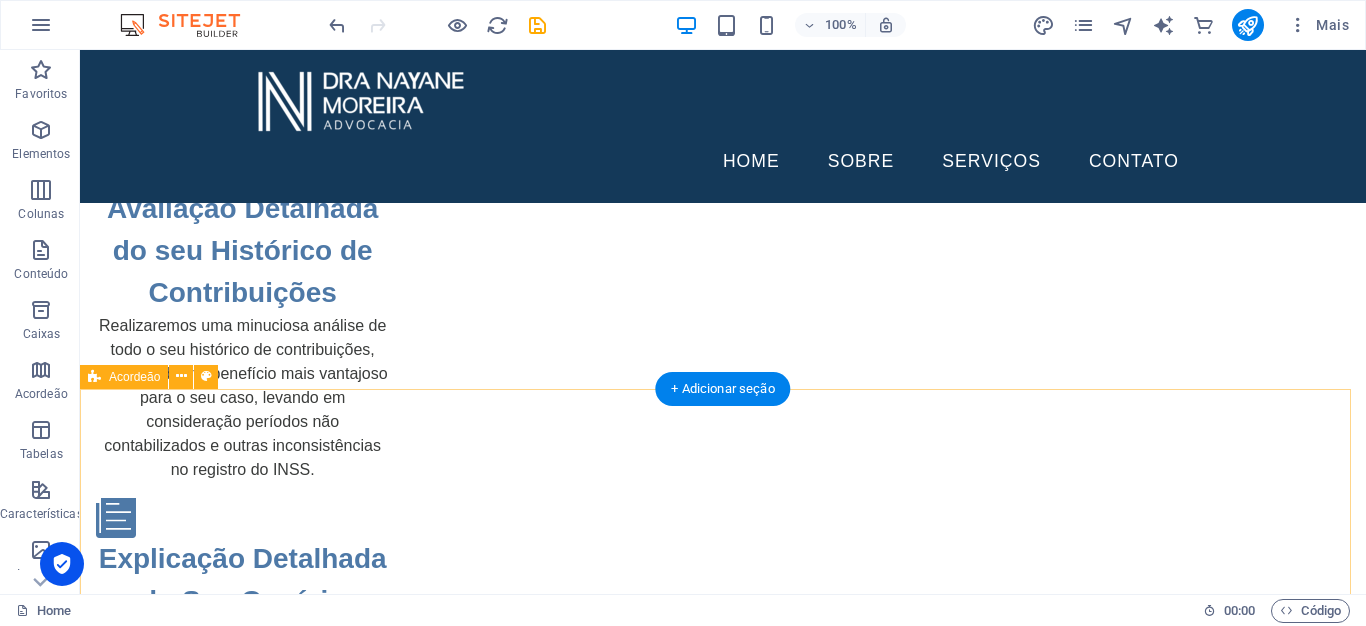 click on "O que é planejamento previdenciário? É uma análise detalhada da sua vida contributiva com o objetivo de identificar o melhor momento e a melhor forma de se aposentar, garantindo o maior benefício possível e evitando prejuízos. Quem precisa fazer planejamento previdenciário? Qualquer pessoa que contribua ou tenha contribuído para o INSS – especialmente quem: Está perto de se aposentar; Tem dúvidas sobre tempo de contribuição; Trabalhou em mais de um regime (ex: CLT + MEI); Já teve contribuições irregulares ou interrompidas. Qual a diferença entre simulação do INSS e planejamento feito por um especialista? A simulação do INSS é automática e limitada. Já o planejamento profissional considera: Regras de transição; Revisões possíveis; Análise de vínculos inconsistentes; Cenários de contribuição futura. Qual a diferença entre simulação do INSS e planejamento feito por um especialista? A simulação do INSS é automática e limitada. Já o planejamento profissional considera:" at bounding box center [723, 4637] 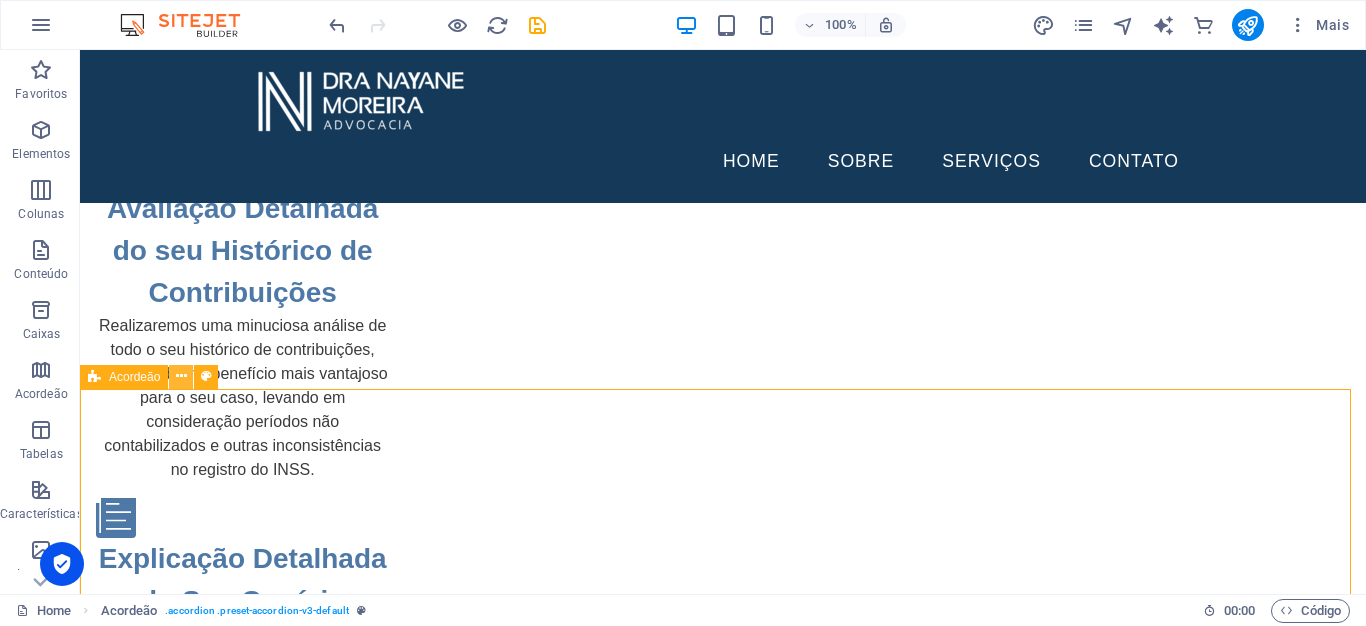 click at bounding box center (181, 376) 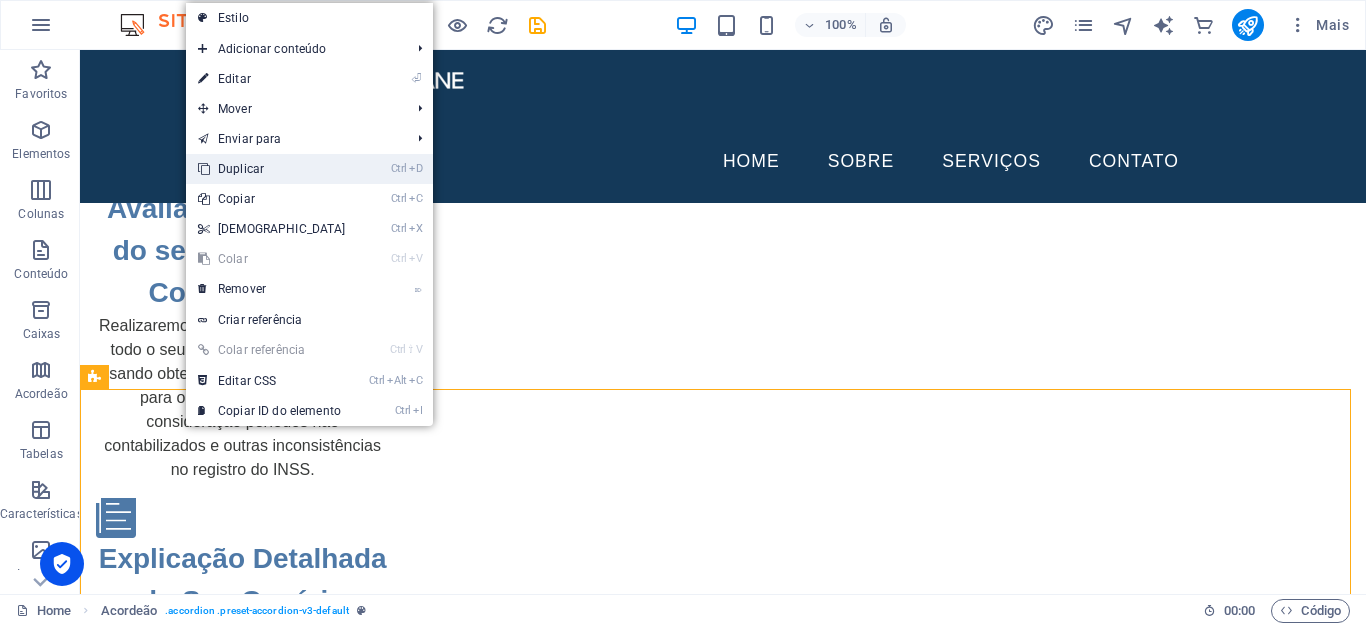 click on "Ctrl D  Duplicar" at bounding box center (272, 169) 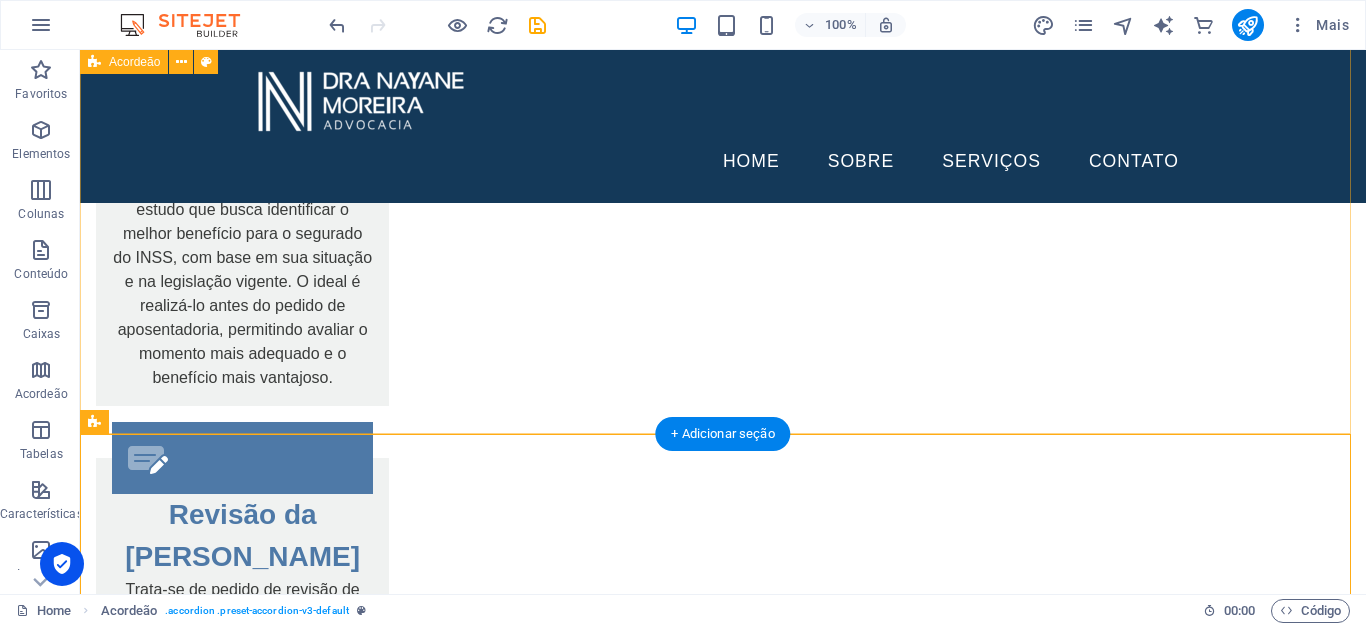 scroll, scrollTop: 4375, scrollLeft: 0, axis: vertical 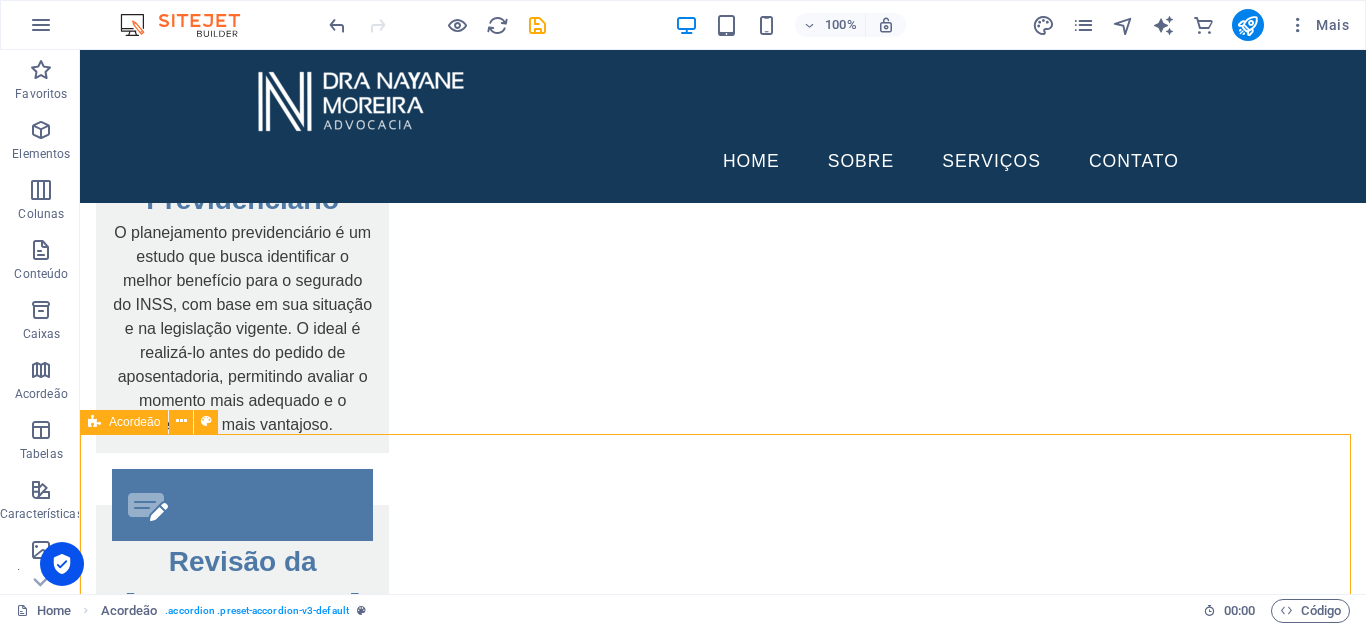 click on "Acordeão" at bounding box center [124, 422] 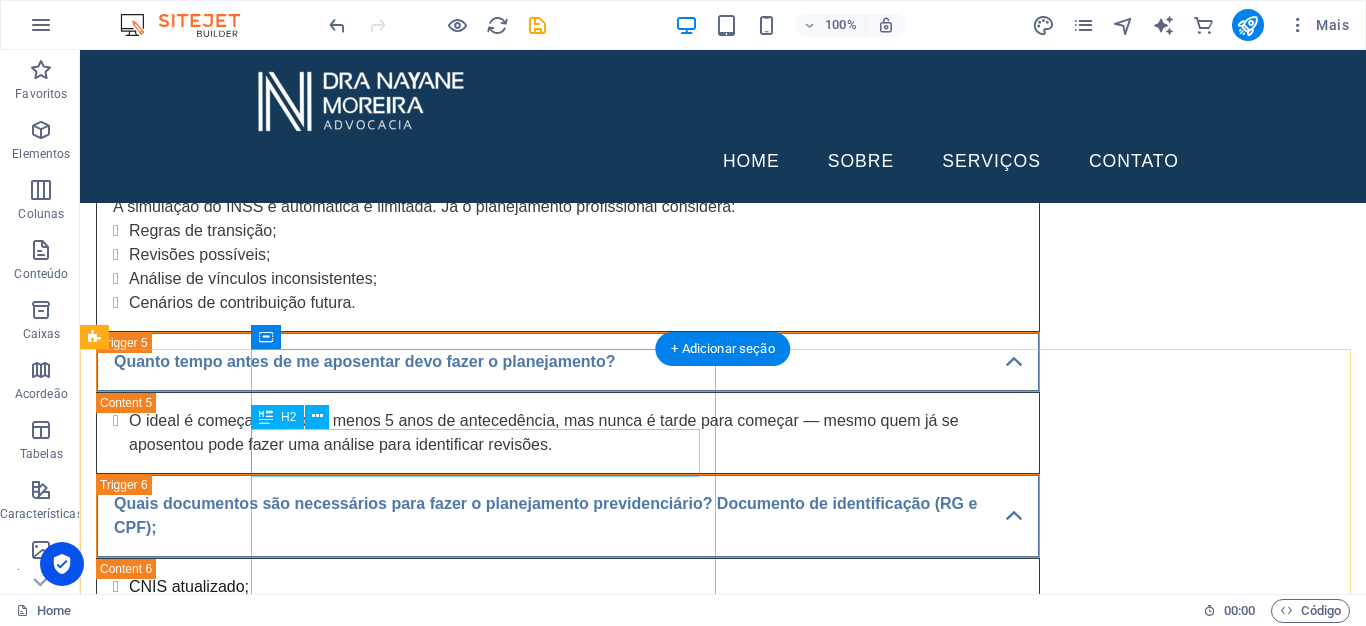 scroll, scrollTop: 6428, scrollLeft: 0, axis: vertical 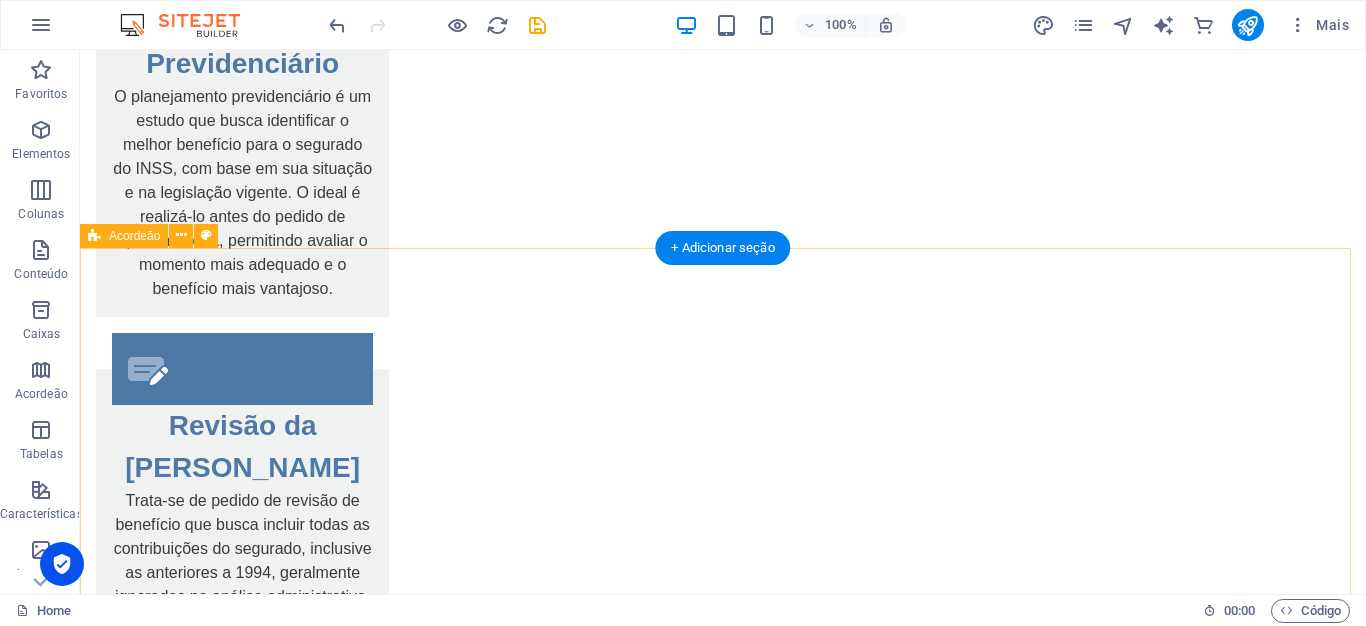 drag, startPoint x: 190, startPoint y: 445, endPoint x: 188, endPoint y: 273, distance: 172.01163 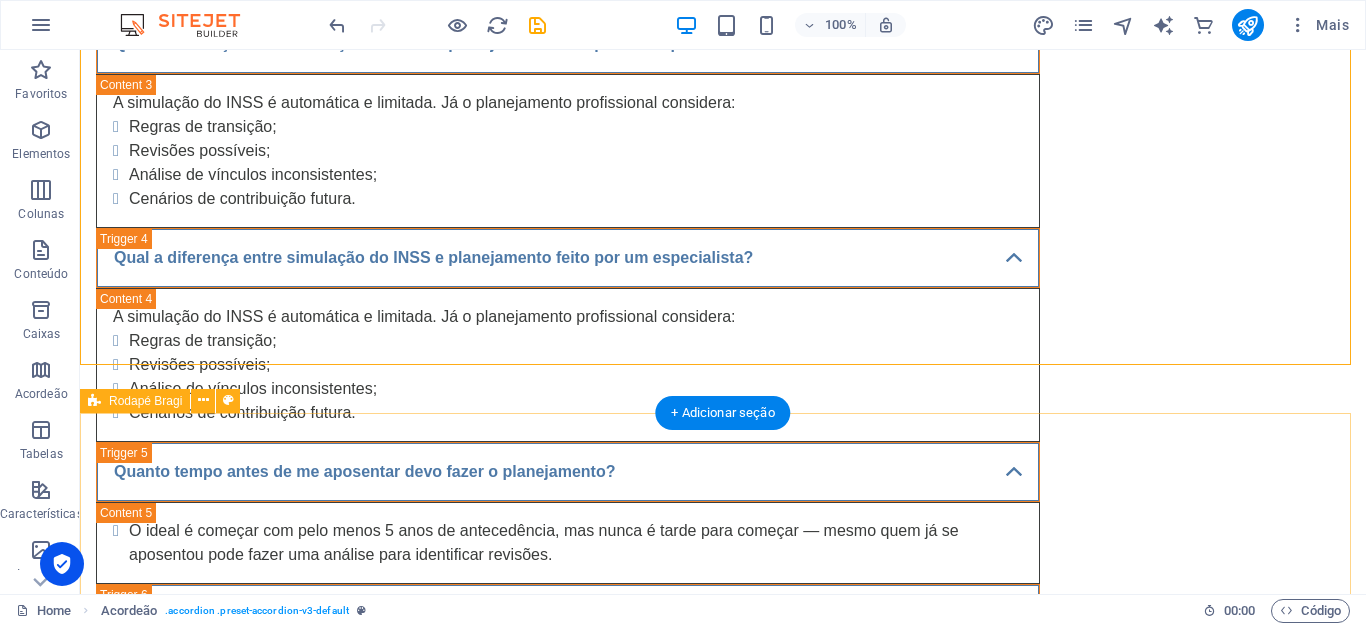 scroll, scrollTop: 6483, scrollLeft: 0, axis: vertical 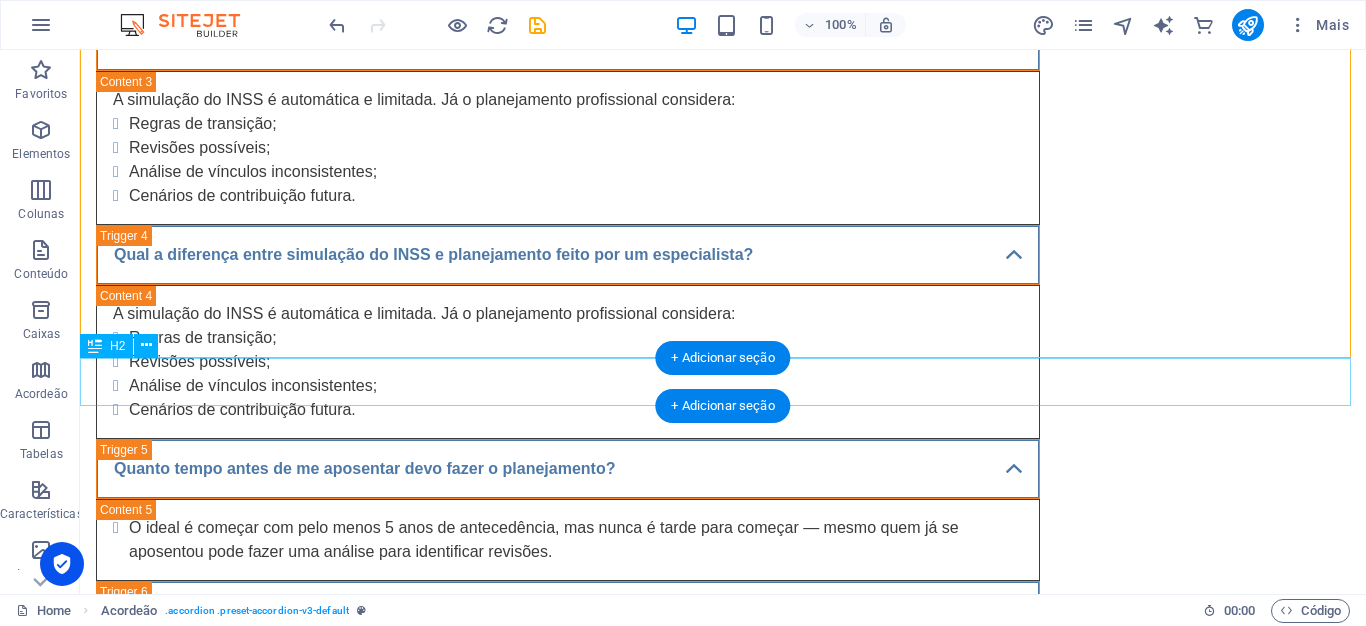 drag, startPoint x: 223, startPoint y: 289, endPoint x: 285, endPoint y: 368, distance: 100.4241 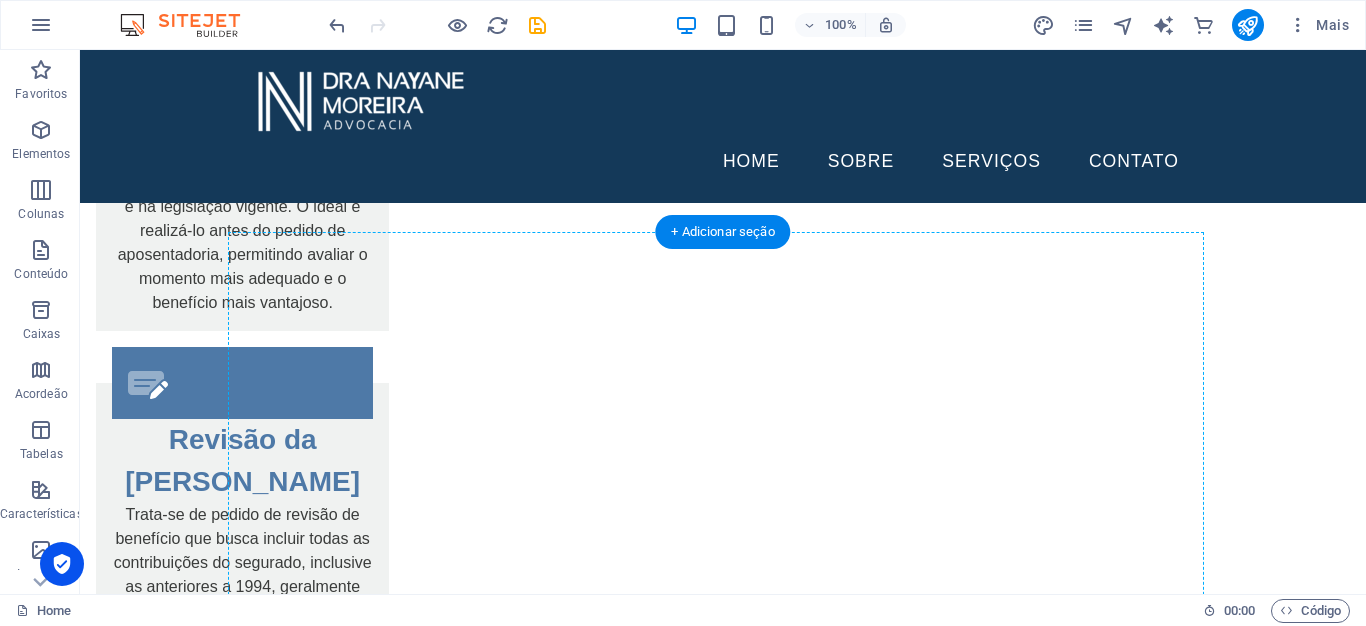 scroll, scrollTop: 4491, scrollLeft: 0, axis: vertical 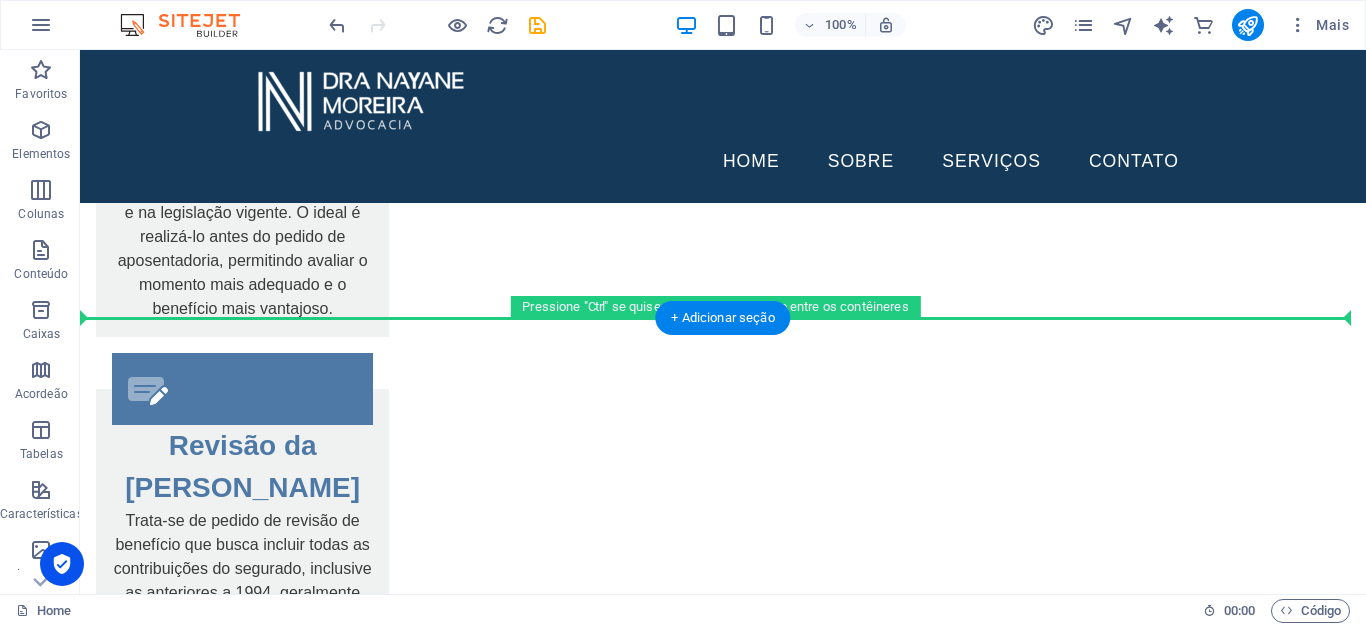 drag, startPoint x: 191, startPoint y: 397, endPoint x: 180, endPoint y: 303, distance: 94.641426 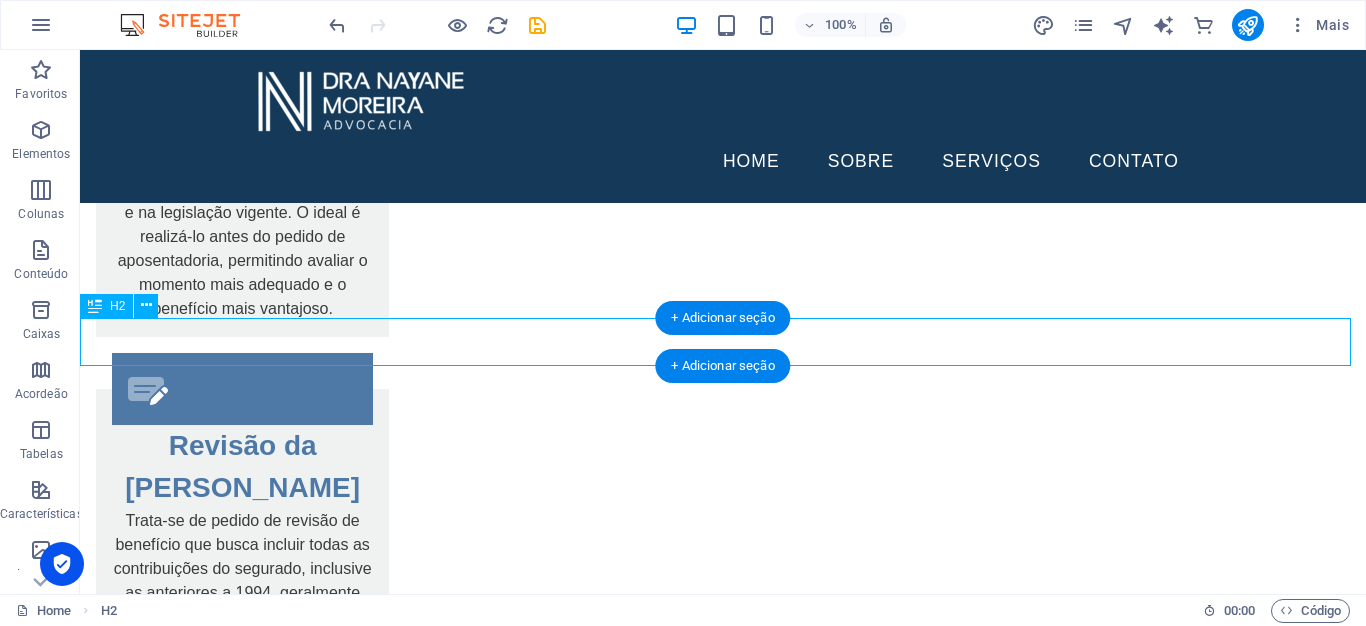 click on "Planejamento Previdenciário" at bounding box center [723, 3575] 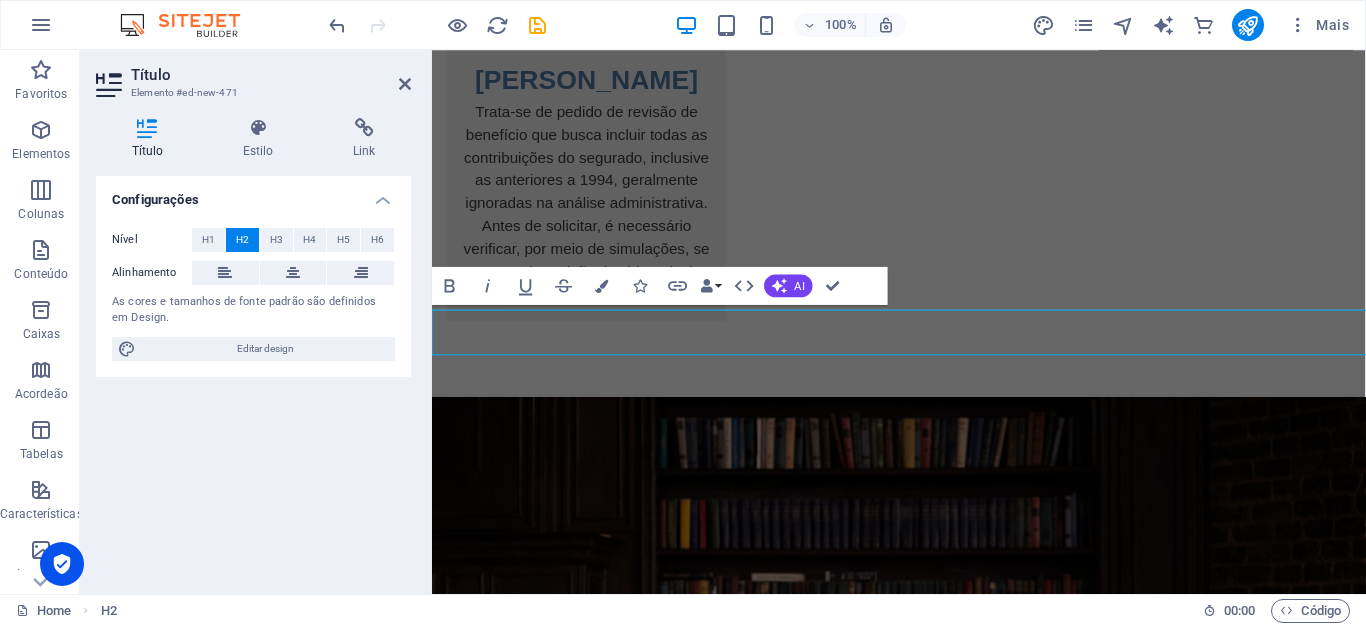 scroll, scrollTop: 4486, scrollLeft: 0, axis: vertical 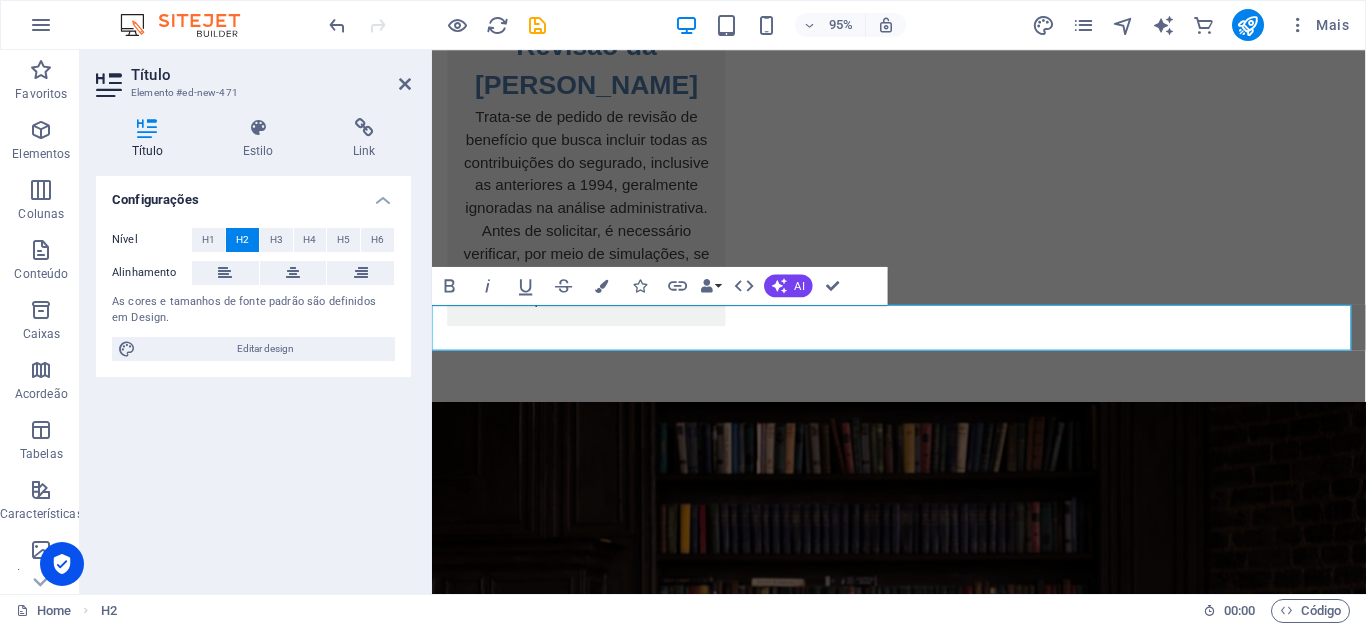 click on "Planejamento Previdenciário" at bounding box center (923, 3174) 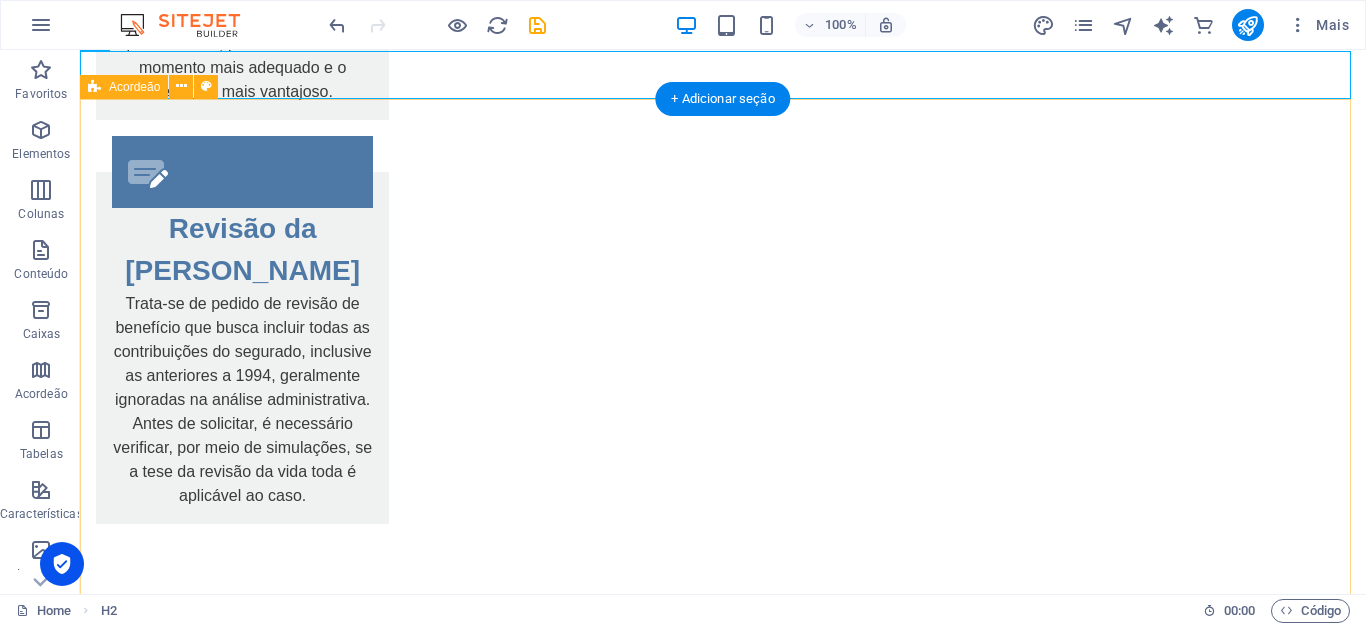 scroll, scrollTop: 4760, scrollLeft: 0, axis: vertical 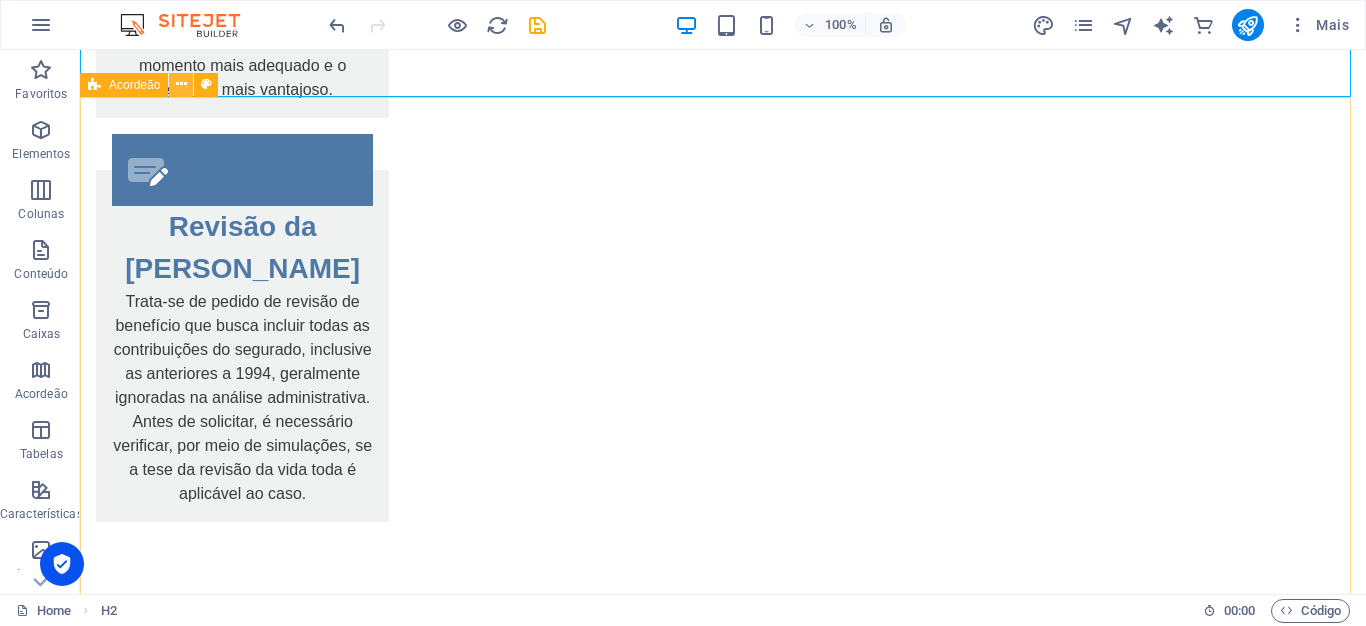 click at bounding box center [181, 84] 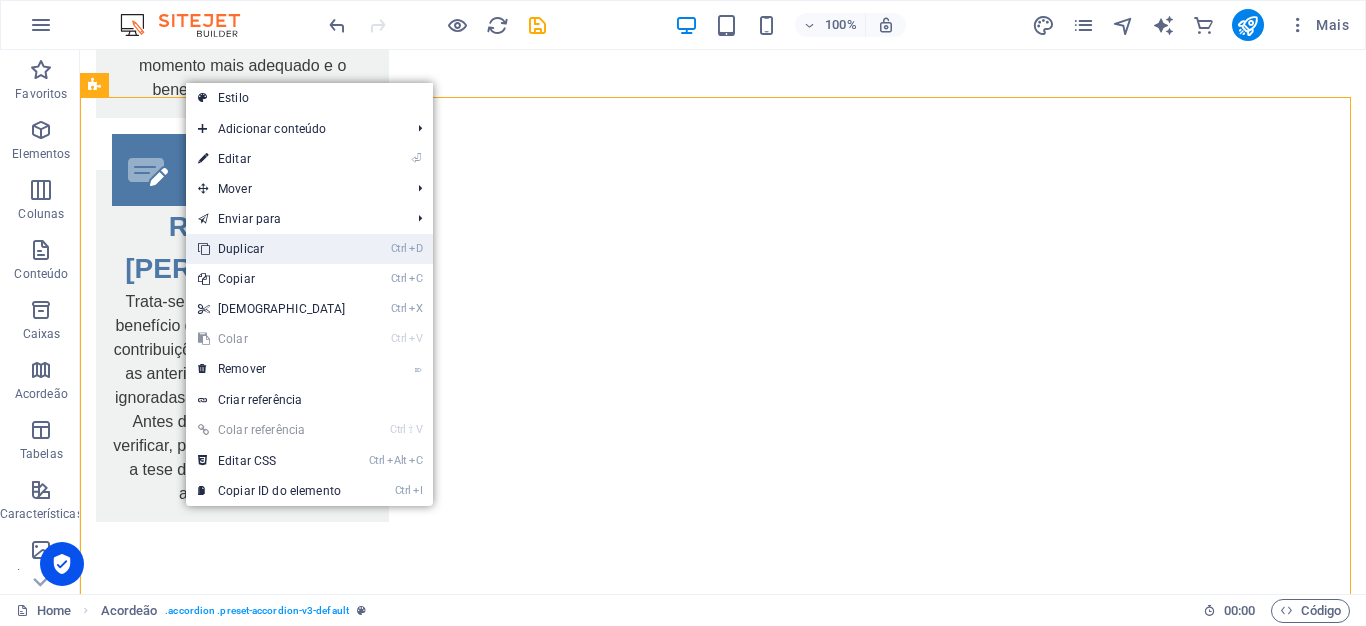 click on "Ctrl D  Duplicar" at bounding box center (272, 249) 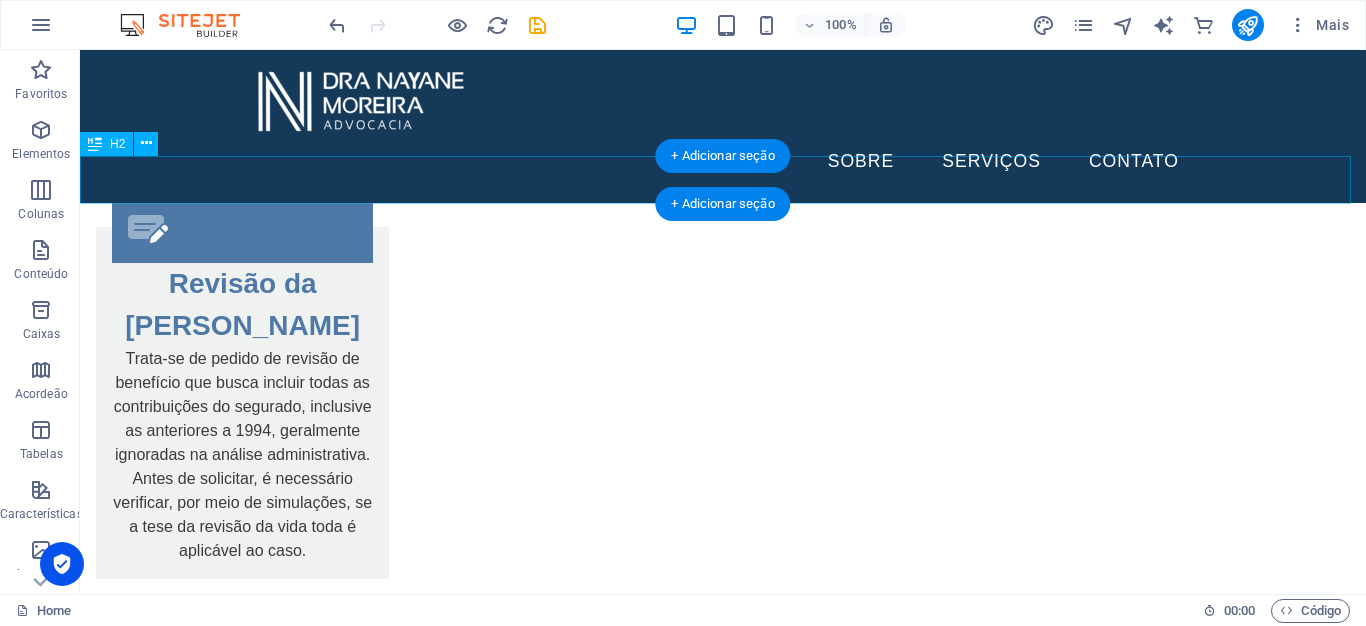 scroll, scrollTop: 4584, scrollLeft: 0, axis: vertical 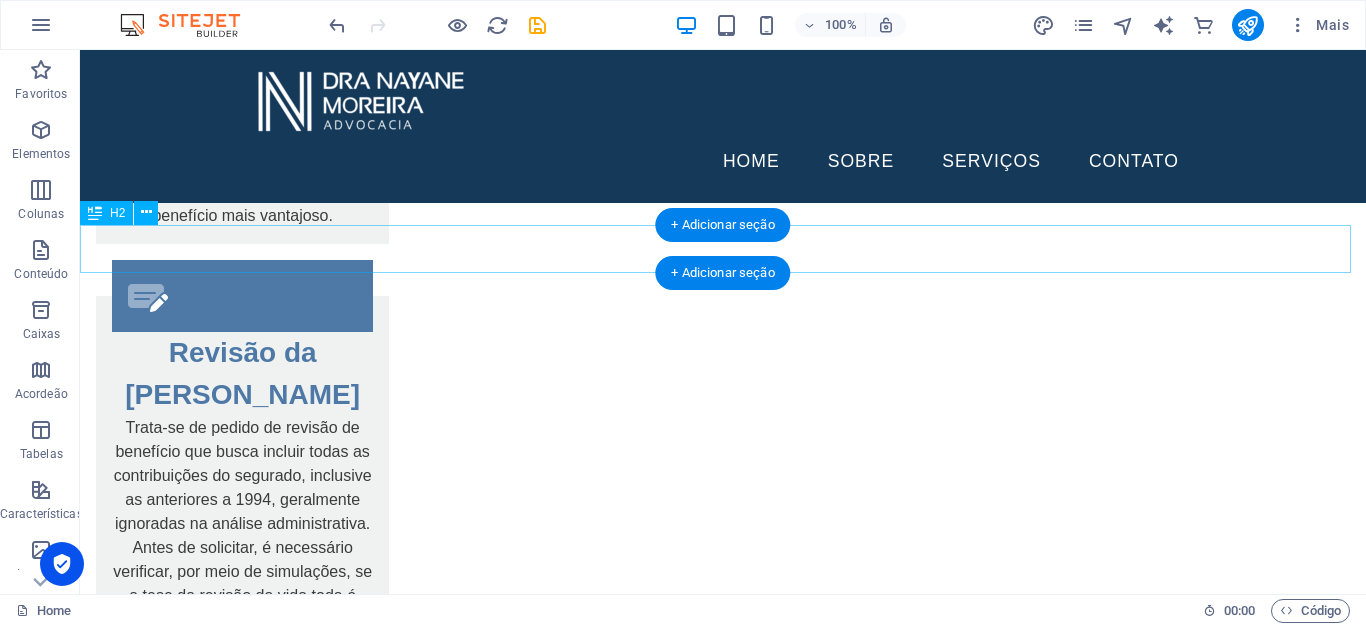 click on "DDDD Planejamento Previdenciário" at bounding box center [723, 3482] 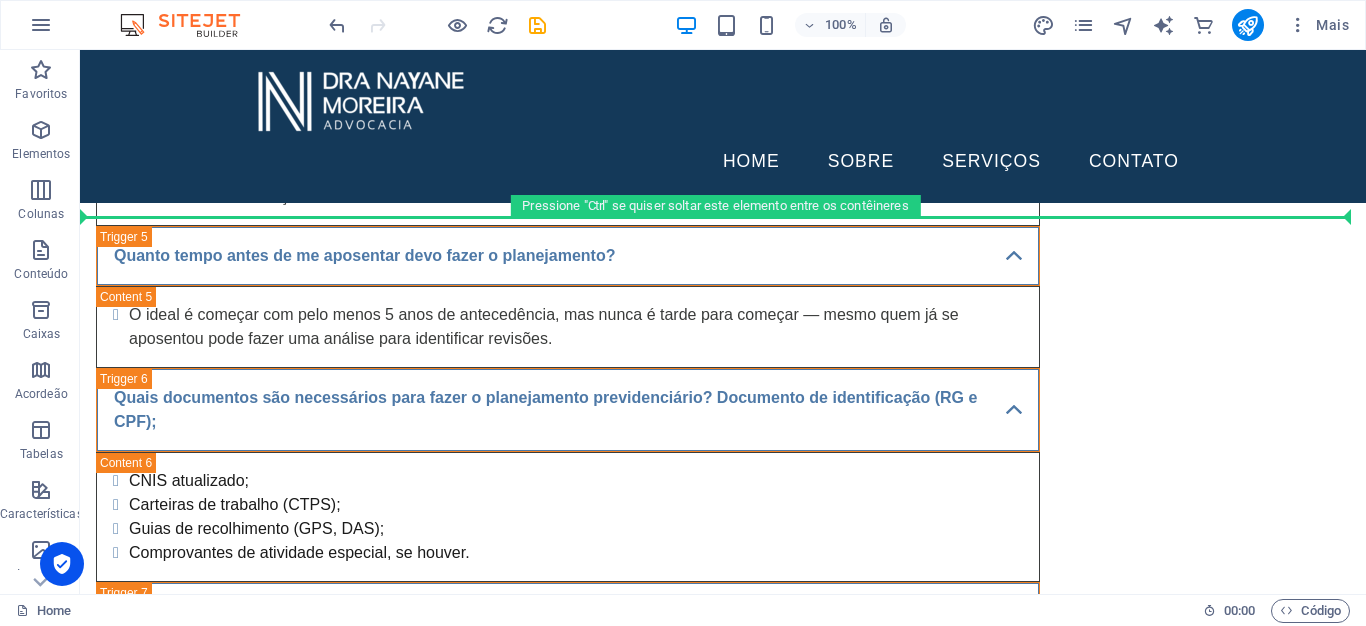 scroll, scrollTop: 6622, scrollLeft: 0, axis: vertical 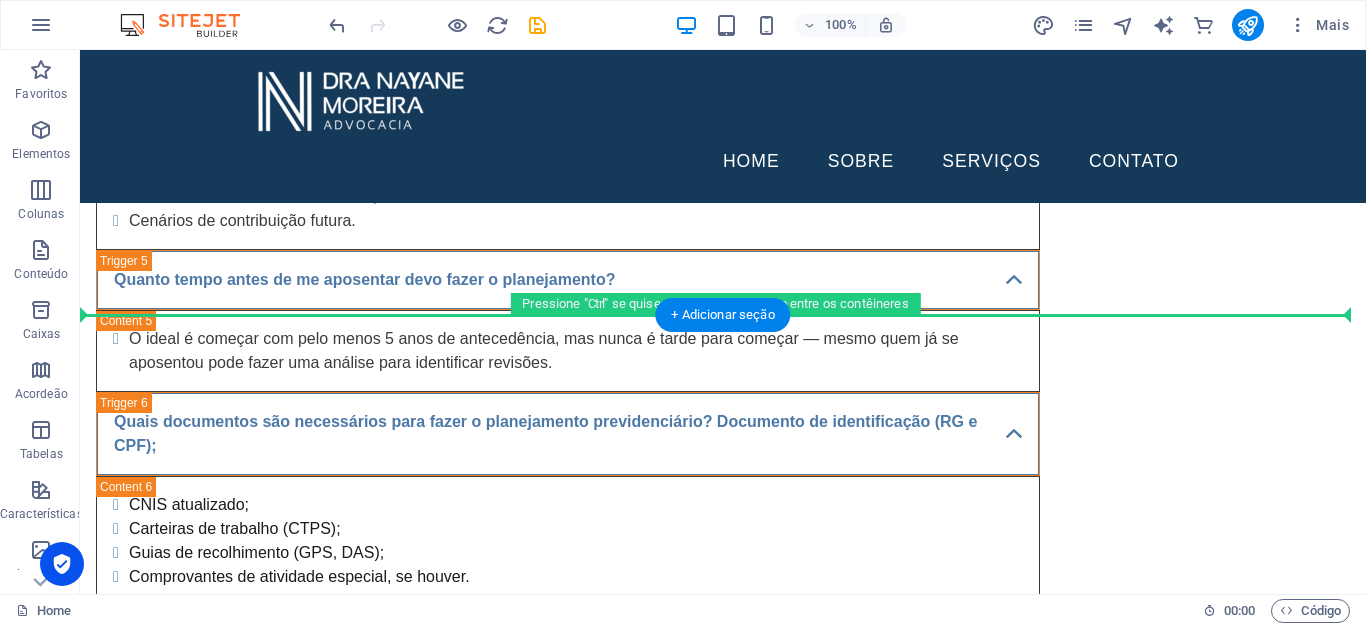 drag, startPoint x: 167, startPoint y: 315, endPoint x: 184, endPoint y: 313, distance: 17.117243 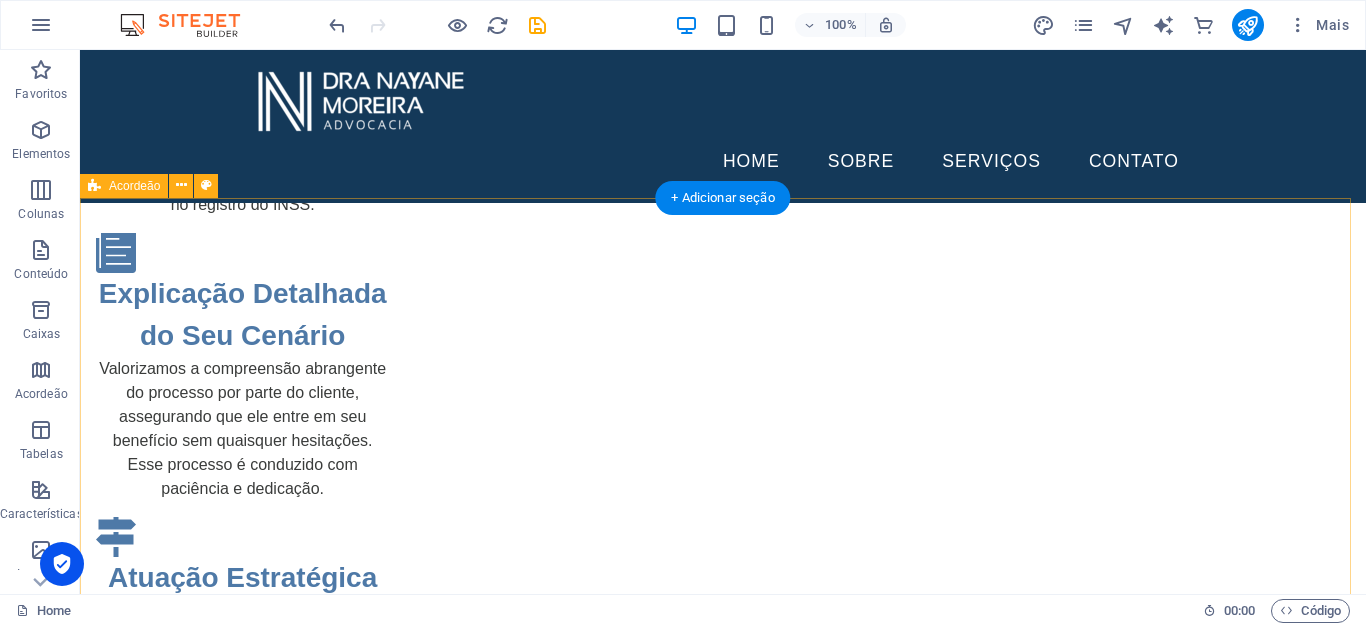 scroll, scrollTop: 2375, scrollLeft: 0, axis: vertical 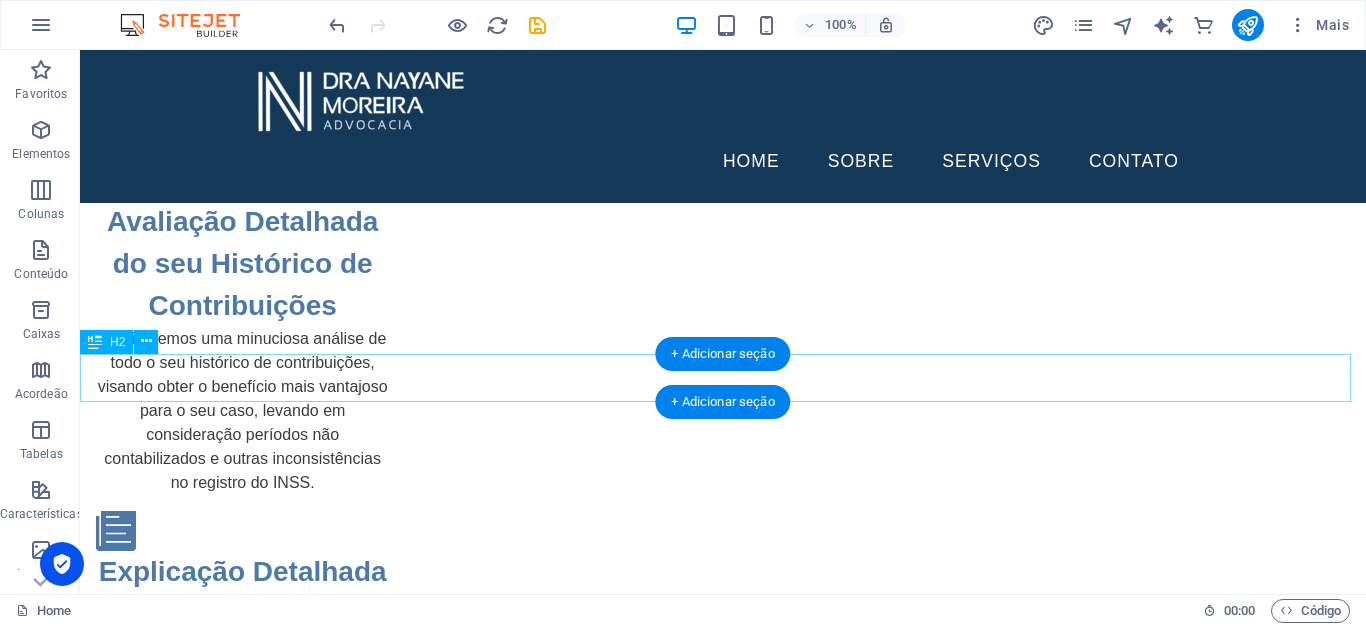 click on "Planejamento Previdenciário" at bounding box center (723, 3609) 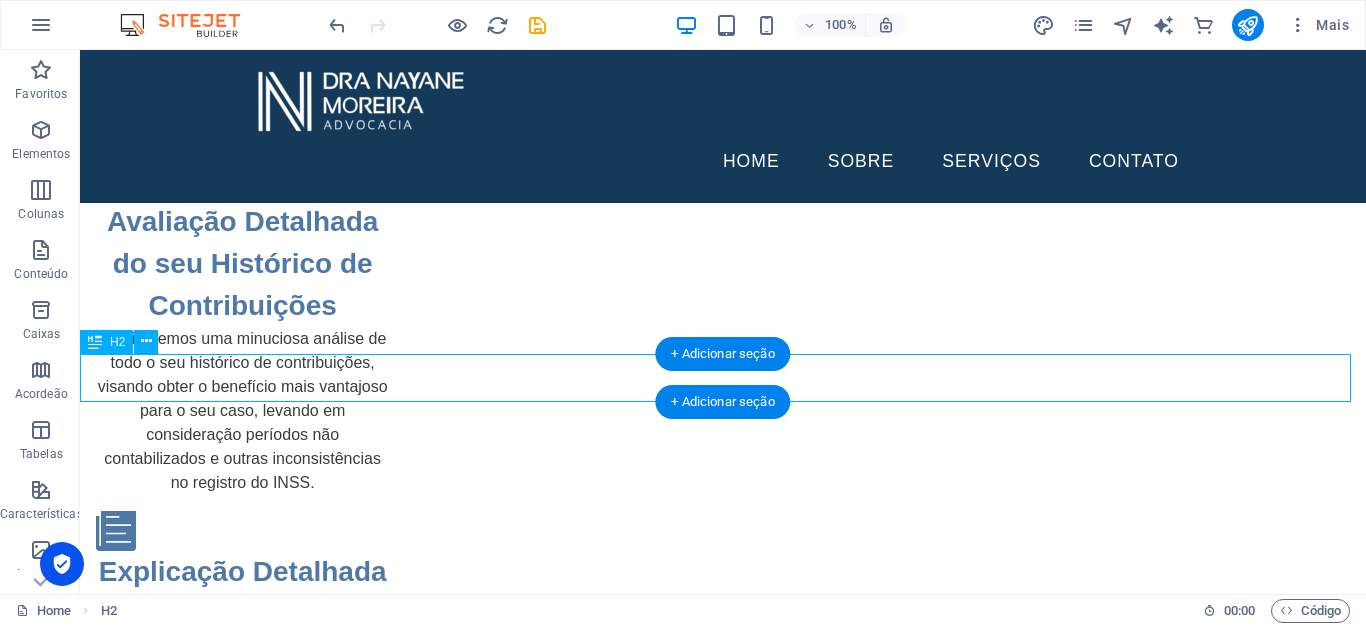 click on "Planejamento Previdenciário" at bounding box center [723, 3609] 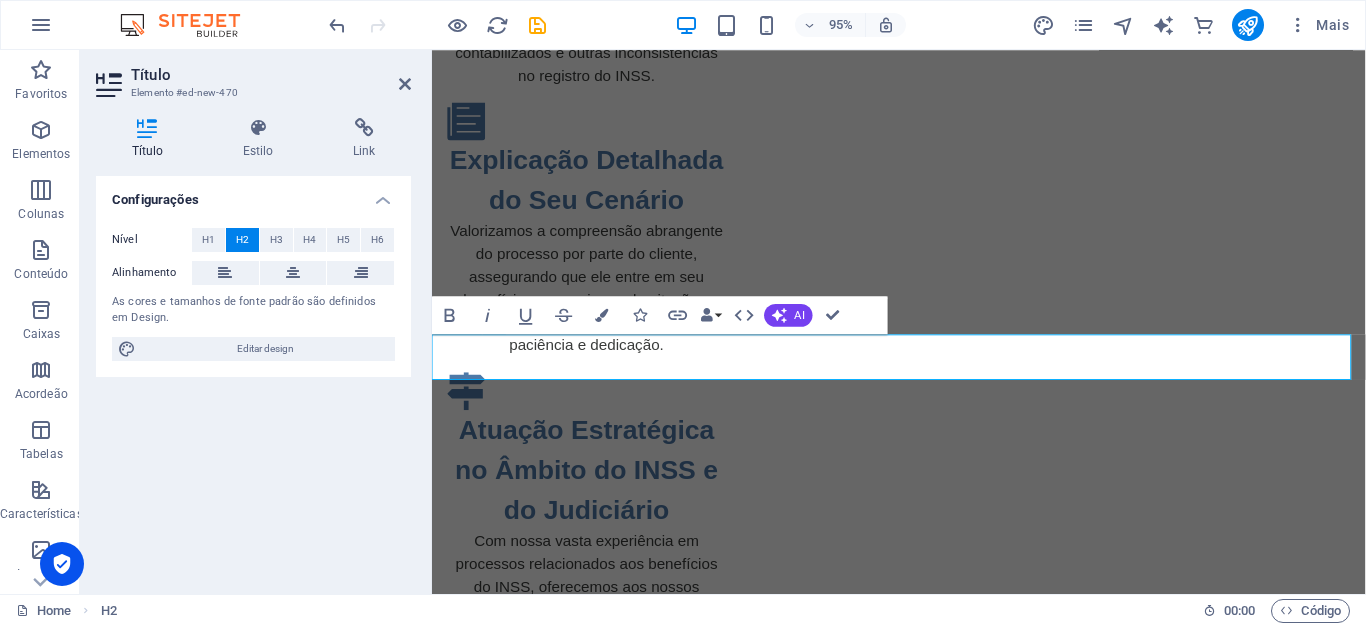 type 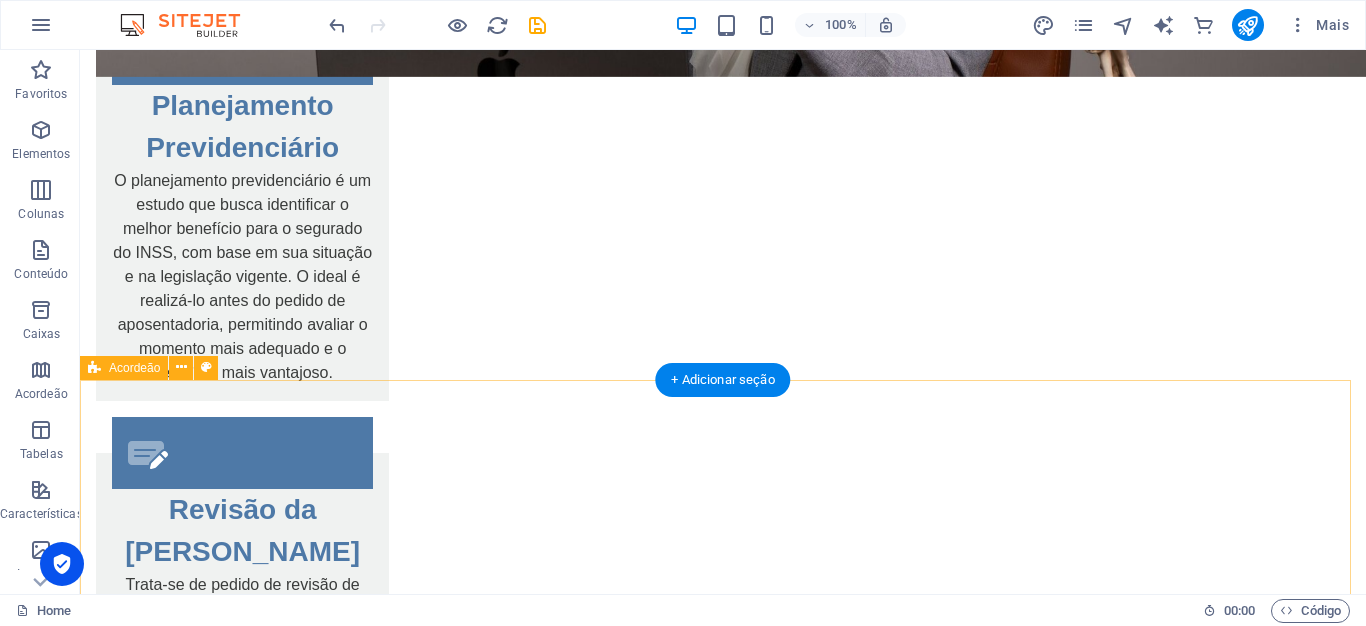 scroll, scrollTop: 4479, scrollLeft: 0, axis: vertical 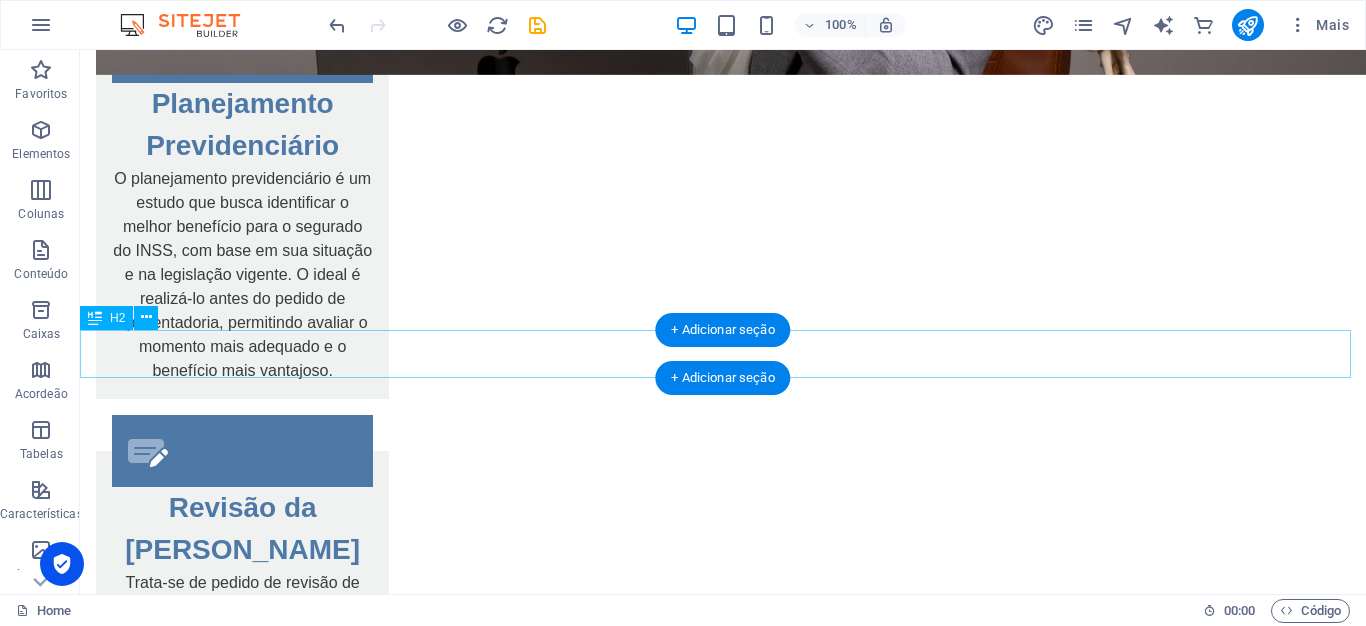 click on "DDDD Planejamento Previdenciário" at bounding box center [723, 3637] 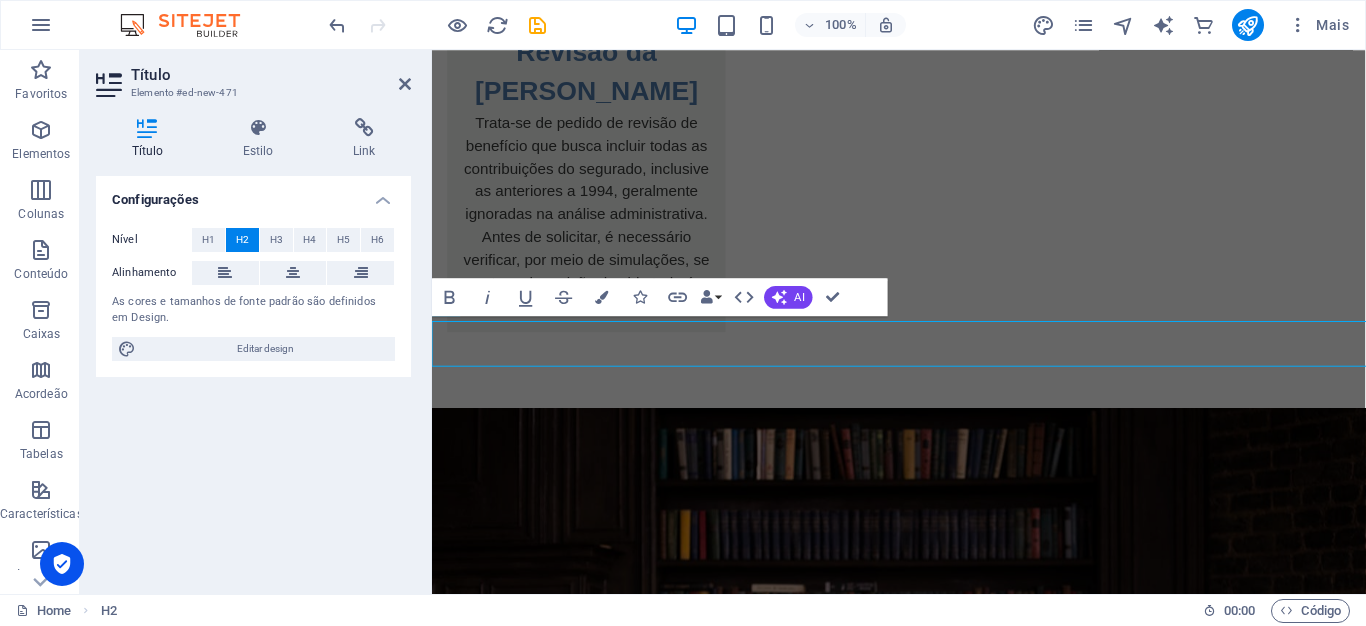 scroll, scrollTop: 4474, scrollLeft: 0, axis: vertical 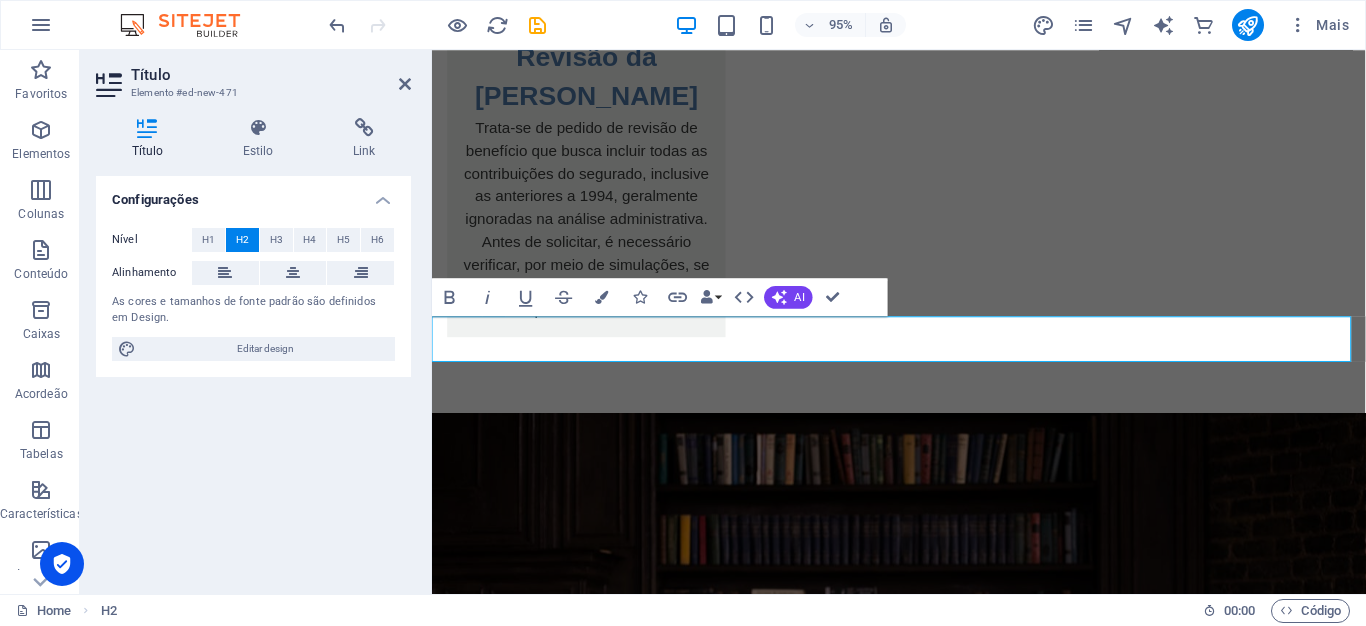 type 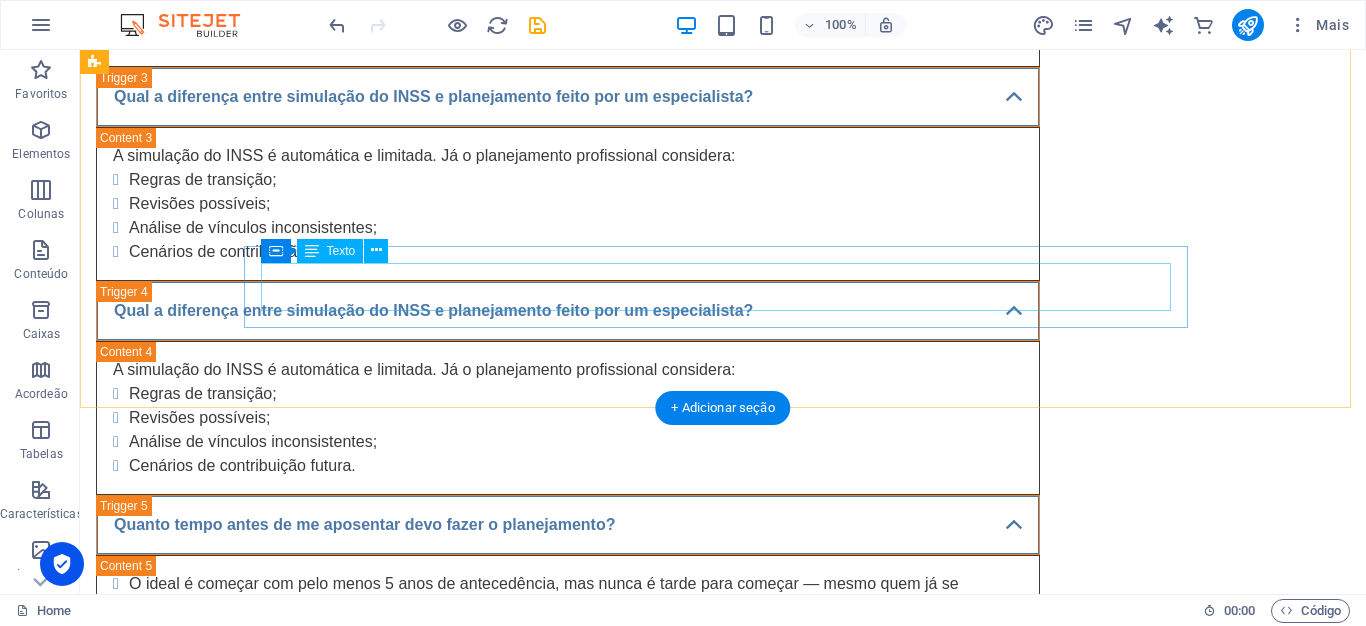 scroll, scrollTop: 6528, scrollLeft: 0, axis: vertical 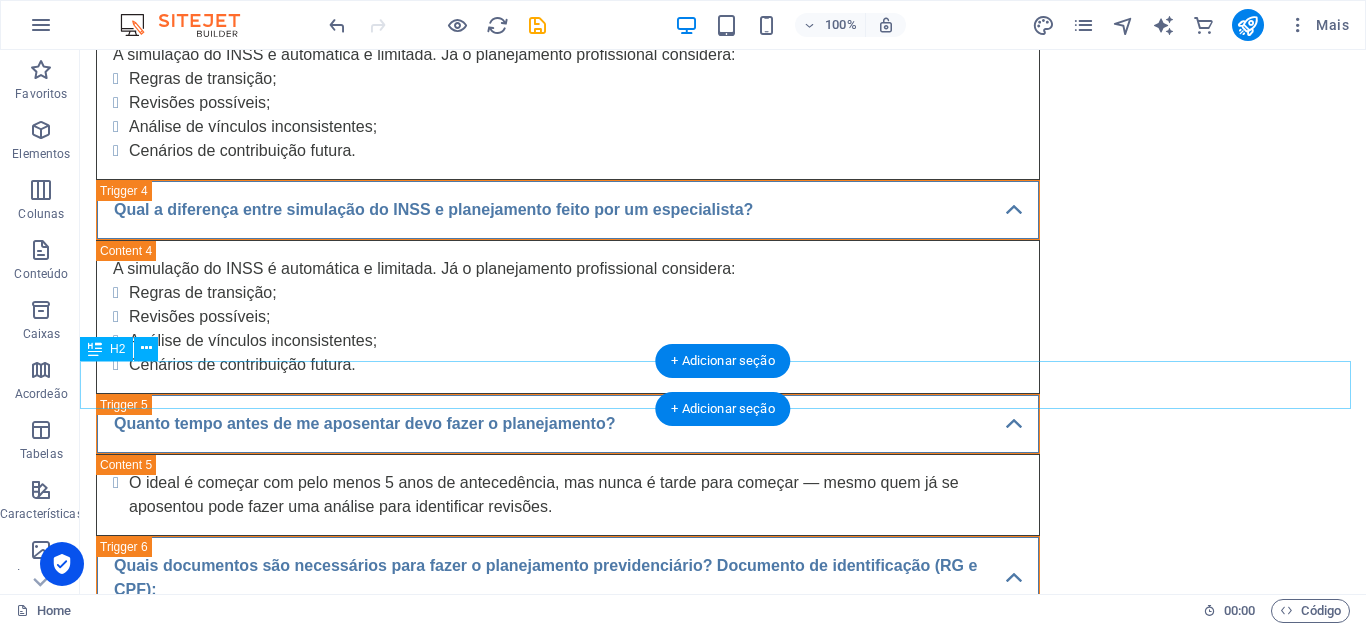 click on "DDDD Planejamento Previdenciário" at bounding box center [723, 3670] 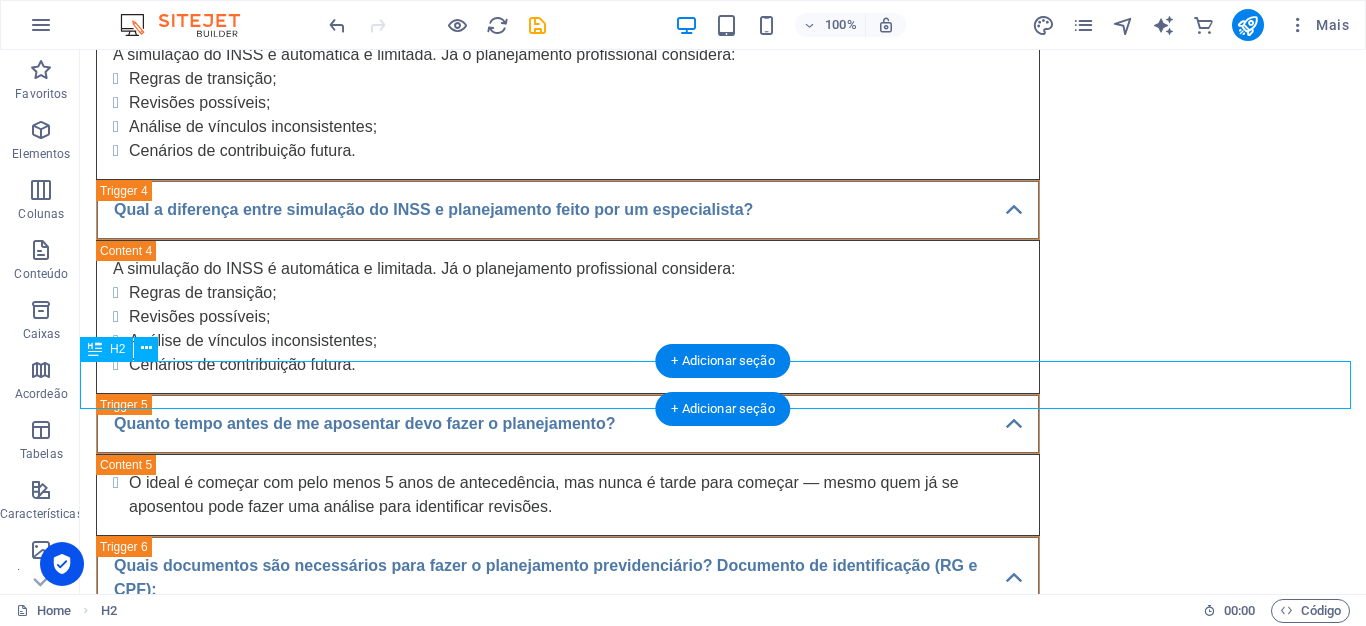 click on "DDDD Planejamento Previdenciário" at bounding box center [723, 3670] 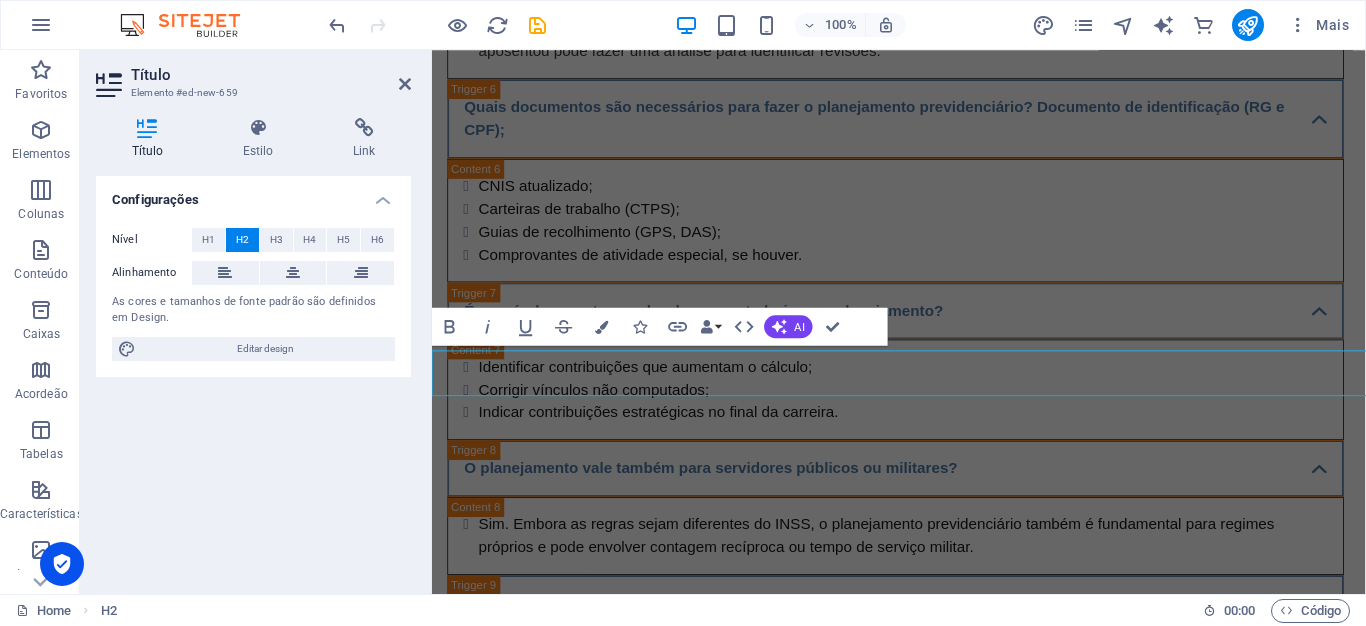 scroll, scrollTop: 6523, scrollLeft: 0, axis: vertical 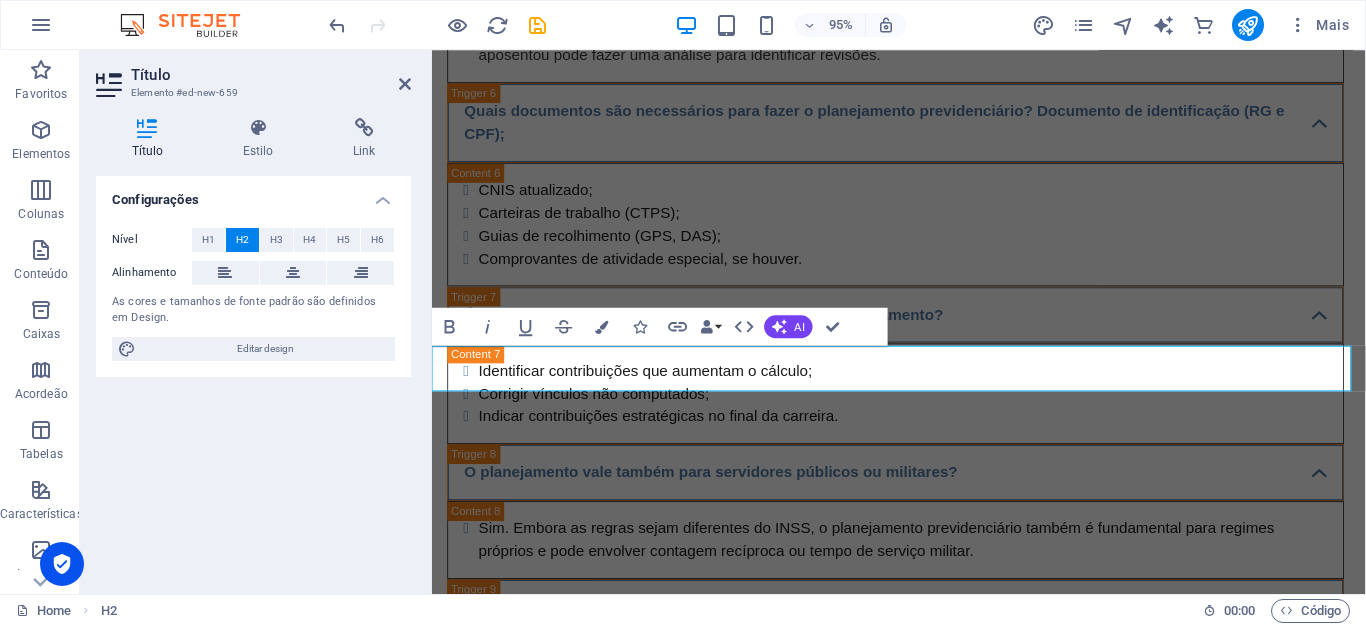 type 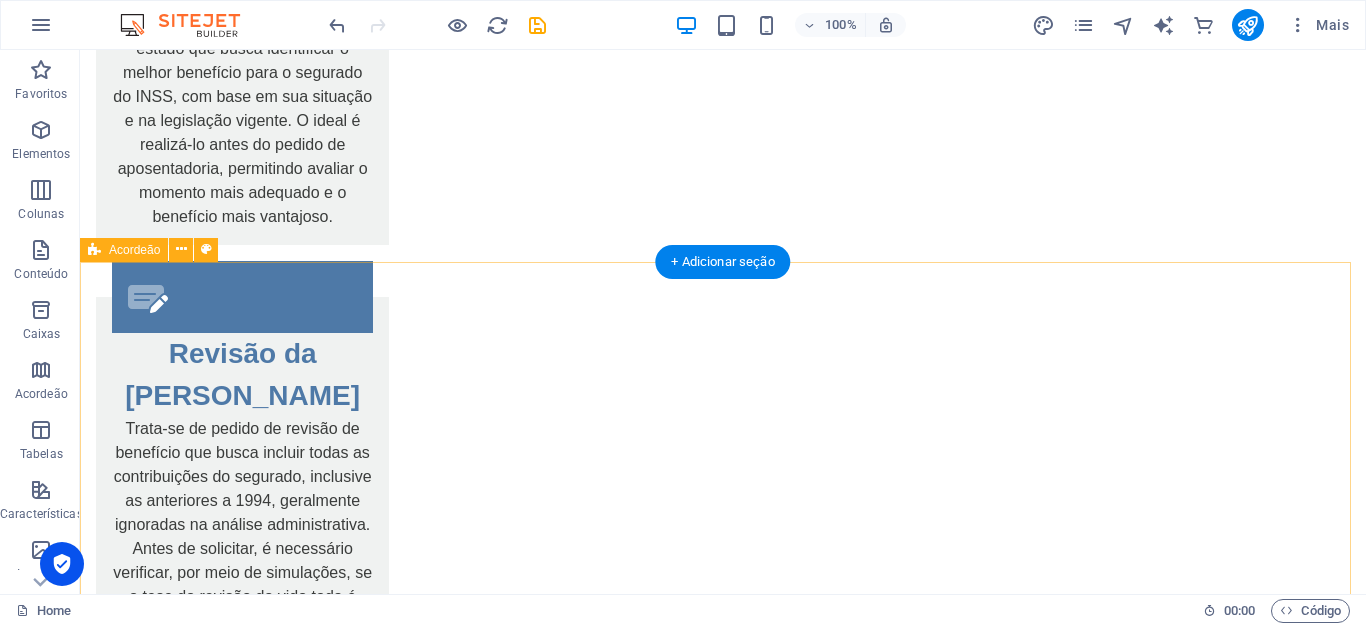 scroll, scrollTop: 4658, scrollLeft: 0, axis: vertical 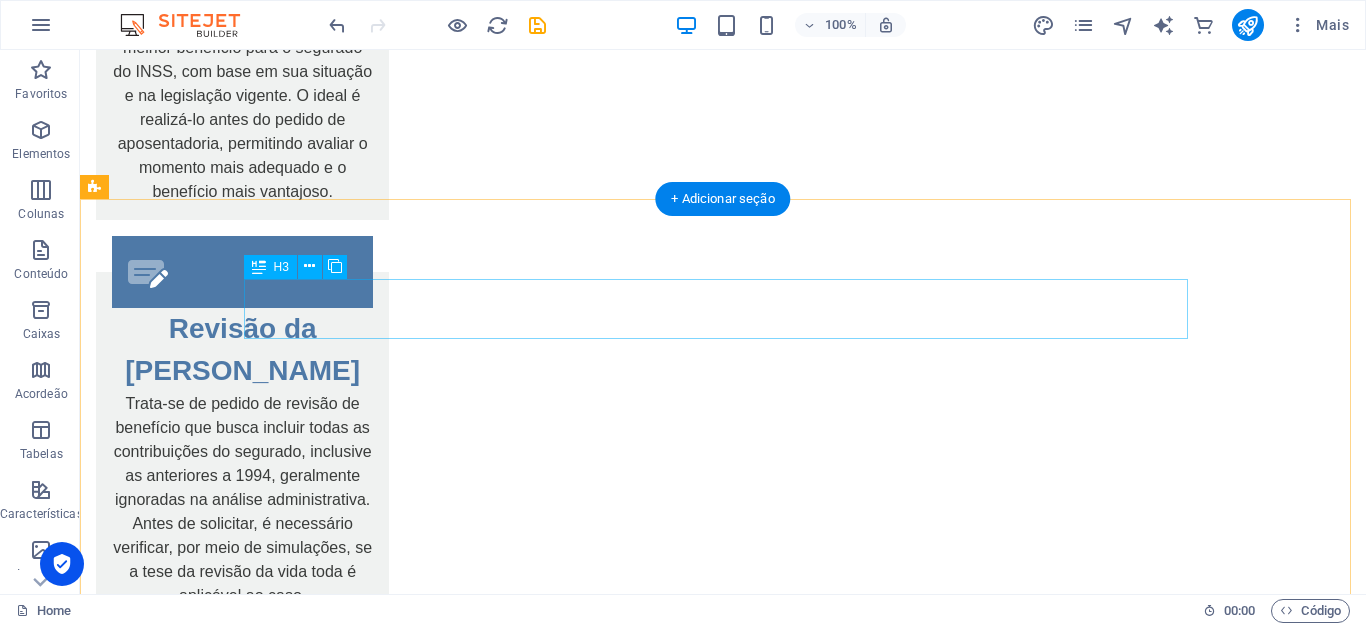 click on "O que é planejamento previdenciário?" at bounding box center (568, 3592) 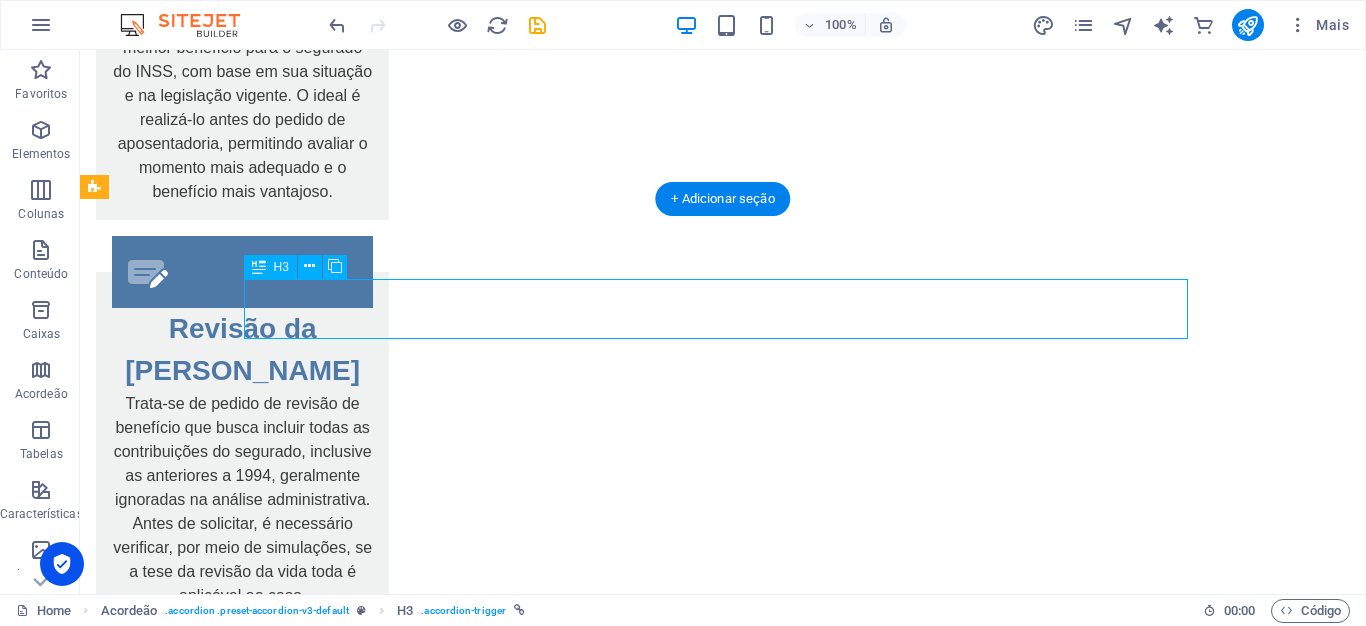 click on "O que é planejamento previdenciário?" at bounding box center (568, 3592) 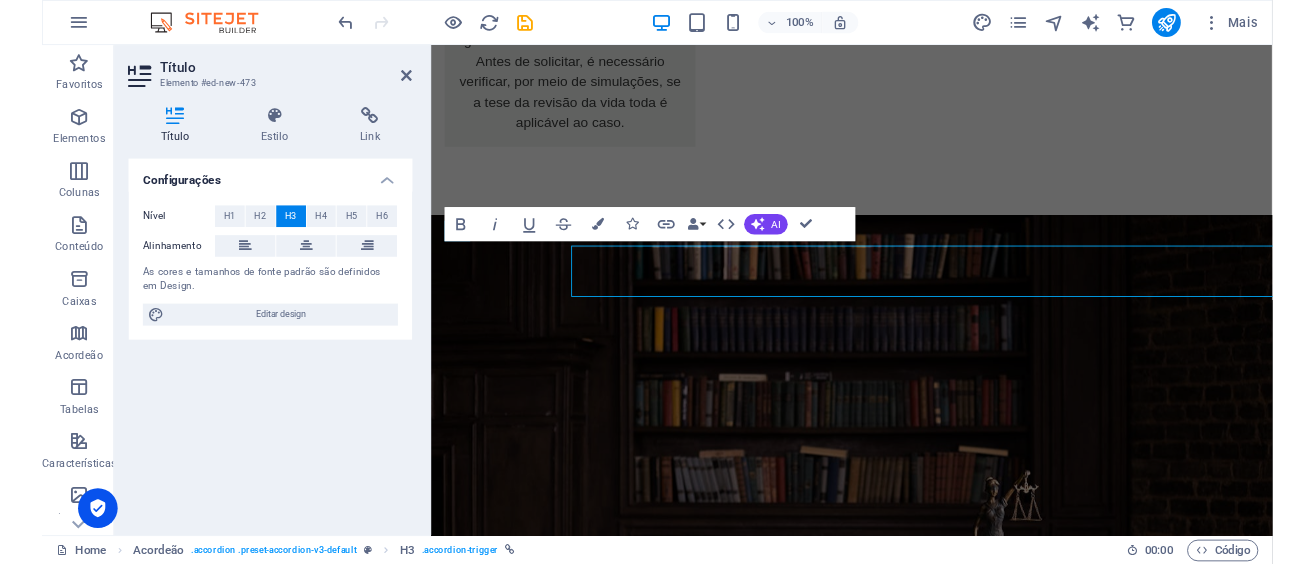 scroll, scrollTop: 4653, scrollLeft: 0, axis: vertical 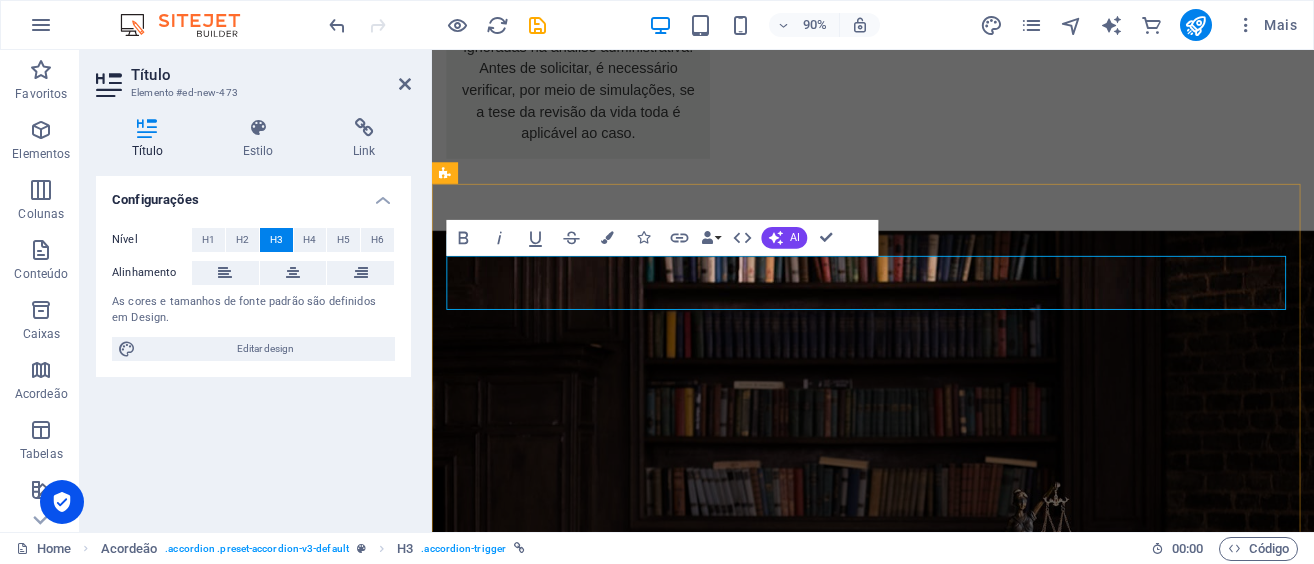 click on "O que é planejamento previdenciário?" at bounding box center (920, 3139) 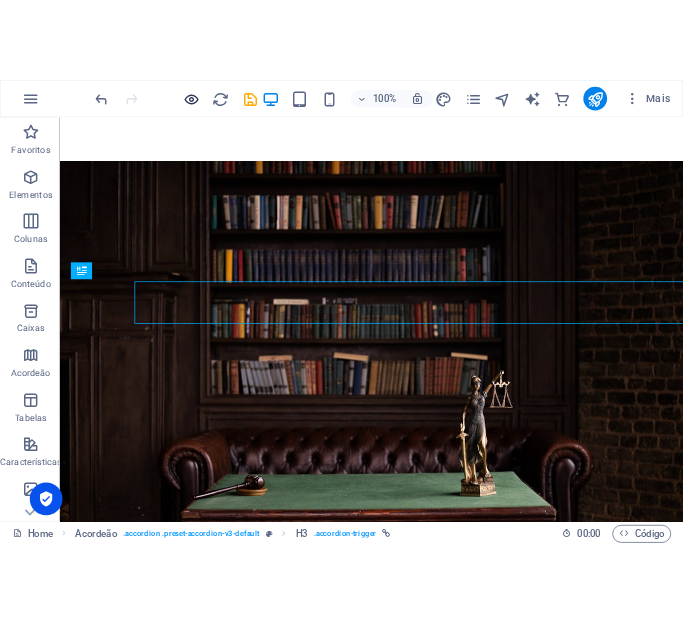 scroll, scrollTop: 4658, scrollLeft: 0, axis: vertical 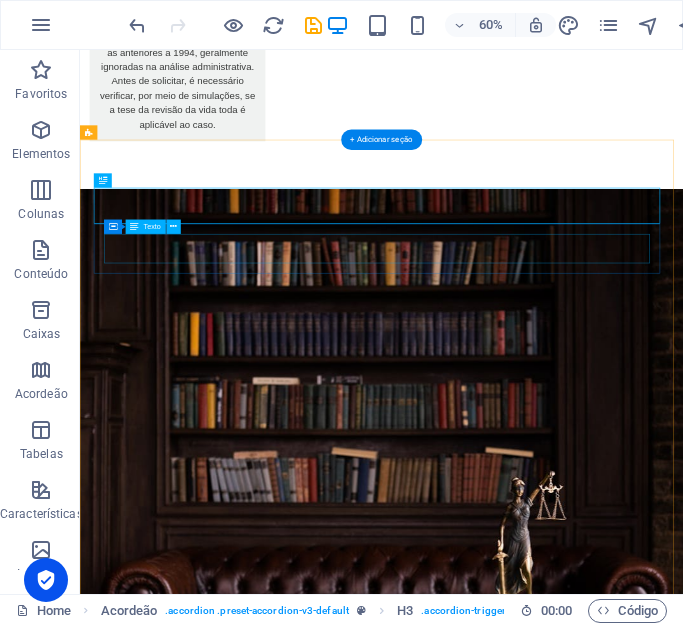 click on "É uma análise detalhada da sua vida contributiva com o objetivo de identificar o melhor momento e a melhor forma de se aposentar, garantindo o maior benefício possível e evitando prejuízos." at bounding box center [568, 3240] 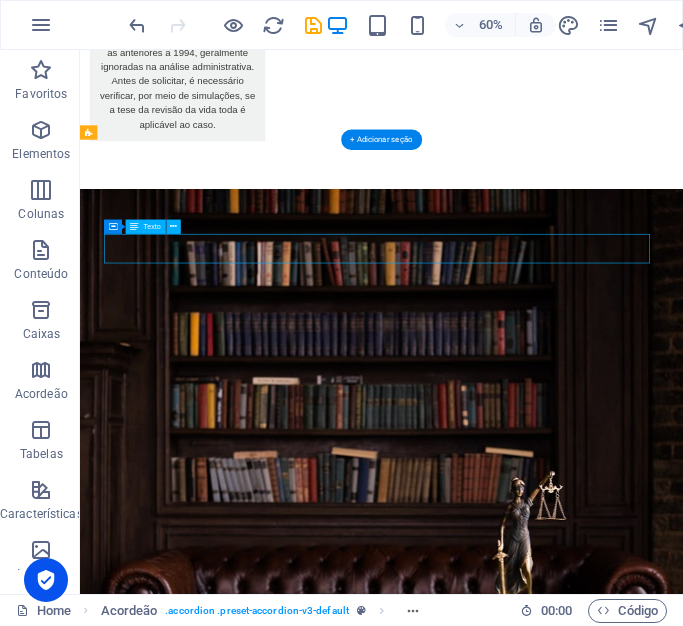 click on "É uma análise detalhada da sua vida contributiva com o objetivo de identificar o melhor momento e a melhor forma de se aposentar, garantindo o maior benefício possível e evitando prejuízos." at bounding box center (568, 3240) 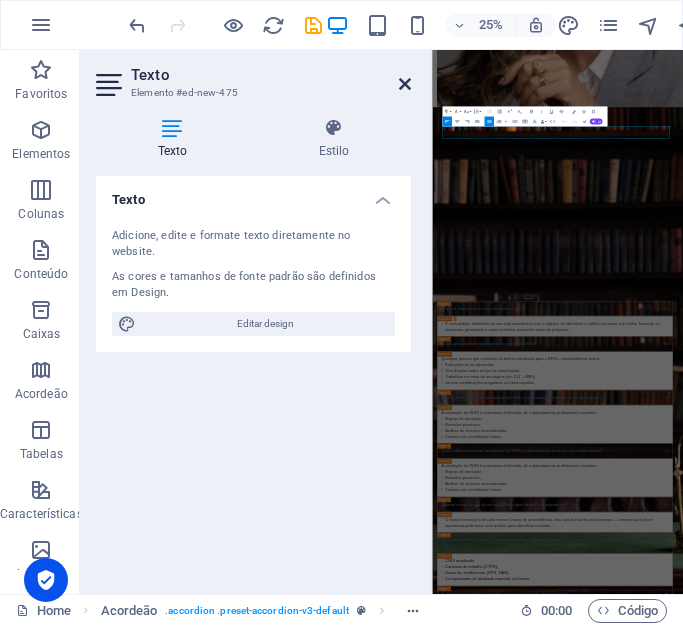 click at bounding box center [405, 84] 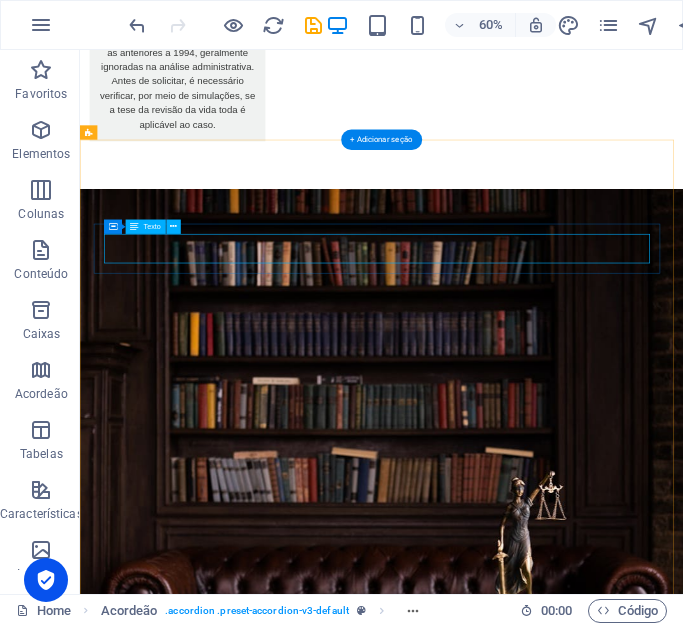 click on "É uma análise detalhada da sua vida contributiva com o objetivo de identificar o melhor momento e a melhor forma de se aposentar, garantindo o maior benefício possível e evitando prejuízos." at bounding box center (568, 3240) 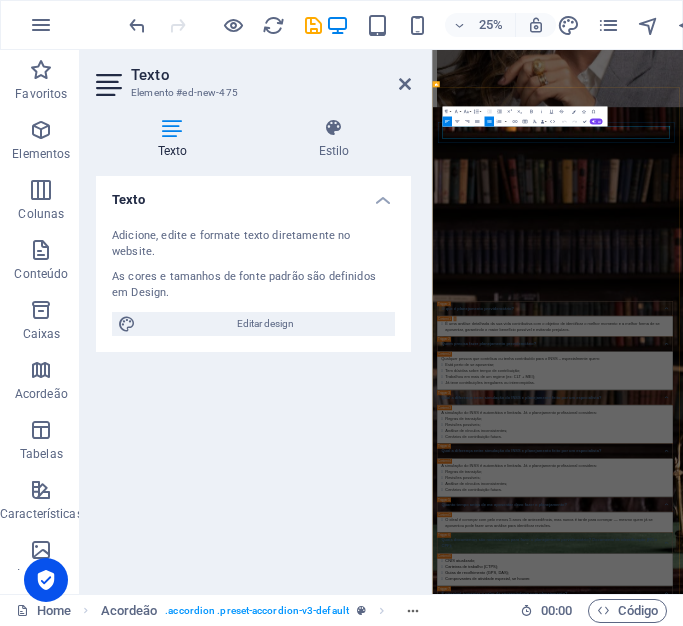 click on "É uma análise detalhada da sua vida contributiva com o objetivo de identificar o melhor momento e a melhor forma de se aposentar, garantindo o maior benefício possível e evitando prejuízos." at bounding box center (928, 3239) 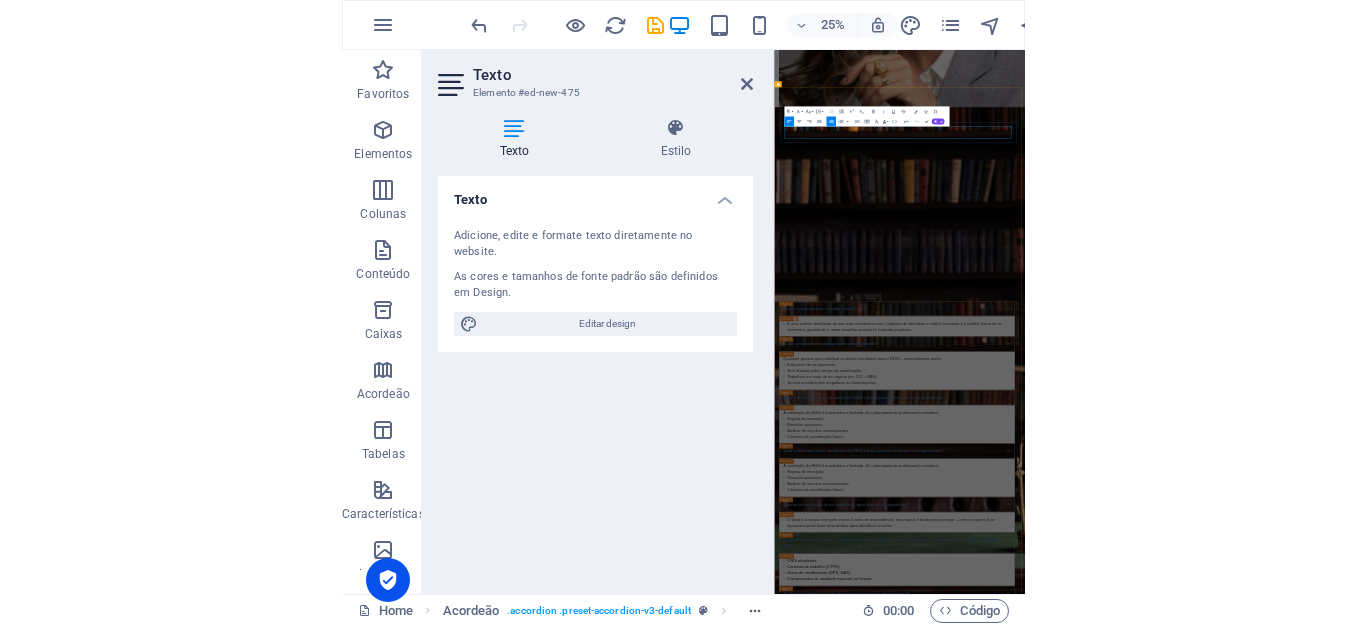 scroll, scrollTop: 1564, scrollLeft: 3, axis: both 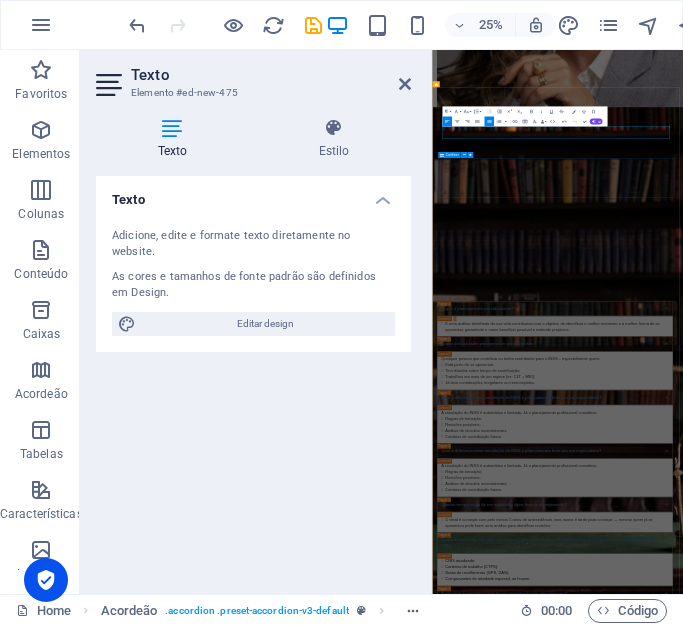 click on "Qualquer pessoa que contribua ou tenha contribuído para o INSS – especialmente quem: Está perto de se aposentar; Tem dúvidas sobre tempo de contribuição; Trabalhou em mais de um regime (ex: CLT + MEI); Já teve contribuições irregulares ou interrompidas." at bounding box center [920, 3417] 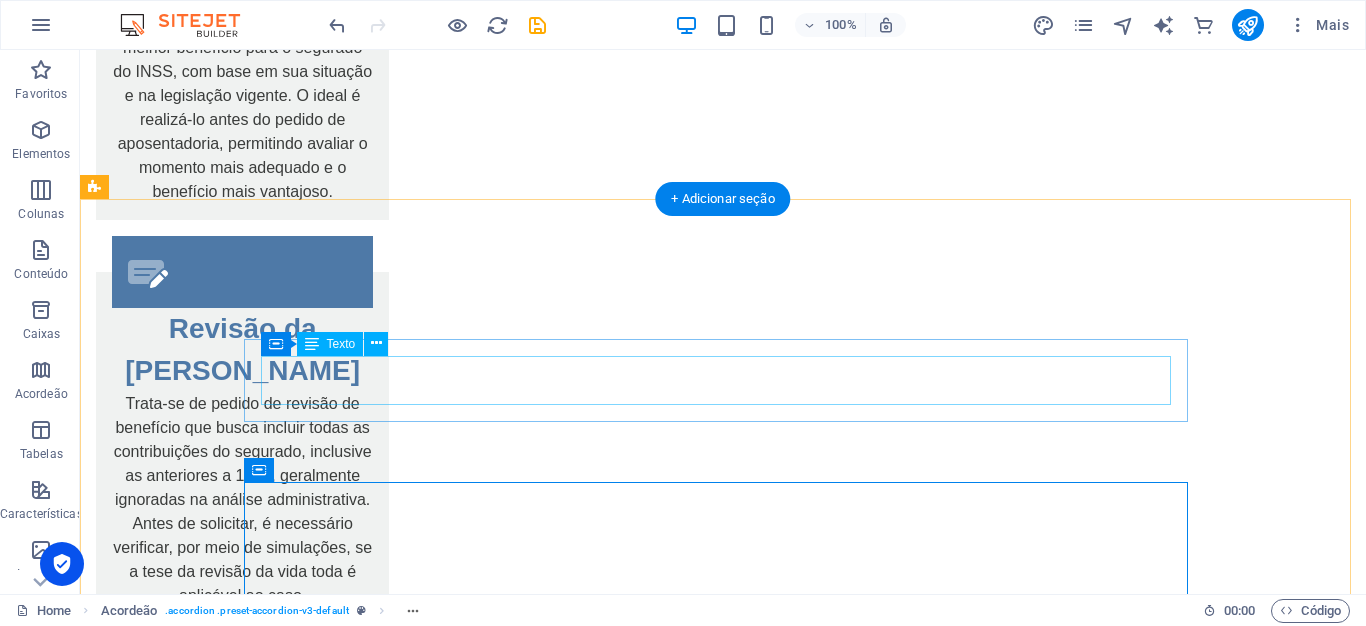 click on "O inventário pode ser judicial ou extrajudicial e serve para formalizar a partilha de bens de uma pessoa falecida. A escolha depende da existência de testamento e da concordância entre os herdeiros." at bounding box center [568, 3663] 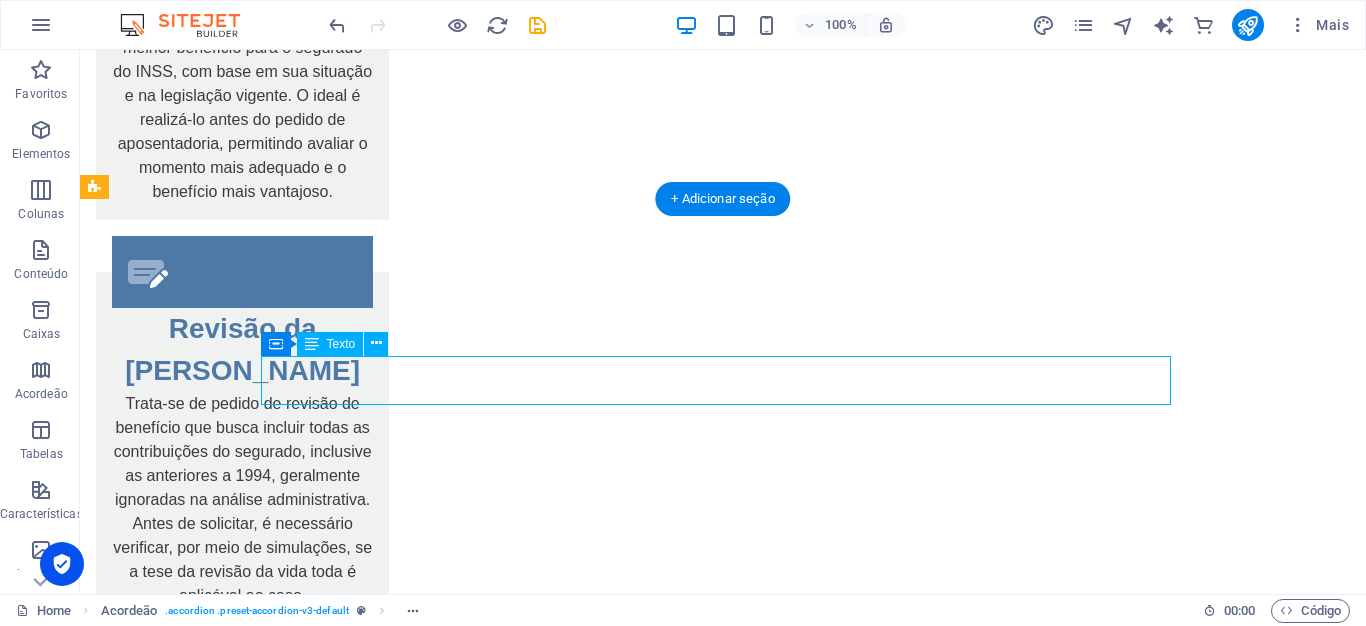 click on "O inventário pode ser judicial ou extrajudicial e serve para formalizar a partilha de bens de uma pessoa falecida. A escolha depende da existência de testamento e da concordância entre os herdeiros." at bounding box center (568, 3663) 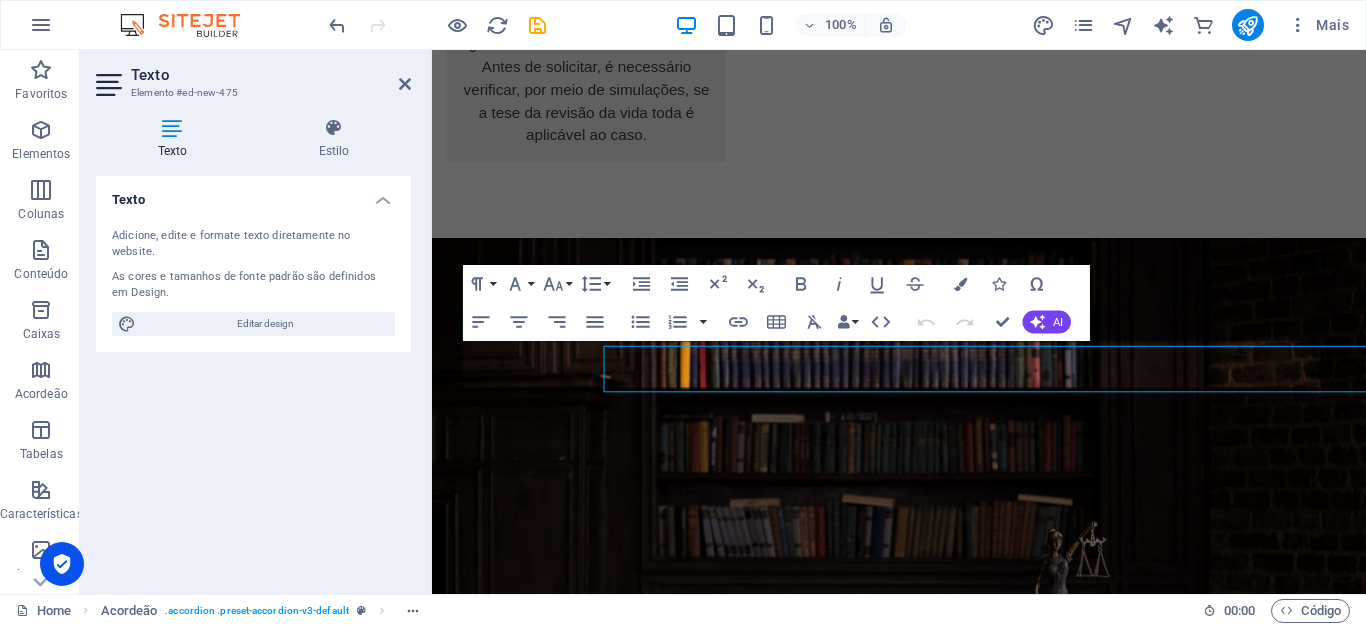 scroll, scrollTop: 4653, scrollLeft: 0, axis: vertical 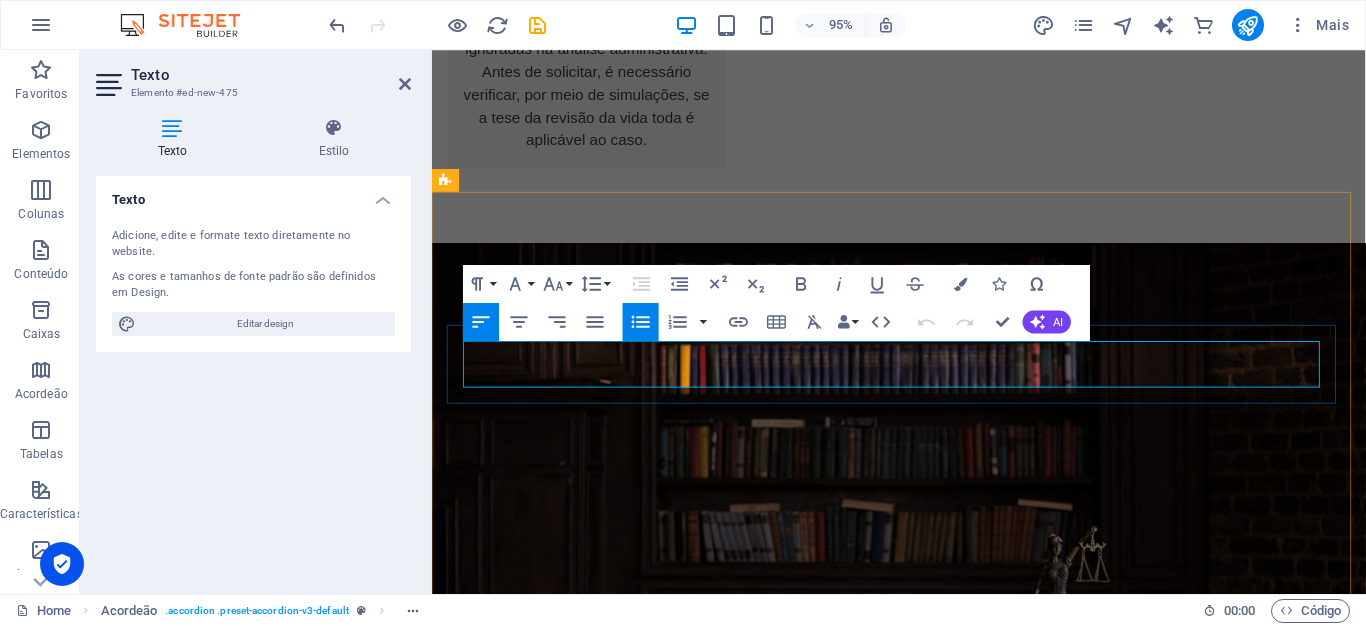 click on "O inventário pode ser judicial ou extrajudicial e serve para formalizar a partilha de bens de uma pessoa falecida. A escolha depende da existência de testamento e da concordância entre os herdeiros." at bounding box center (928, 3212) 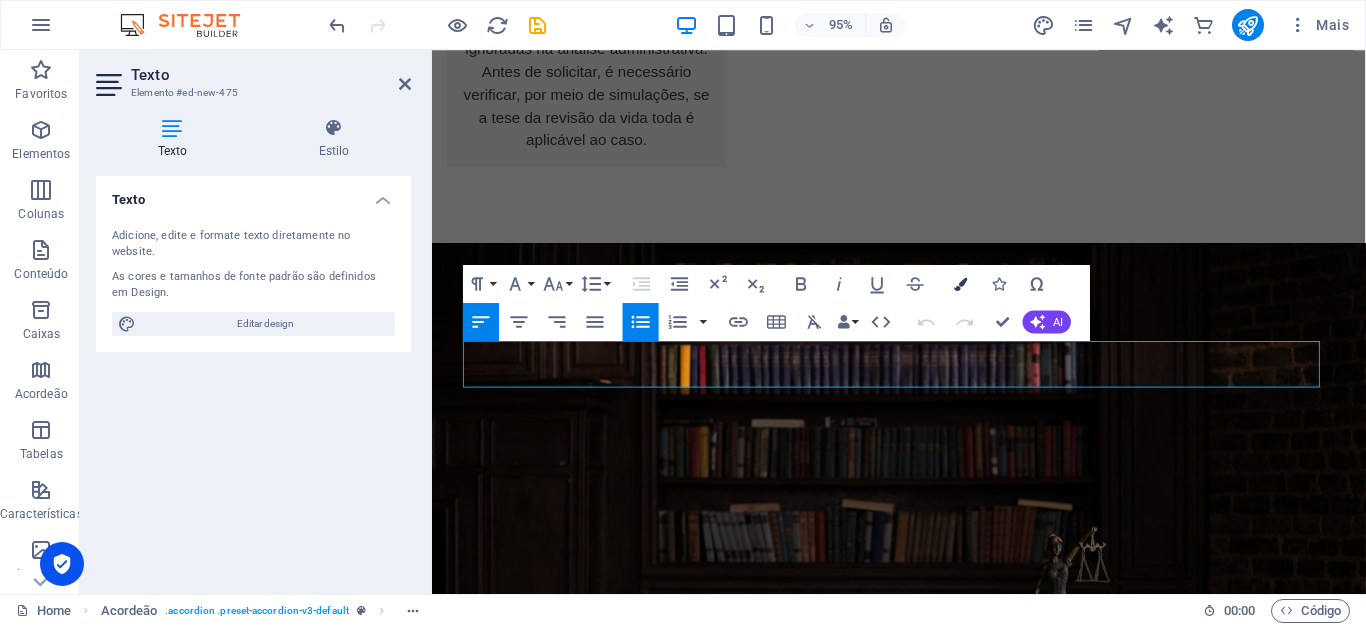 click on "Colors" at bounding box center [961, 284] 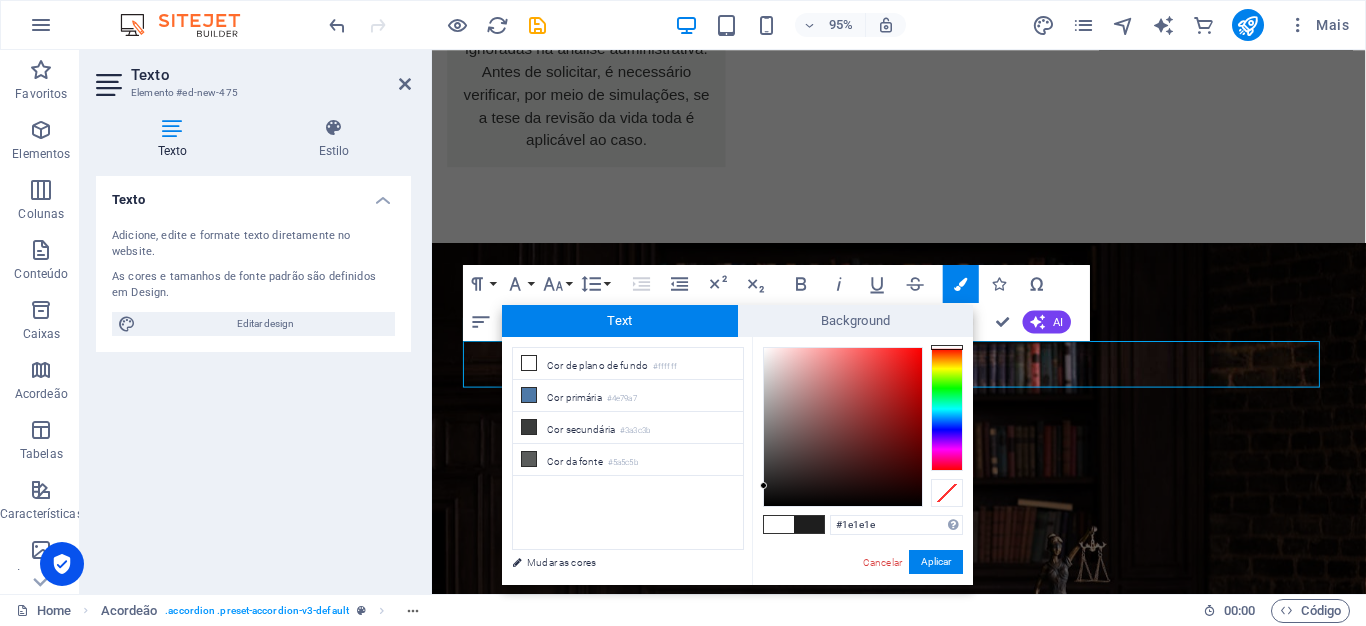 drag, startPoint x: 781, startPoint y: 481, endPoint x: 764, endPoint y: 486, distance: 17.720045 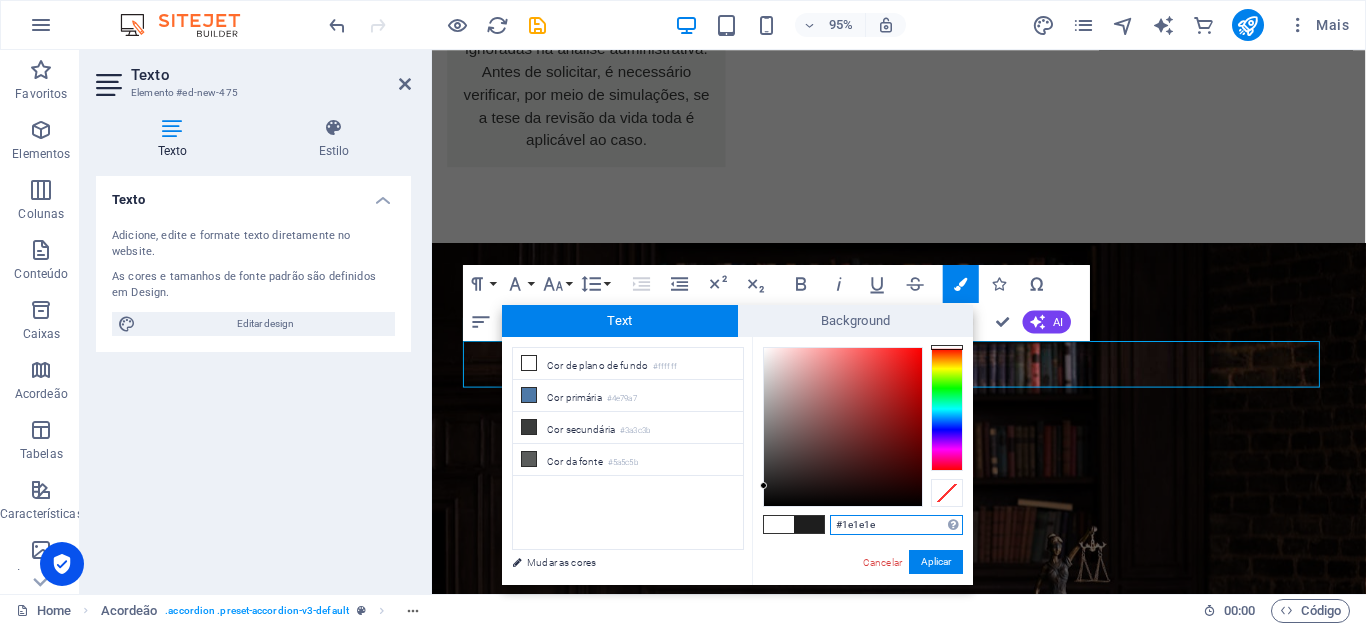 click on "#1e1e1e" at bounding box center [896, 525] 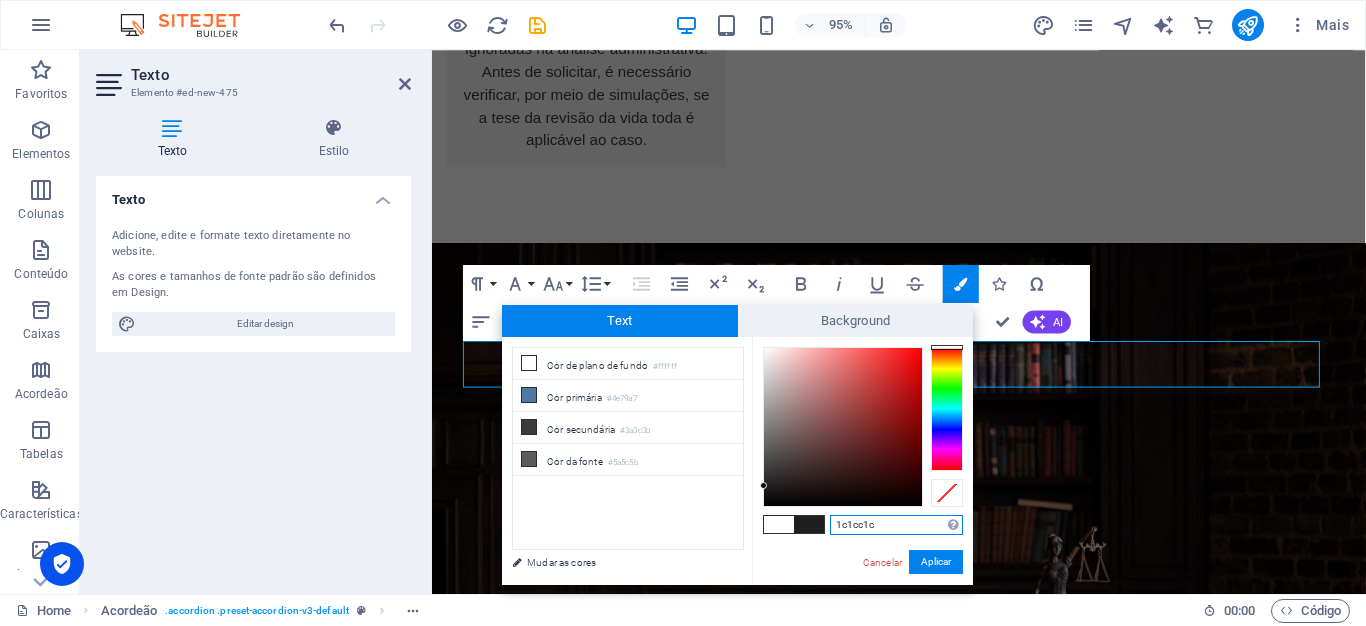 click on "1c1cc1c" at bounding box center (896, 525) 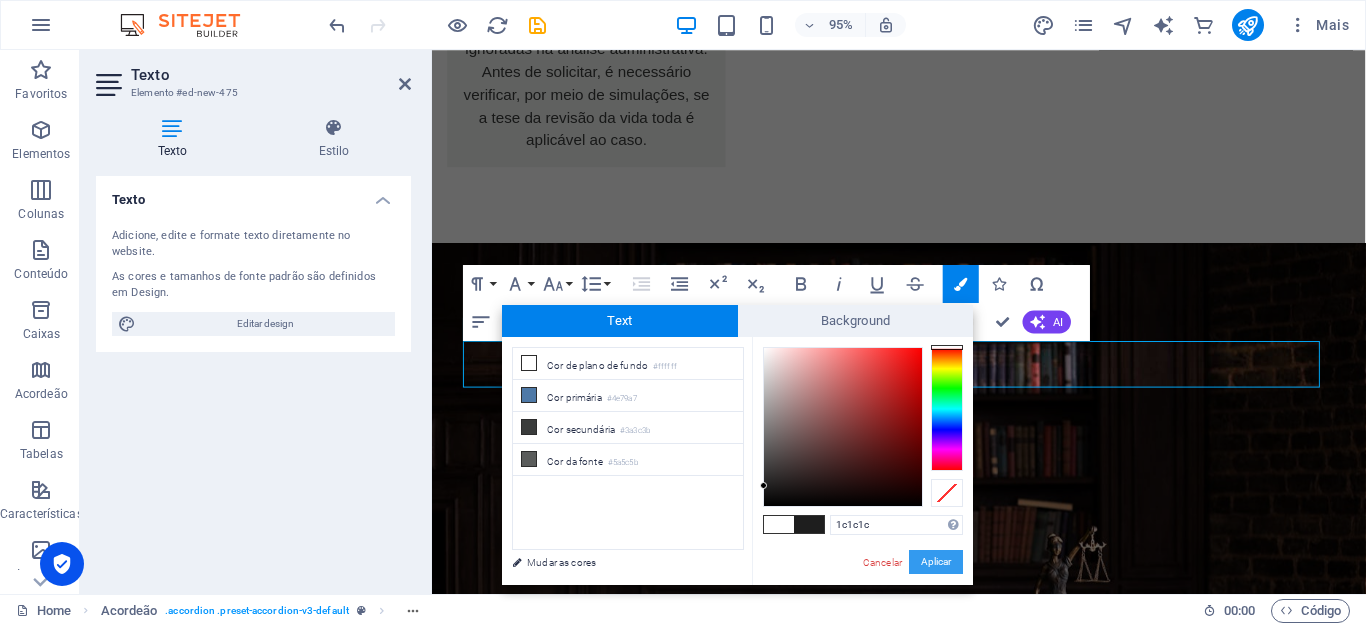 click on "Aplicar" at bounding box center [936, 562] 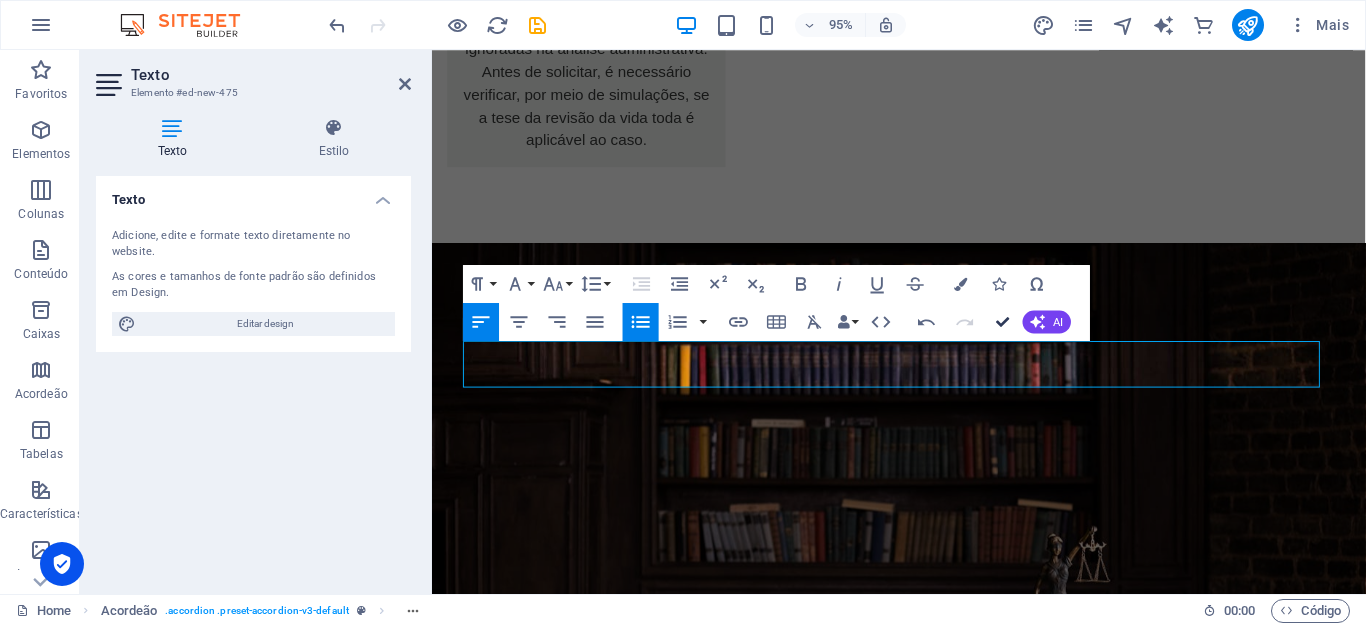 scroll, scrollTop: 4658, scrollLeft: 0, axis: vertical 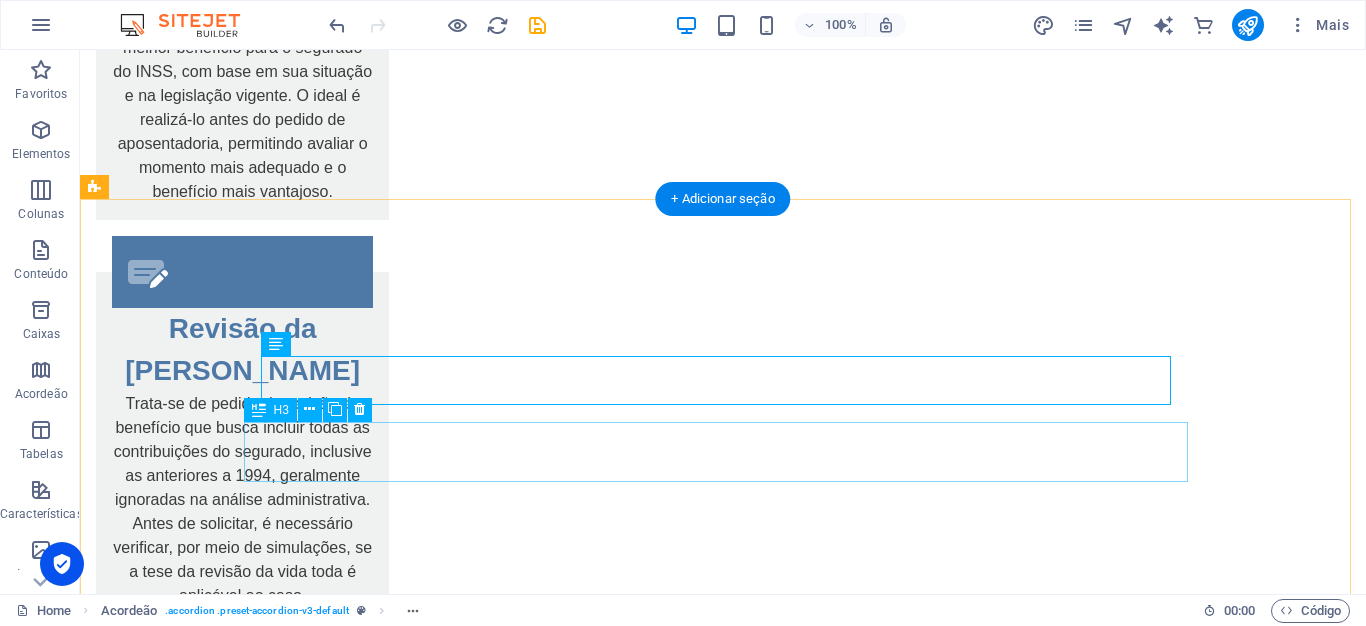 click on "Quem precisa fazer planejamento previdenciário?" at bounding box center [568, 3734] 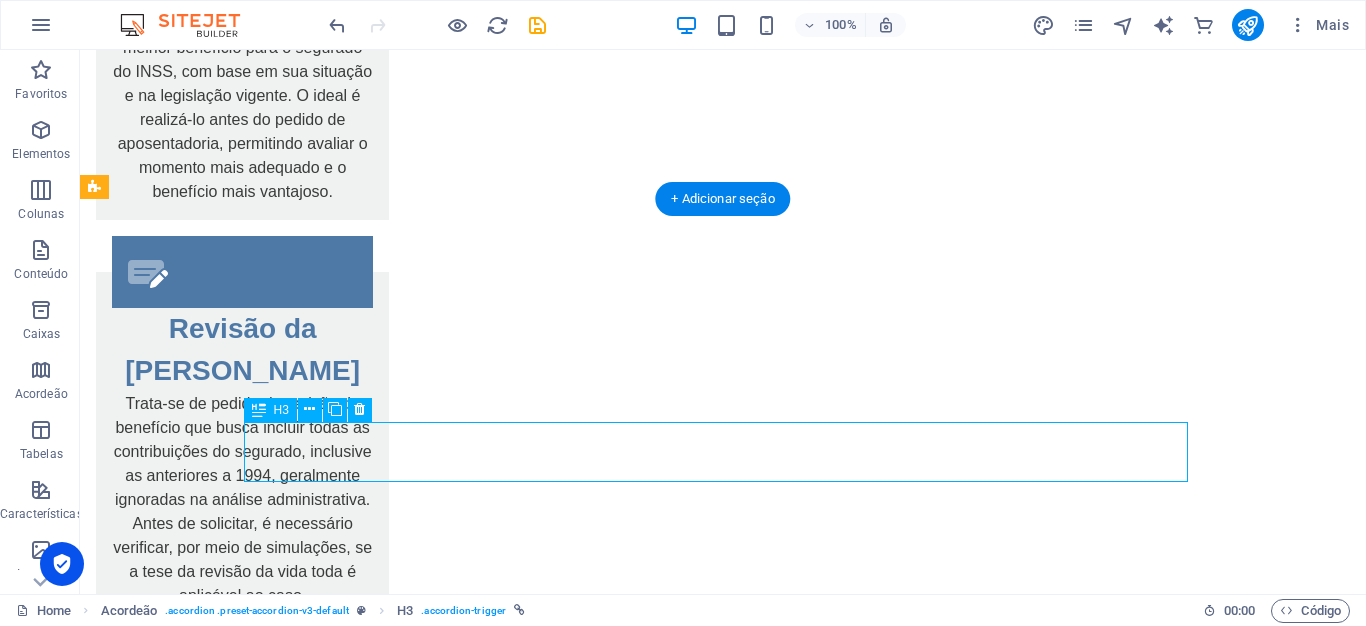 click on "Quem precisa fazer planejamento previdenciário?" at bounding box center [568, 3734] 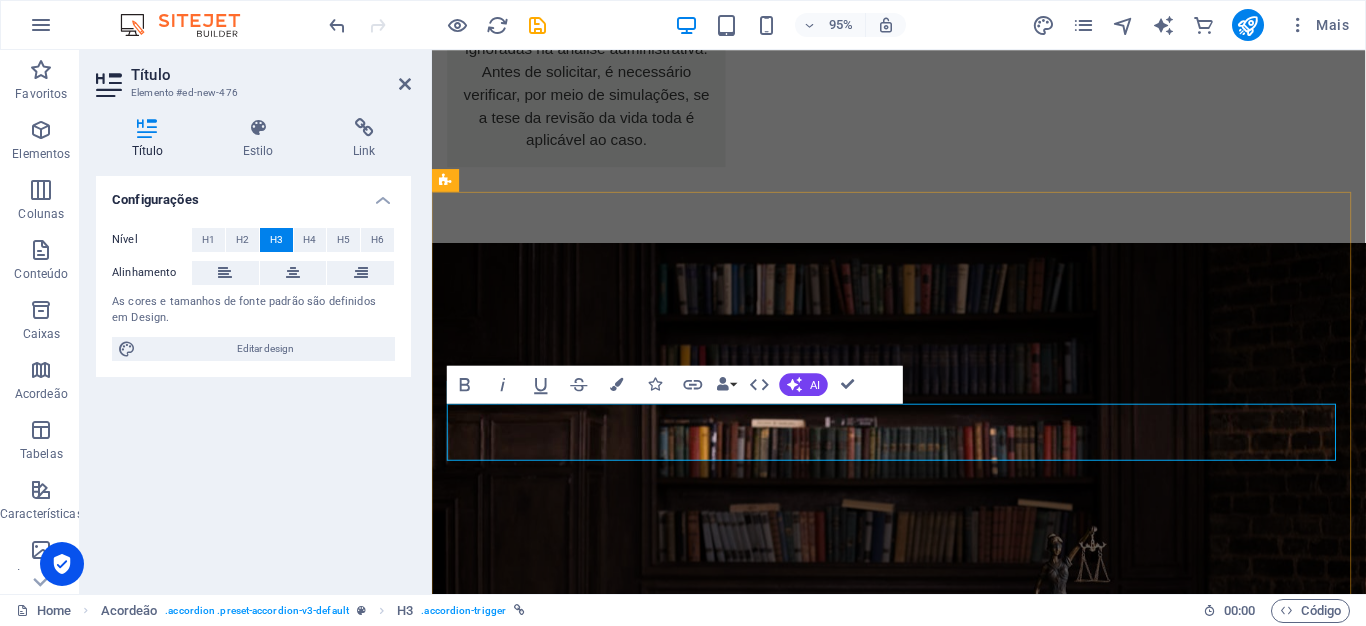 scroll, scrollTop: 232, scrollLeft: 6, axis: both 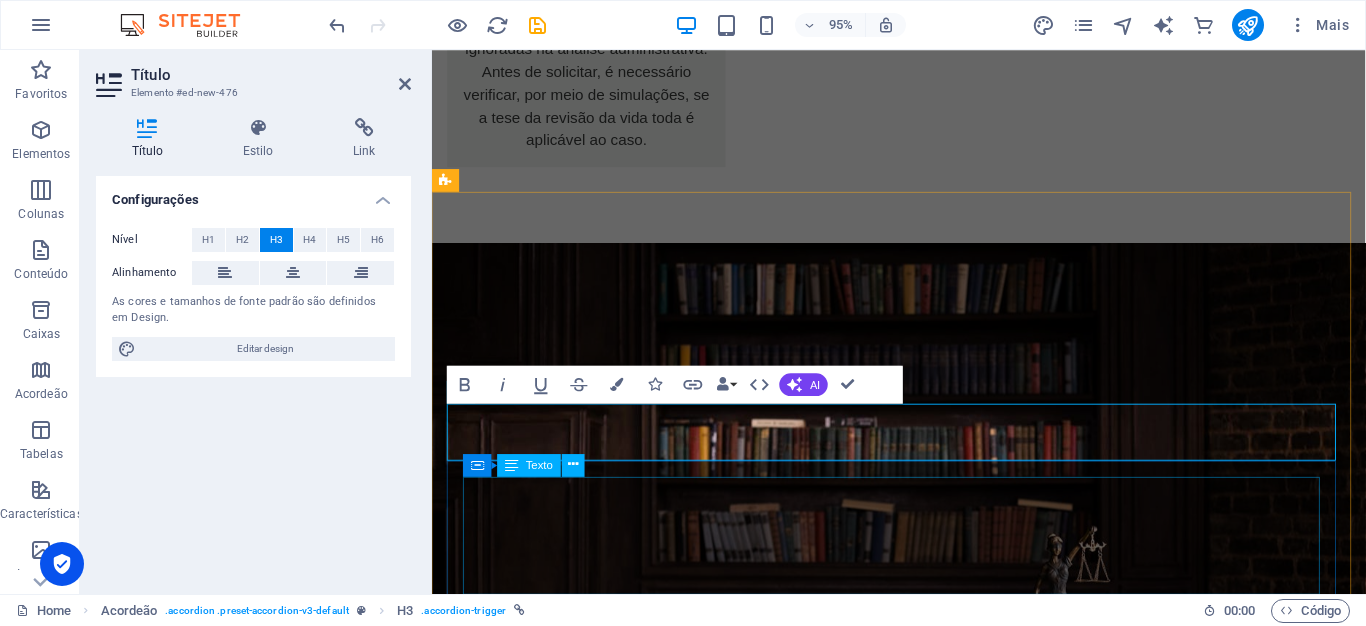 click on "Qualquer pessoa que contribua ou tenha contribuído para o INSS – especialmente quem: Está perto de se aposentar; Tem dúvidas sobre tempo de contribuição; Trabalhou em mais de um regime (ex: CLT + MEI); Já teve contribuições irregulares ou interrompidas." at bounding box center [920, 3390] 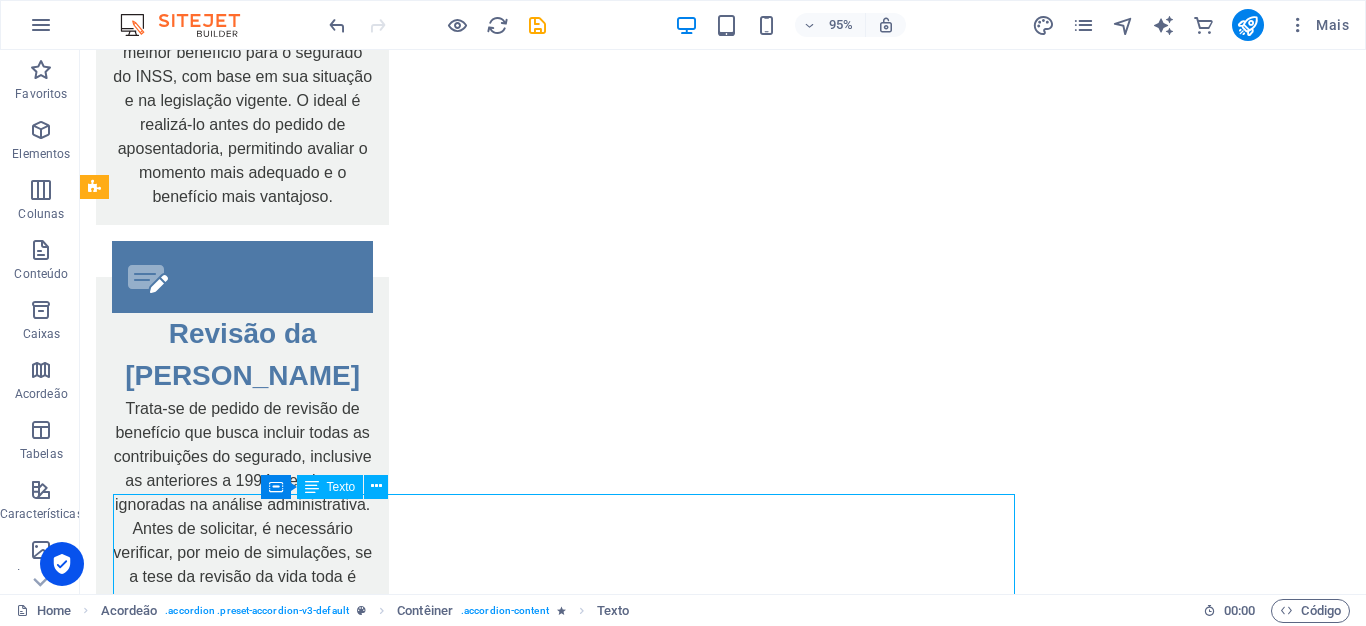 scroll, scrollTop: 4658, scrollLeft: 0, axis: vertical 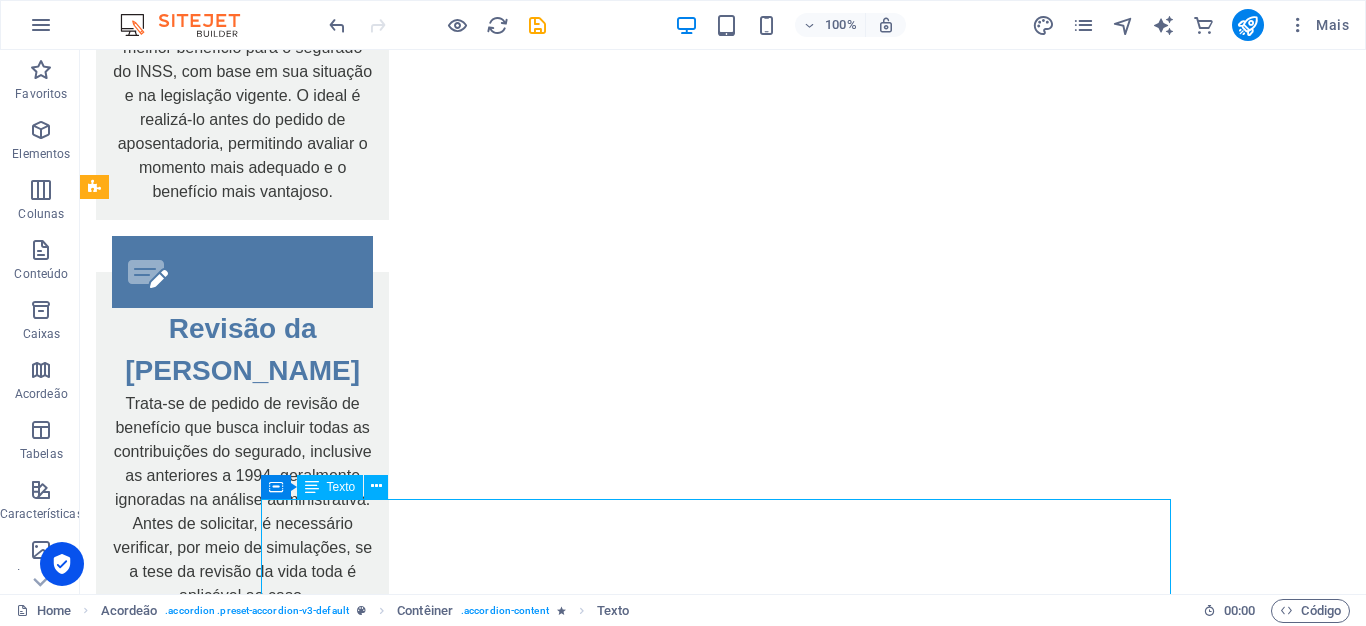 click on "Qualquer pessoa que contribua ou tenha contribuído para o INSS – especialmente quem: Está perto de se aposentar; Tem dúvidas sobre tempo de contribuição; Trabalhou em mais de um regime (ex: CLT + MEI); Já teve contribuições irregulares ou interrompidas." at bounding box center (568, 3841) 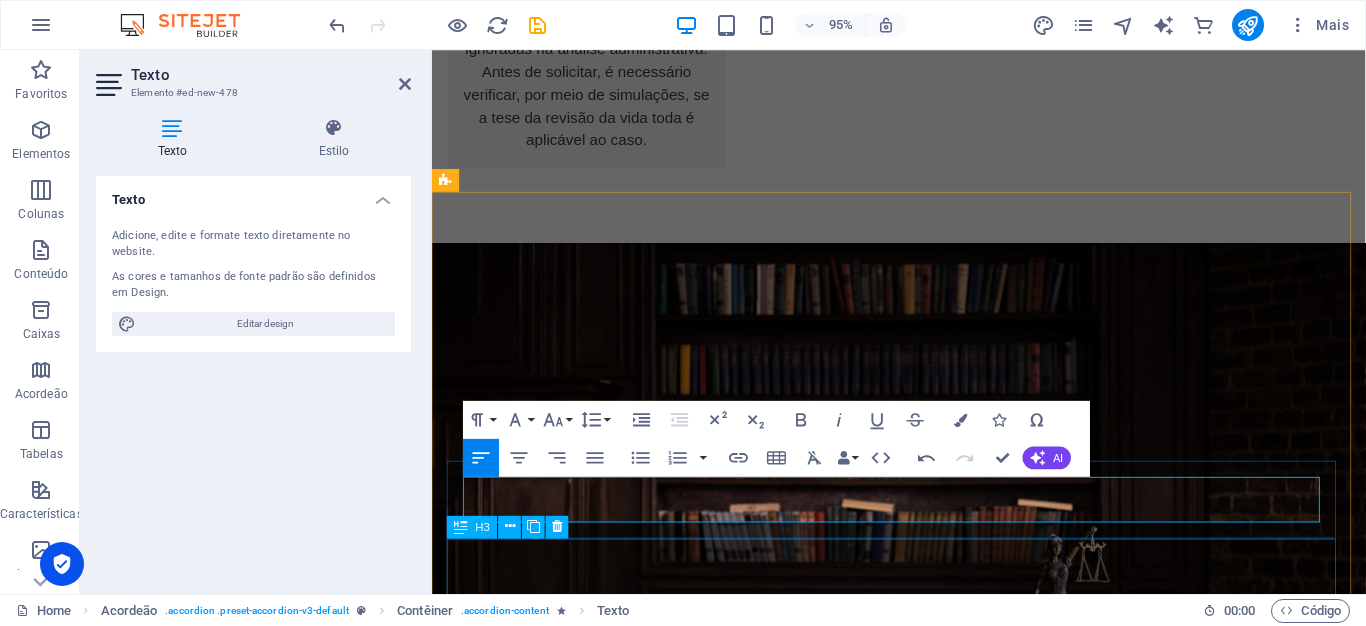 scroll, scrollTop: 1912, scrollLeft: 3, axis: both 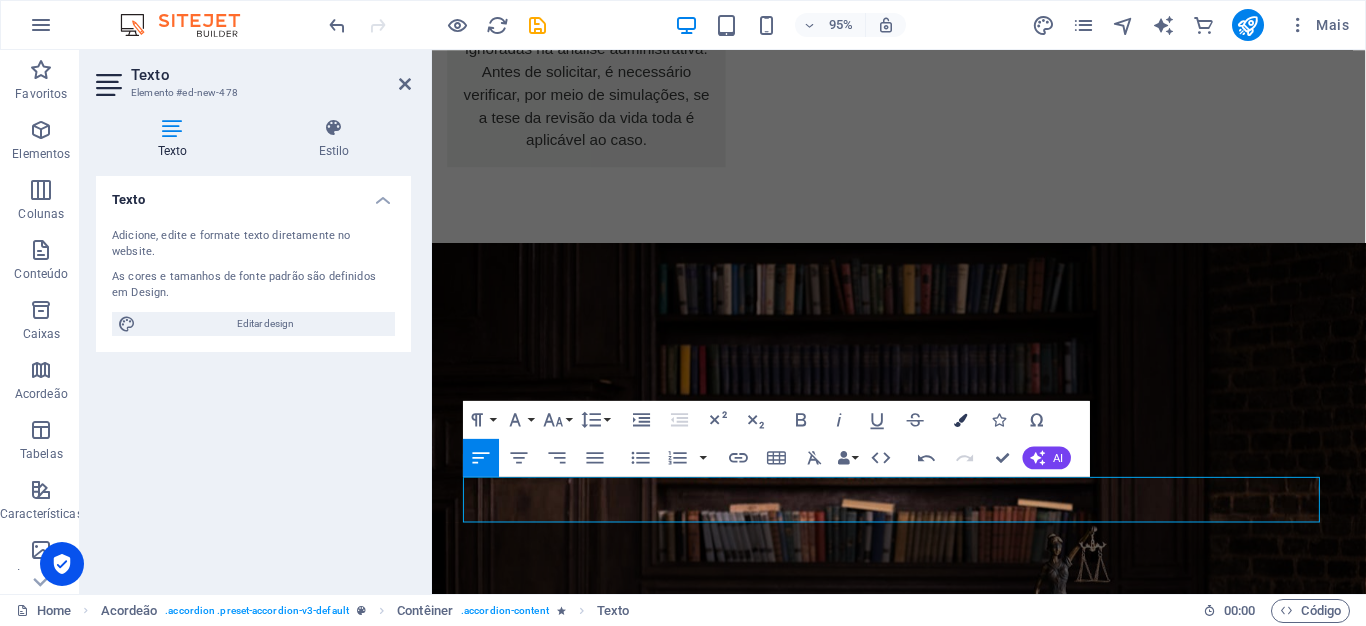 click at bounding box center [961, 419] 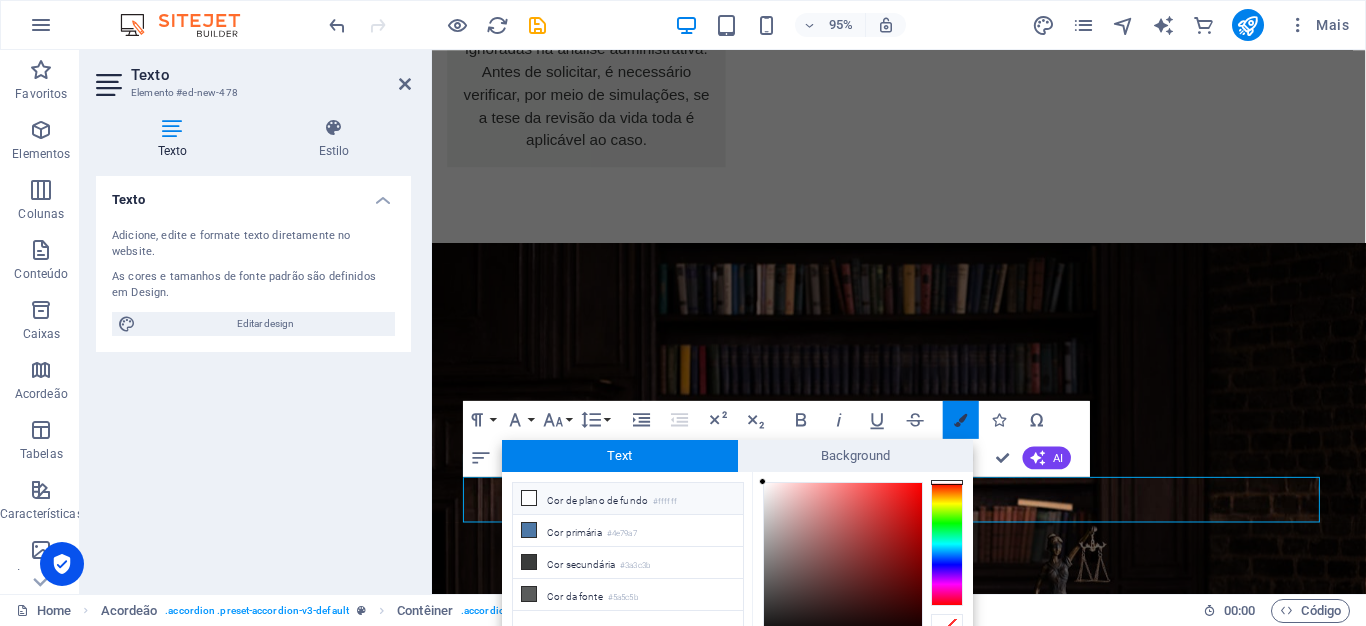 scroll, scrollTop: 94, scrollLeft: 0, axis: vertical 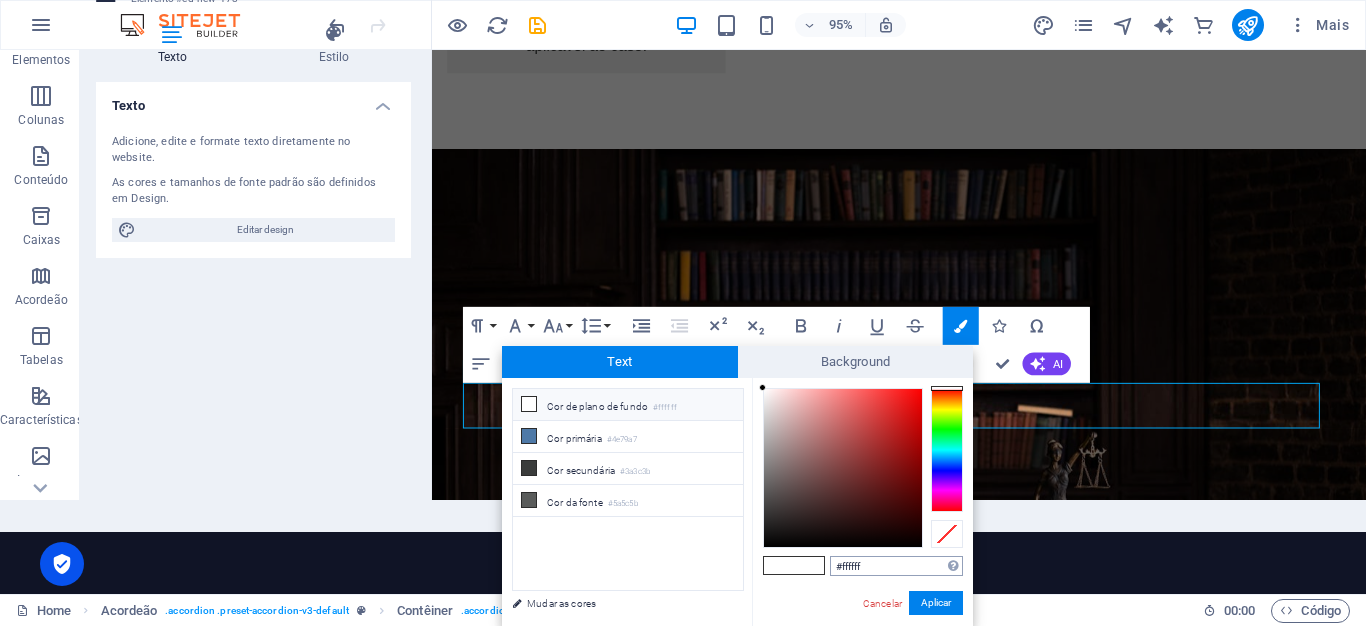 click on "#ffffff" at bounding box center (896, 566) 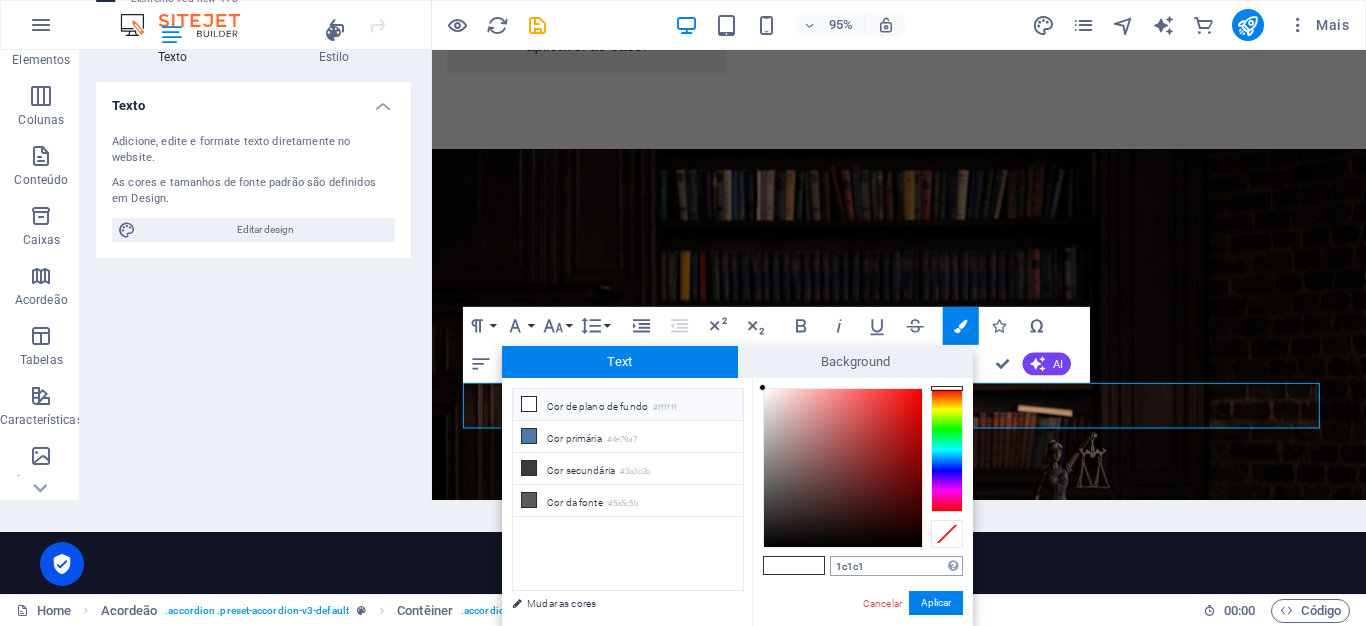 type on "1c1c1c" 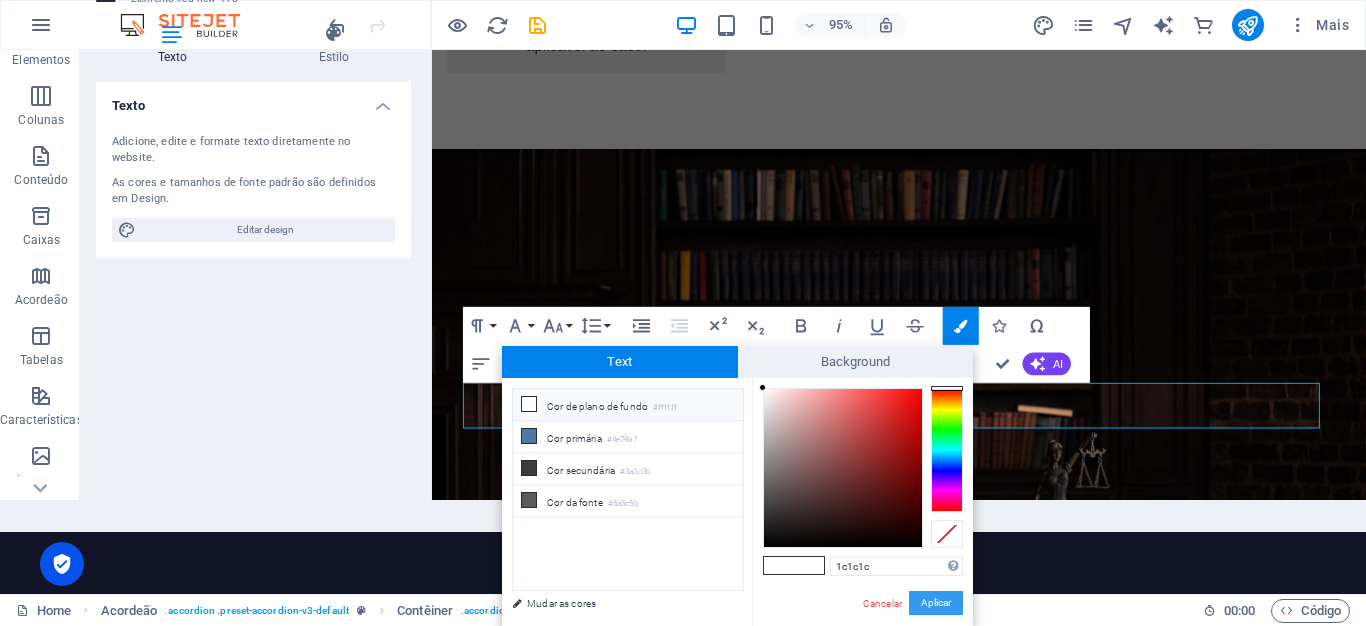 click on "Aplicar" at bounding box center (936, 603) 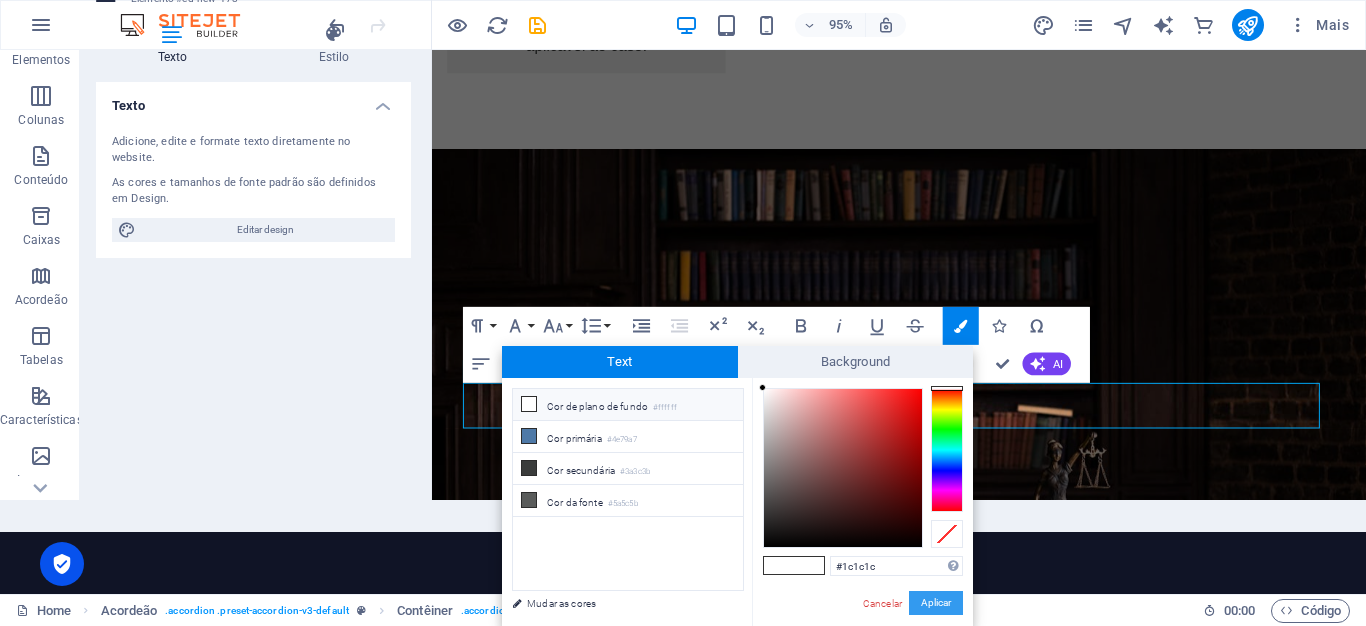 scroll, scrollTop: 0, scrollLeft: 0, axis: both 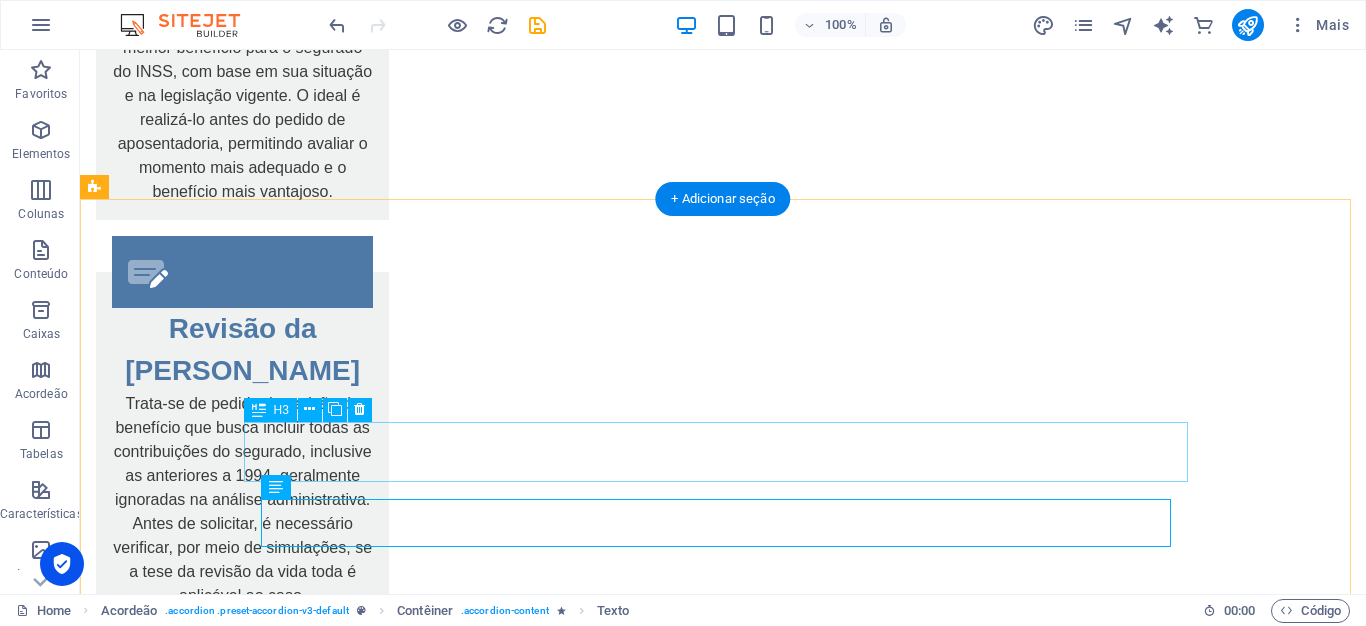 drag, startPoint x: 1082, startPoint y: 508, endPoint x: 565, endPoint y: 424, distance: 523.77954 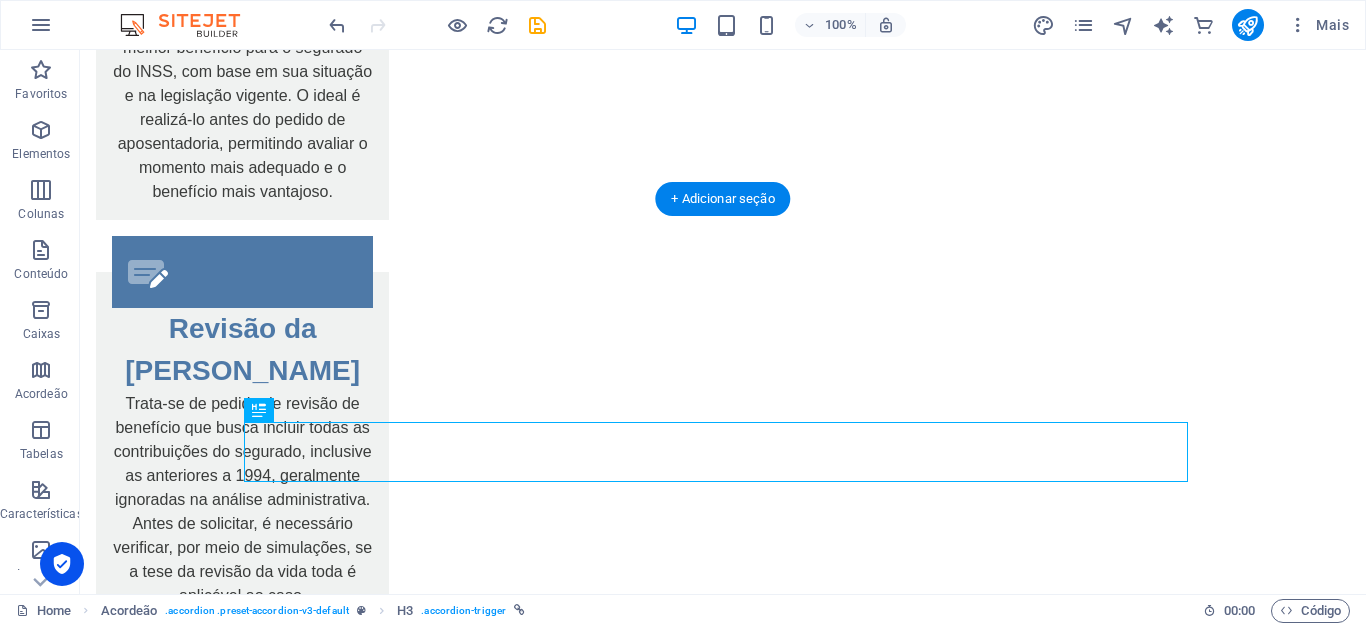 scroll, scrollTop: 4885, scrollLeft: 0, axis: vertical 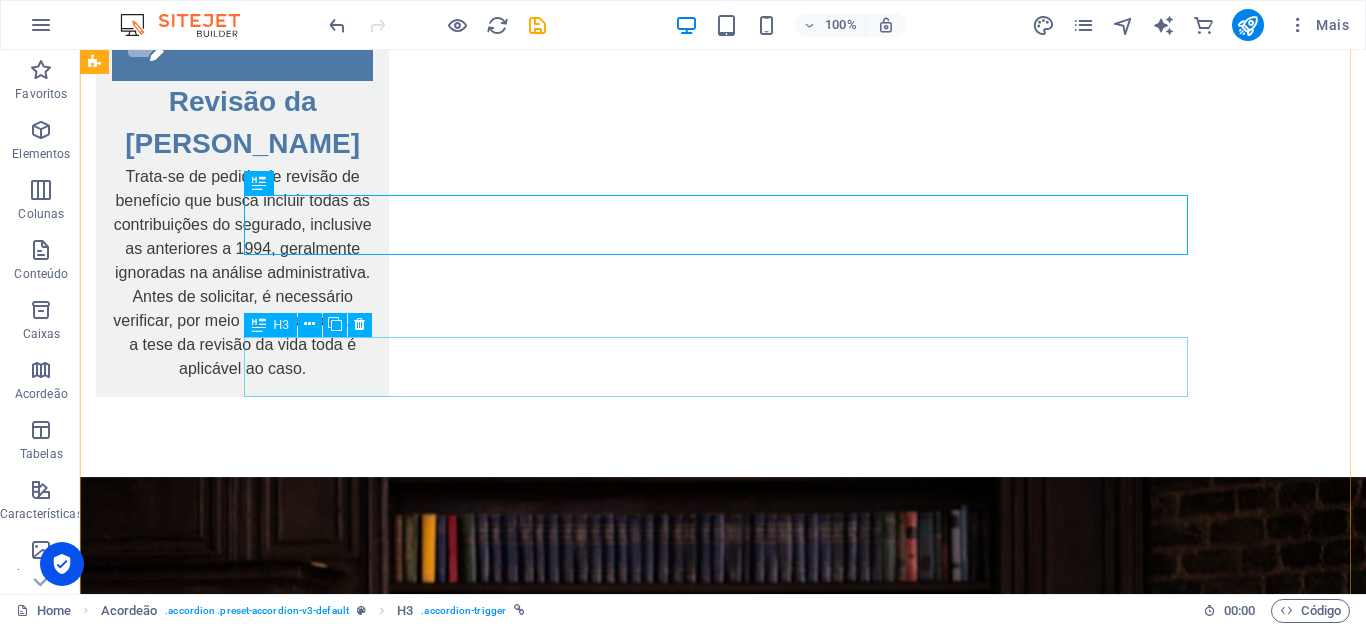 click on "Qual a diferença entre simulação do INSS e planejamento feito por um especialista?" at bounding box center (568, 3649) 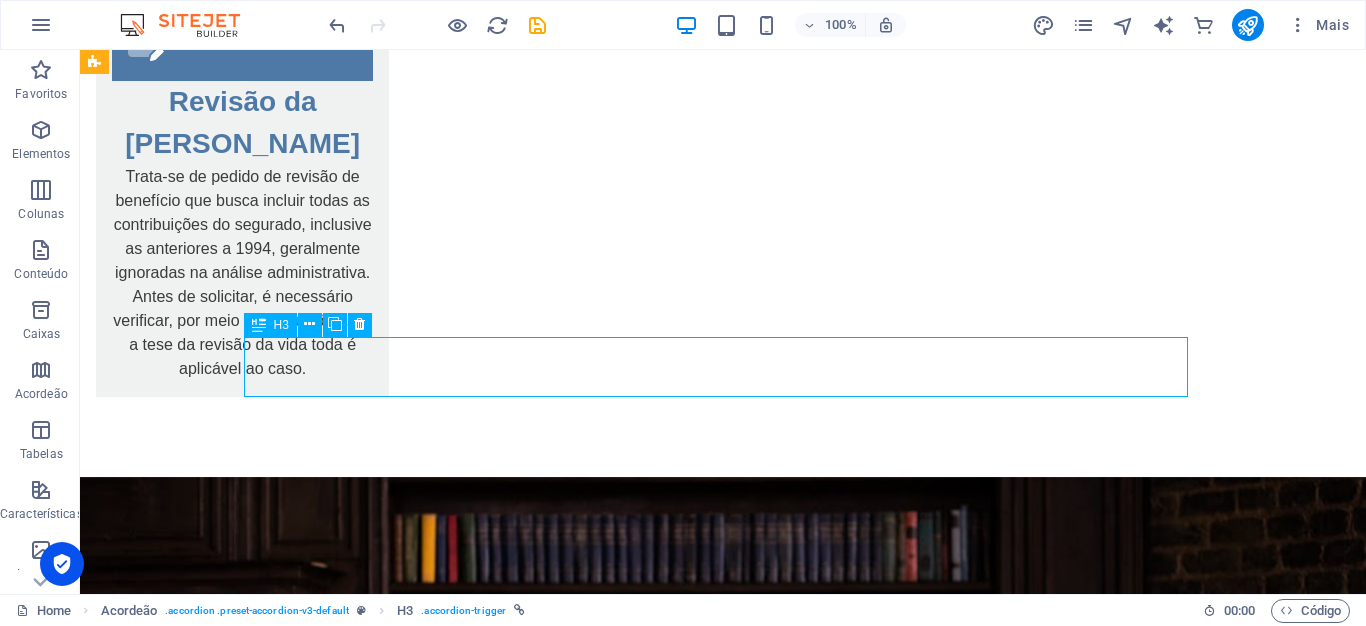 click on "Qual a diferença entre simulação do INSS e planejamento feito por um especialista?" at bounding box center [568, 3649] 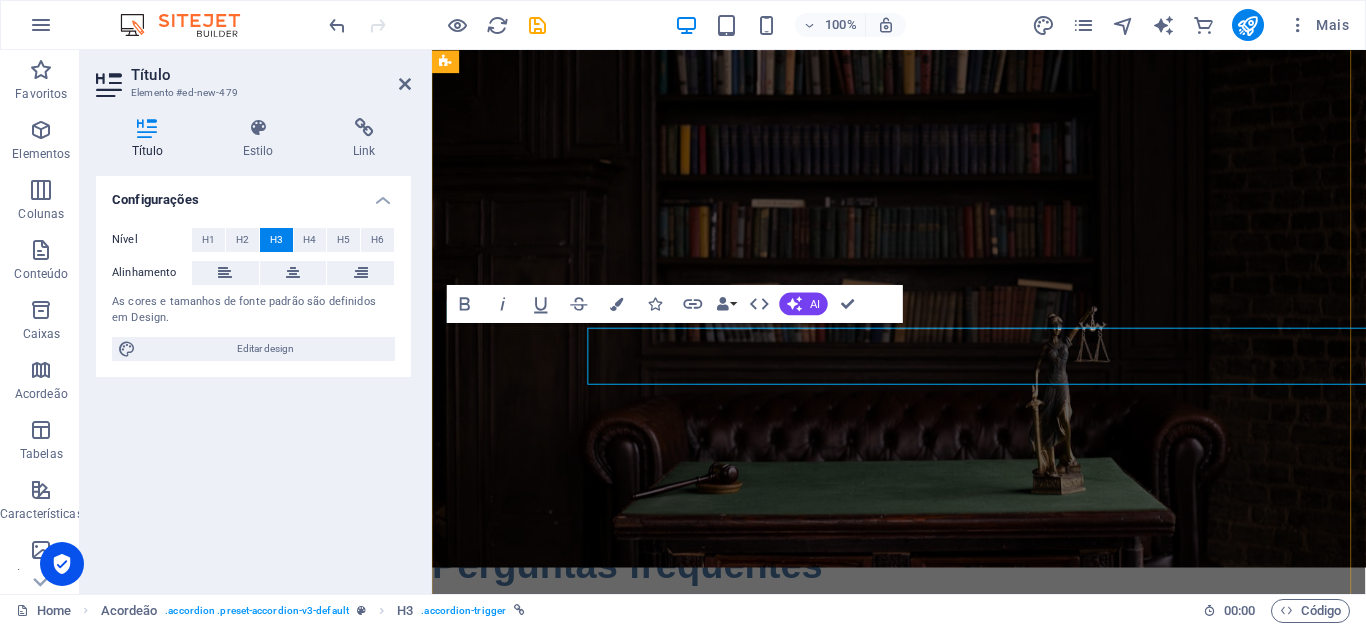 scroll, scrollTop: 4880, scrollLeft: 0, axis: vertical 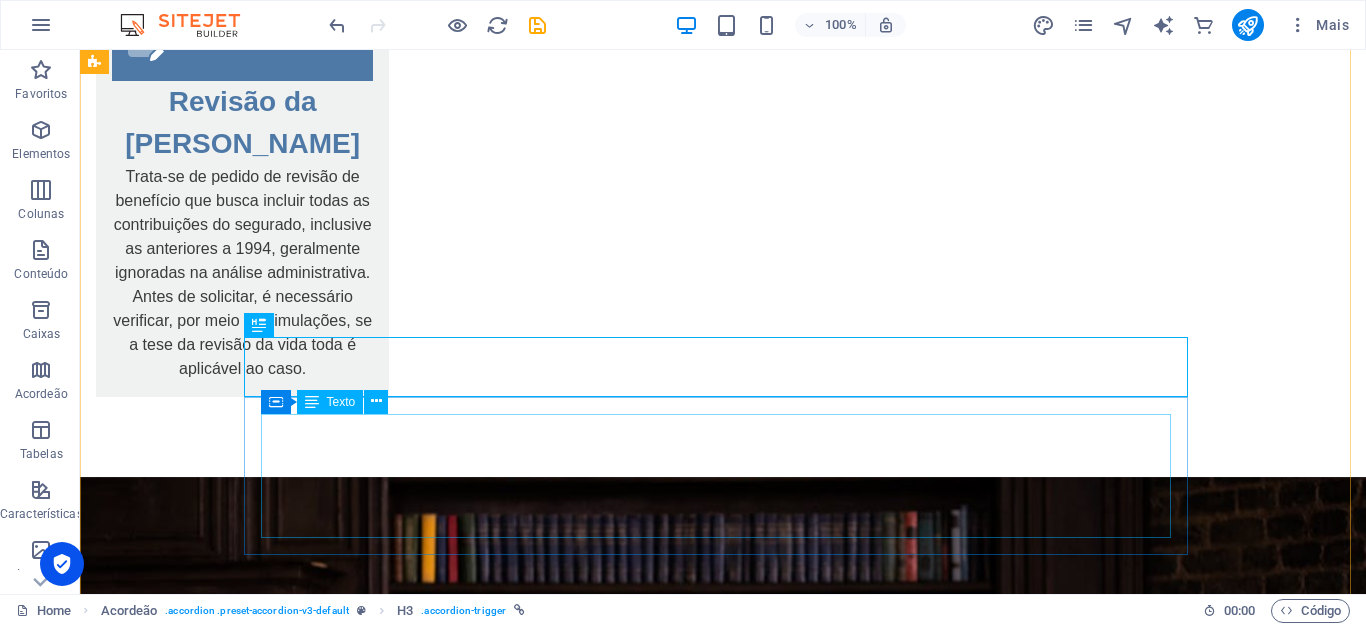 click on "A simulação do INSS é automática e limitada. Já o planejamento profissional considera: Regras de transição; Revisões possíveis; Análise de vínculos inconsistentes; Cenários de contribuição futura." at bounding box center [568, 3756] 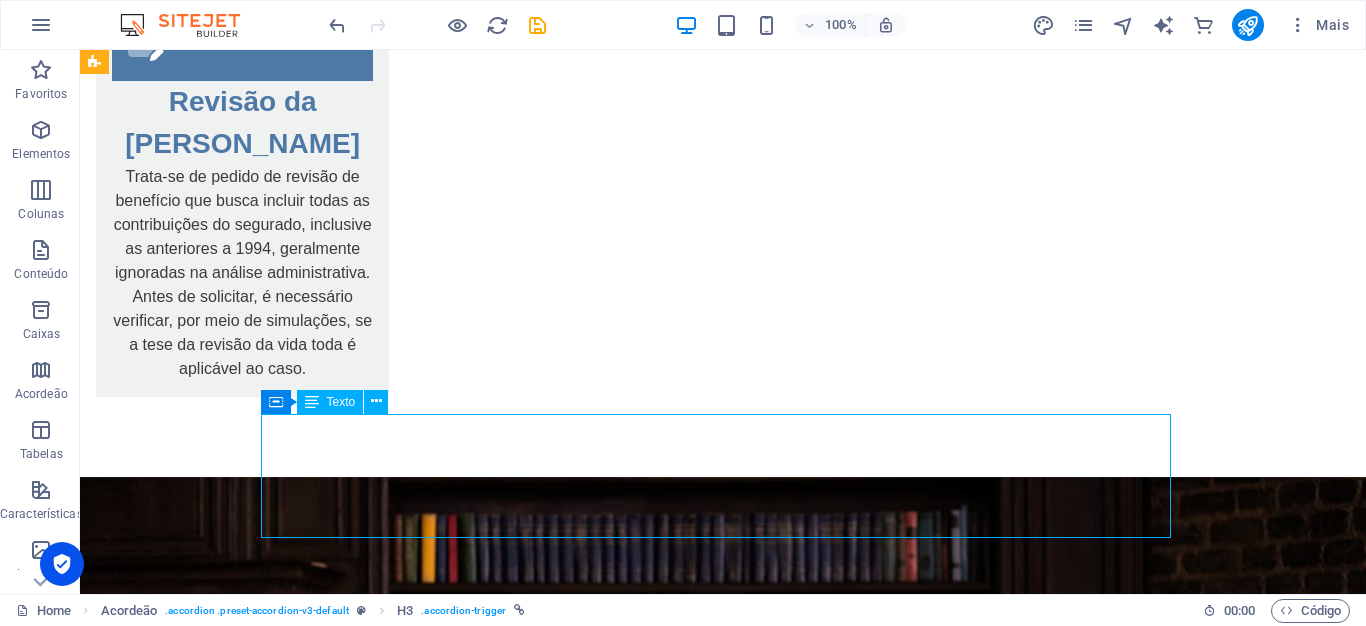click on "A simulação do INSS é automática e limitada. Já o planejamento profissional considera: Regras de transição; Revisões possíveis; Análise de vínculos inconsistentes; Cenários de contribuição futura." at bounding box center [568, 3756] 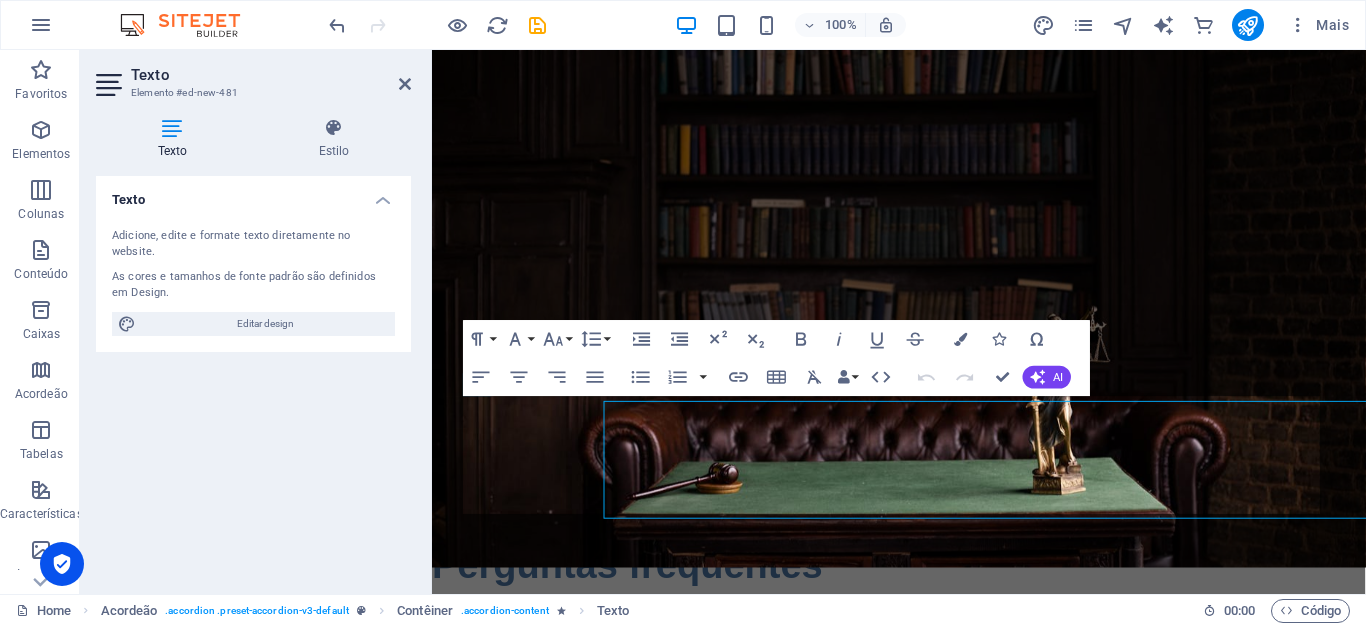 scroll, scrollTop: 4880, scrollLeft: 0, axis: vertical 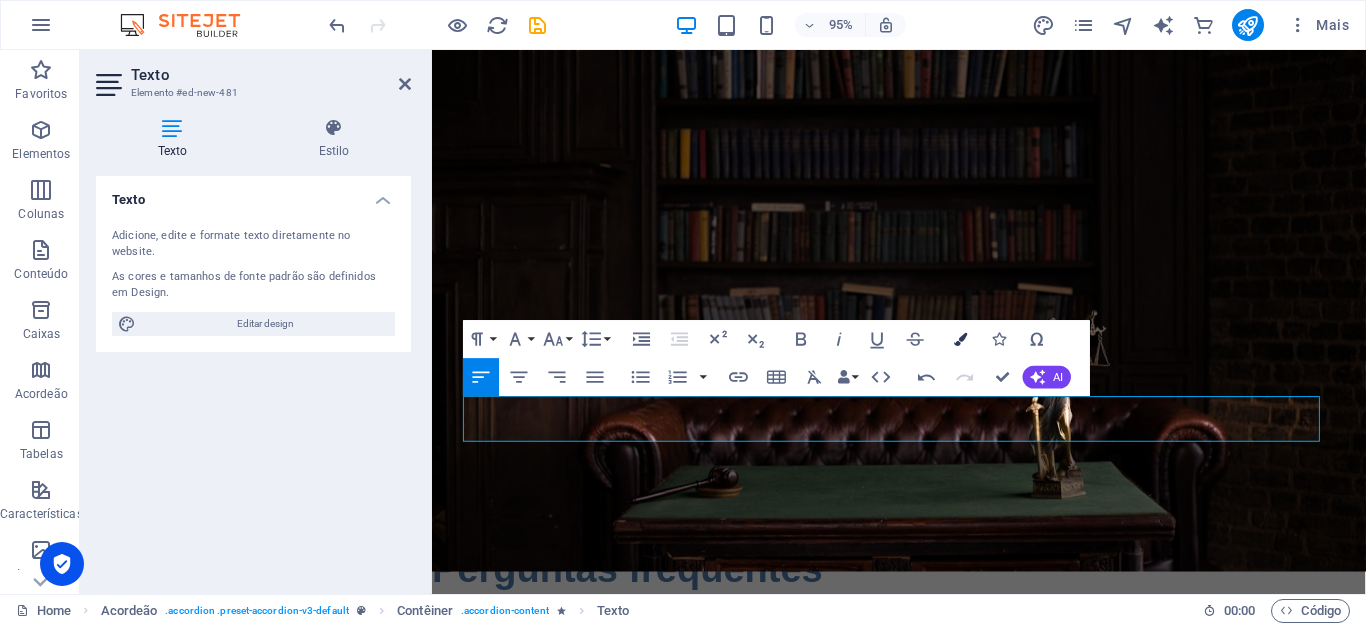 click at bounding box center [961, 338] 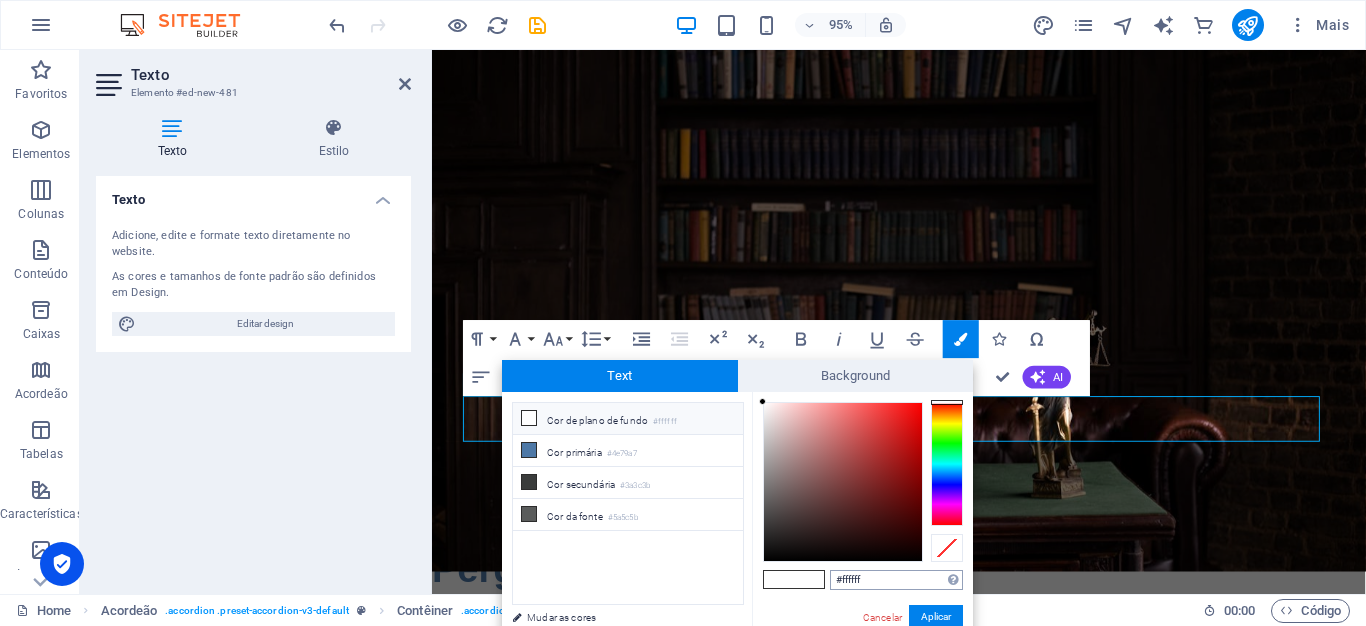 click on "#ffffff" at bounding box center (896, 580) 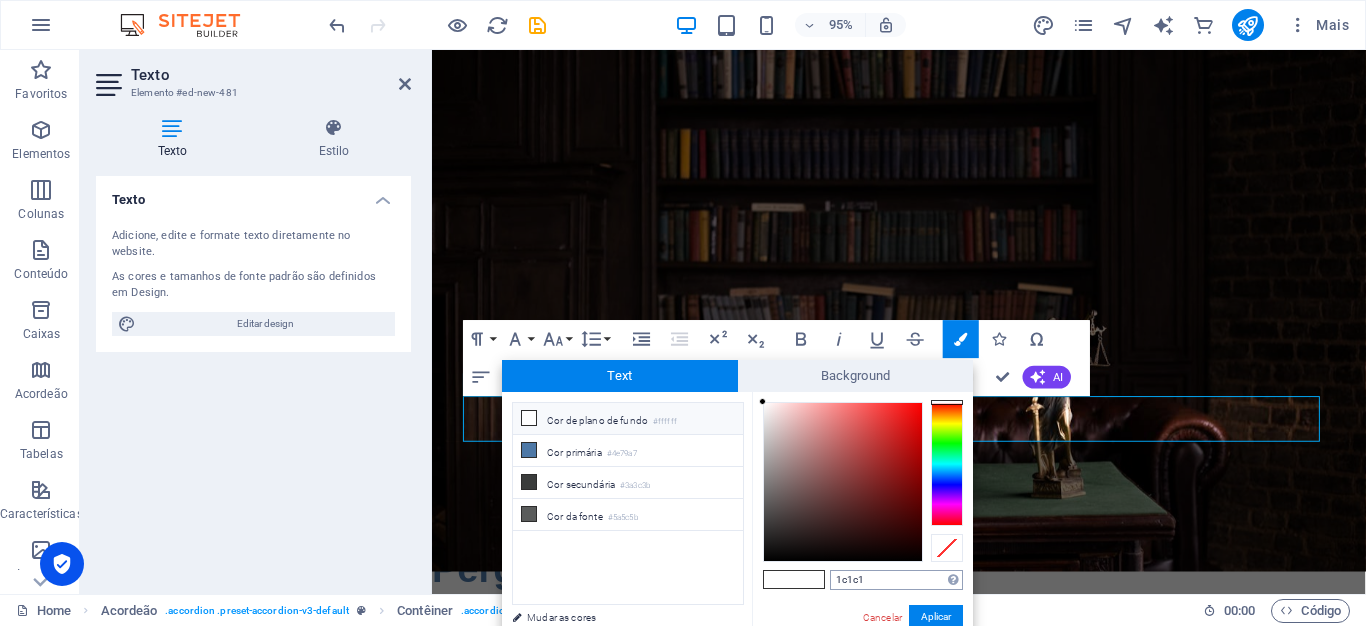 type on "1c1c1c" 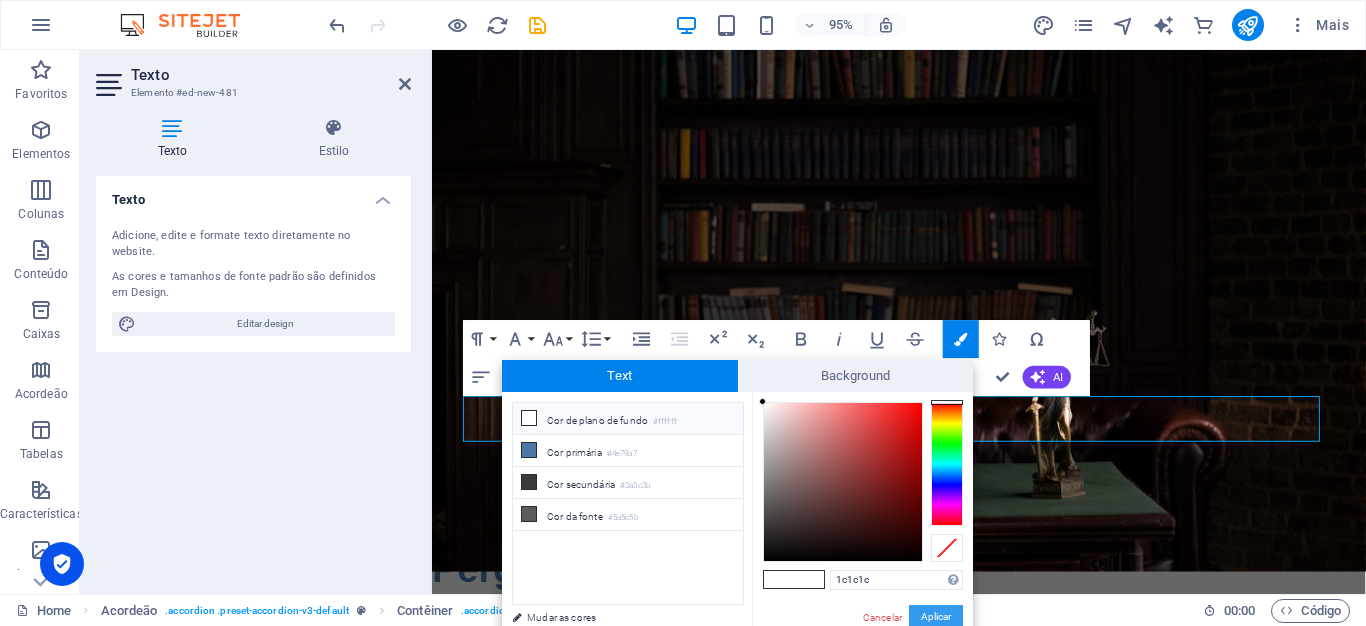 click on "Aplicar" at bounding box center (936, 617) 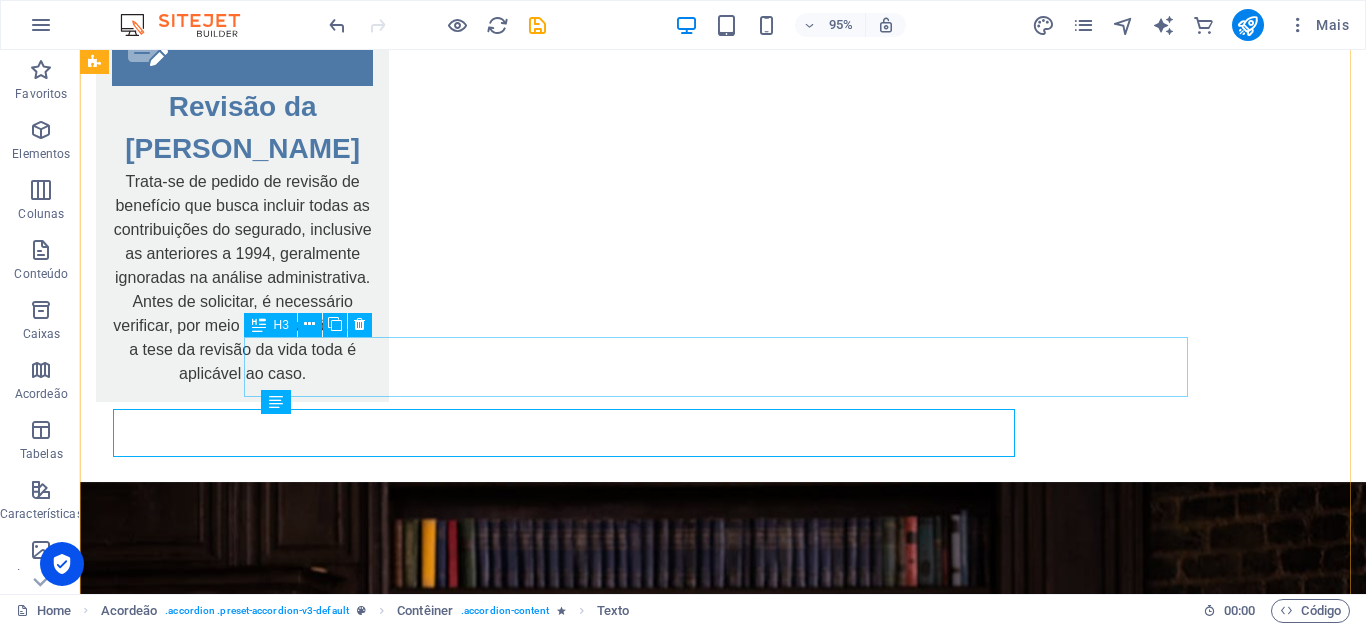 scroll, scrollTop: 4885, scrollLeft: 0, axis: vertical 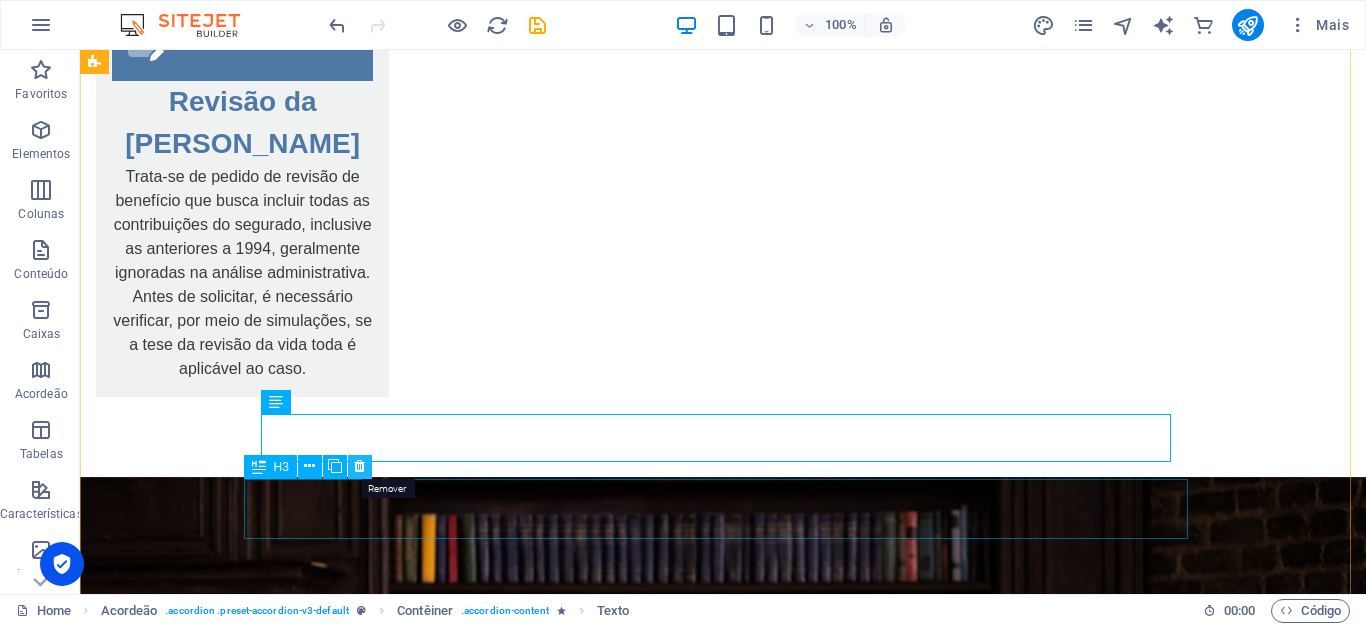 click at bounding box center [359, 466] 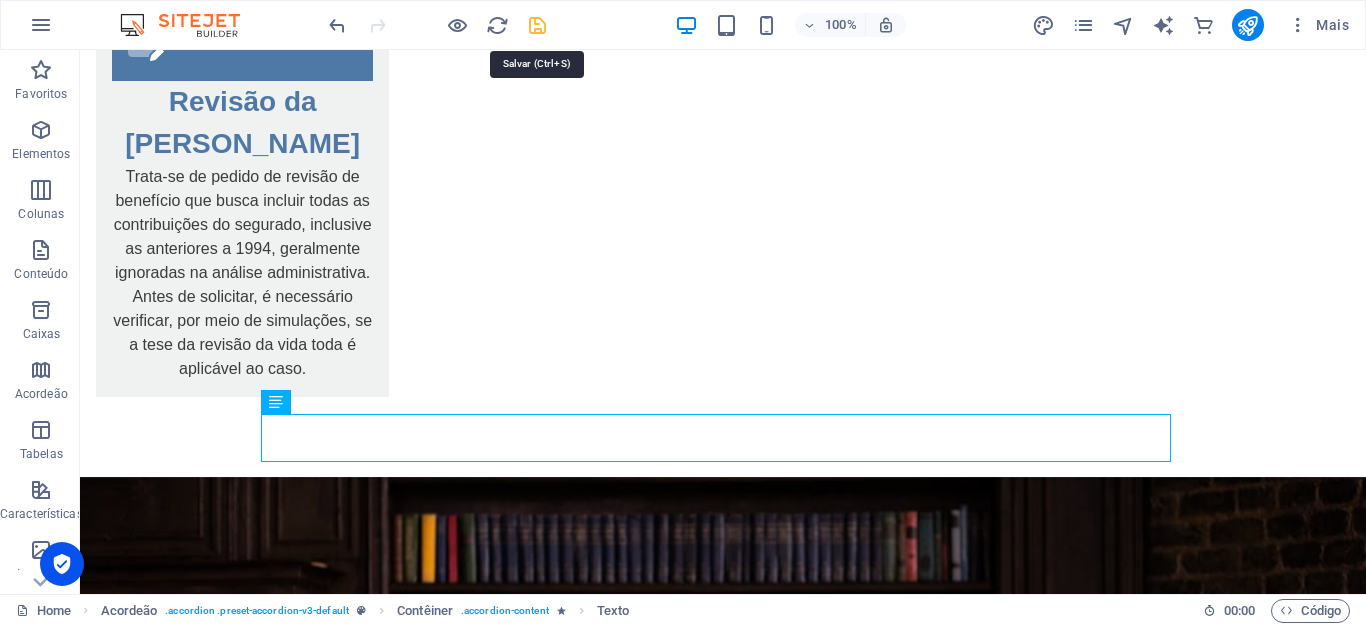 click at bounding box center [537, 25] 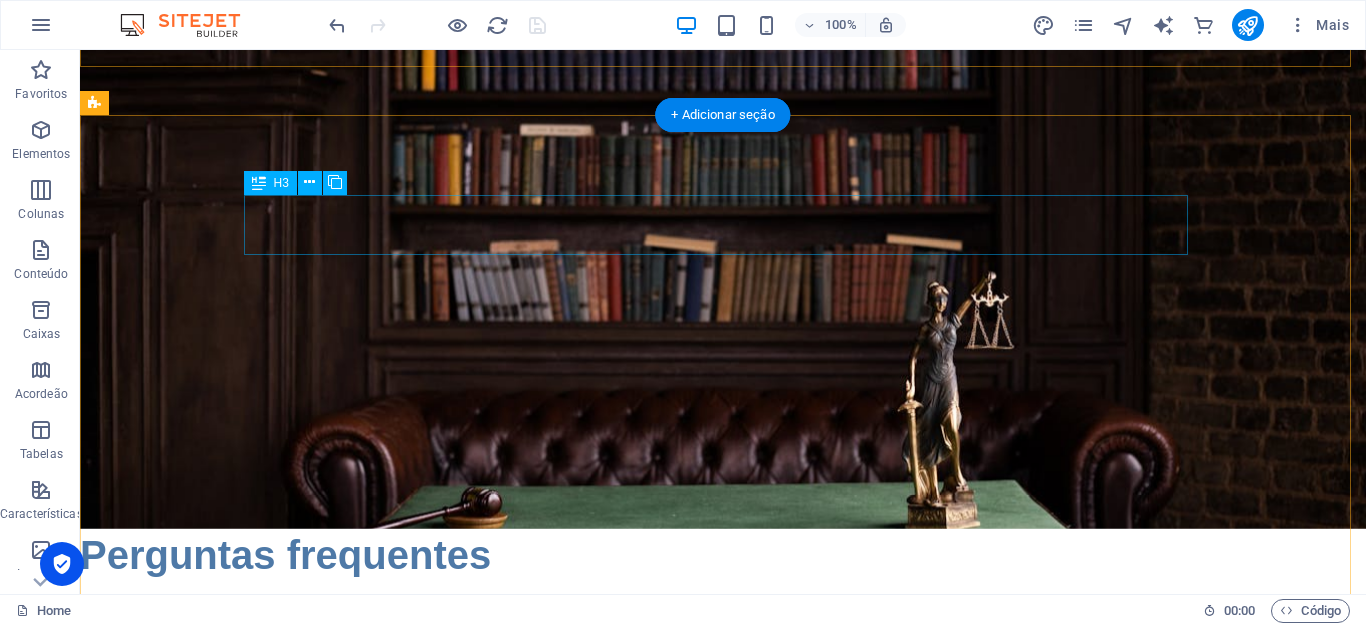 scroll, scrollTop: 5386, scrollLeft: 0, axis: vertical 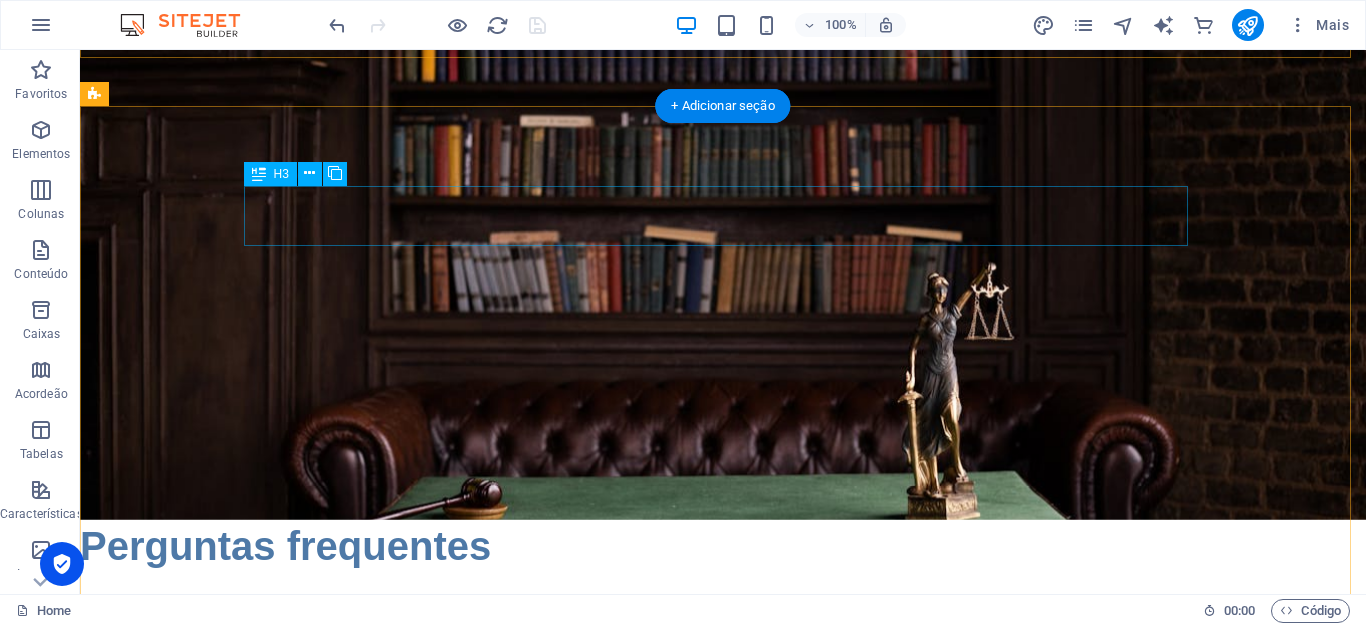 click on "O que é planejamento previdenciário?" at bounding box center [568, 3498] 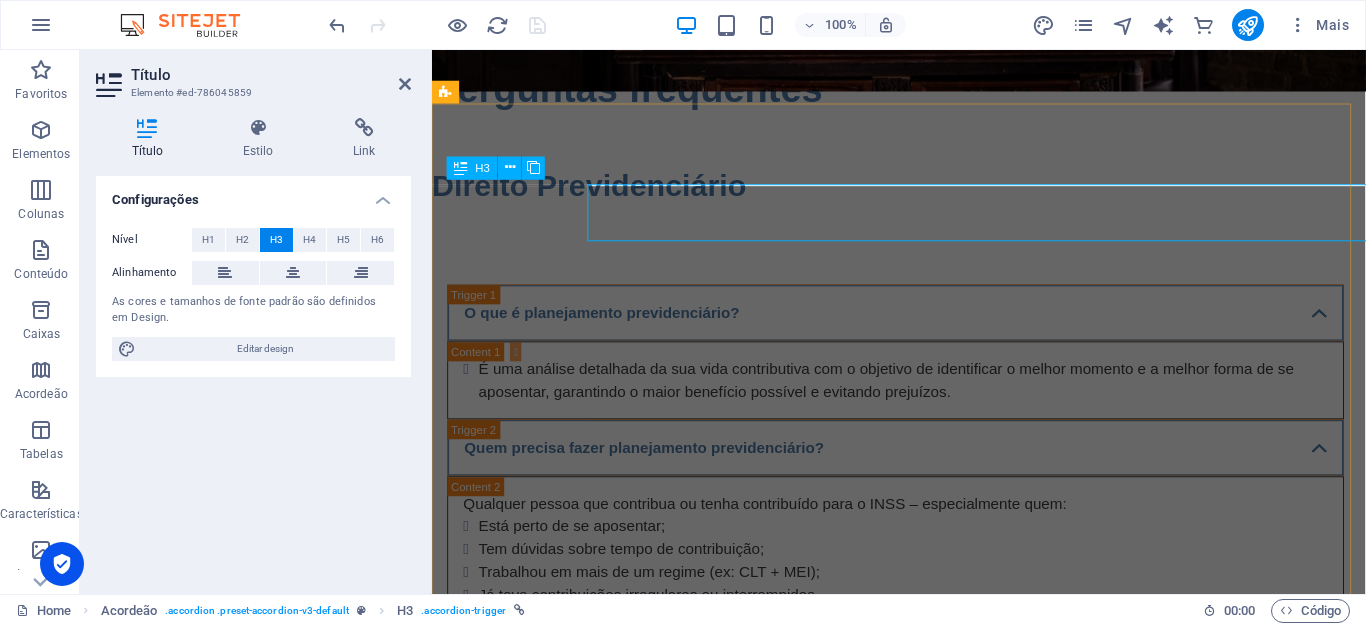 scroll, scrollTop: 5381, scrollLeft: 0, axis: vertical 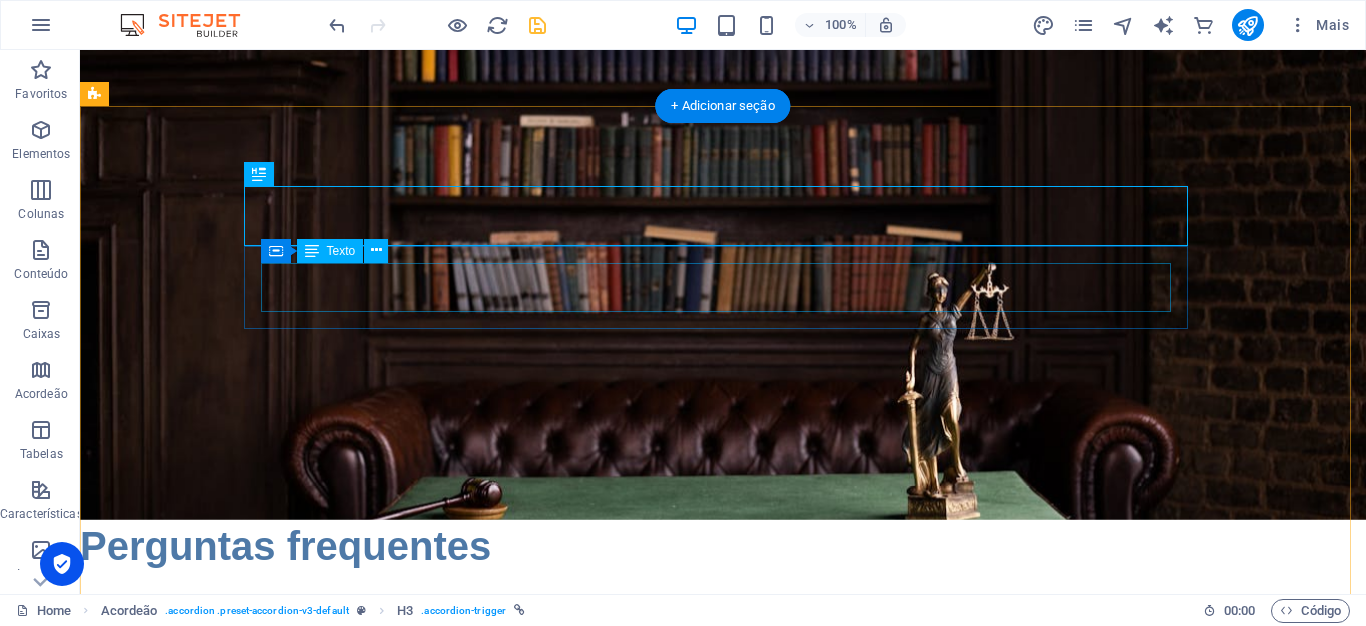 click on "É uma análise detalhada da sua vida contributiva com o objetivo de identificar o melhor momento e a melhor forma de se aposentar, garantindo o maior benefício possível e evitando prejuízos." at bounding box center (568, 3569) 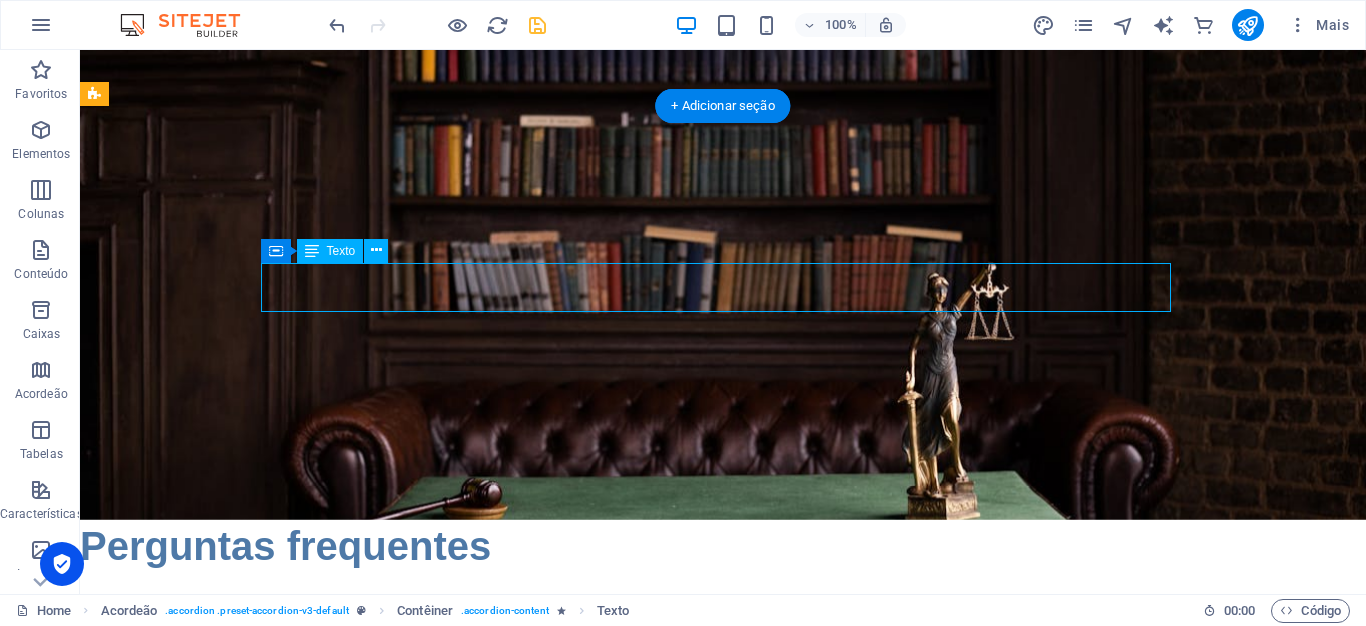 click on "É uma análise detalhada da sua vida contributiva com o objetivo de identificar o melhor momento e a melhor forma de se aposentar, garantindo o maior benefício possível e evitando prejuízos." at bounding box center [568, 3569] 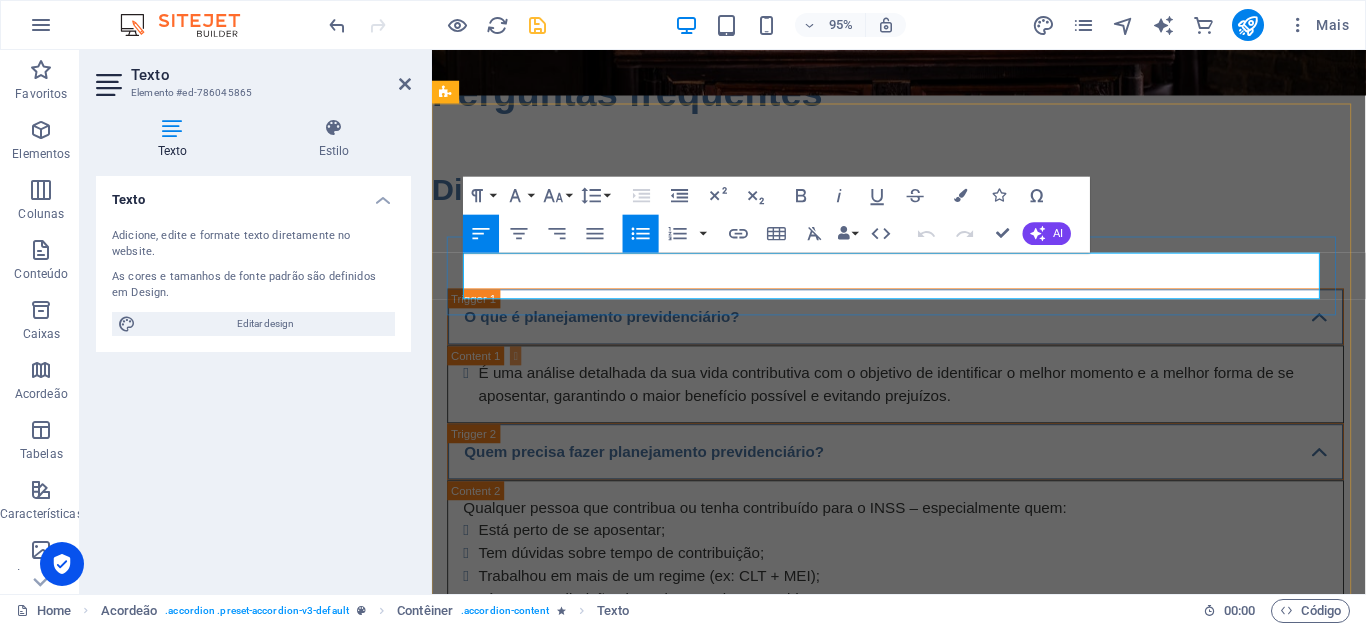 click on "É uma análise detalhada da sua vida contributiva com o objetivo de identificar o melhor momento e a melhor forma de se aposentar, garantindo o maior benefício possível e evitando prejuízos." at bounding box center (910, 3117) 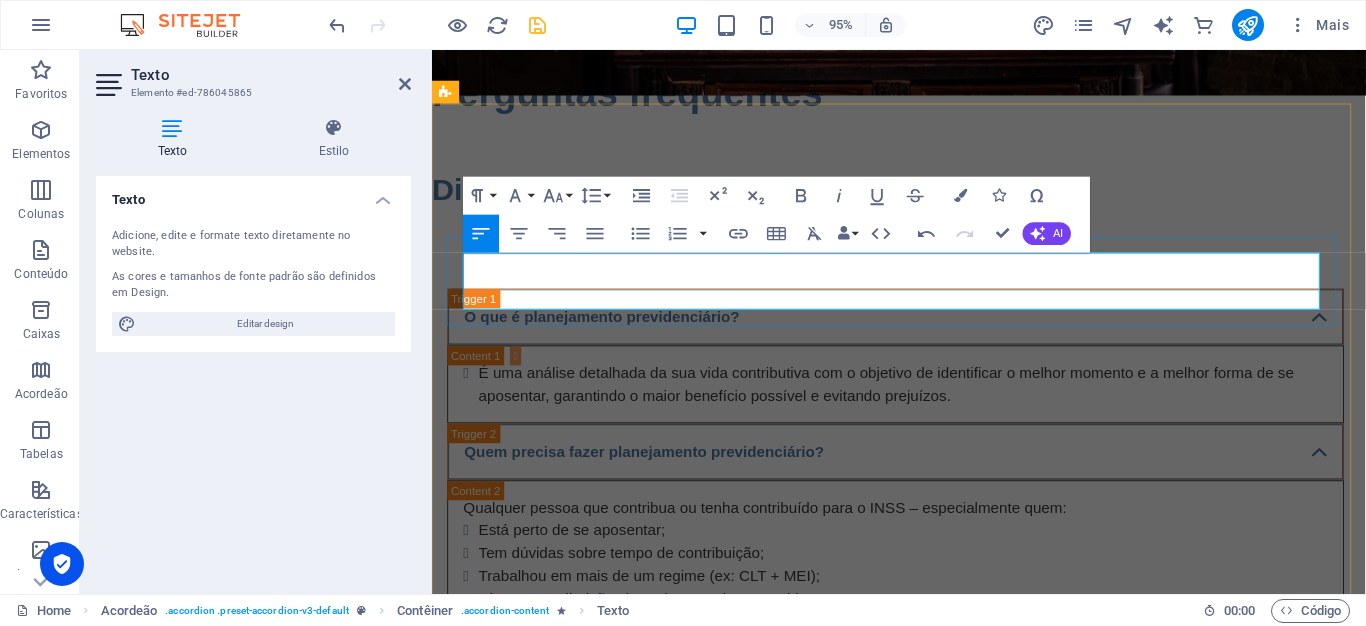scroll, scrollTop: 2114, scrollLeft: 3, axis: both 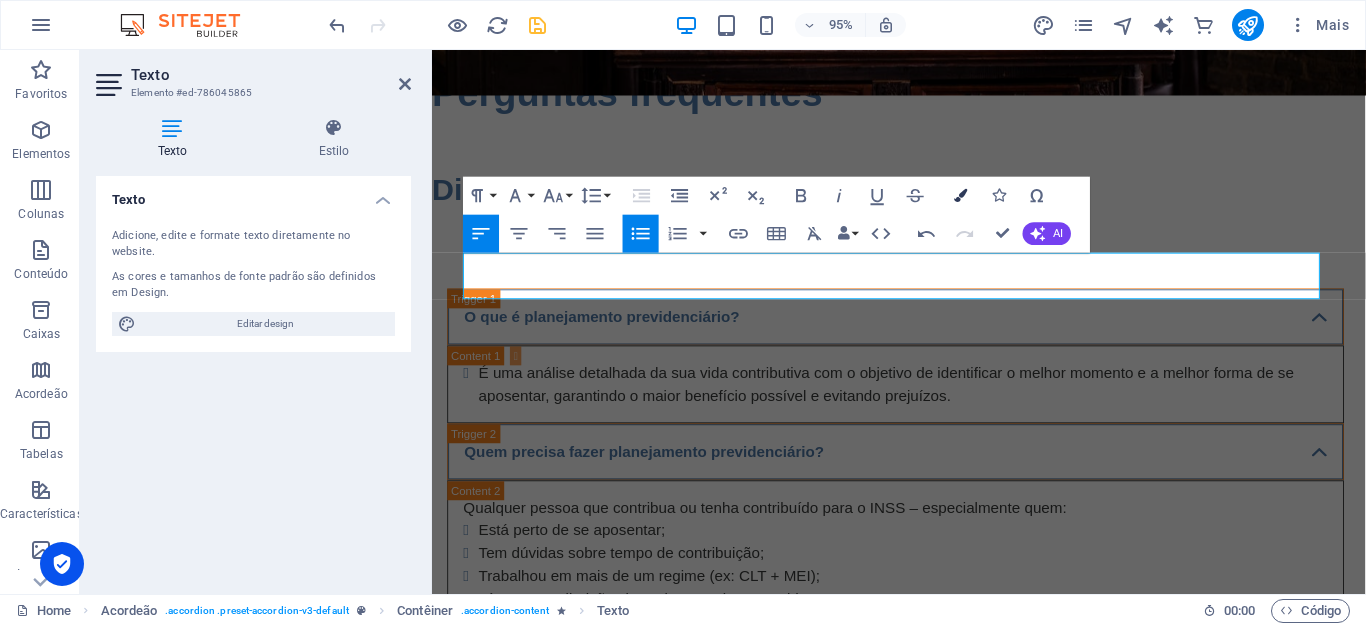 click at bounding box center (961, 195) 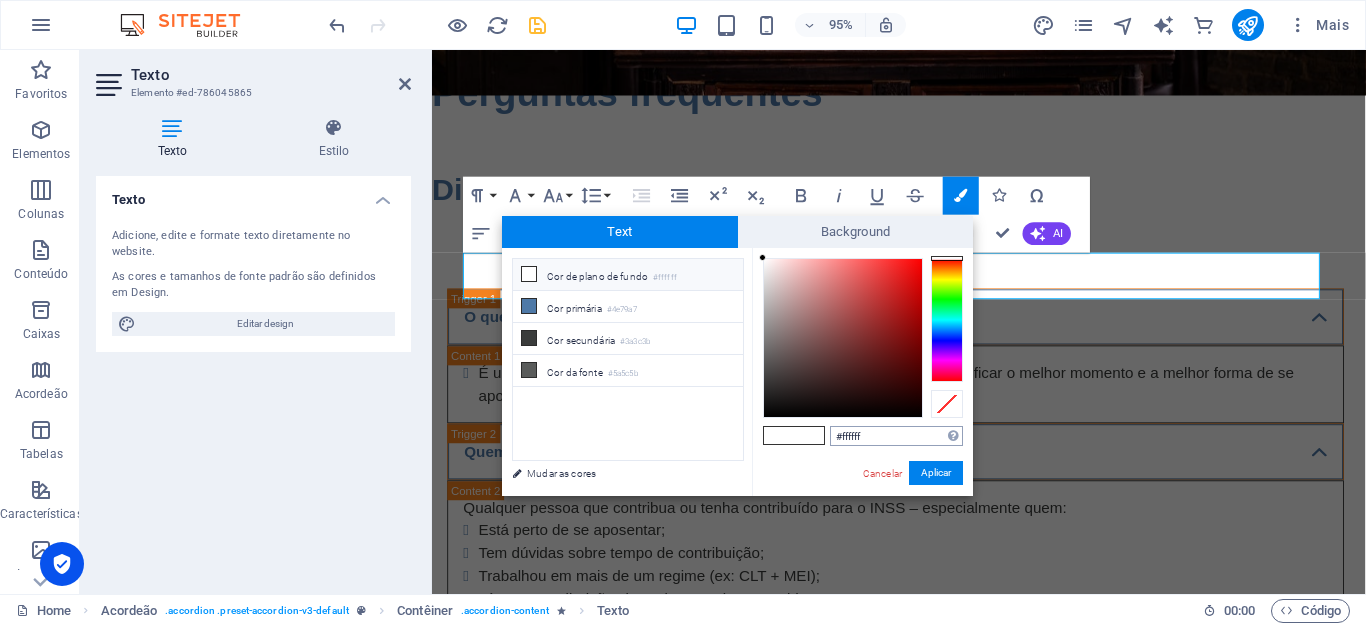 click on "#ffffff" at bounding box center (896, 436) 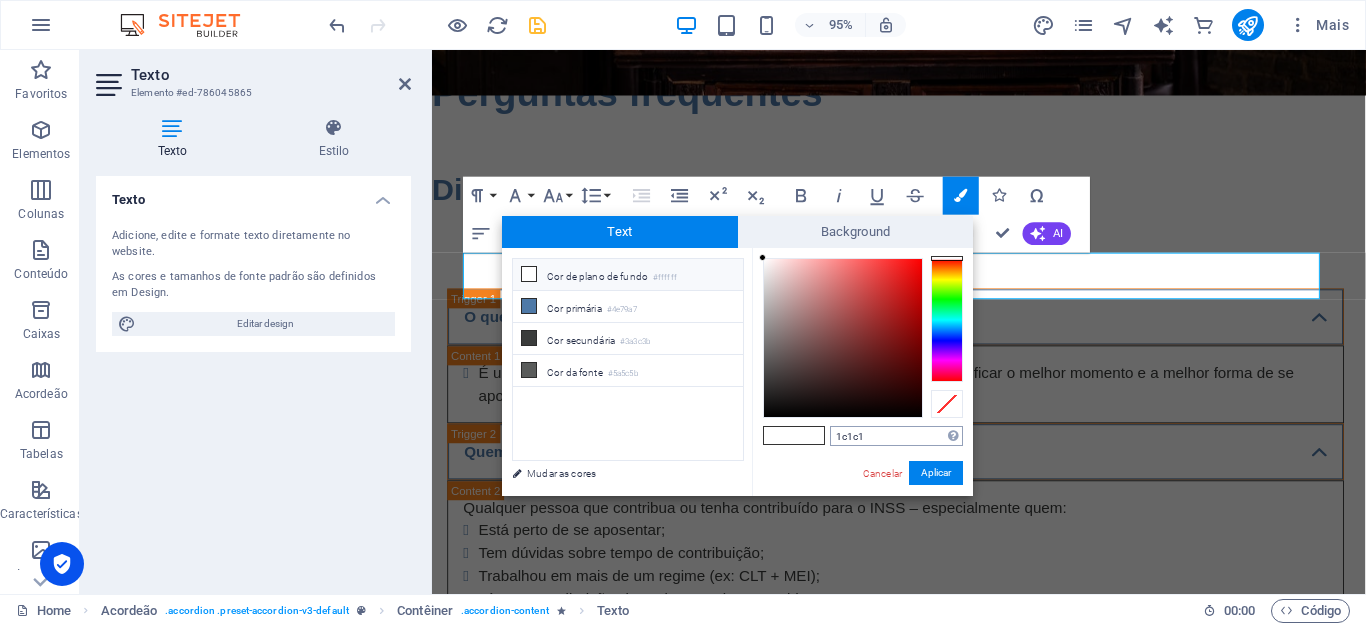 type on "1c1c1c" 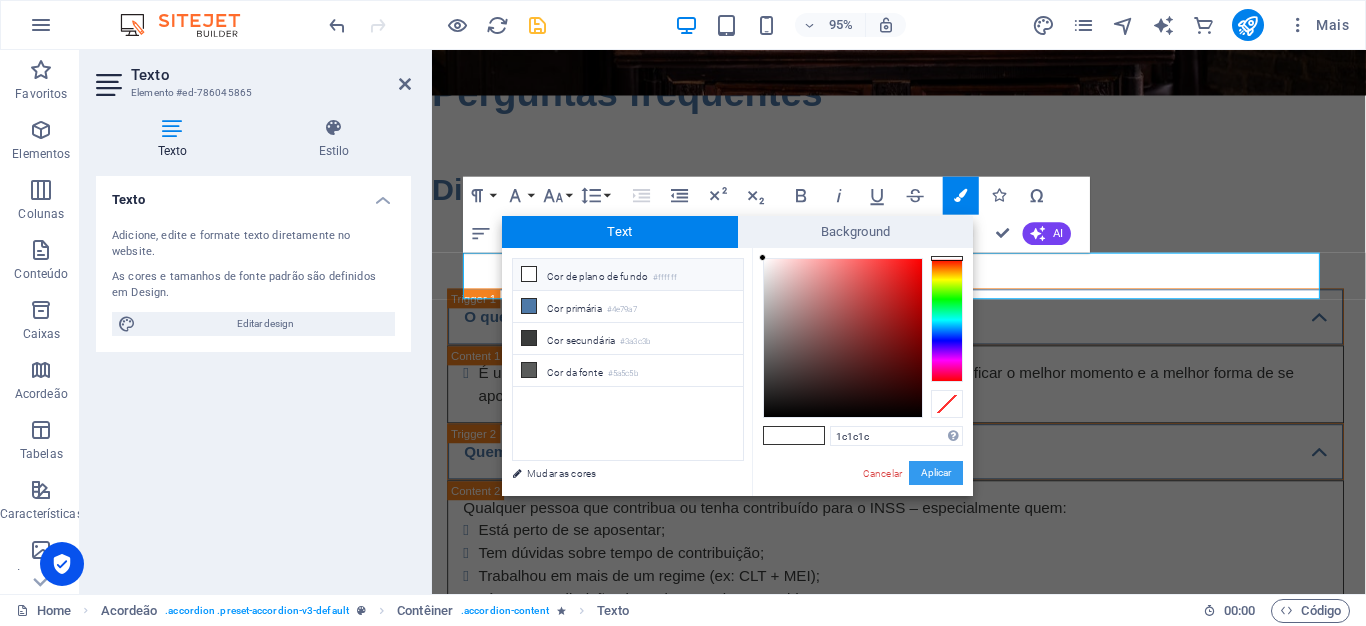 click on "Aplicar" at bounding box center (936, 473) 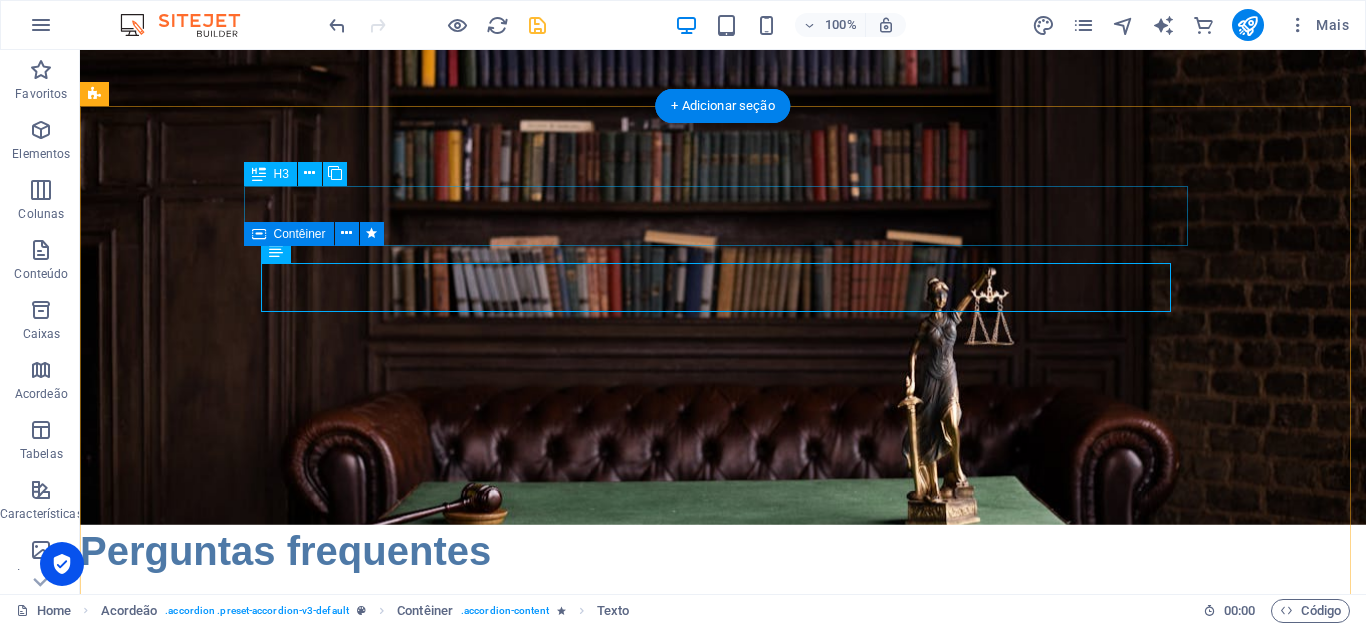 scroll, scrollTop: 5386, scrollLeft: 0, axis: vertical 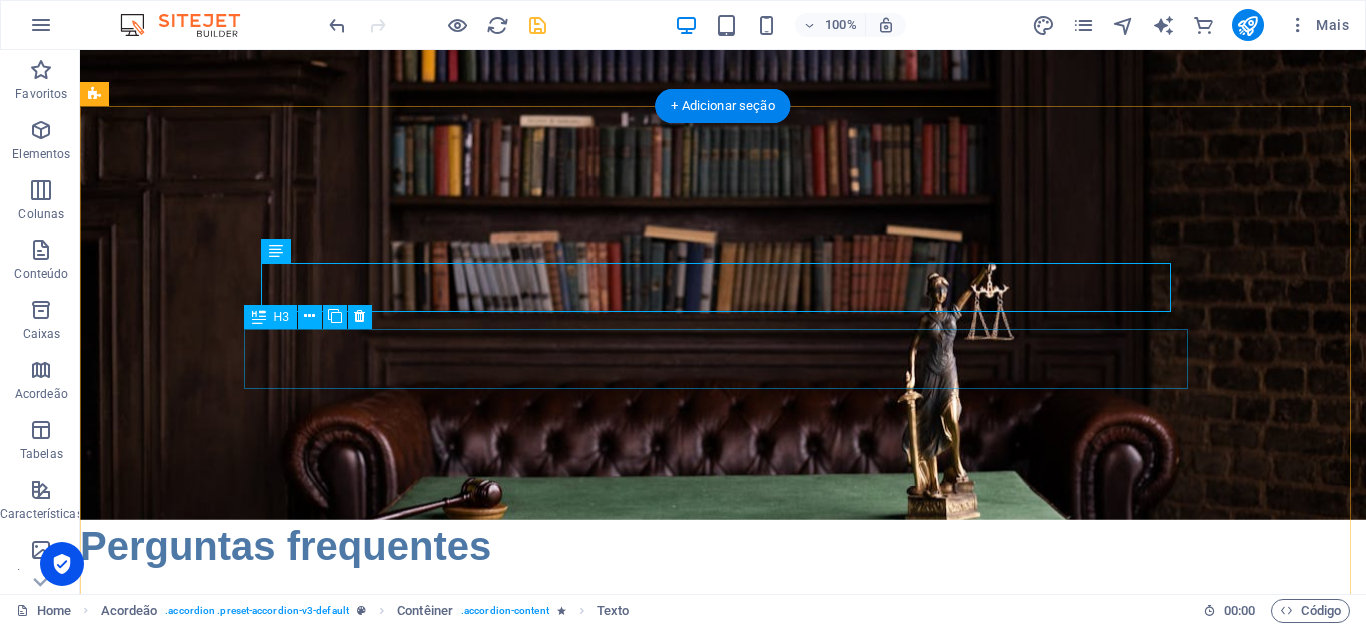 click on "Quem precisa fazer planejamento previdenciário?" at bounding box center (568, 3640) 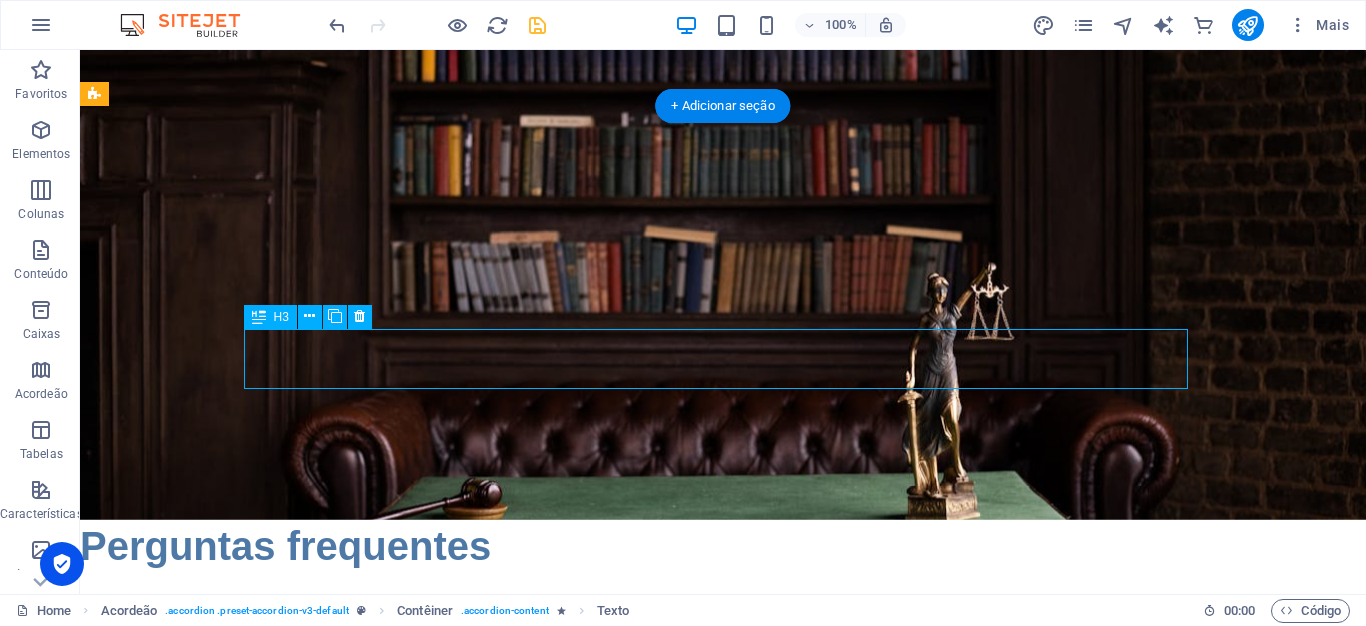 click on "Quem precisa fazer planejamento previdenciário?" at bounding box center (568, 3640) 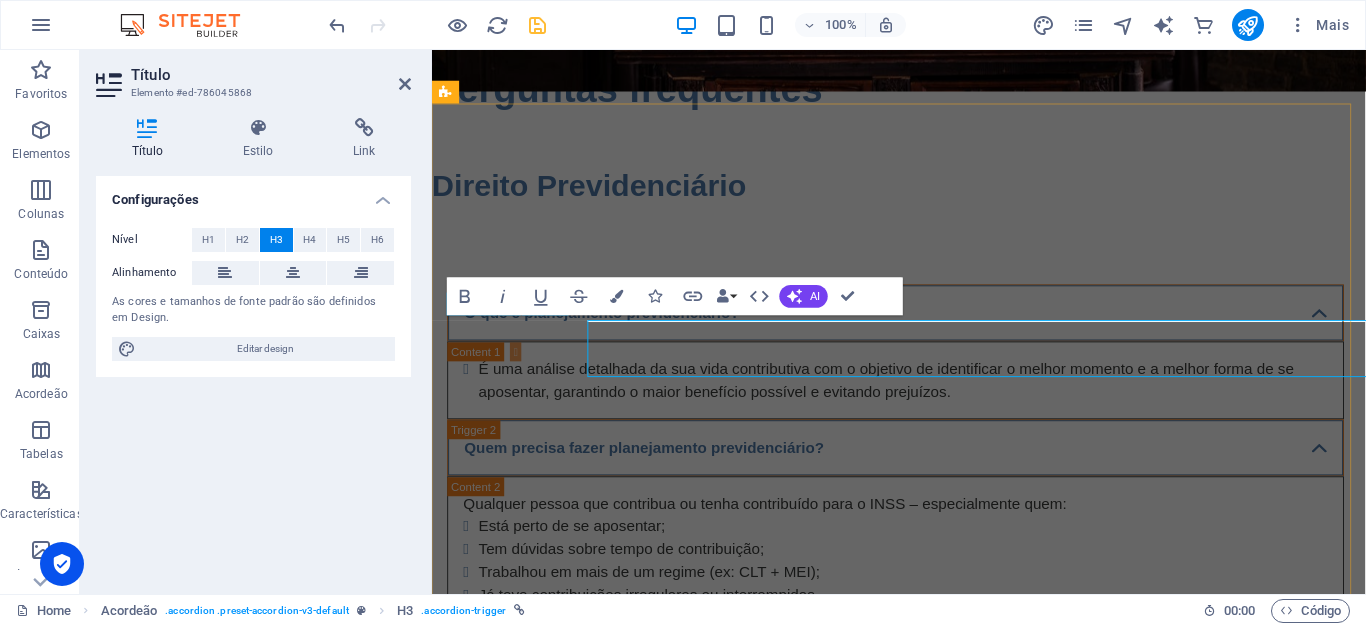 scroll, scrollTop: 5381, scrollLeft: 0, axis: vertical 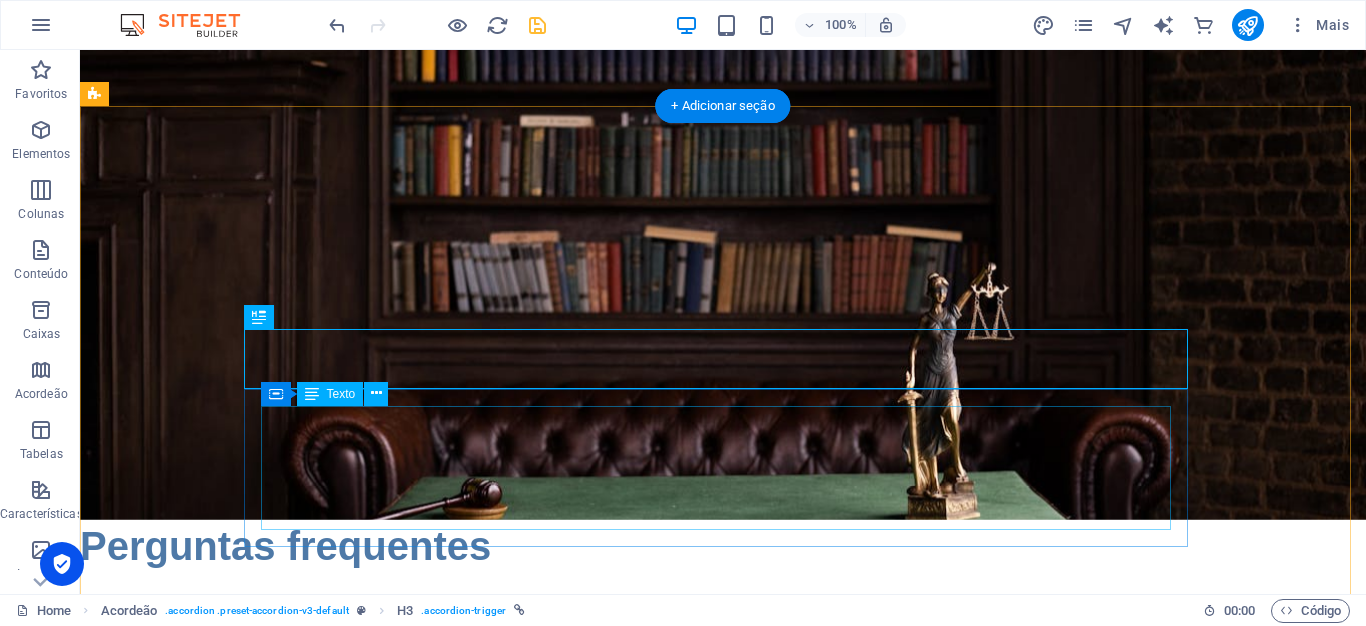 click on "Qualquer pessoa que contribua ou tenha contribuído para o INSS – especialmente quem: Está perto de se aposentar; Tem dúvidas sobre tempo de contribuição; Trabalhou em mais de um regime (ex: CLT + MEI); Já teve contribuições irregulares ou interrompidas." at bounding box center [568, 3747] 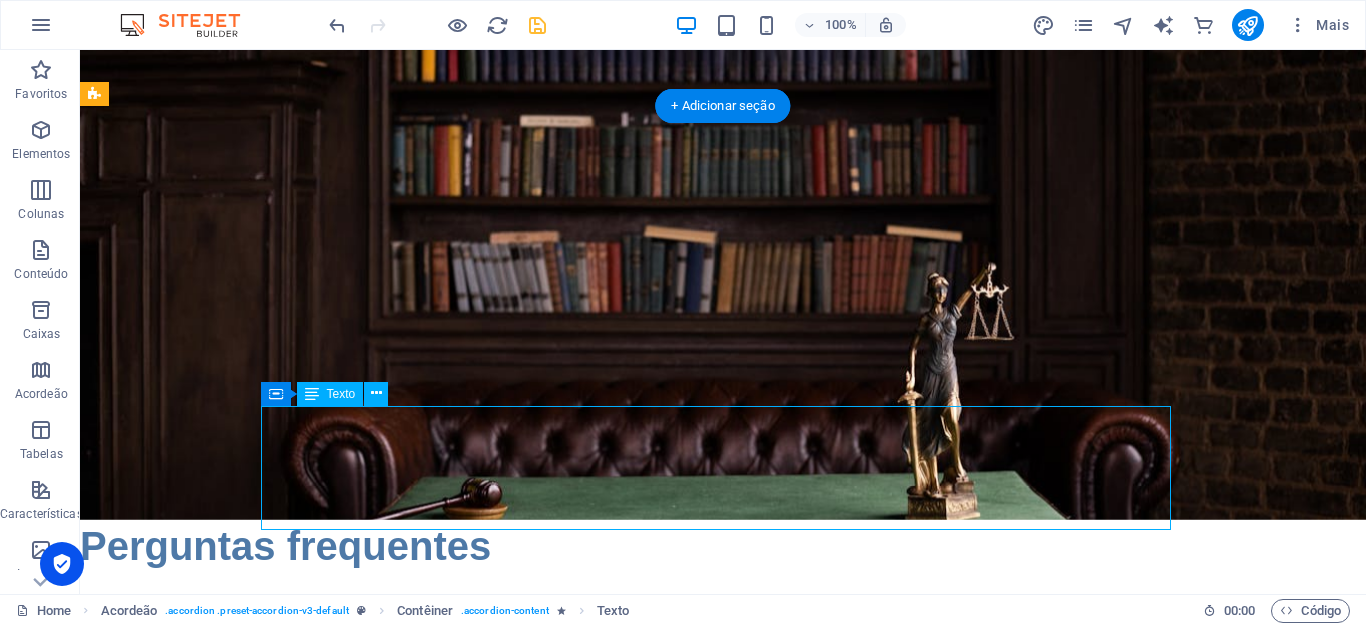 click on "Qualquer pessoa que contribua ou tenha contribuído para o INSS – especialmente quem: Está perto de se aposentar; Tem dúvidas sobre tempo de contribuição; Trabalhou em mais de um regime (ex: CLT + MEI); Já teve contribuições irregulares ou interrompidas." at bounding box center [568, 3747] 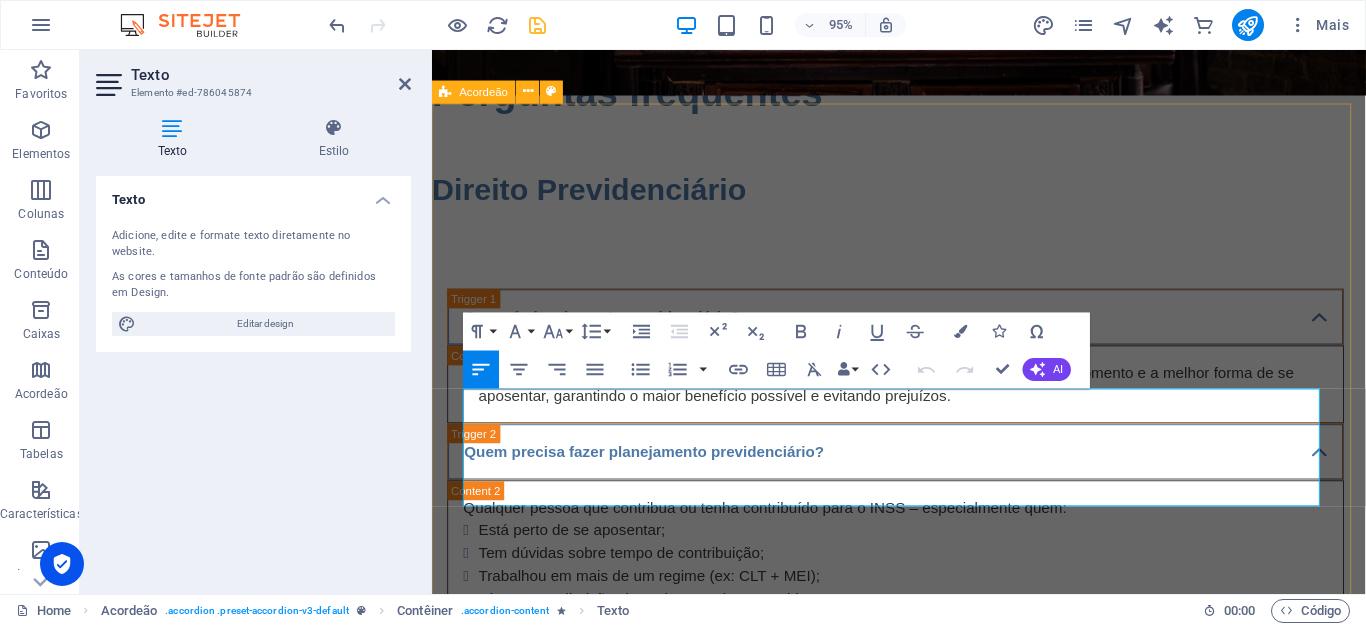 drag, startPoint x: 849, startPoint y: 518, endPoint x: 445, endPoint y: 406, distance: 419.2374 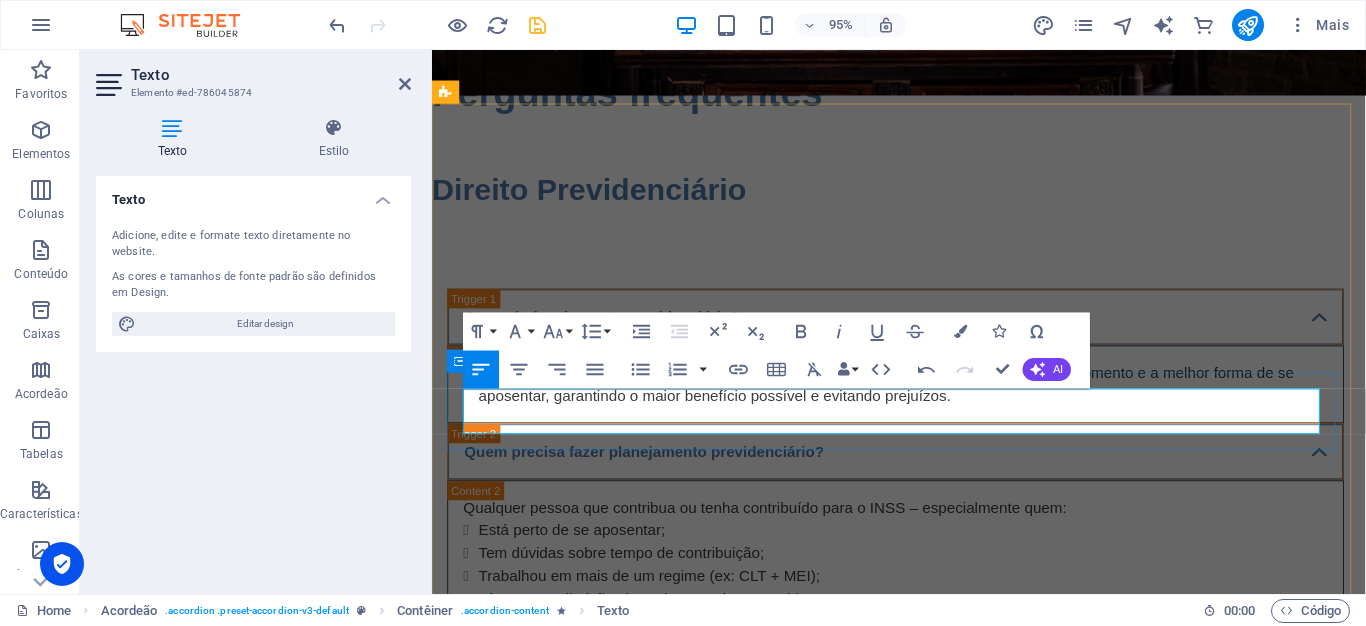 scroll, scrollTop: 2024, scrollLeft: 3, axis: both 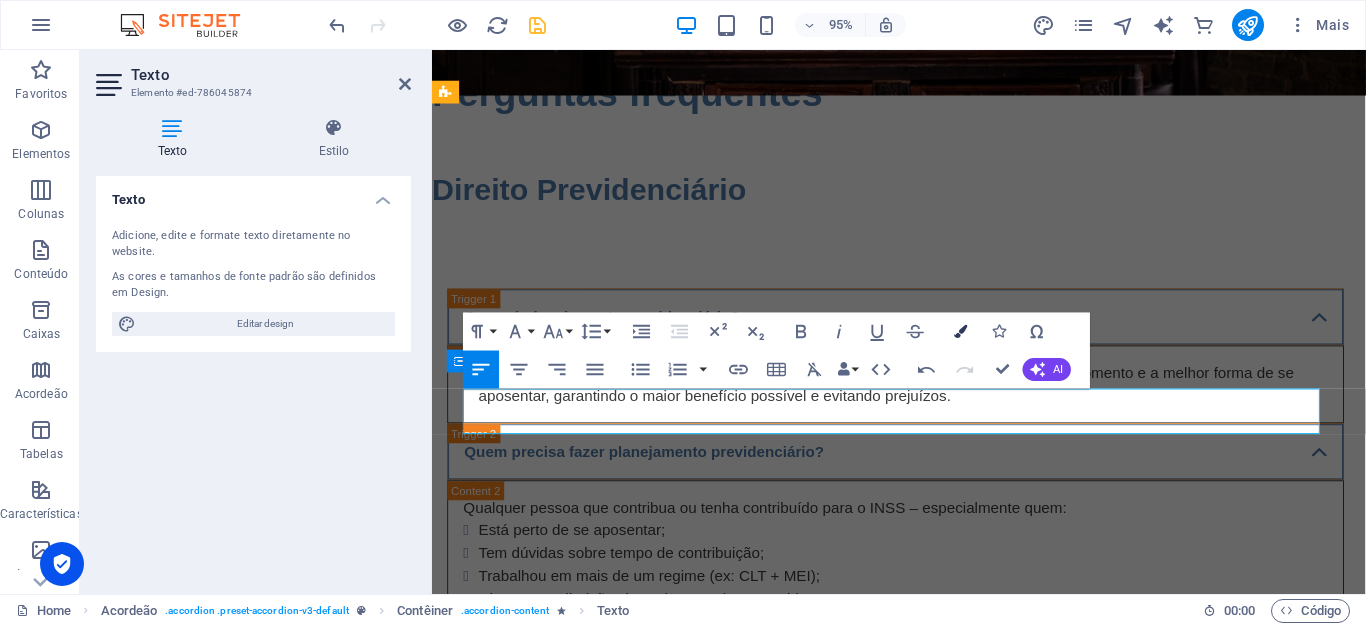click at bounding box center [961, 330] 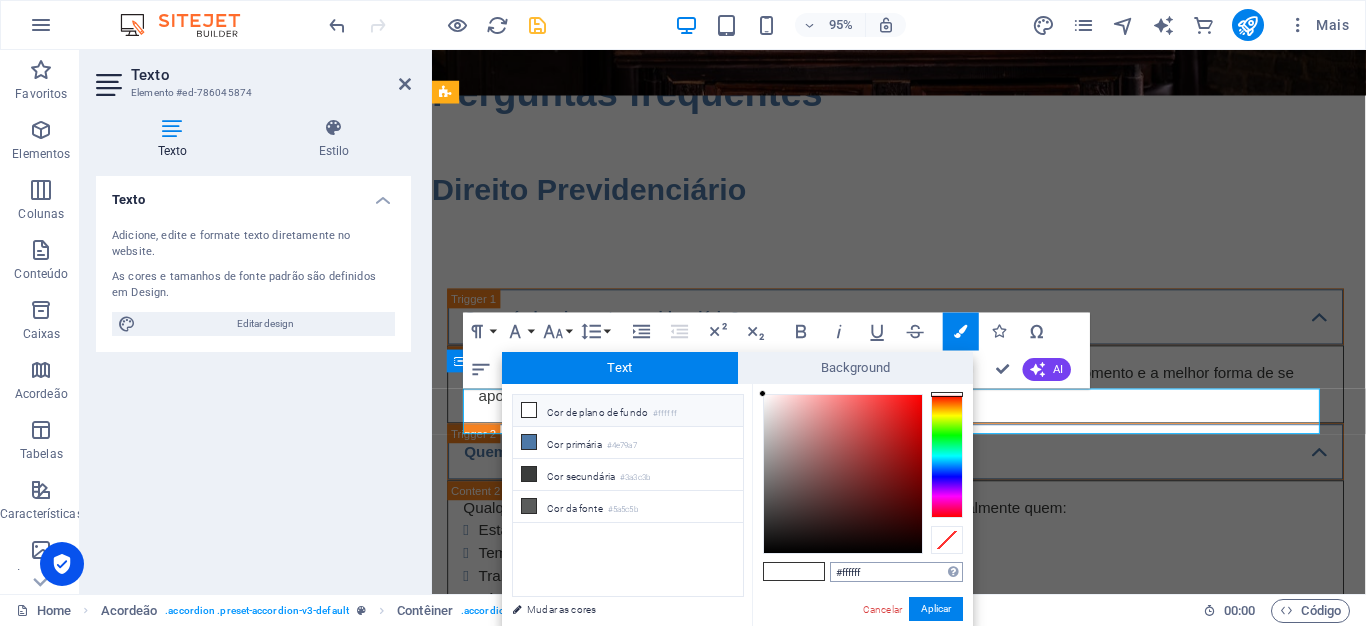 click on "#ffffff" at bounding box center (896, 572) 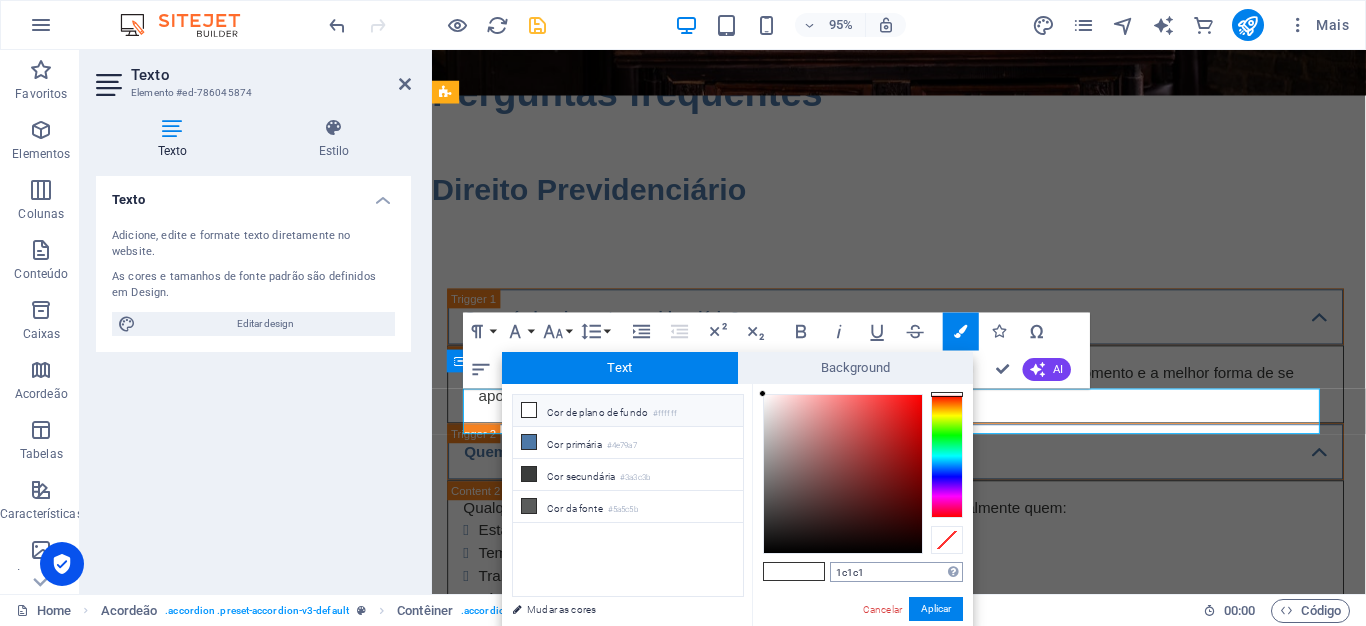 type on "1c1c1c" 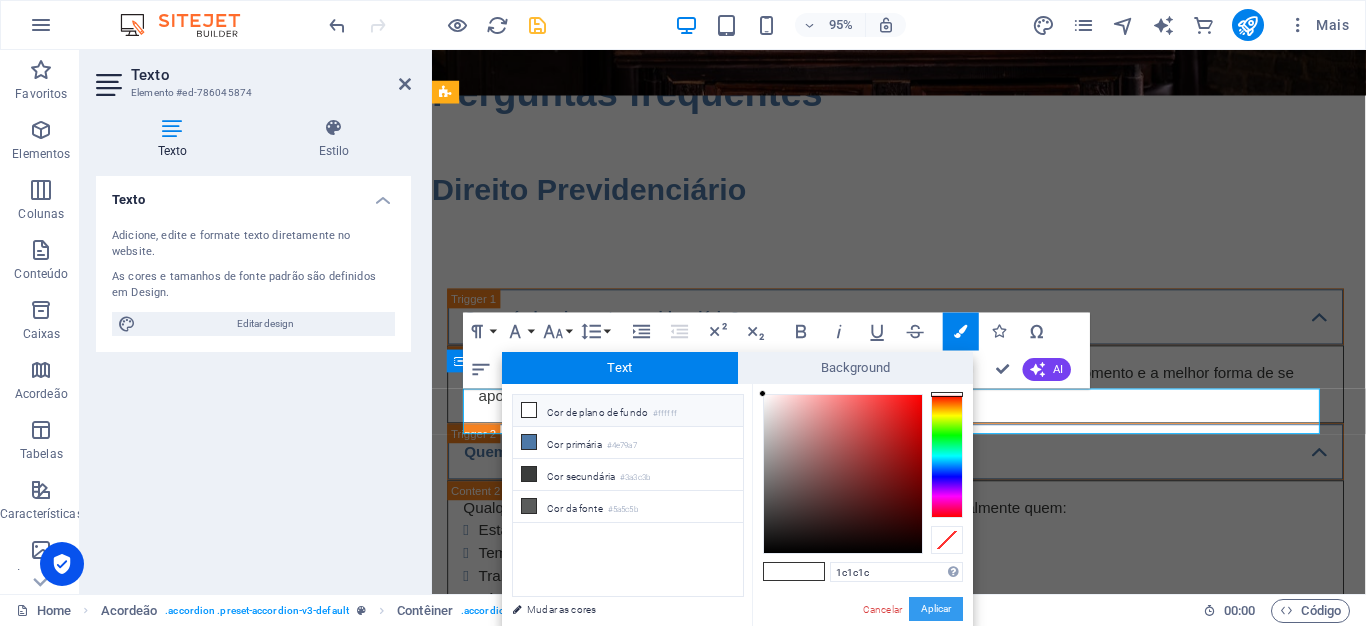 click on "Aplicar" at bounding box center [936, 609] 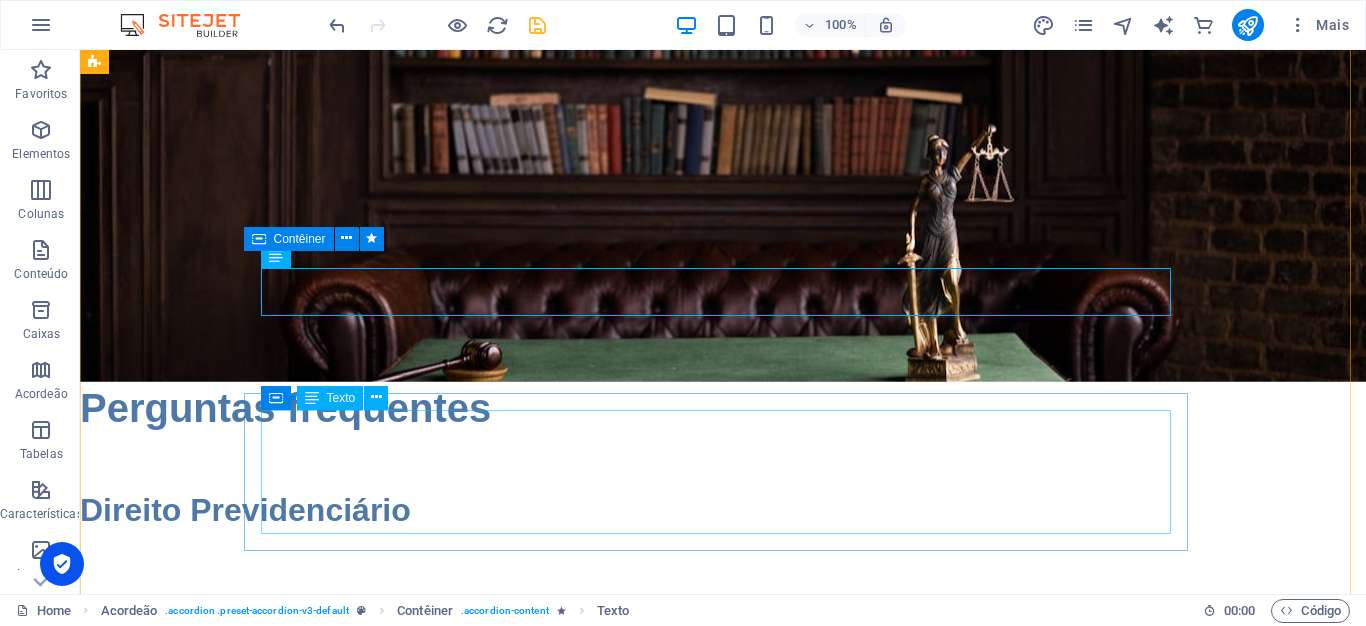 scroll, scrollTop: 5527, scrollLeft: 0, axis: vertical 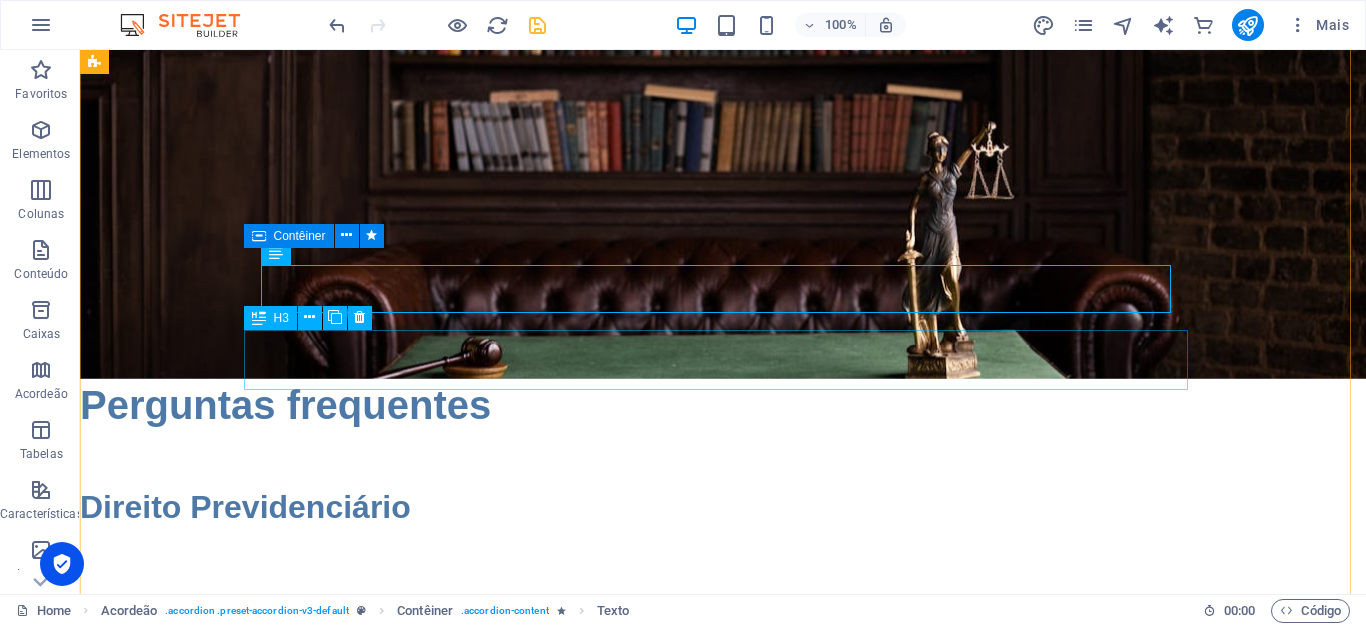 click on "Qual a diferença entre simulação do INSS e planejamento feito por um especialista?" at bounding box center (568, 3641) 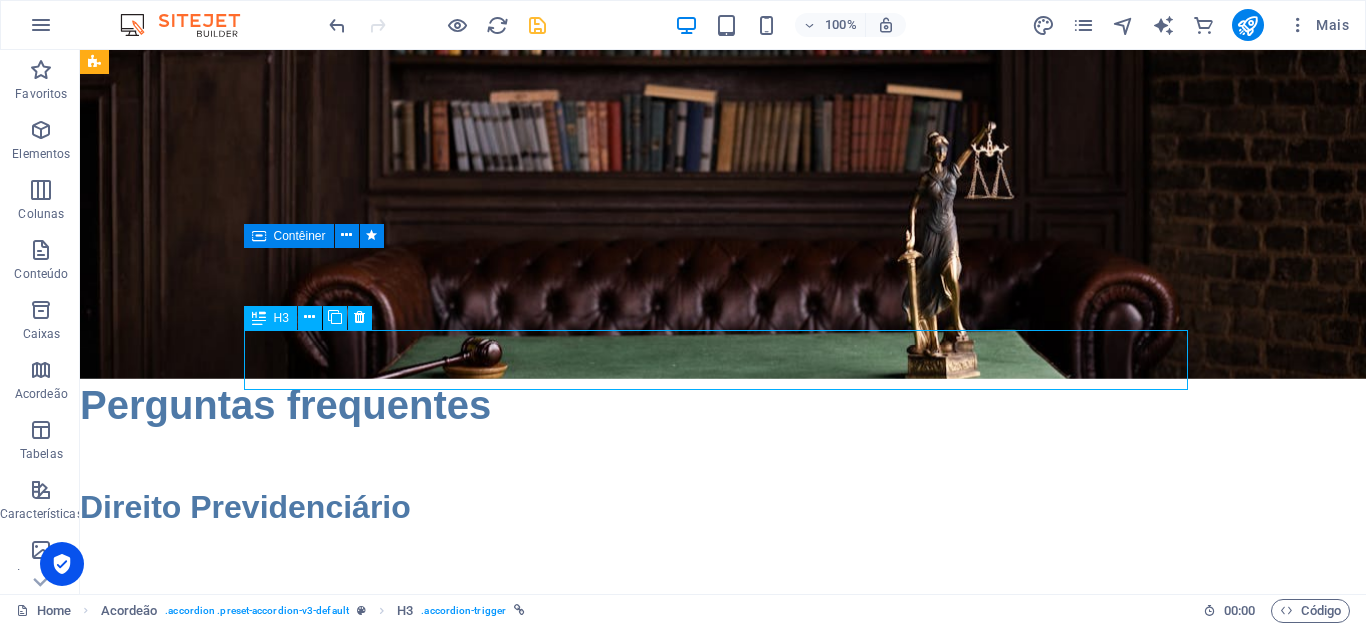 click on "Qual a diferença entre simulação do INSS e planejamento feito por um especialista?" at bounding box center (568, 3641) 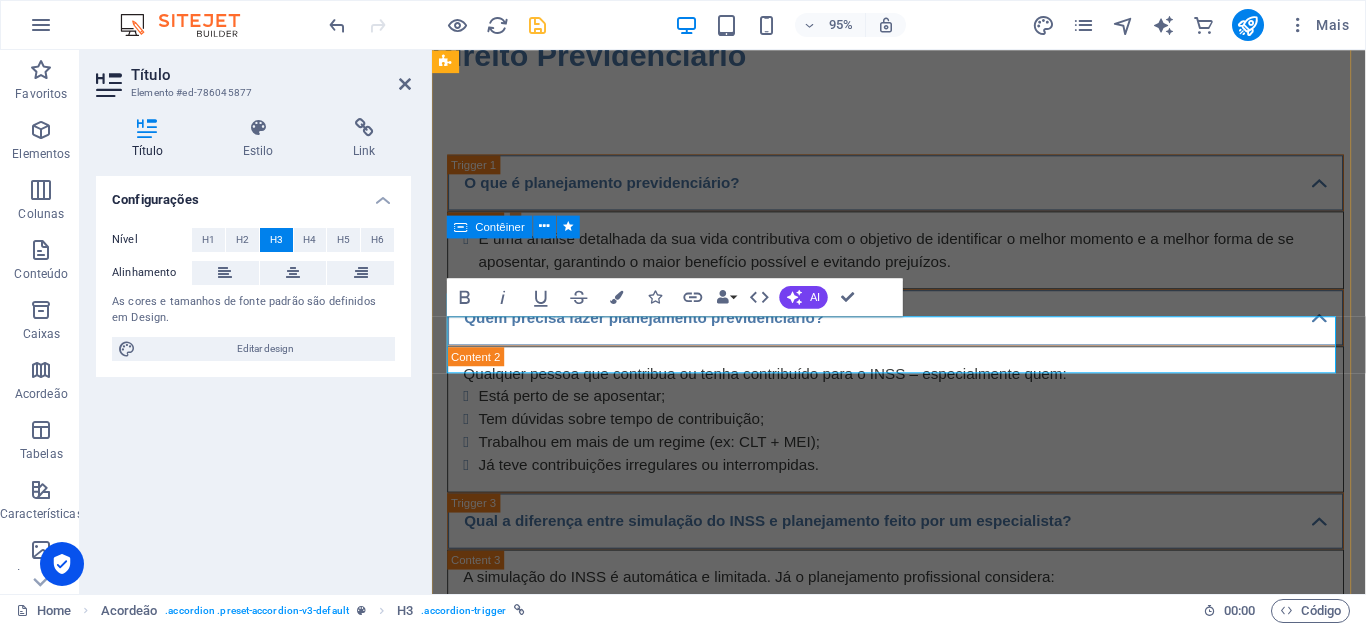 scroll, scrollTop: 478, scrollLeft: 6, axis: both 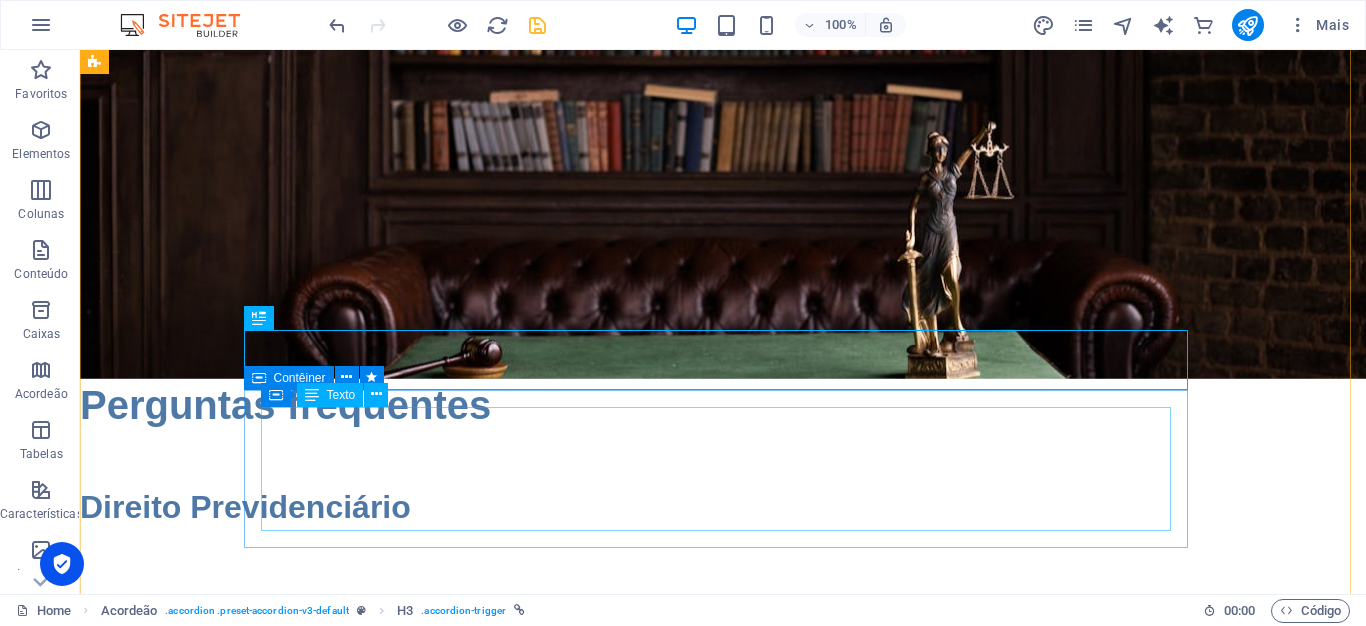 click on "A simulação do INSS é automática e limitada. Já o planejamento profissional considera: Regras de transição; Revisões possíveis; Análise de vínculos inconsistentes; Cenários de contribuição futura." at bounding box center (568, 3748) 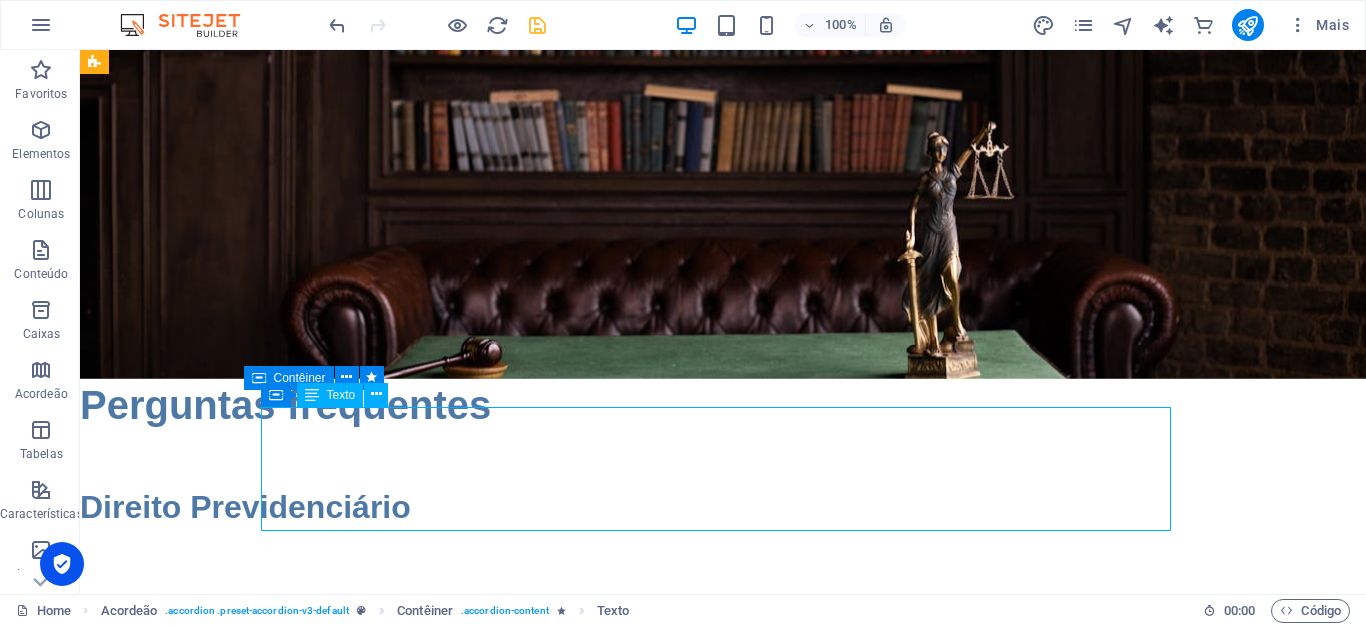 click on "A simulação do INSS é automática e limitada. Já o planejamento profissional considera: Regras de transição; Revisões possíveis; Análise de vínculos inconsistentes; Cenários de contribuição futura." at bounding box center [568, 3748] 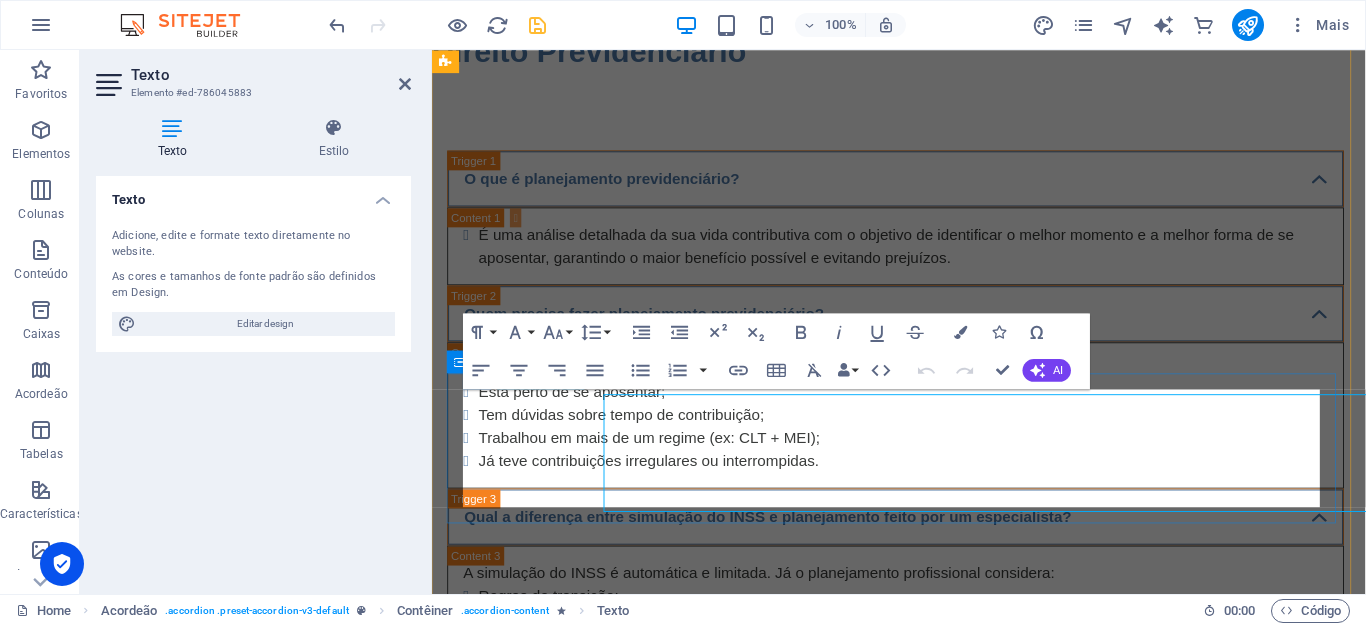 scroll, scrollTop: 5522, scrollLeft: 0, axis: vertical 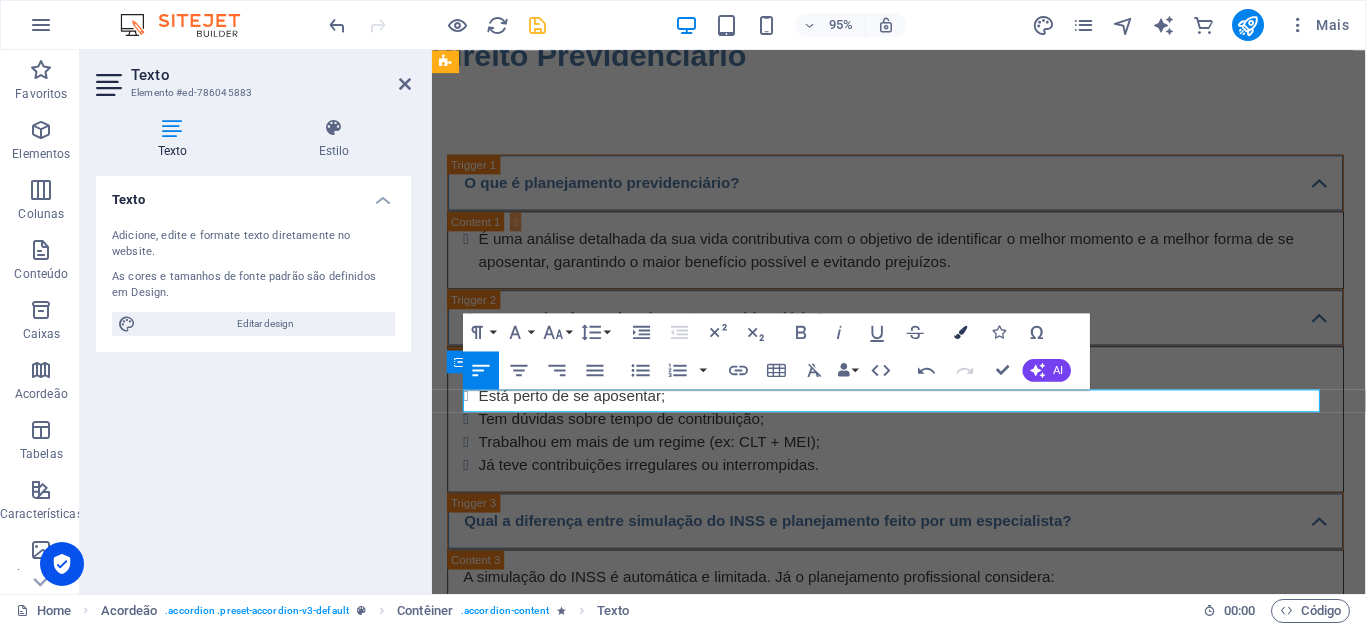 click at bounding box center [961, 331] 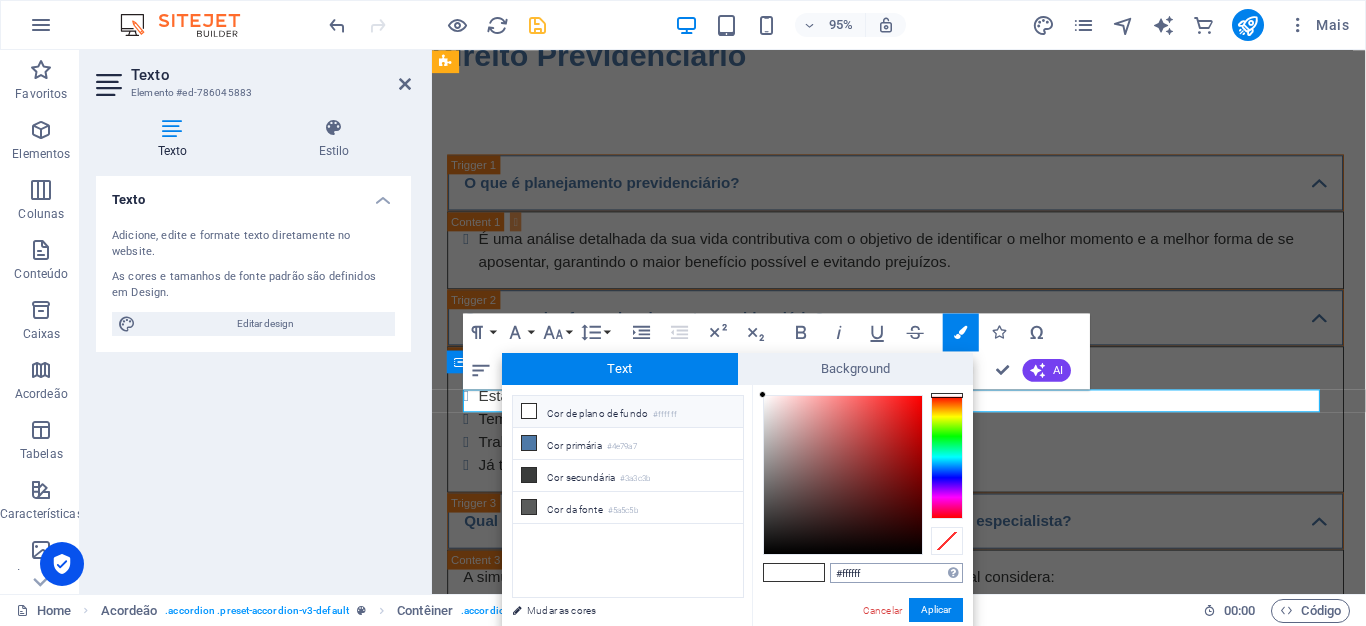 click on "#ffffff" at bounding box center (896, 573) 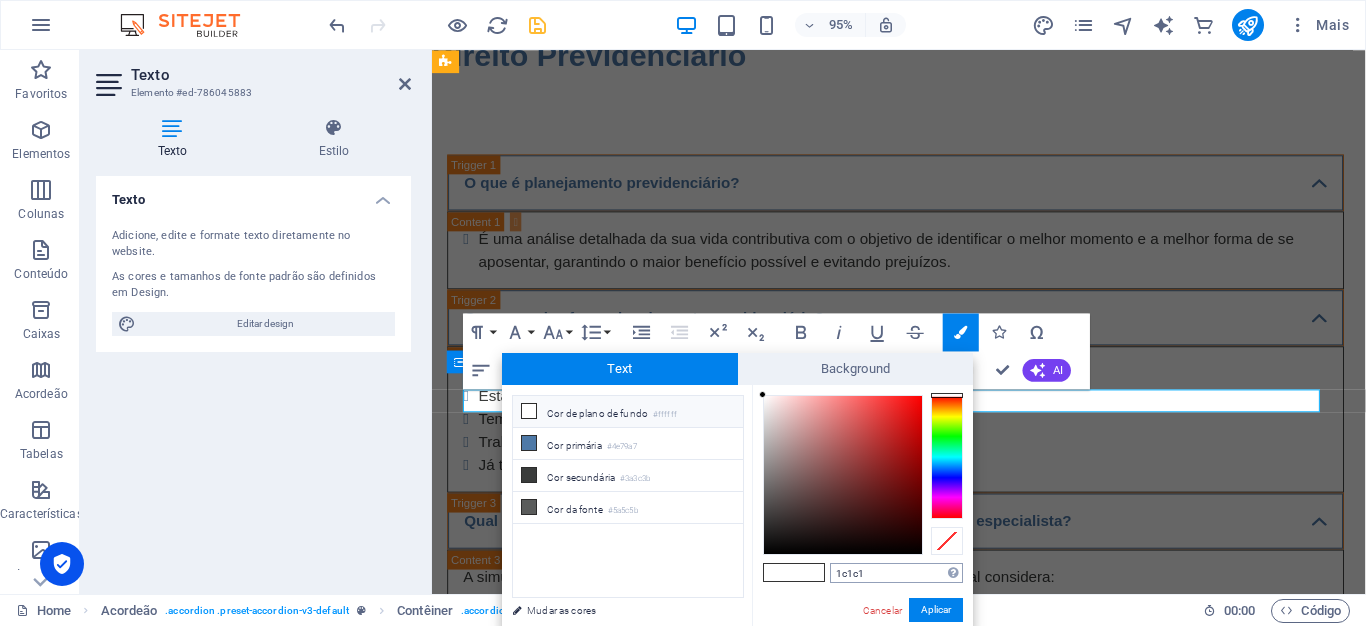 type on "1c1c1c" 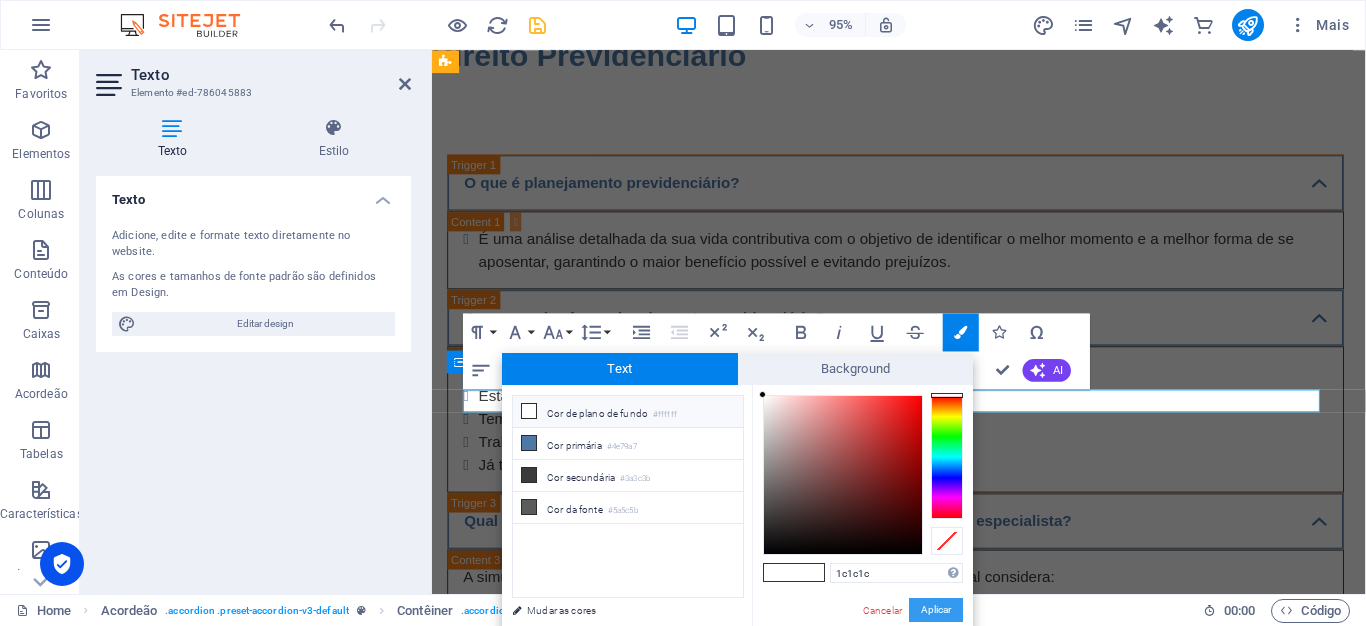 click on "Aplicar" at bounding box center (936, 610) 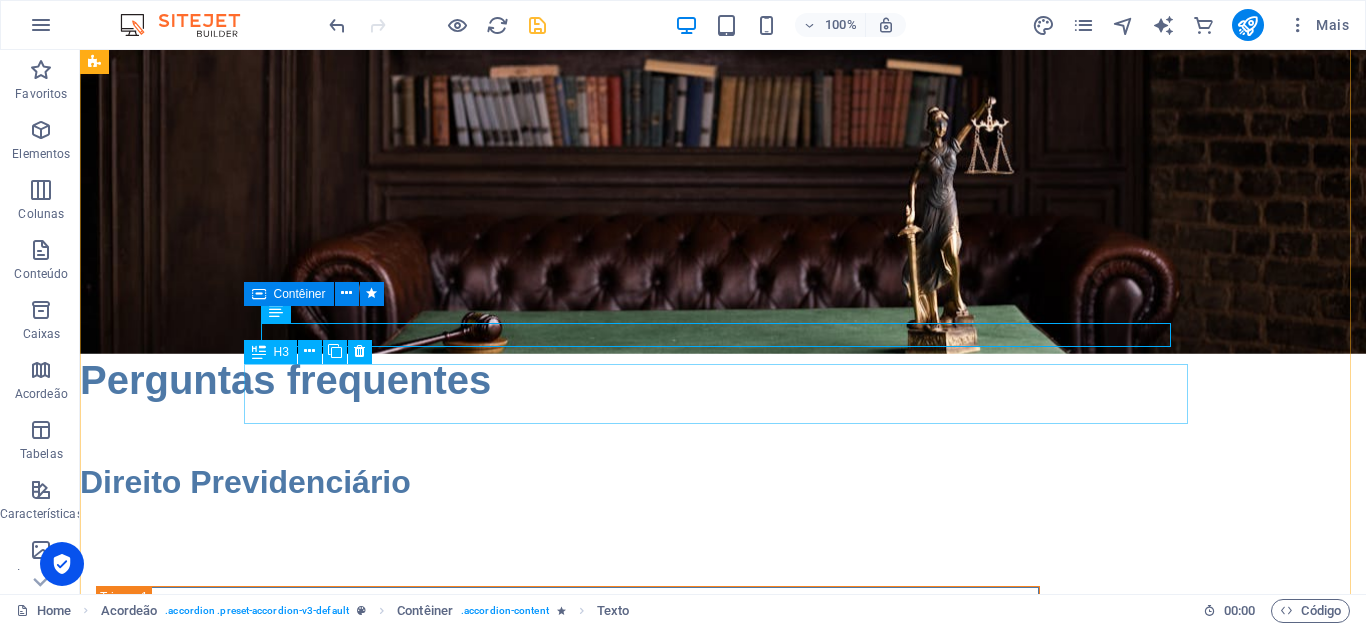 scroll, scrollTop: 5625, scrollLeft: 0, axis: vertical 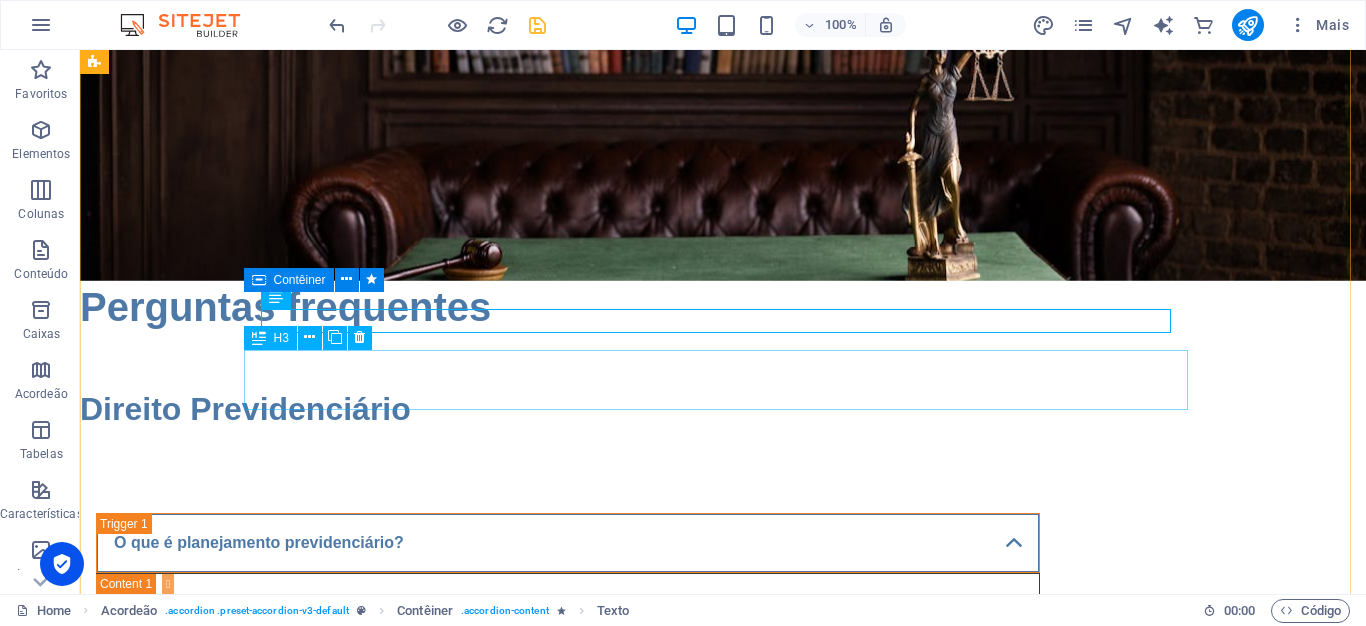 click on "Qual a diferença entre simulação do INSS e planejamento feito por um especialista?" at bounding box center (568, 3661) 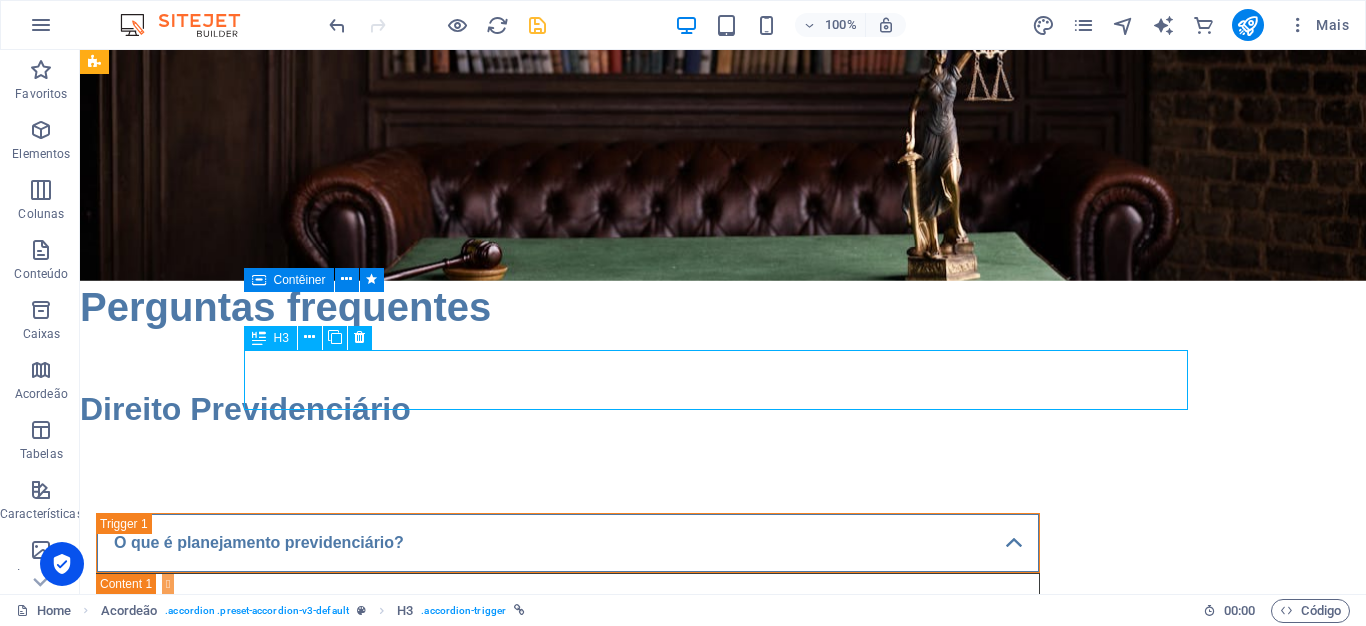 click on "Qual a diferença entre simulação do INSS e planejamento feito por um especialista?" at bounding box center [568, 3661] 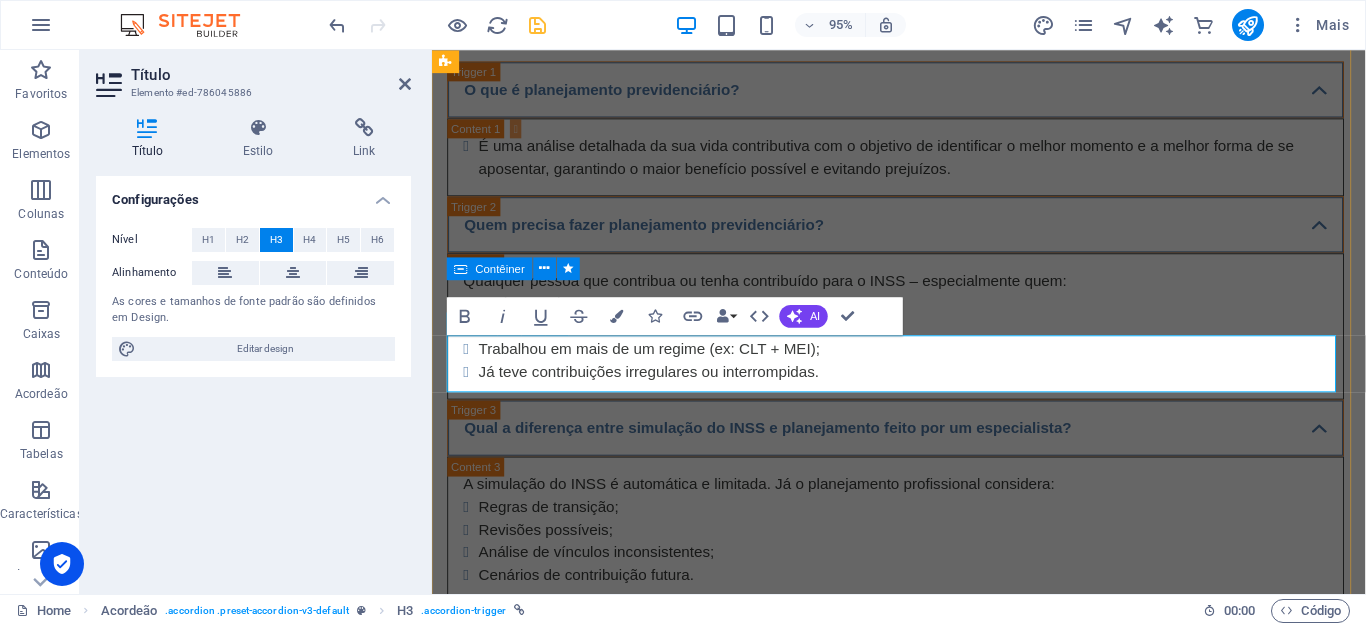 scroll, scrollTop: 590, scrollLeft: 6, axis: both 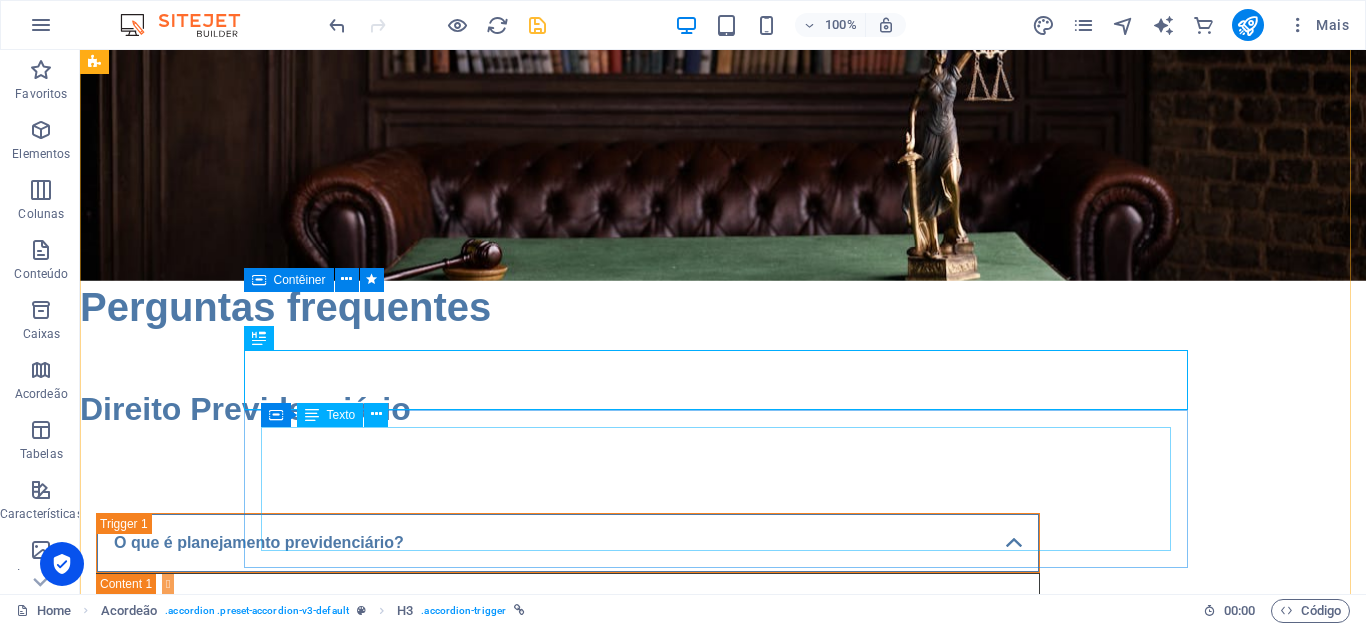 click on "A simulação do INSS é automática e limitada. Já o planejamento profissional considera: Regras de transição; Revisões possíveis; Análise de vínculos inconsistentes; Cenários de contribuição futura." at bounding box center [568, 3768] 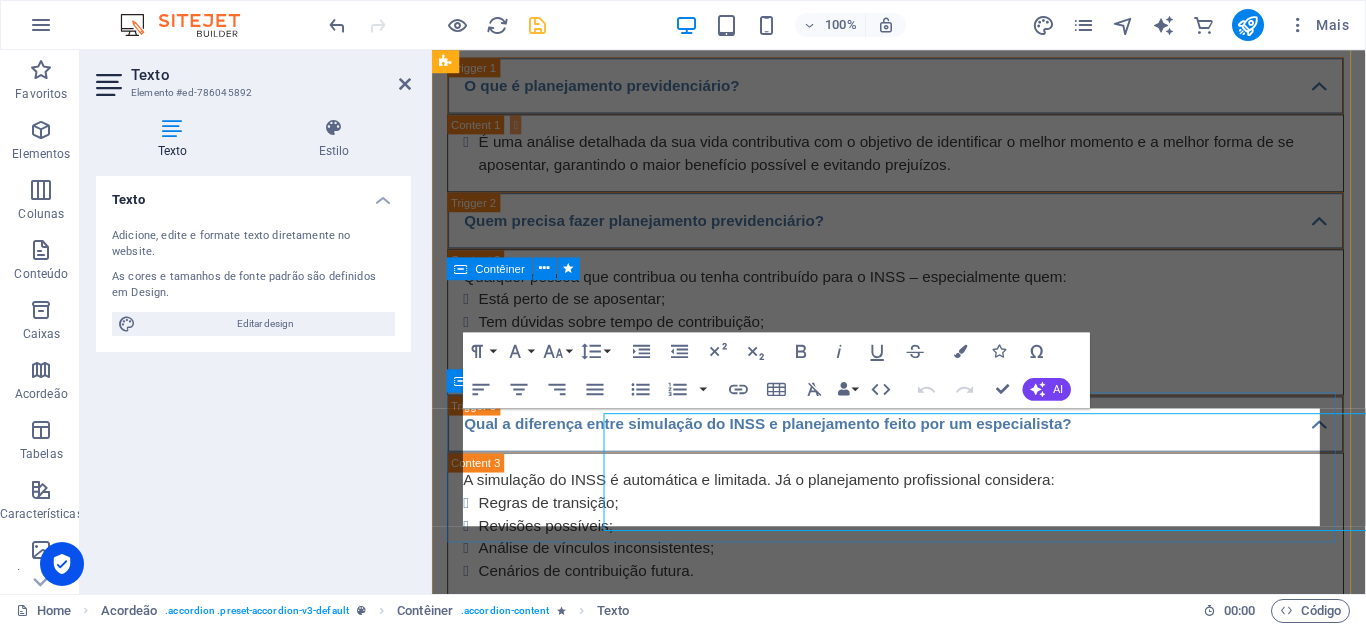 scroll, scrollTop: 5620, scrollLeft: 0, axis: vertical 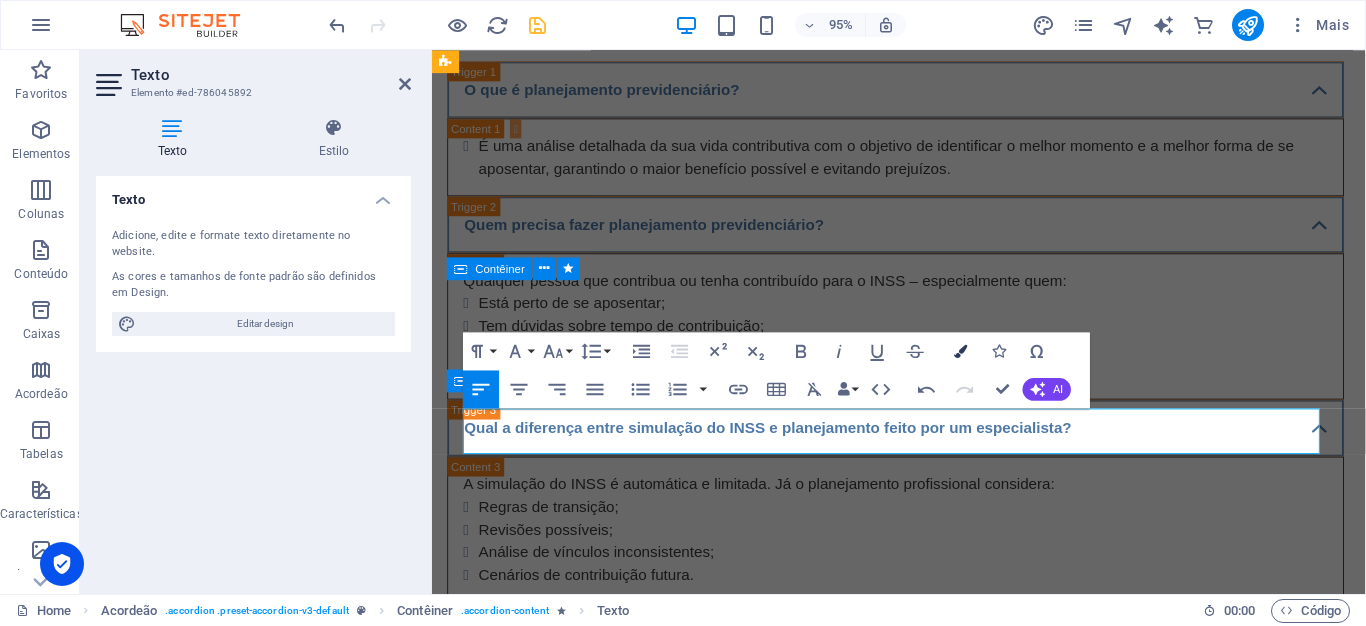 click at bounding box center (961, 350) 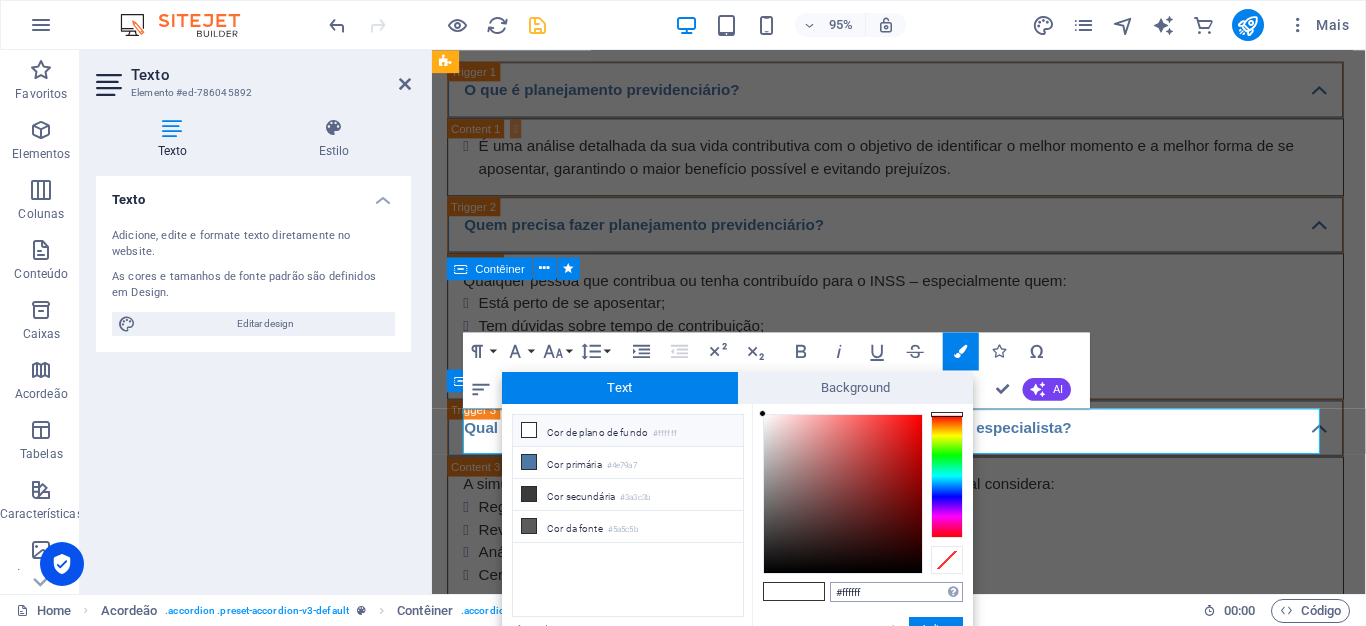 click on "#ffffff" at bounding box center (896, 592) 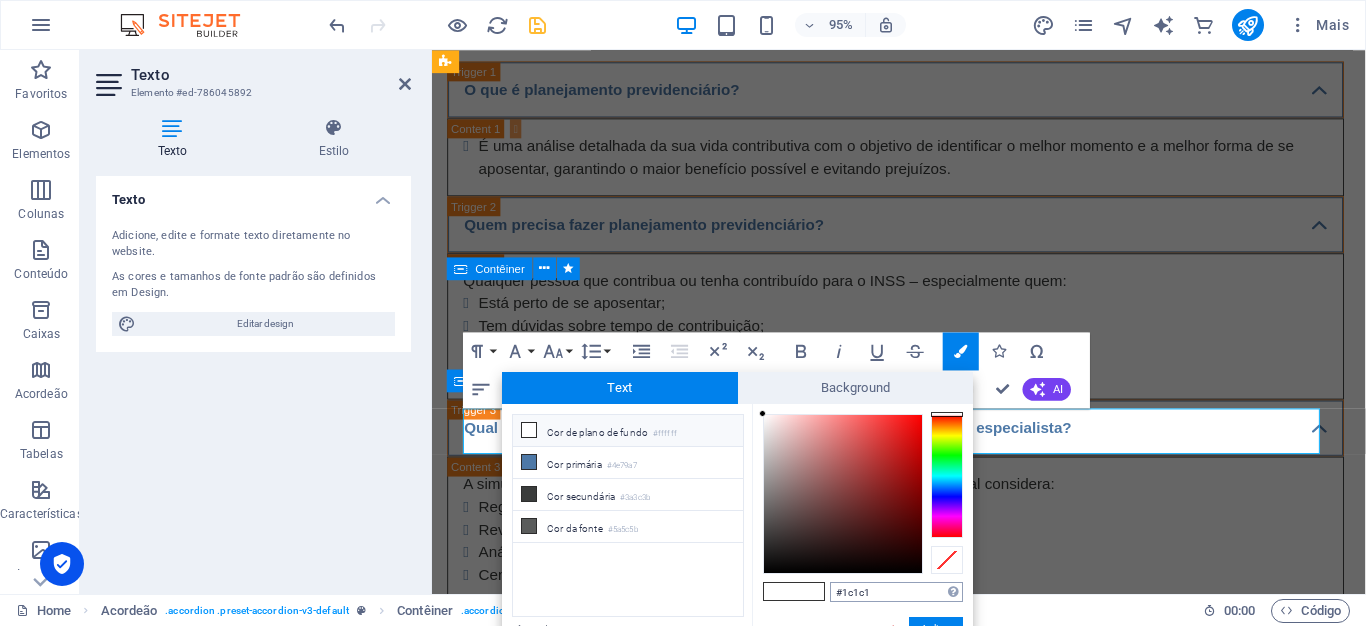 type on "#1c1c1c" 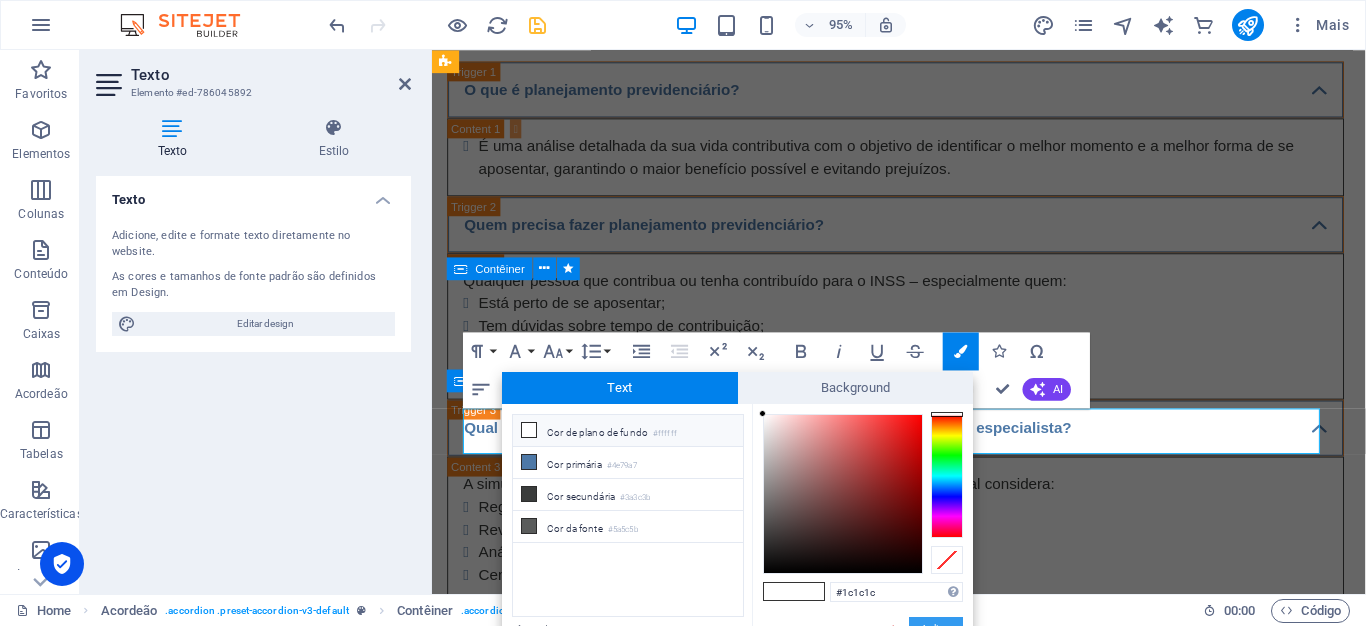 click on "Aplicar" at bounding box center [936, 629] 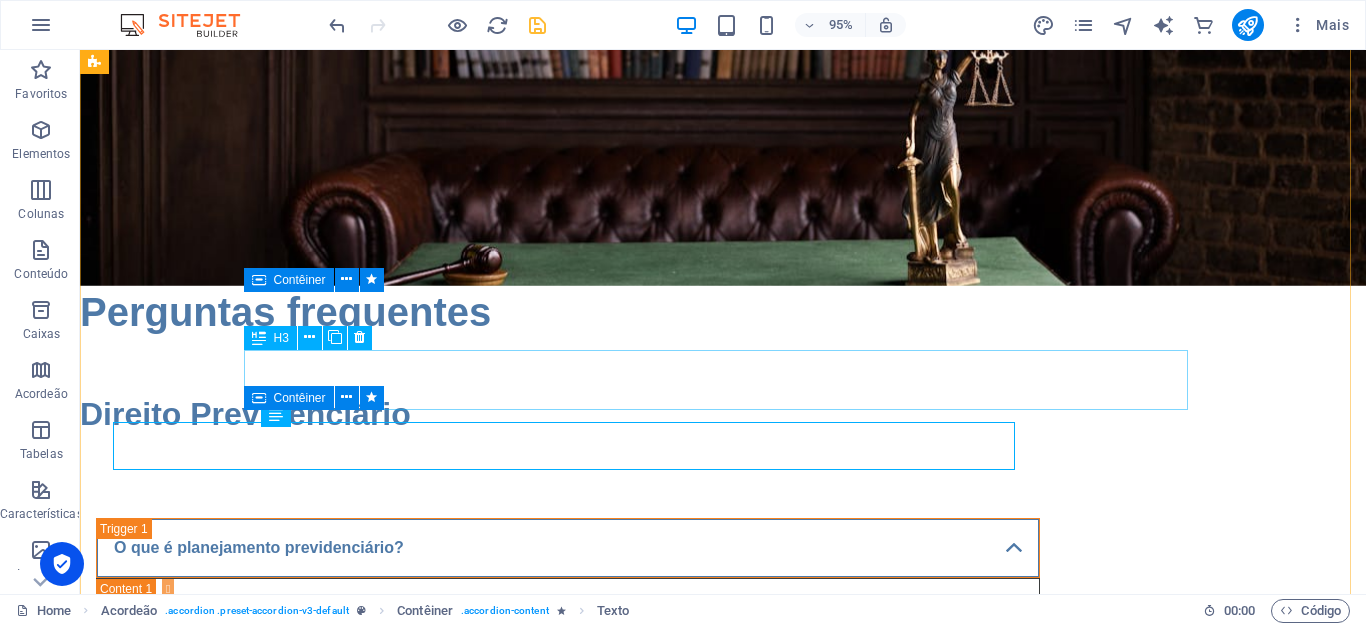 scroll, scrollTop: 5625, scrollLeft: 0, axis: vertical 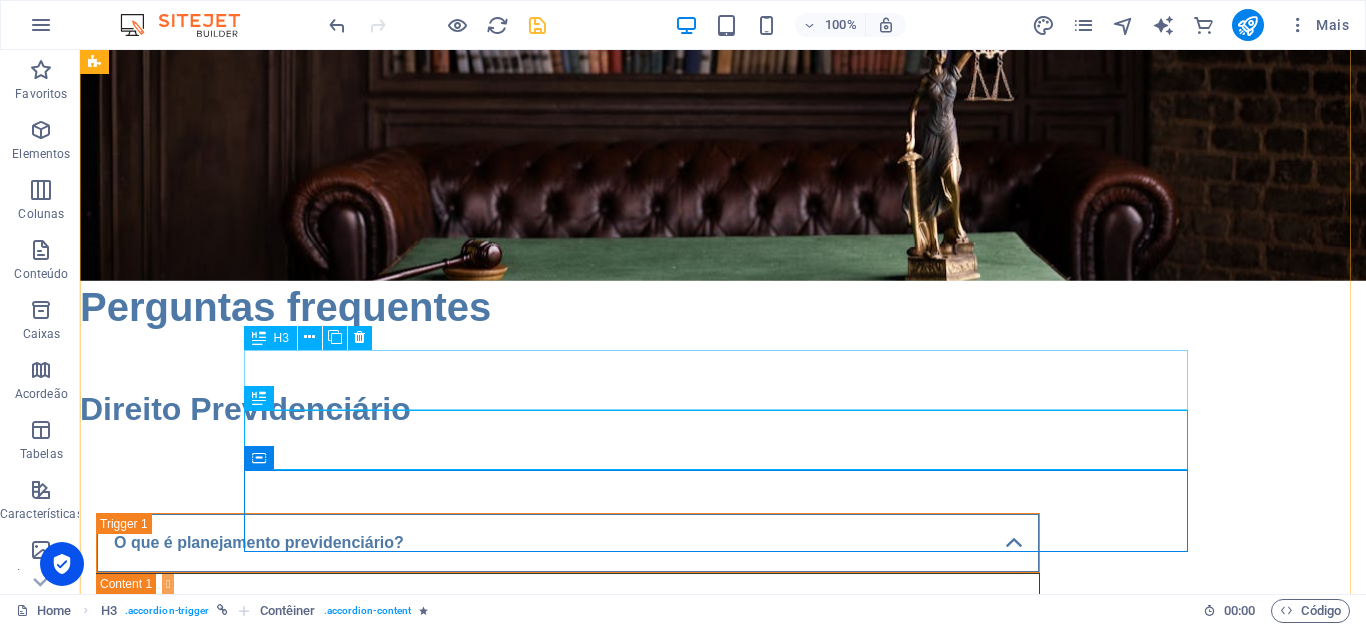click on "Quanto tempo antes de me aposentar devo fazer o planejamento?" at bounding box center [568, 3661] 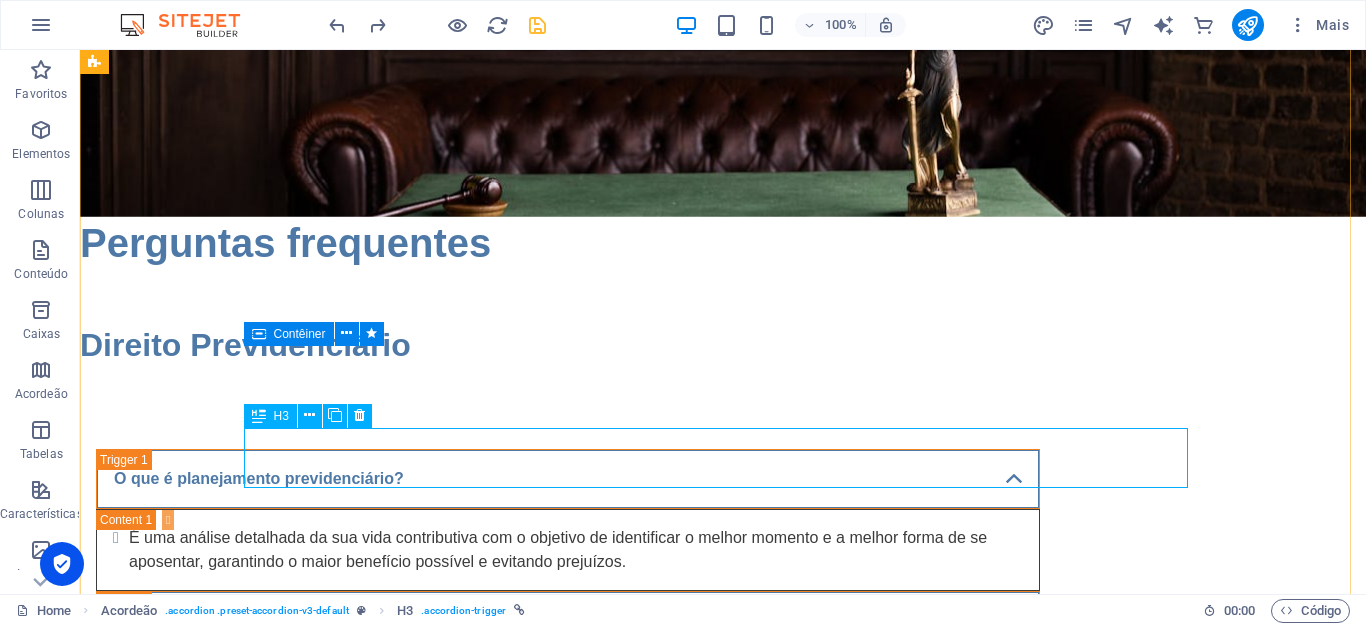 scroll, scrollTop: 5869, scrollLeft: 0, axis: vertical 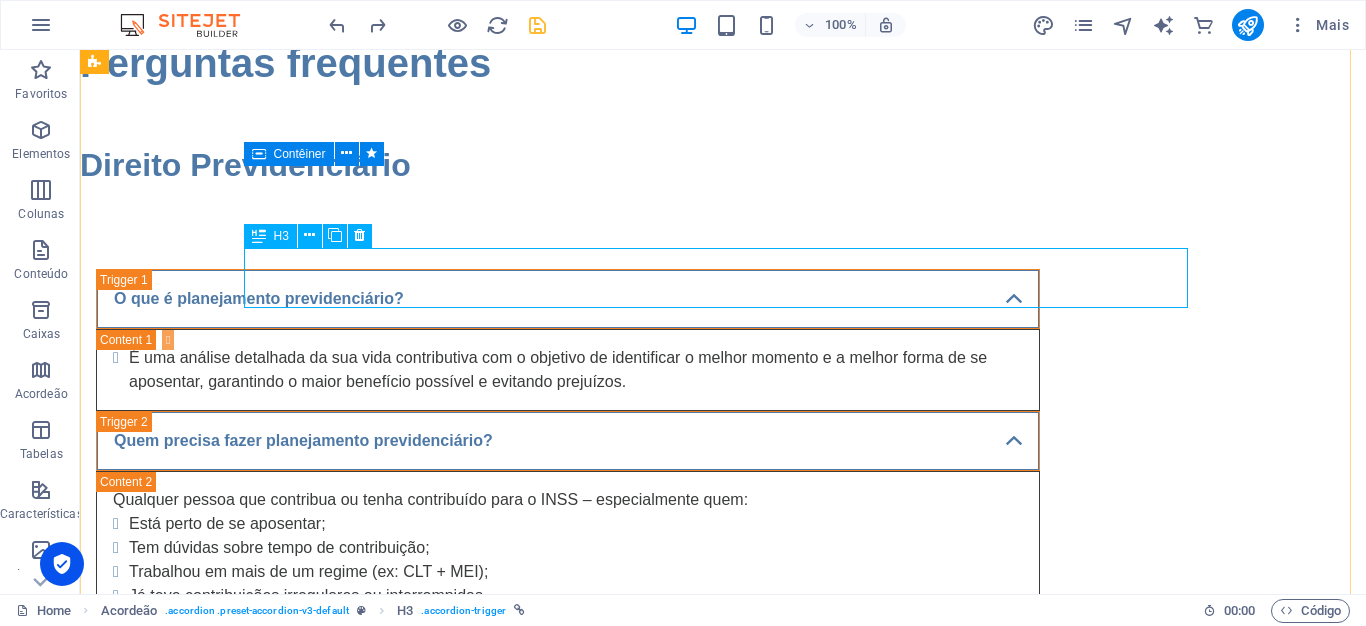click on "Quanto tempo antes de me aposentar devo fazer o planejamento?" at bounding box center [568, 3559] 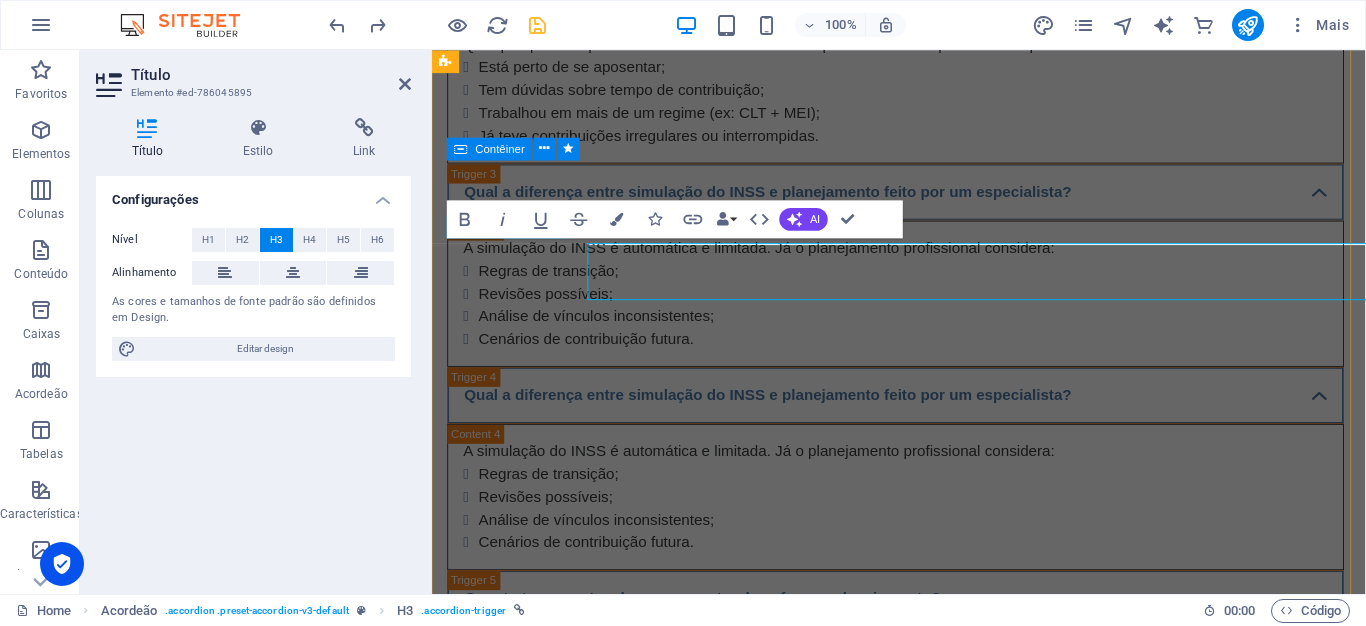 scroll, scrollTop: 5864, scrollLeft: 0, axis: vertical 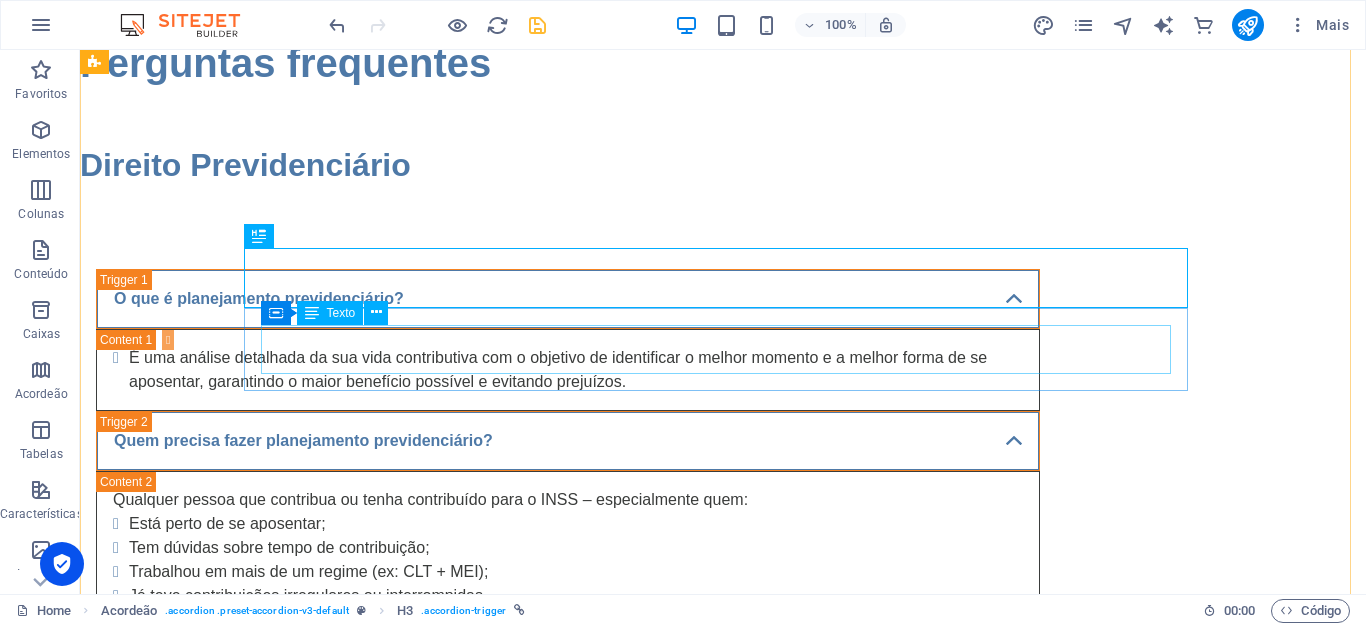 click on "O ideal é começar com pelo menos 5 anos de antecedência, mas nunca é tarde para começar — mesmo quem já se aposentou pode fazer uma análise para identificar revisões." at bounding box center (568, 3630) 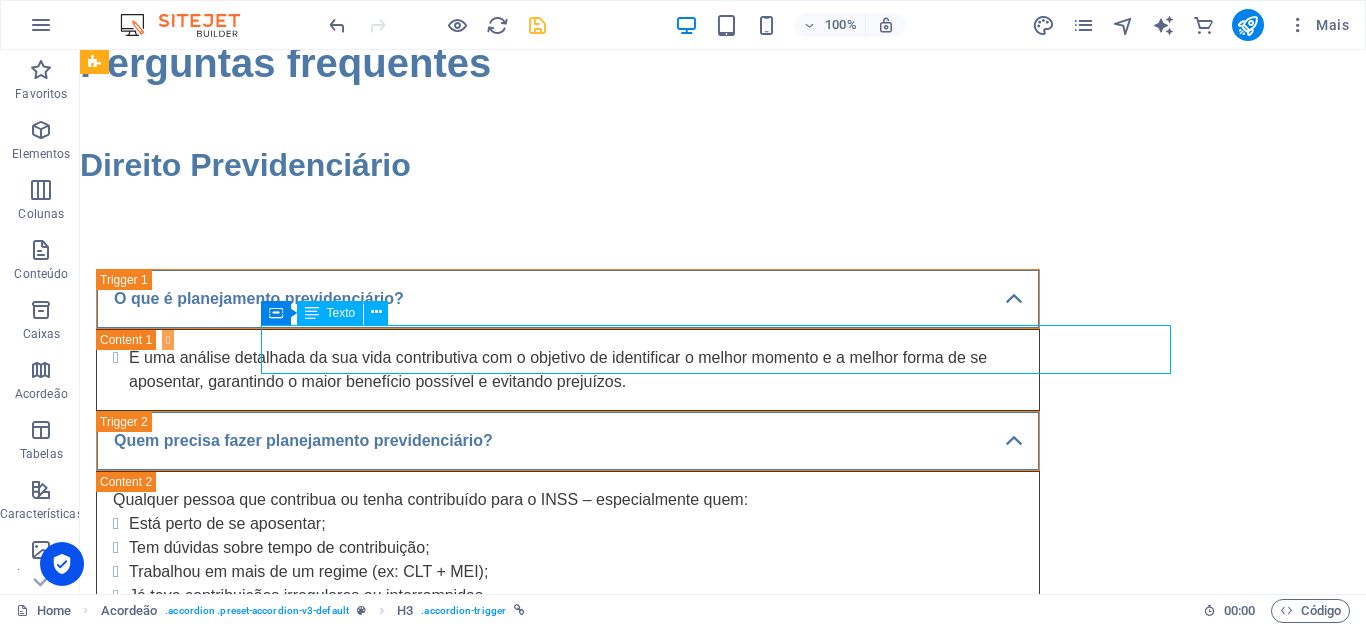 click on "O ideal é começar com pelo menos 5 anos de antecedência, mas nunca é tarde para começar — mesmo quem já se aposentou pode fazer uma análise para identificar revisões." at bounding box center [568, 3630] 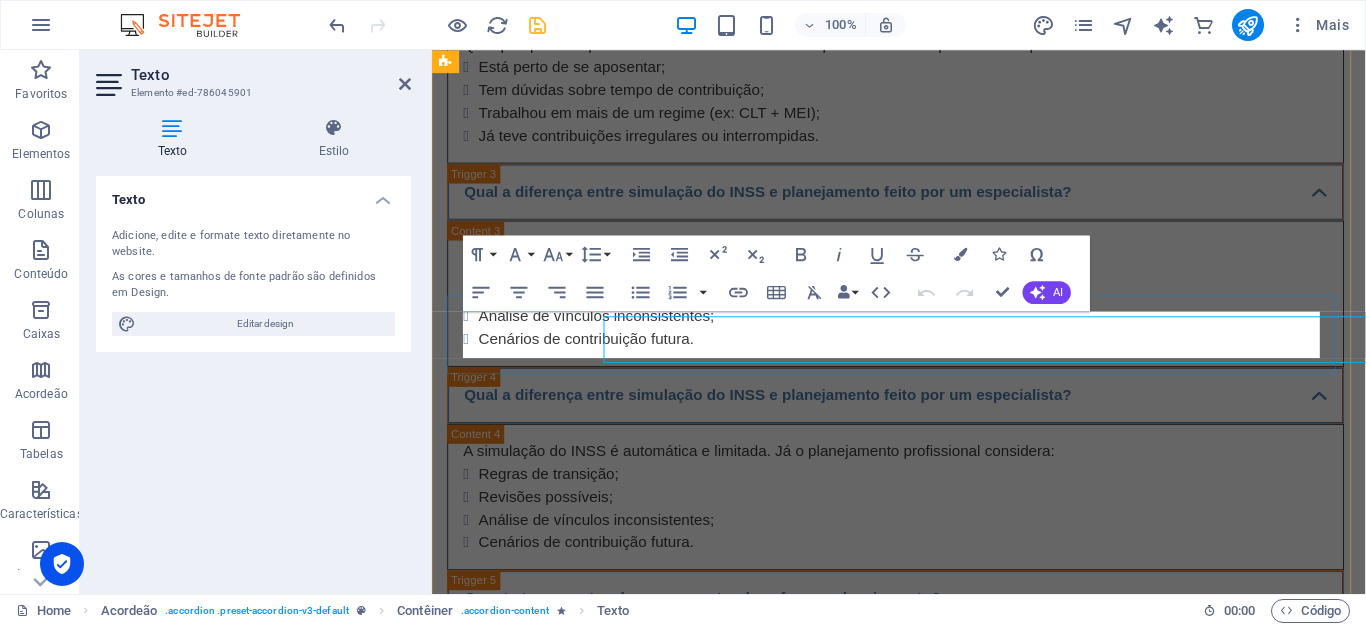 scroll, scrollTop: 5864, scrollLeft: 0, axis: vertical 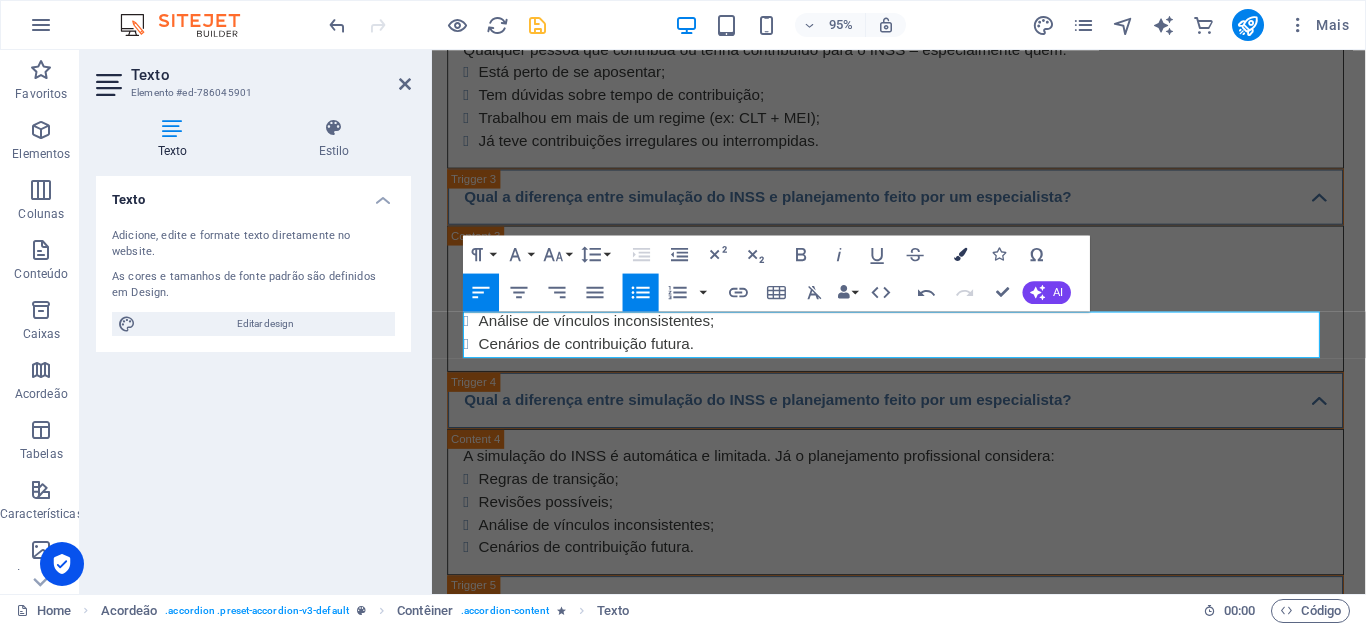 click at bounding box center [961, 253] 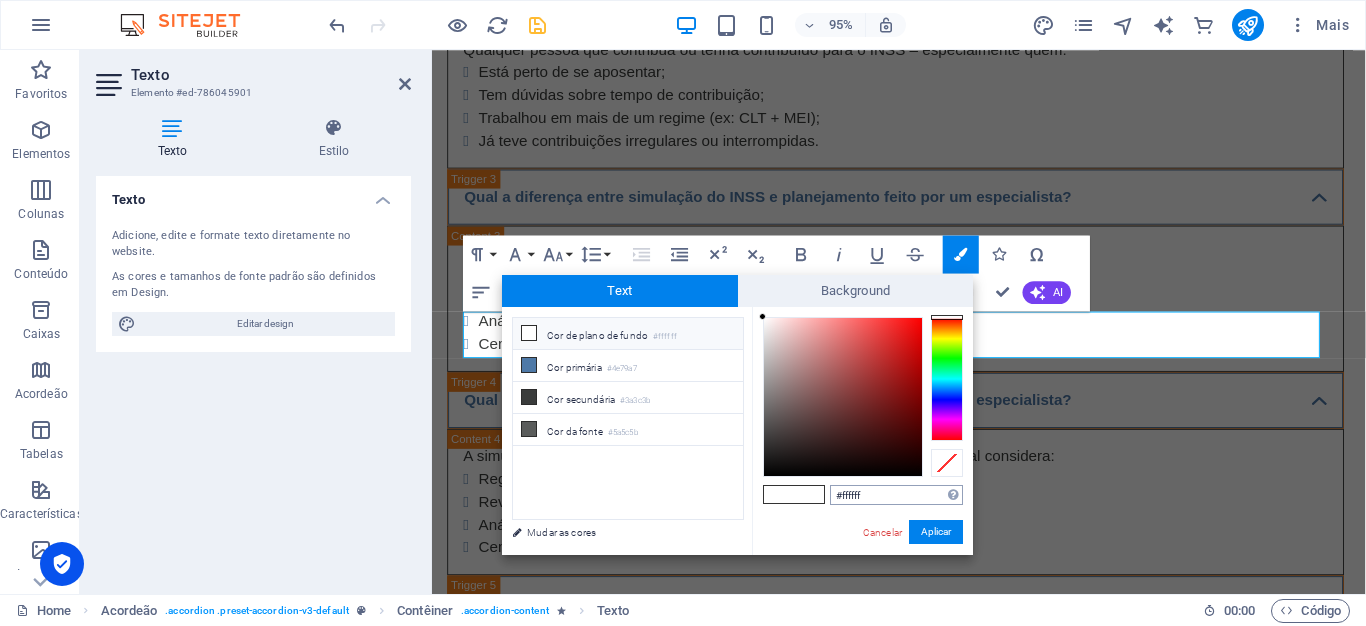 click on "#ffffff" at bounding box center (896, 495) 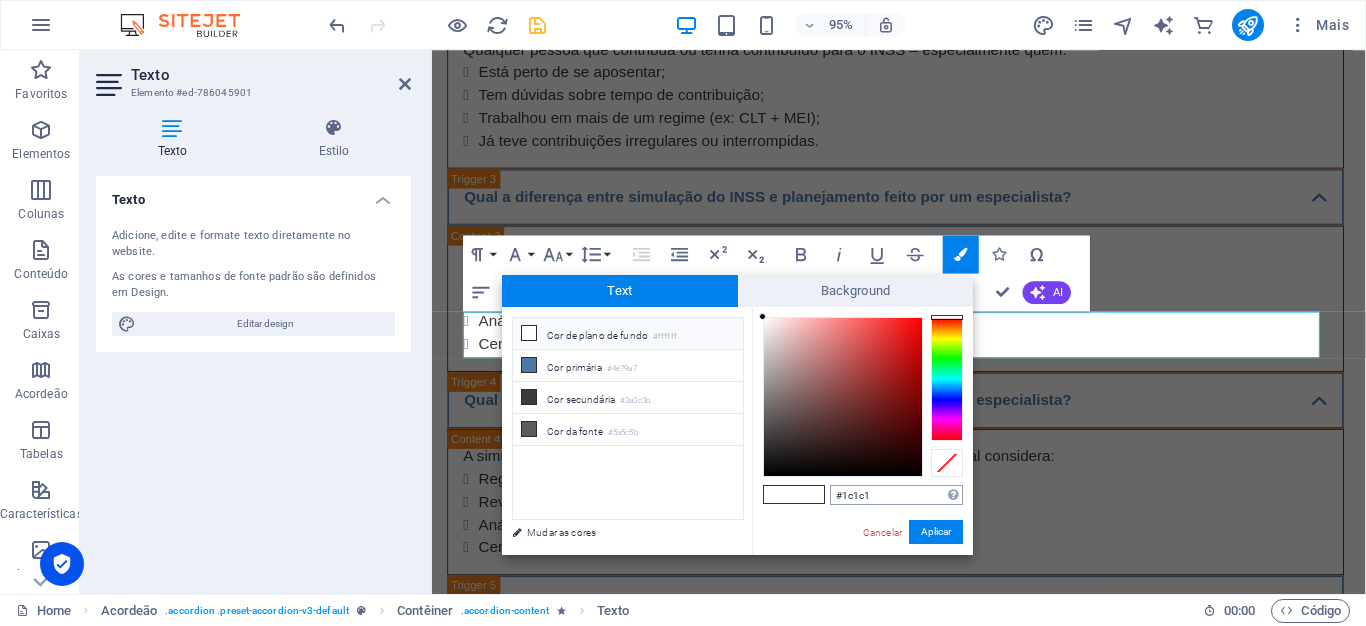 type on "#1c1c1c" 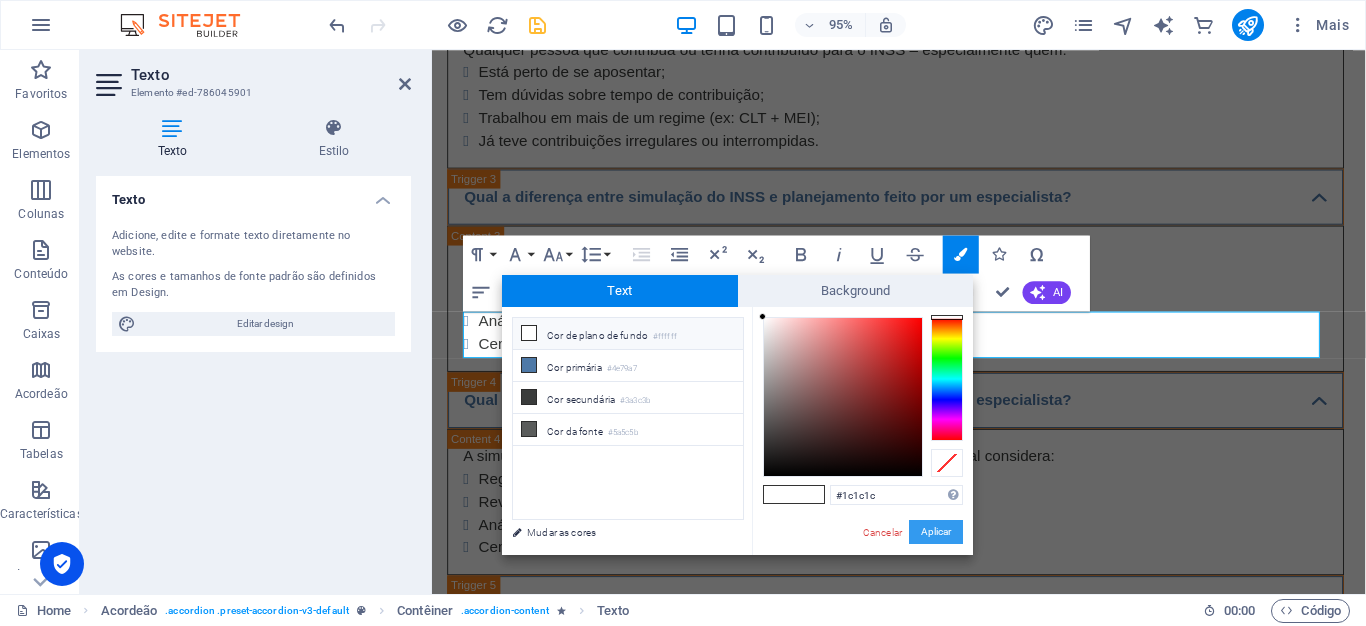 click on "Aplicar" at bounding box center [936, 532] 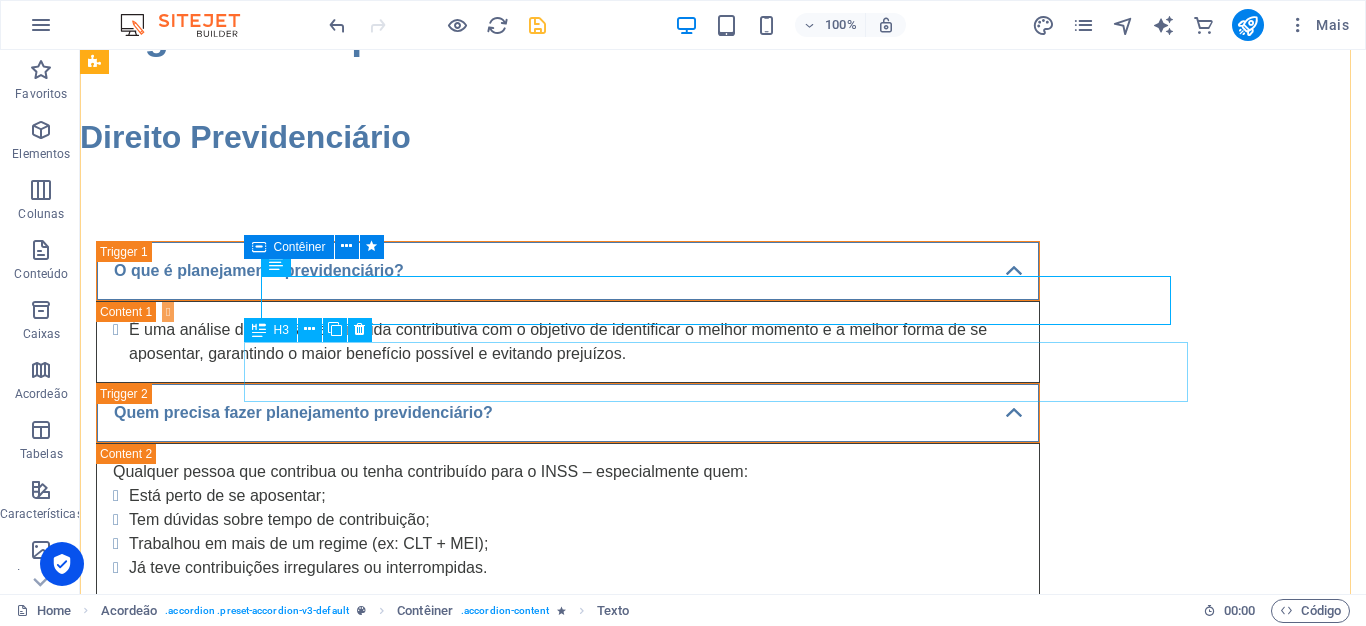 scroll, scrollTop: 6006, scrollLeft: 0, axis: vertical 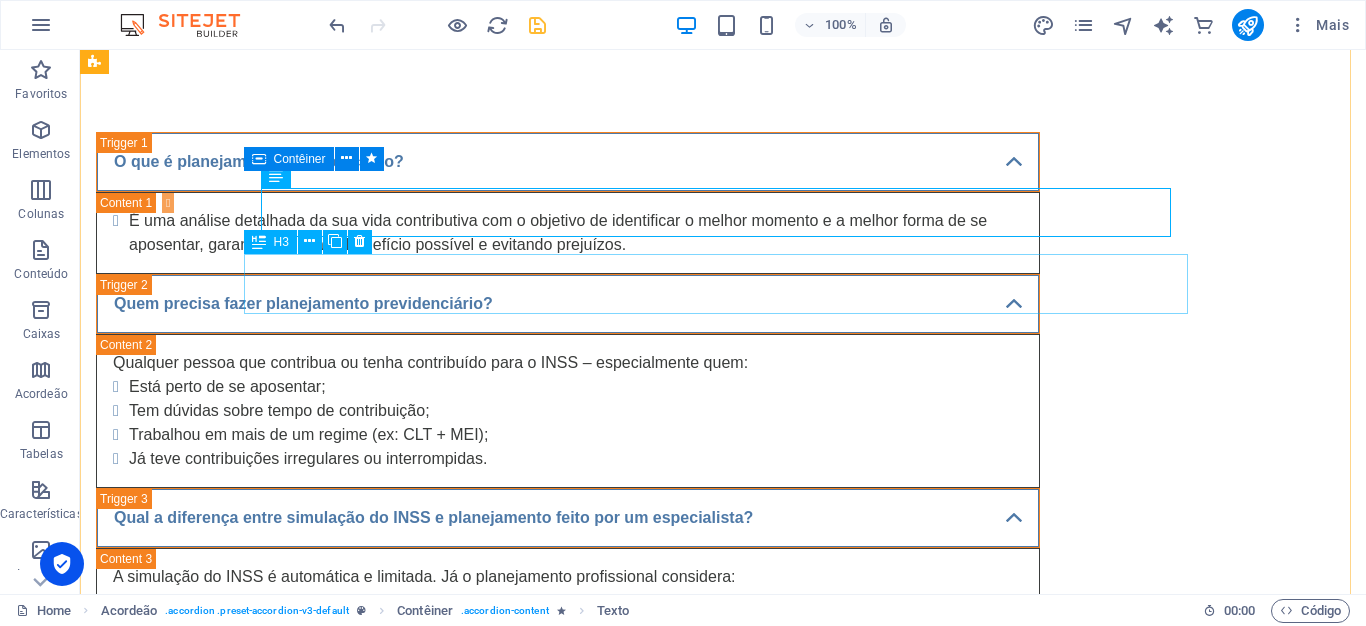 click on "Quais documentos são necessários para fazer o planejamento previdenciário? Documento de identificação (RG e CPF);" at bounding box center (568, 3576) 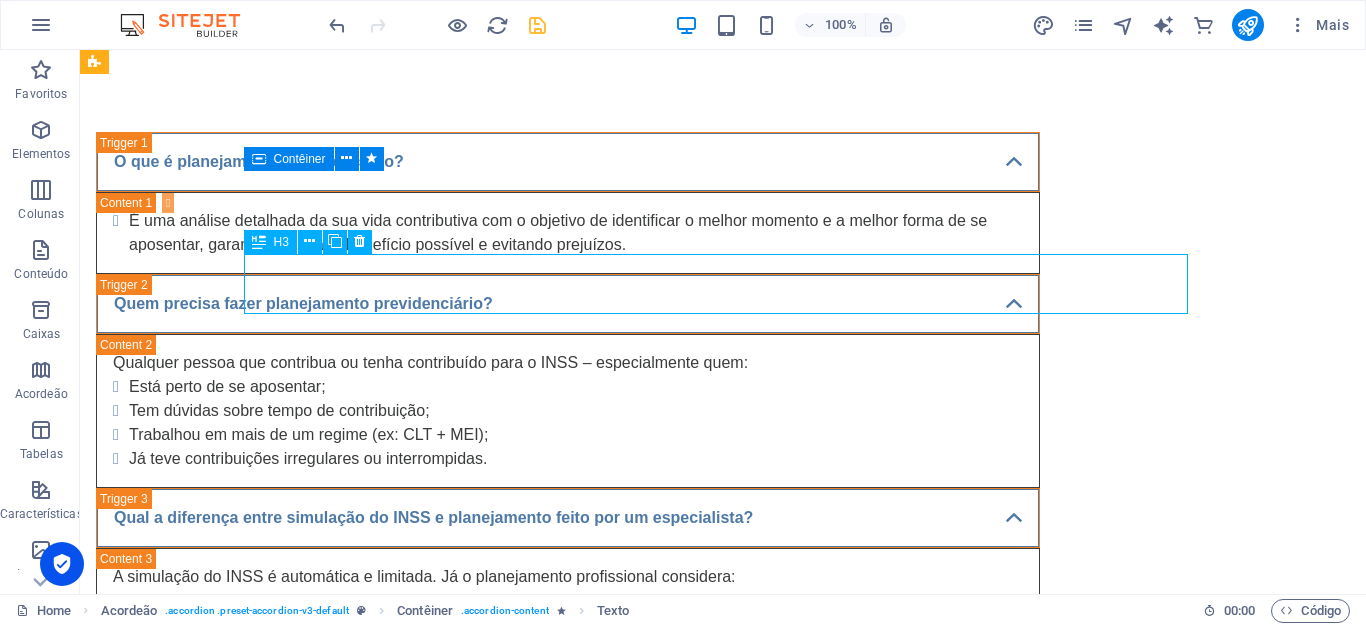 click on "Quais documentos são necessários para fazer o planejamento previdenciário? Documento de identificação (RG e CPF);" at bounding box center [568, 3576] 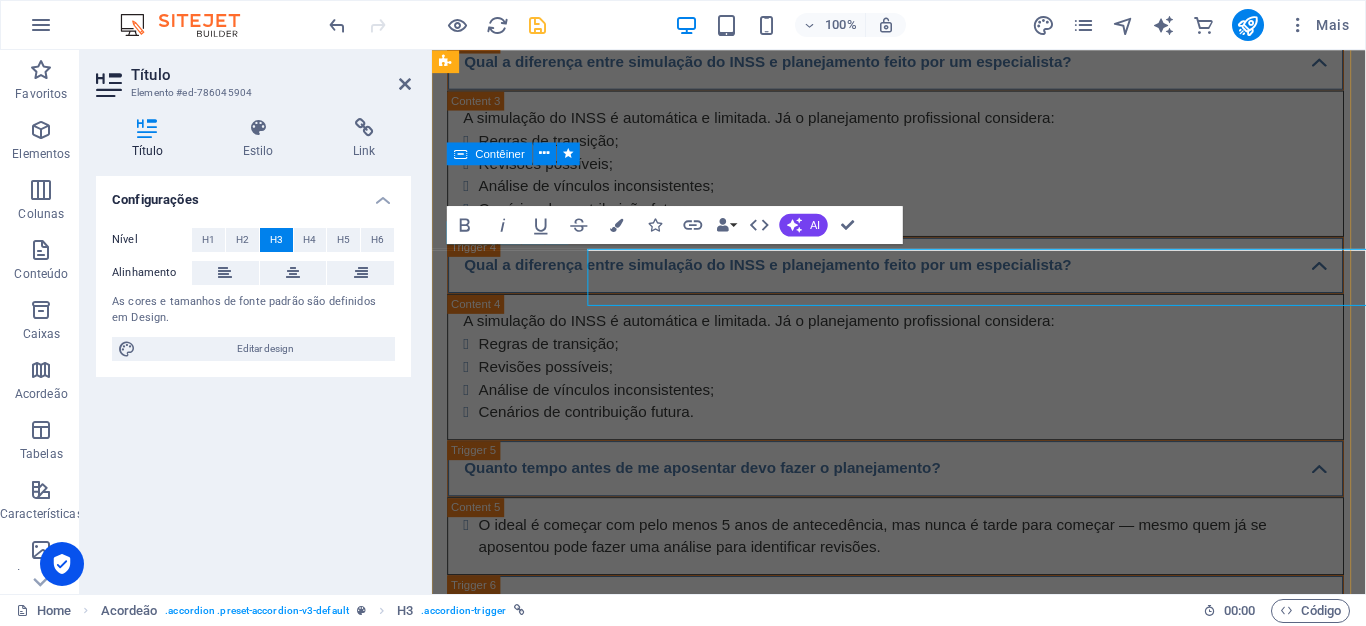 scroll, scrollTop: 6001, scrollLeft: 0, axis: vertical 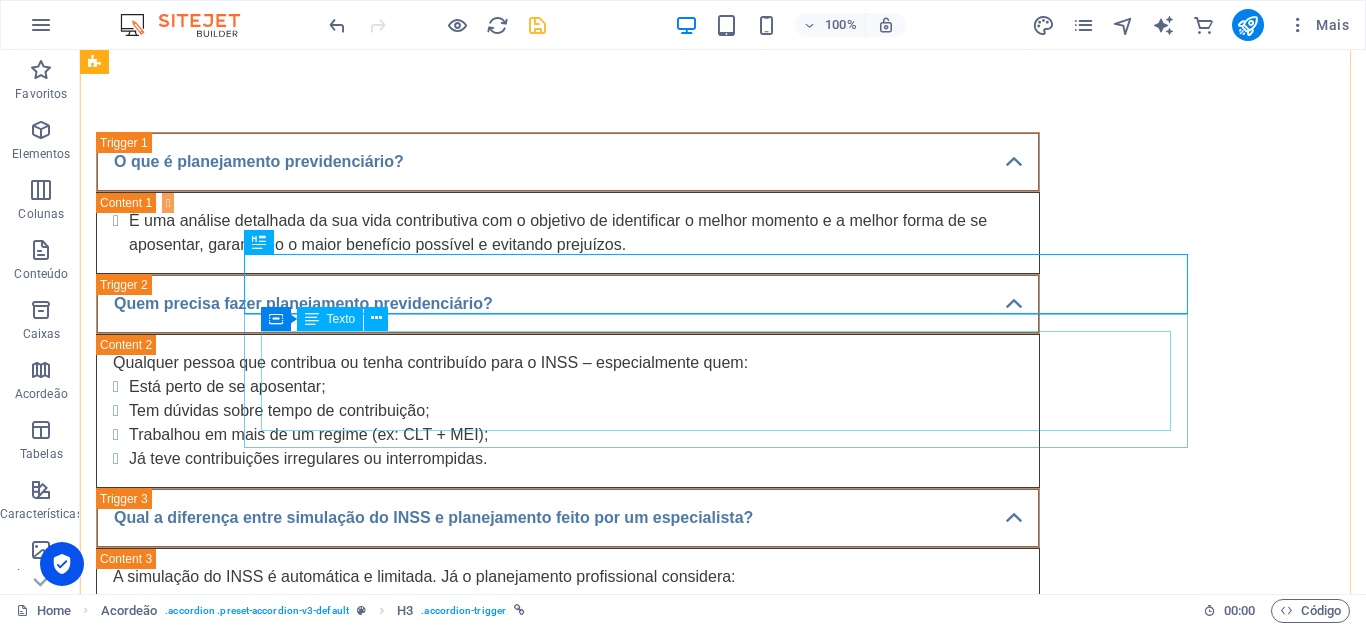 click on "CNIS atualizado; Carteiras de trabalho (CTPS); Guias de recolhimento (GPS, DAS); Comprovantes de atividade especial, se houver." at bounding box center (568, 3659) 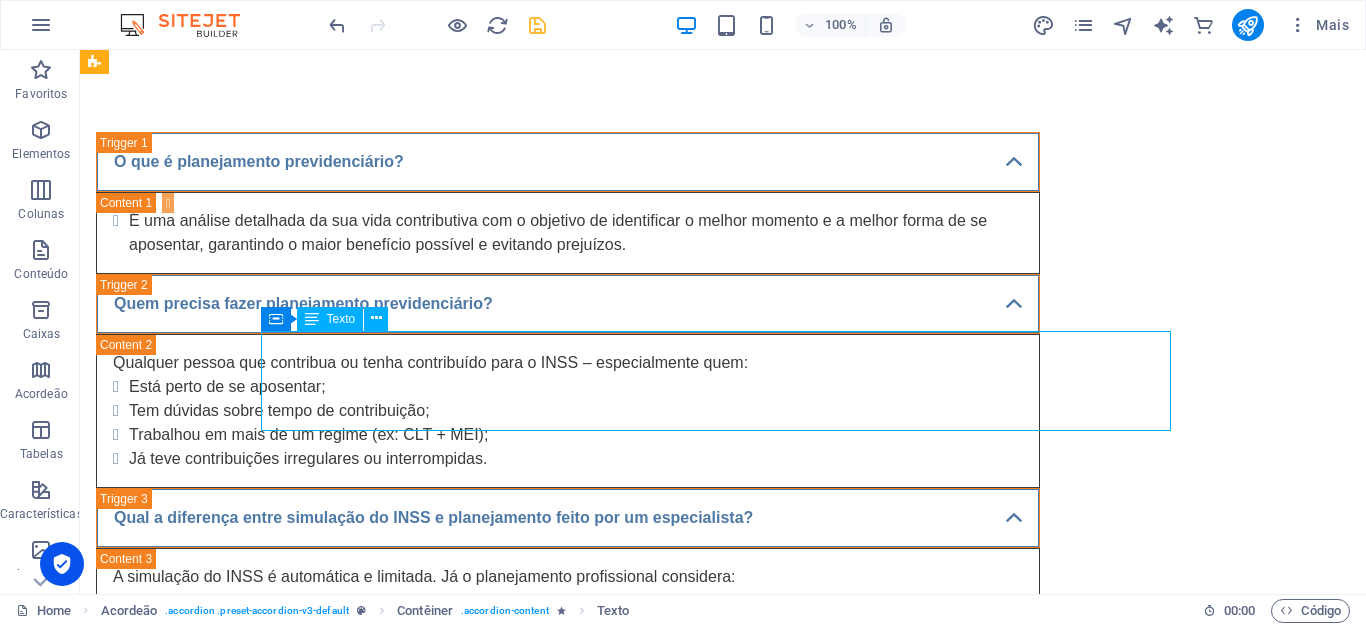 click on "CNIS atualizado; Carteiras de trabalho (CTPS); Guias de recolhimento (GPS, DAS); Comprovantes de atividade especial, se houver." at bounding box center (568, 3659) 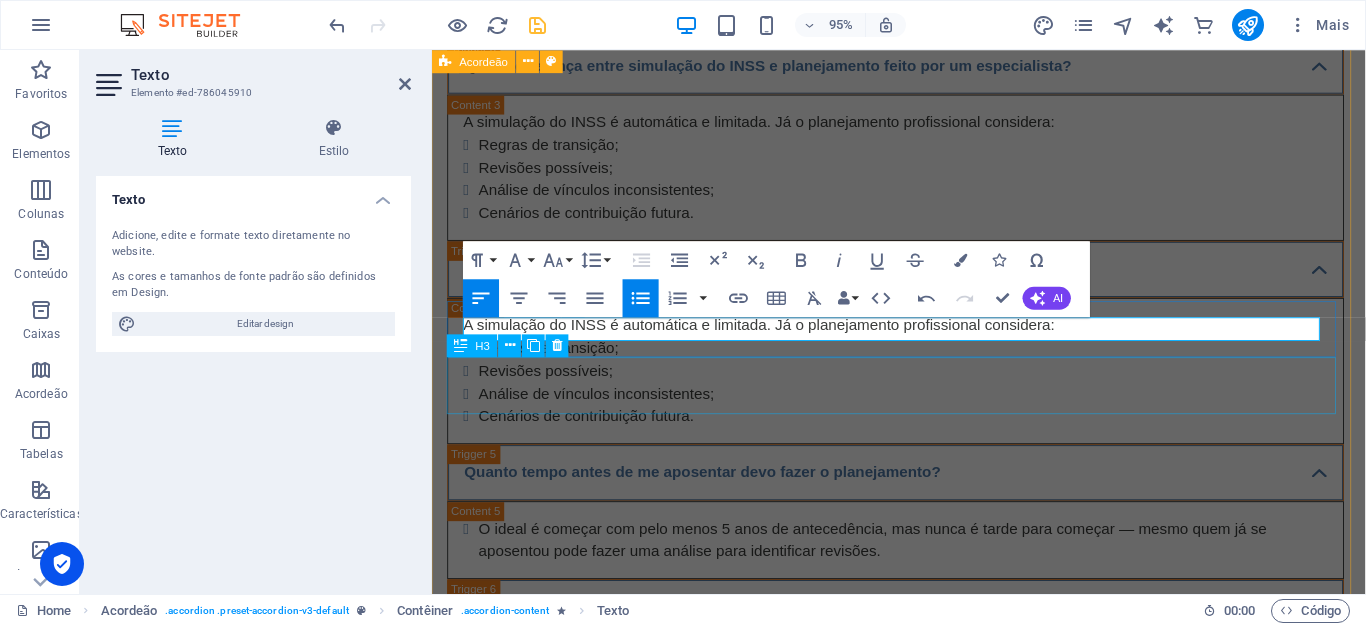 scroll, scrollTop: 1554, scrollLeft: 3, axis: both 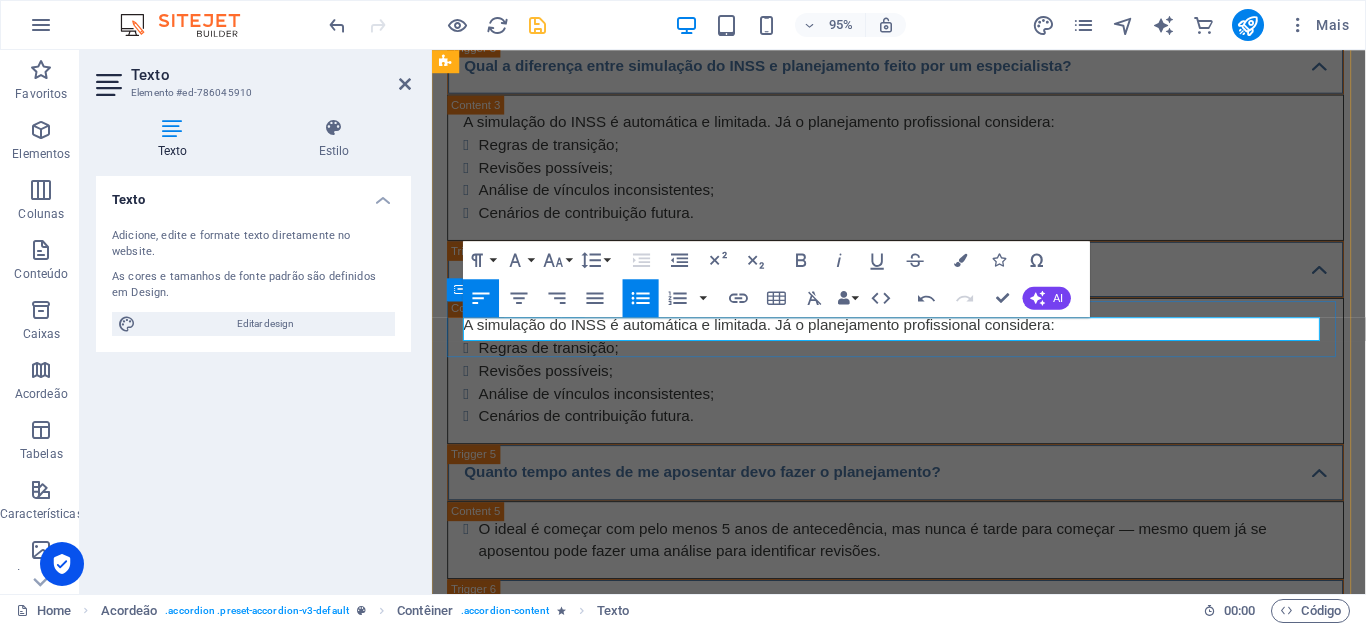 click on "Não. Cobranças devem estar previstas no contrato e ser claras. Qualquer cobrança indevida pode ser contestada." at bounding box center [928, 3172] 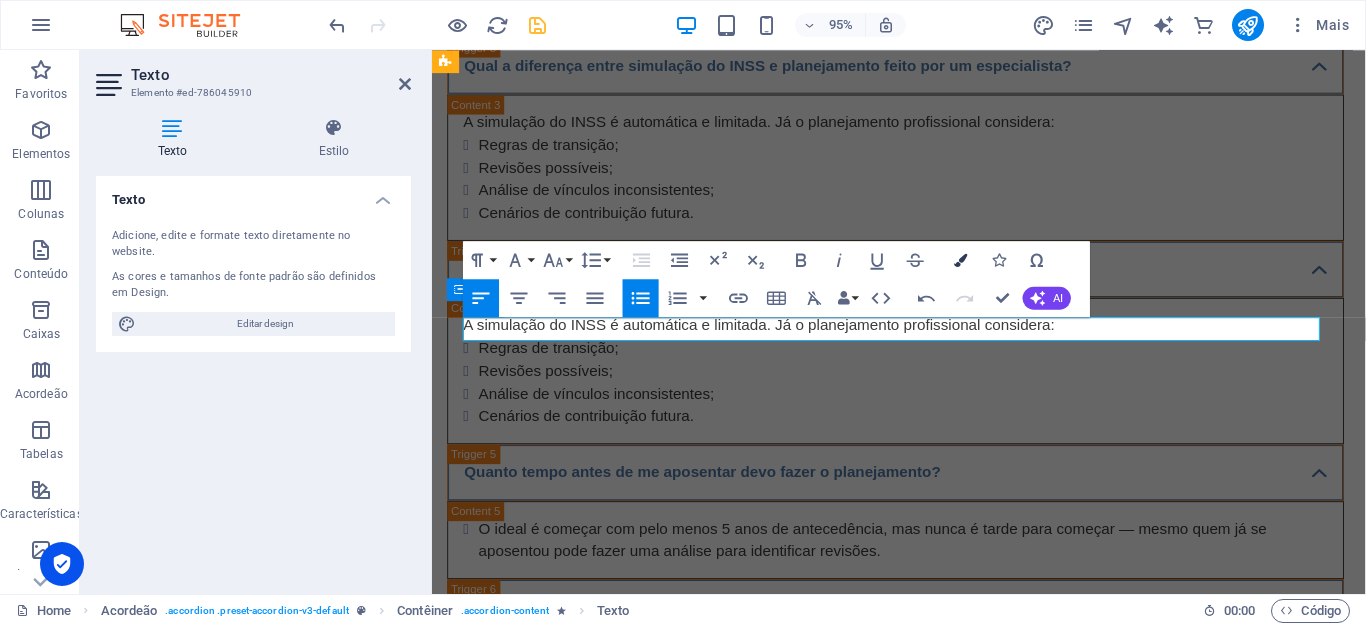 click at bounding box center (961, 259) 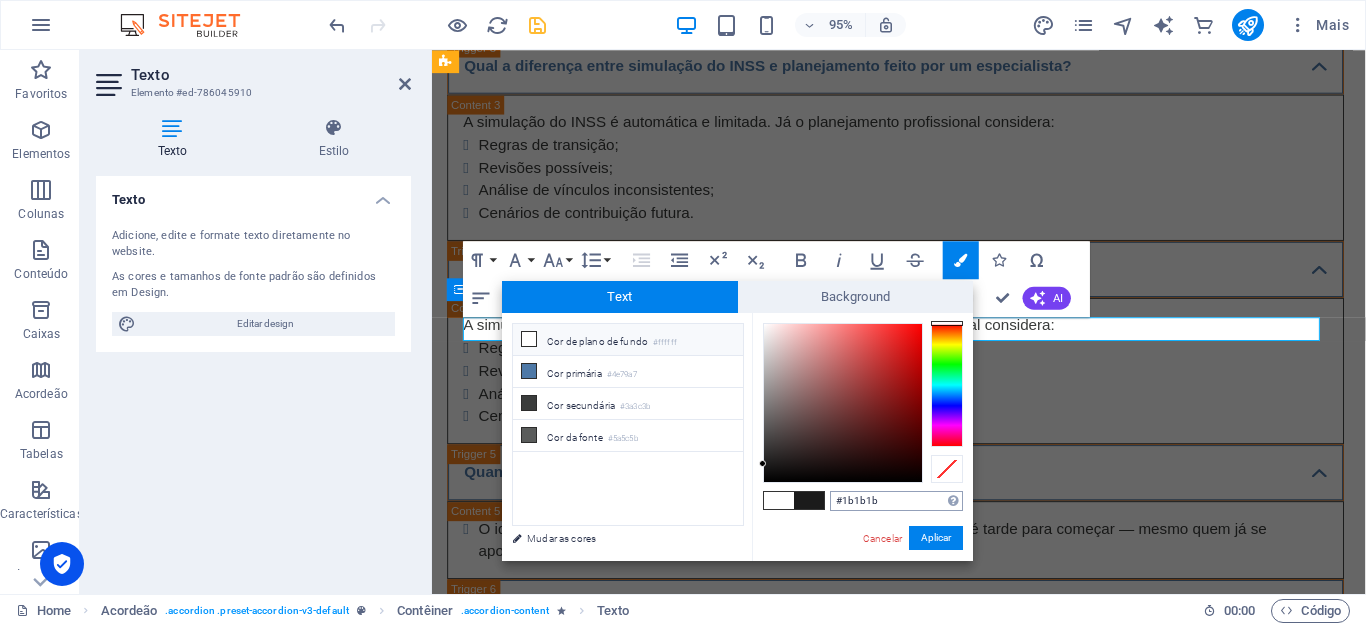click on "#1b1b1b" at bounding box center (896, 501) 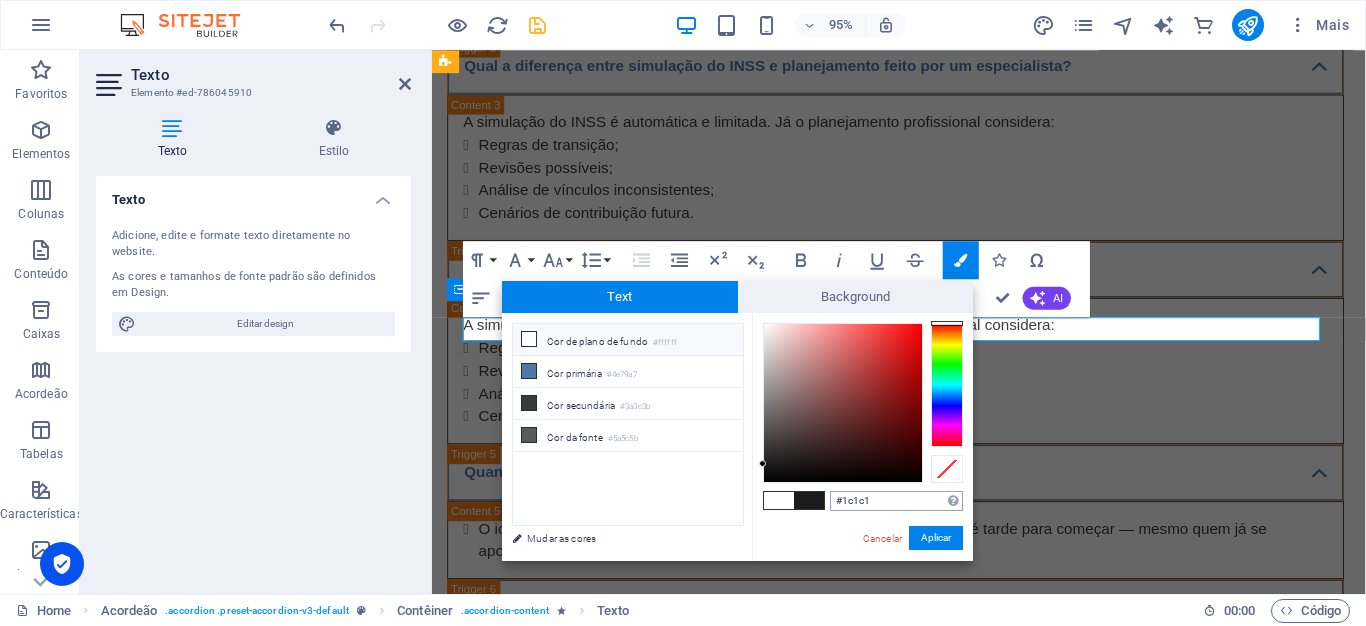 type on "#1c1c1c" 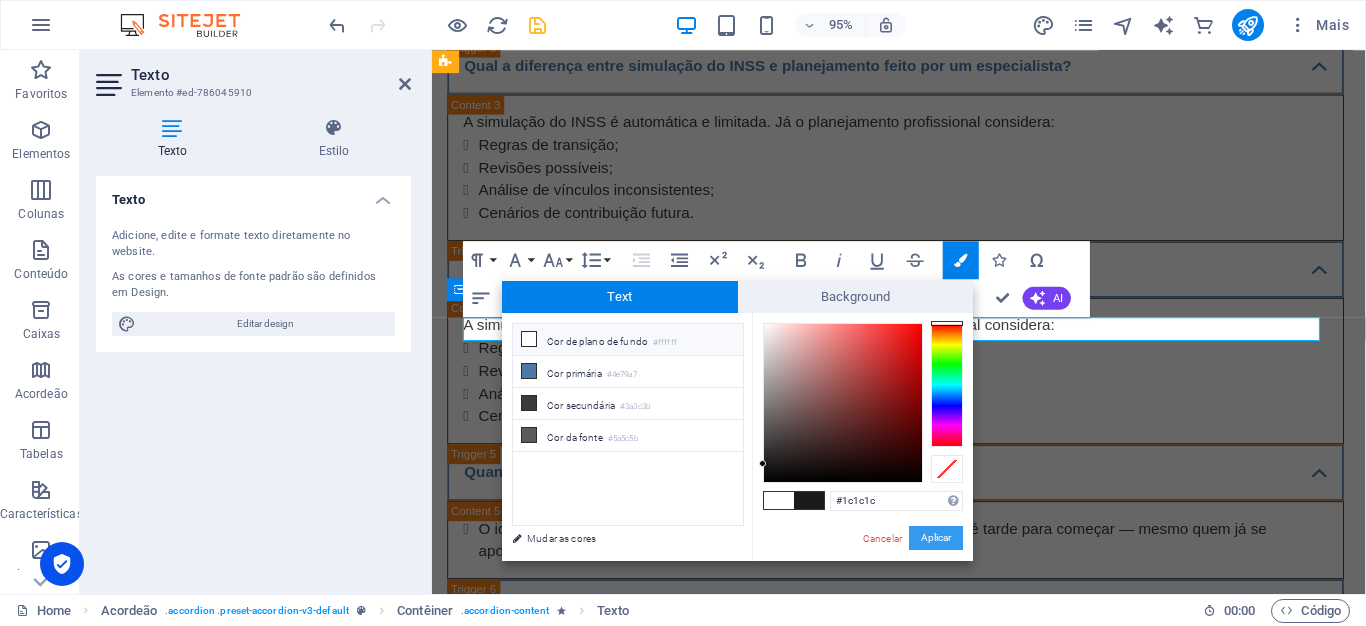 click on "Aplicar" at bounding box center (936, 538) 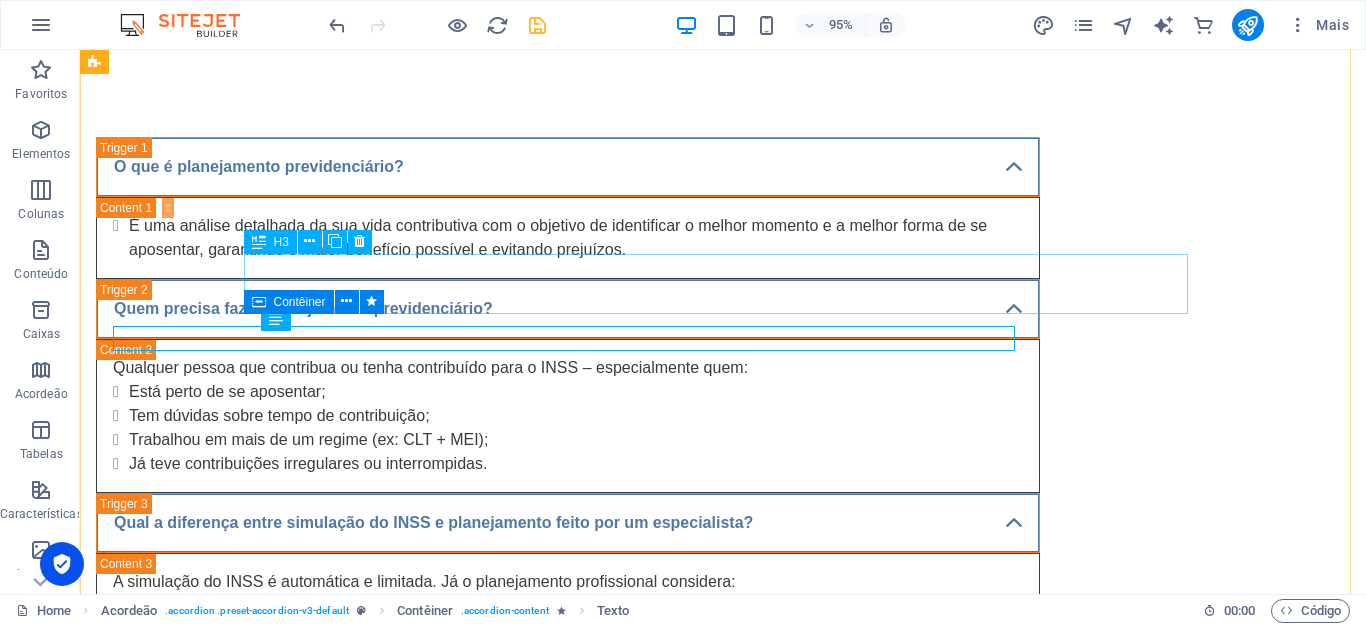 scroll, scrollTop: 6006, scrollLeft: 0, axis: vertical 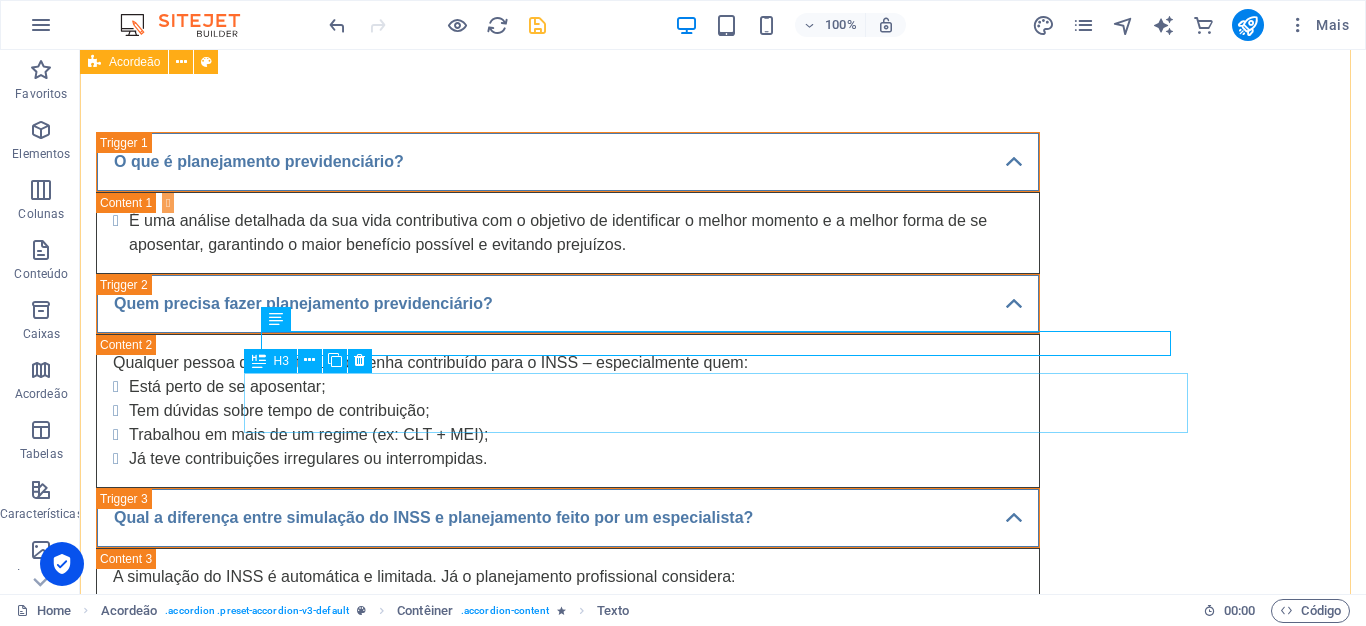 click on "É possível aumentar o valor da aposentadoria com planejamento?" at bounding box center [568, 3682] 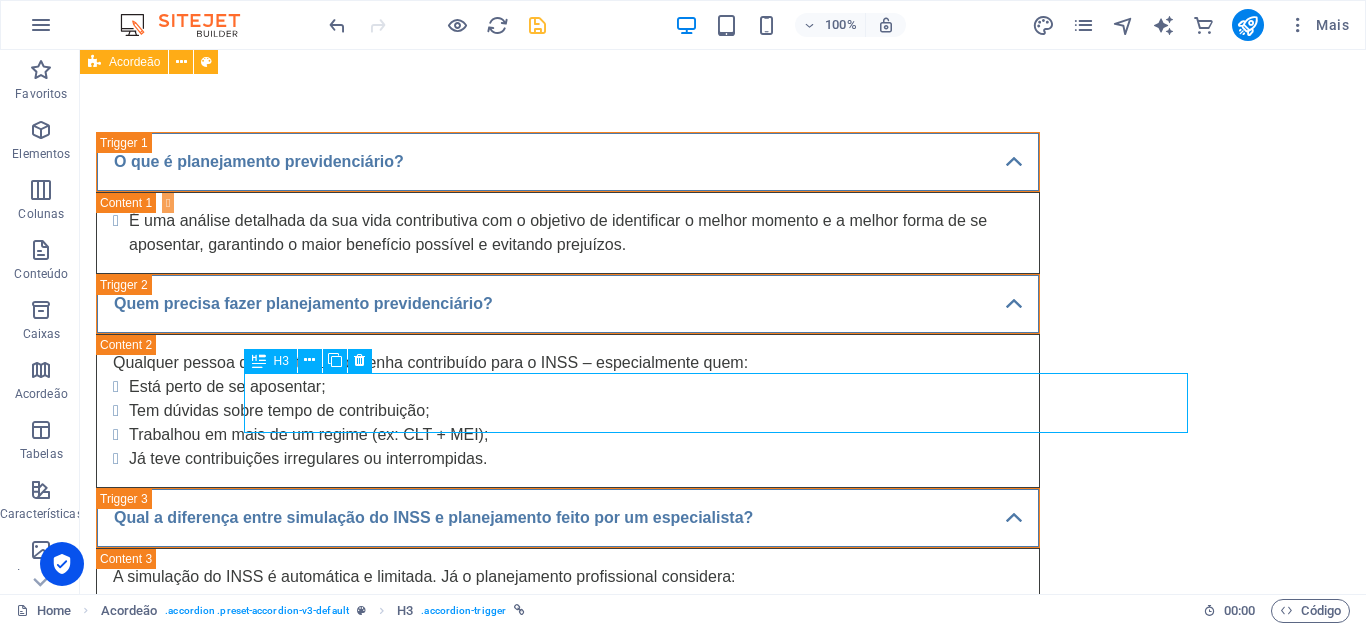 click on "É possível aumentar o valor da aposentadoria com planejamento?" at bounding box center [568, 3682] 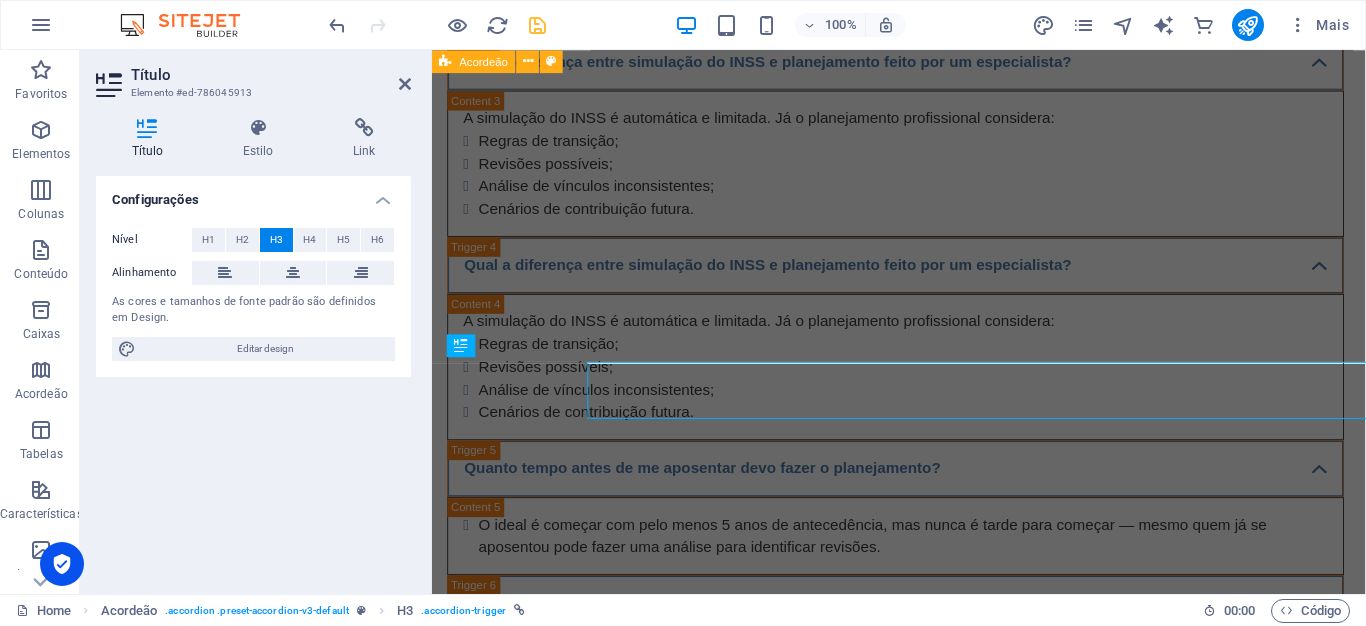 scroll, scrollTop: 6001, scrollLeft: 0, axis: vertical 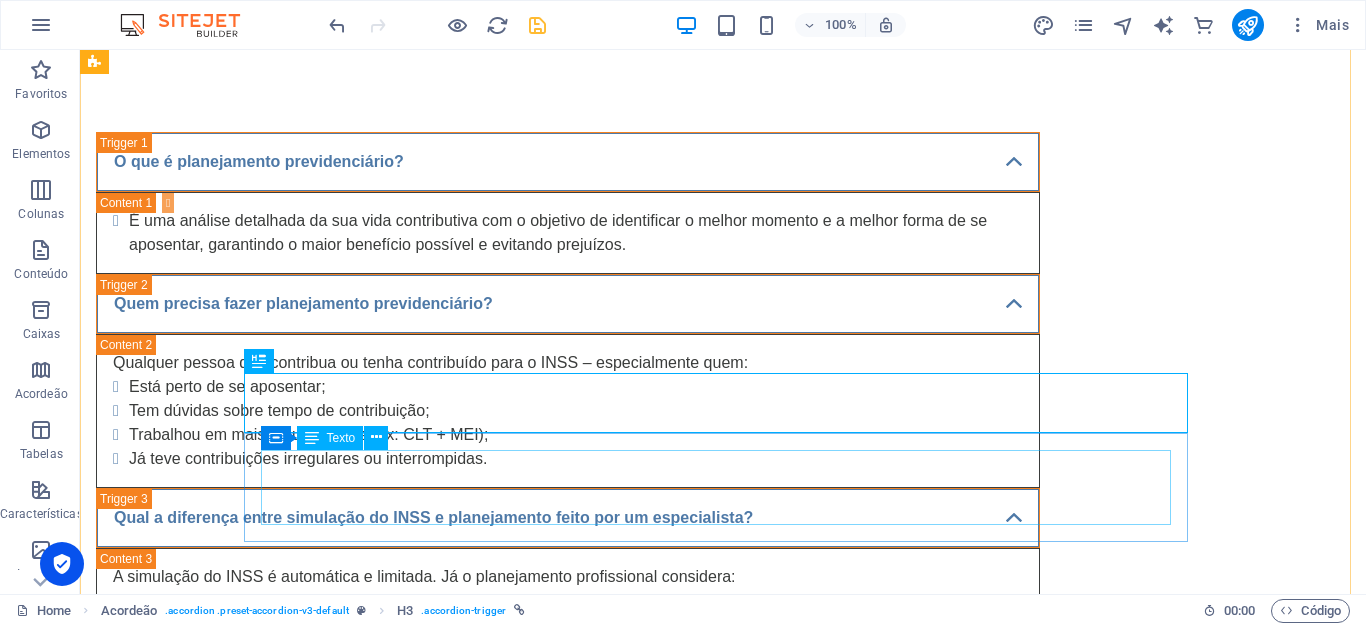 click on "Identificar contribuições que aumentam o cálculo; Corrigir vínculos não computados; Indicar contribuições estratégicas no final da carreira." at bounding box center (568, 3765) 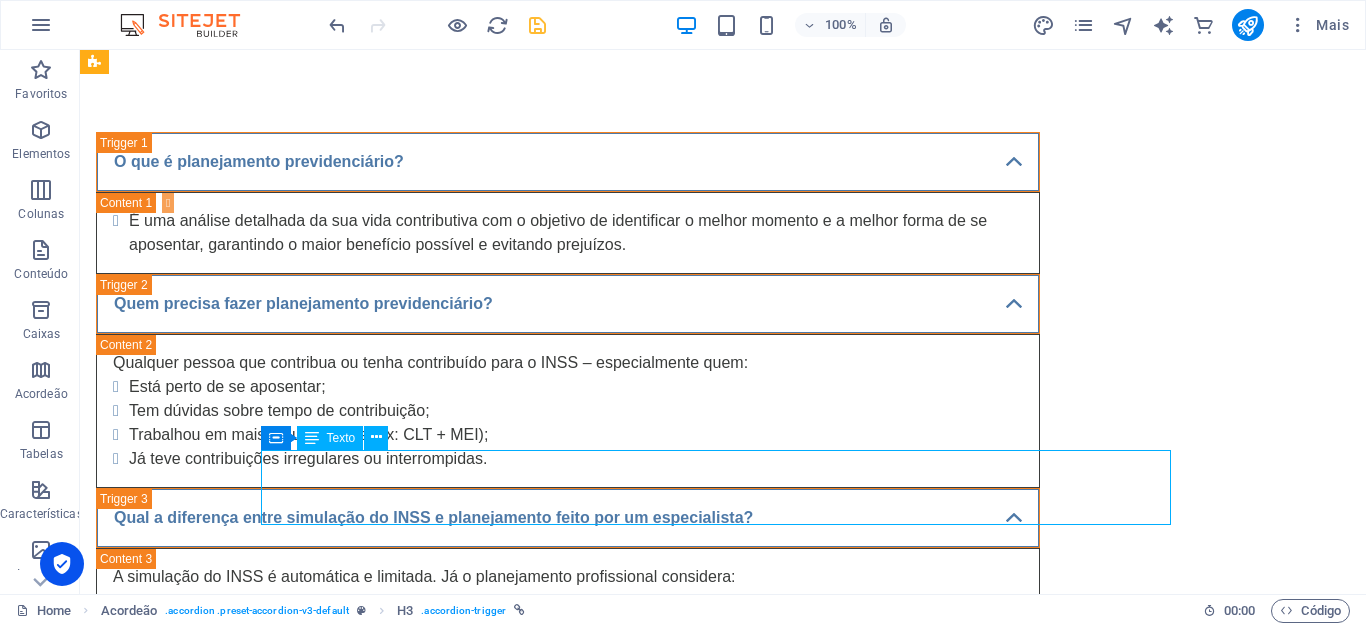 click on "Identificar contribuições que aumentam o cálculo; Corrigir vínculos não computados; Indicar contribuições estratégicas no final da carreira." at bounding box center (568, 3765) 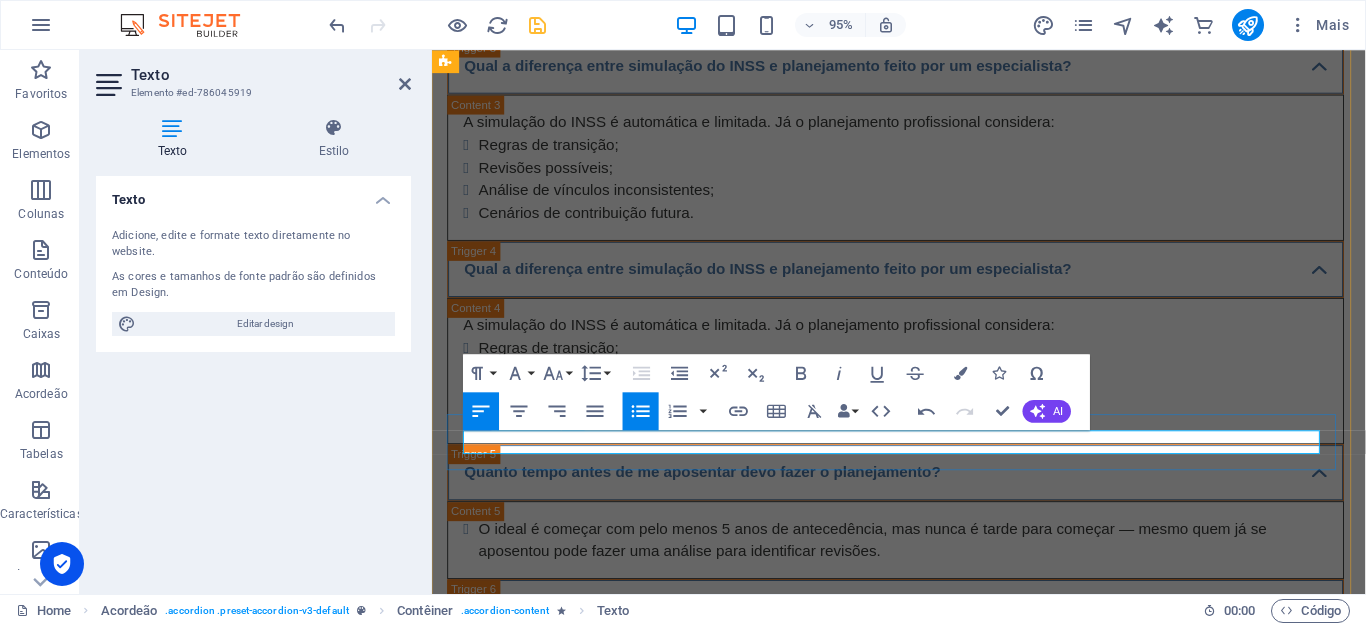 scroll, scrollTop: 1464, scrollLeft: 3, axis: both 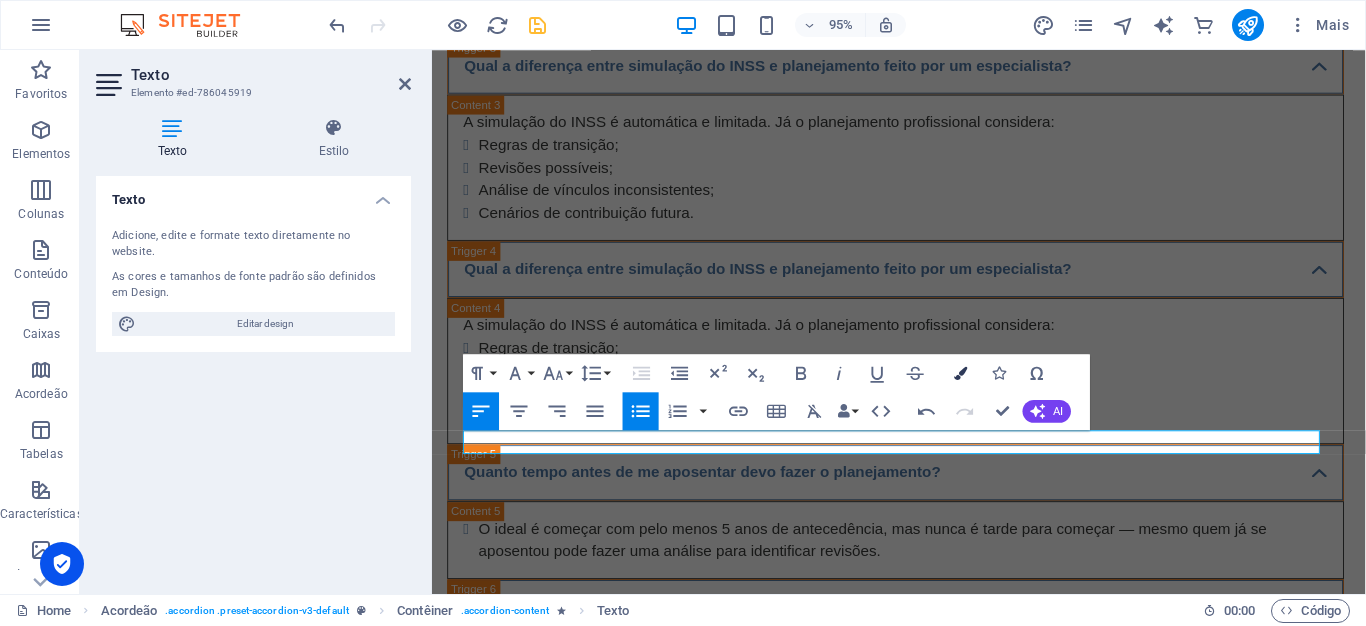 click at bounding box center (961, 372) 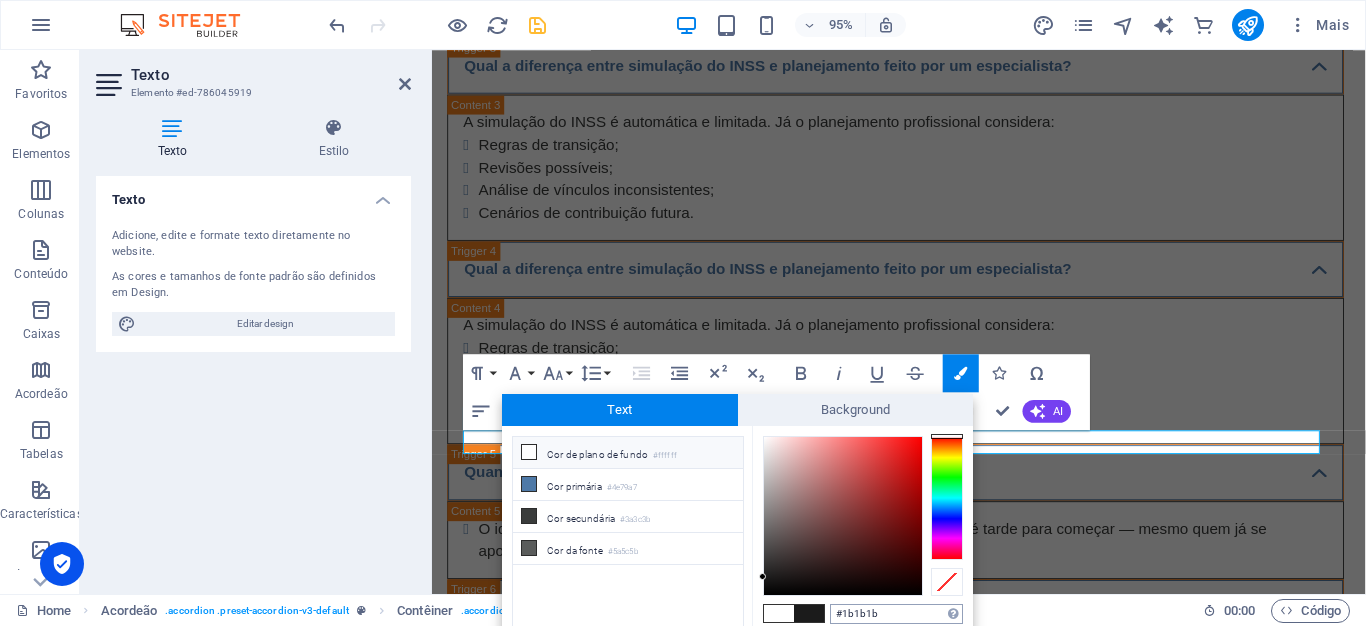 click on "#1b1b1b" at bounding box center (896, 614) 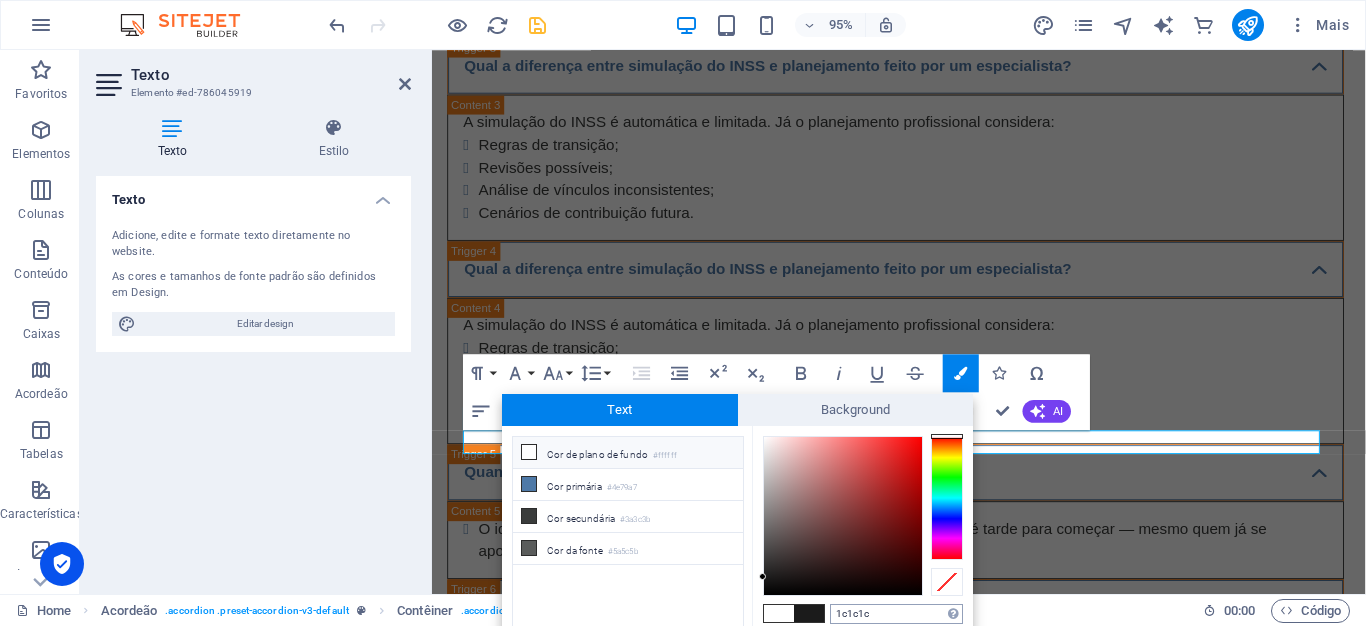 type on "#1c1c1c" 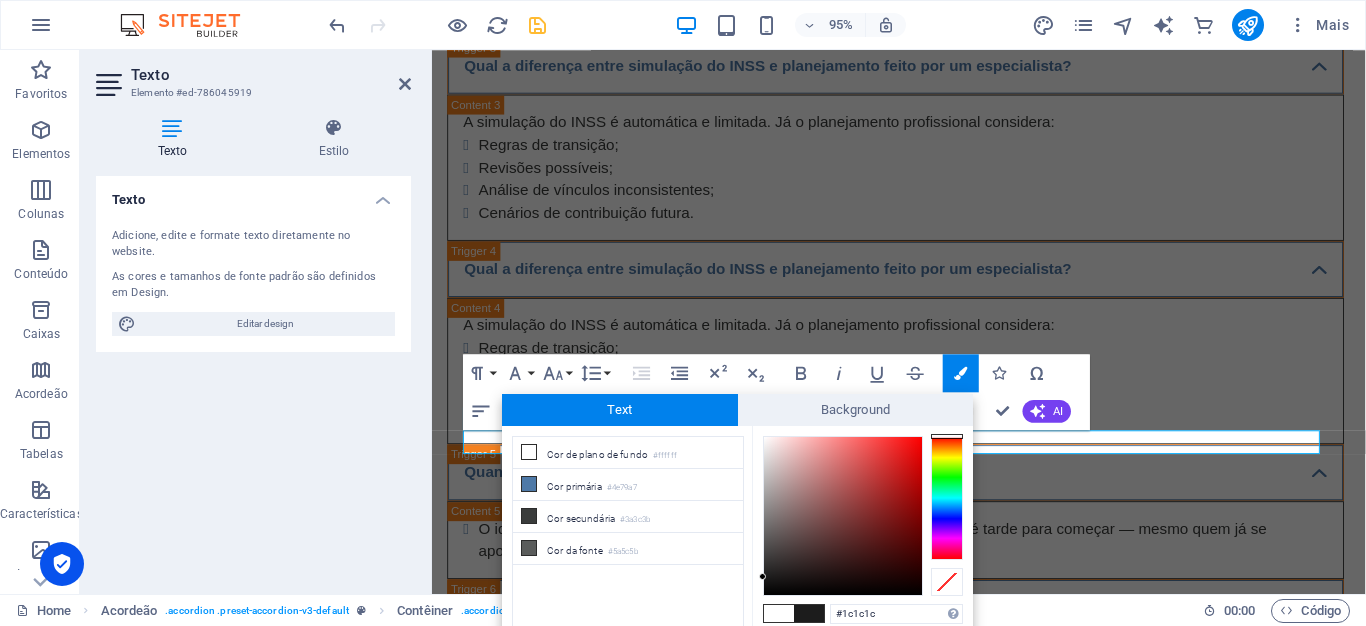 scroll, scrollTop: 48, scrollLeft: 0, axis: vertical 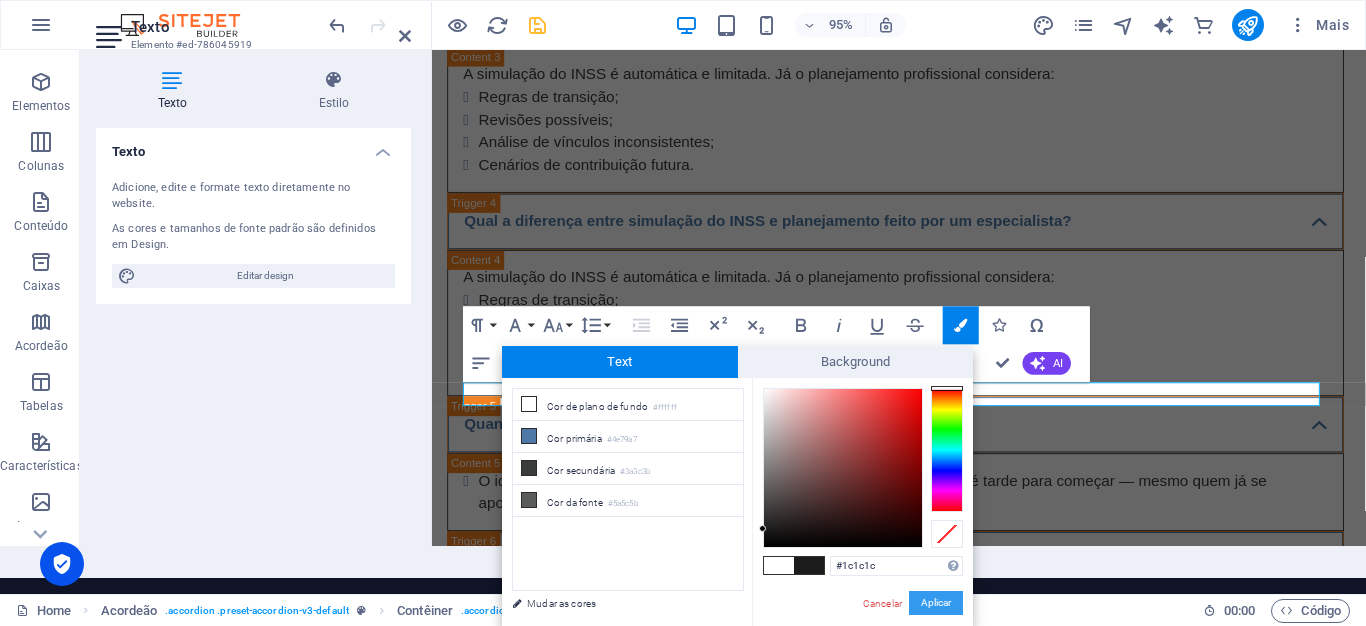 click on "Aplicar" at bounding box center [936, 603] 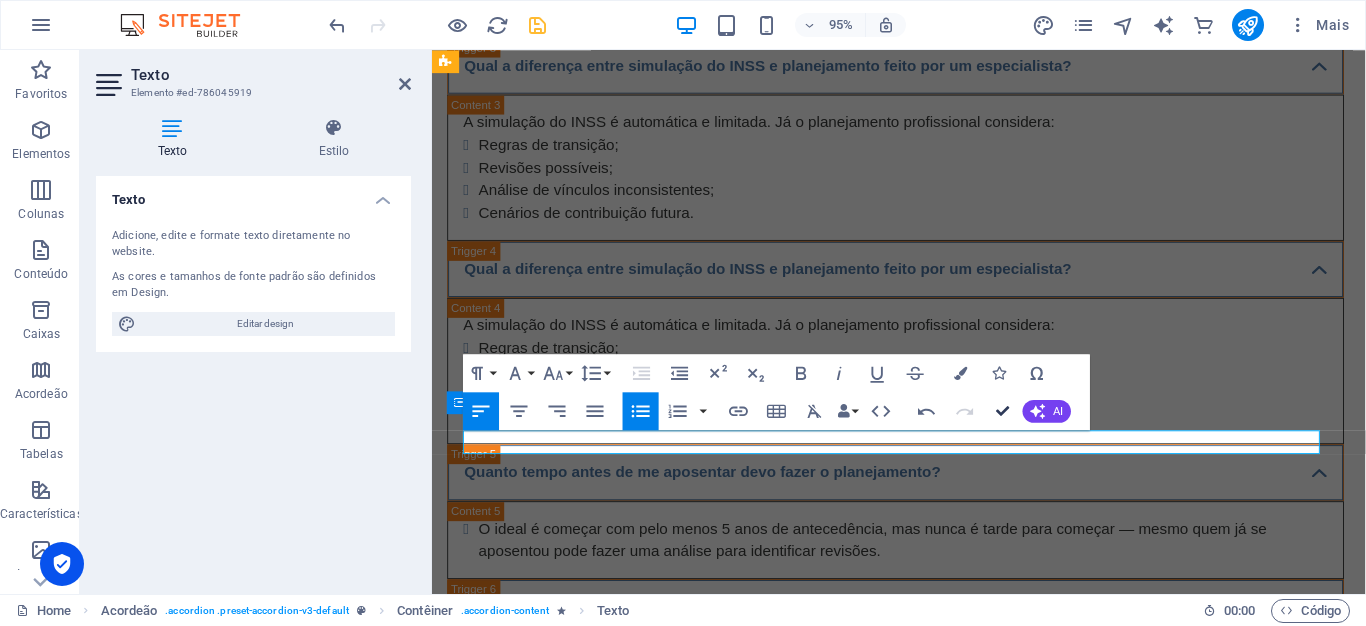 scroll, scrollTop: 6006, scrollLeft: 0, axis: vertical 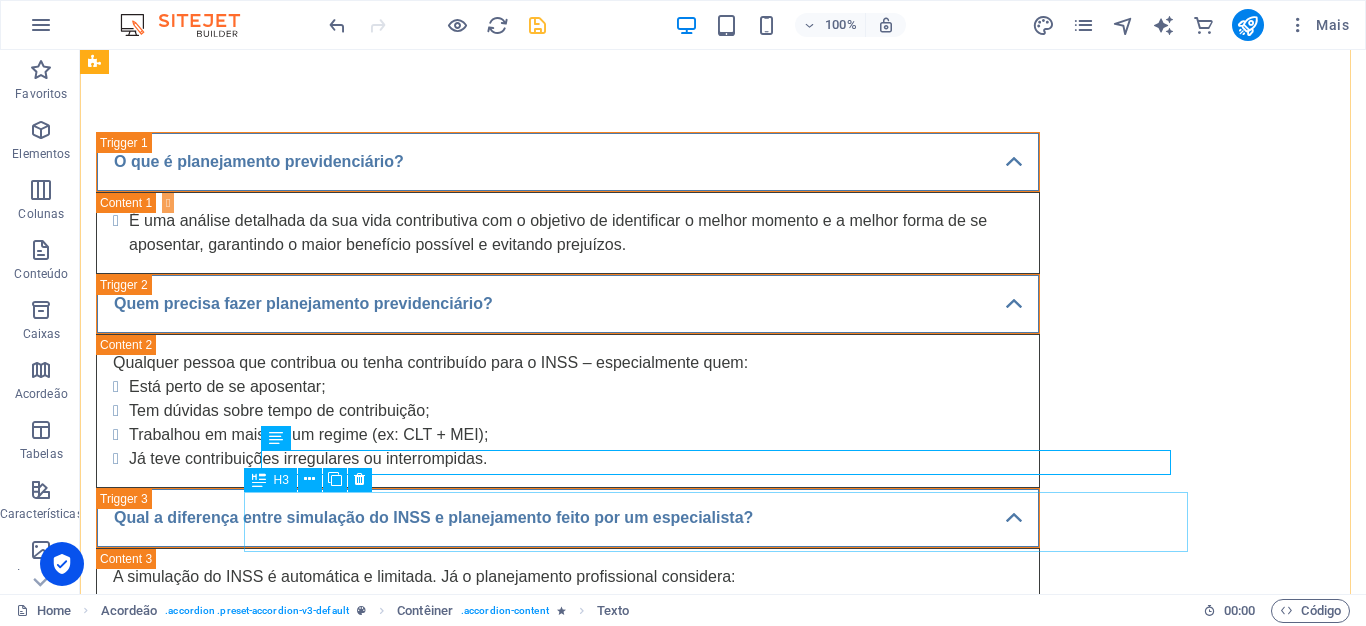 click on "O planejamento vale também para servidores públicos ou militares?" at bounding box center [568, 3800] 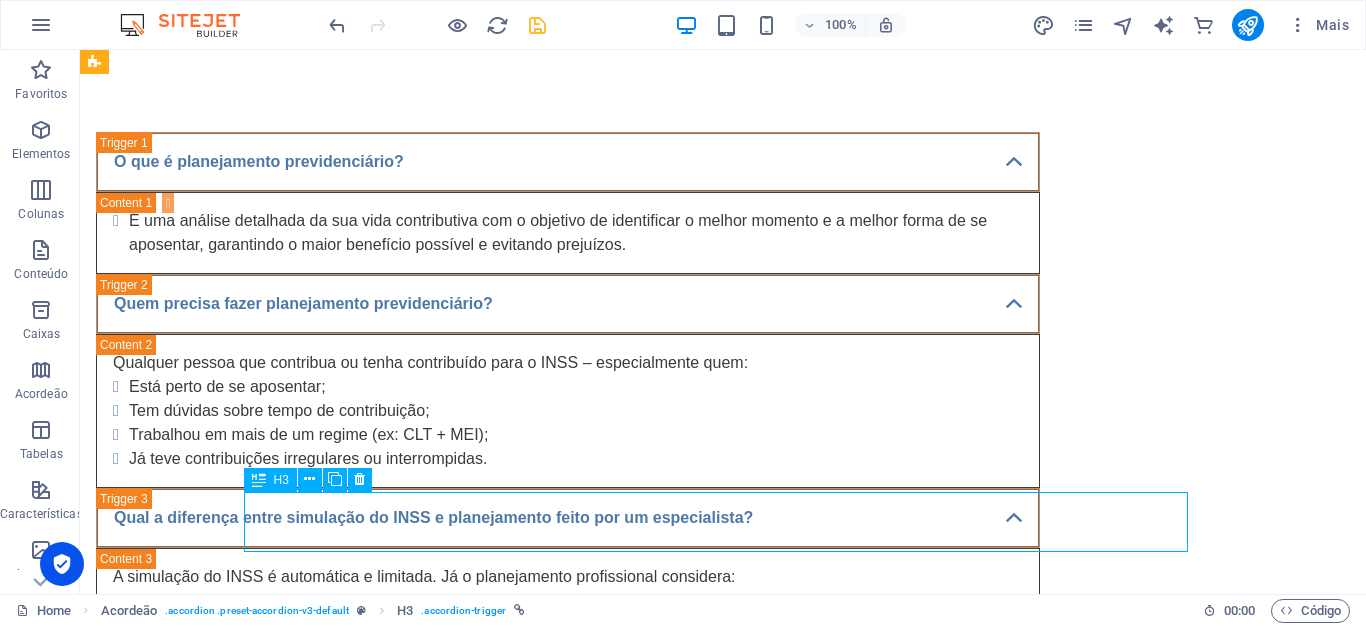click on "O planejamento vale também para servidores públicos ou militares?" at bounding box center (568, 3800) 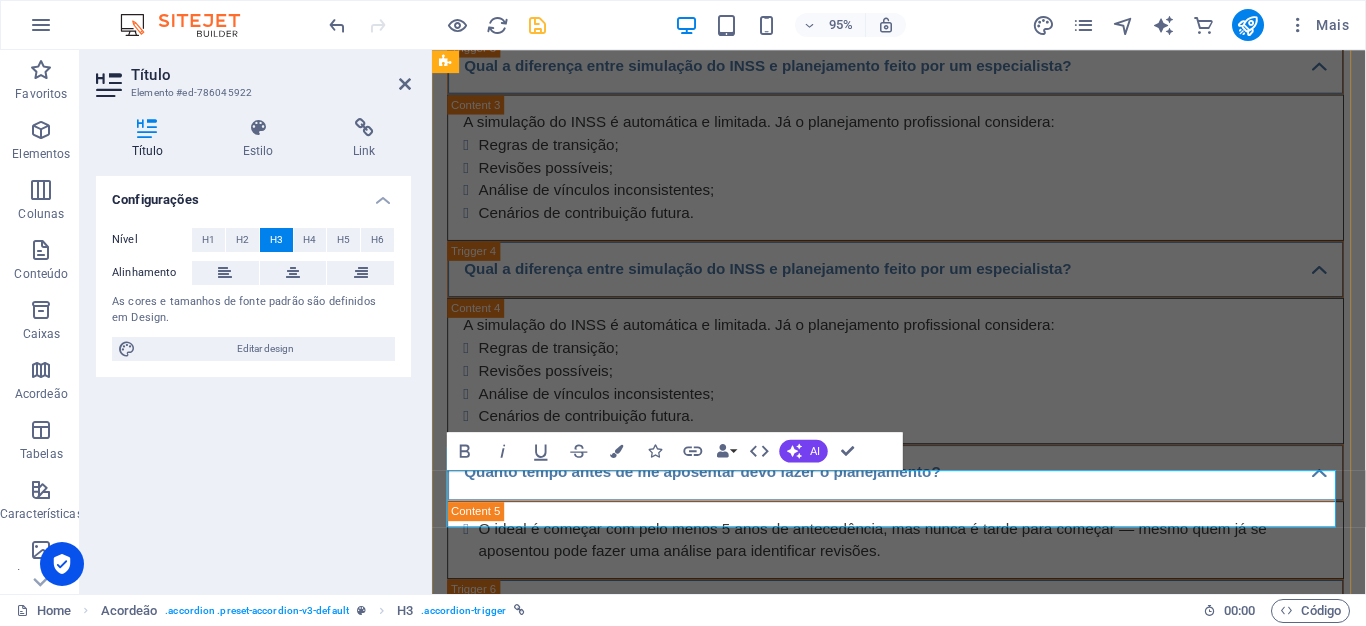 scroll, scrollTop: 590, scrollLeft: 6, axis: both 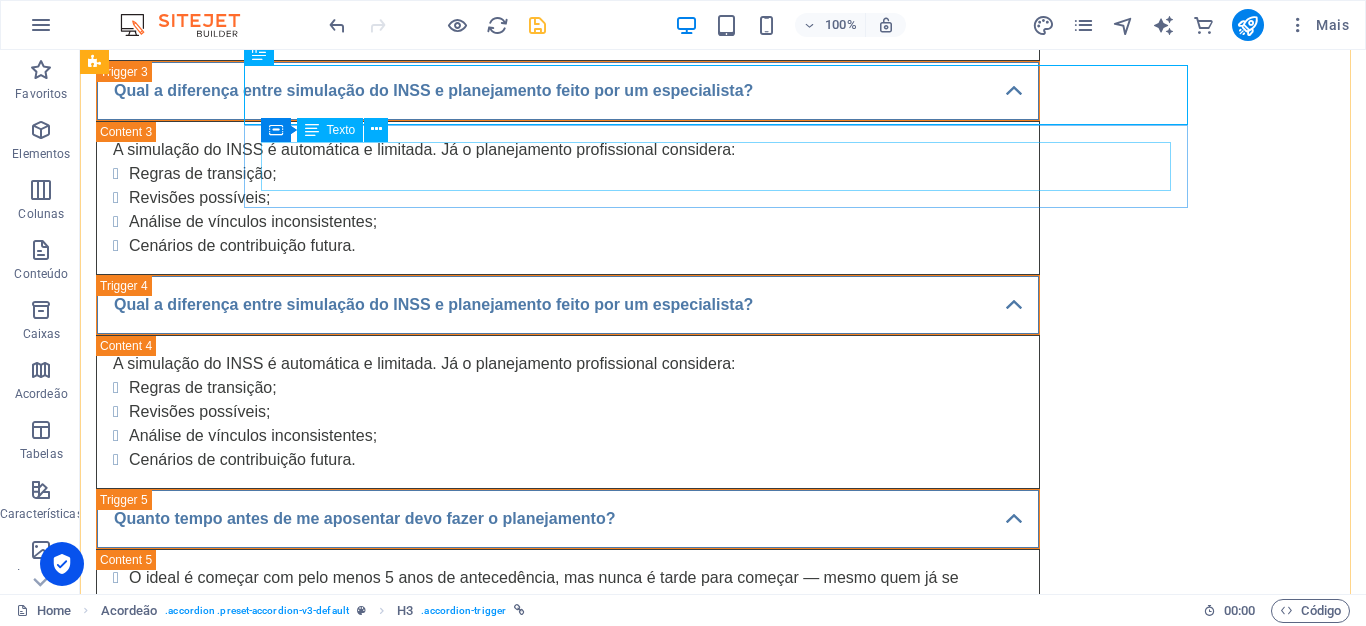 click on "Sim. Embora as regras sejam diferentes do INSS, o planejamento previdenciário também é fundamental para regimes próprios e pode envolver contagem recíproca ou tempo de serviço militar." at bounding box center [568, 3444] 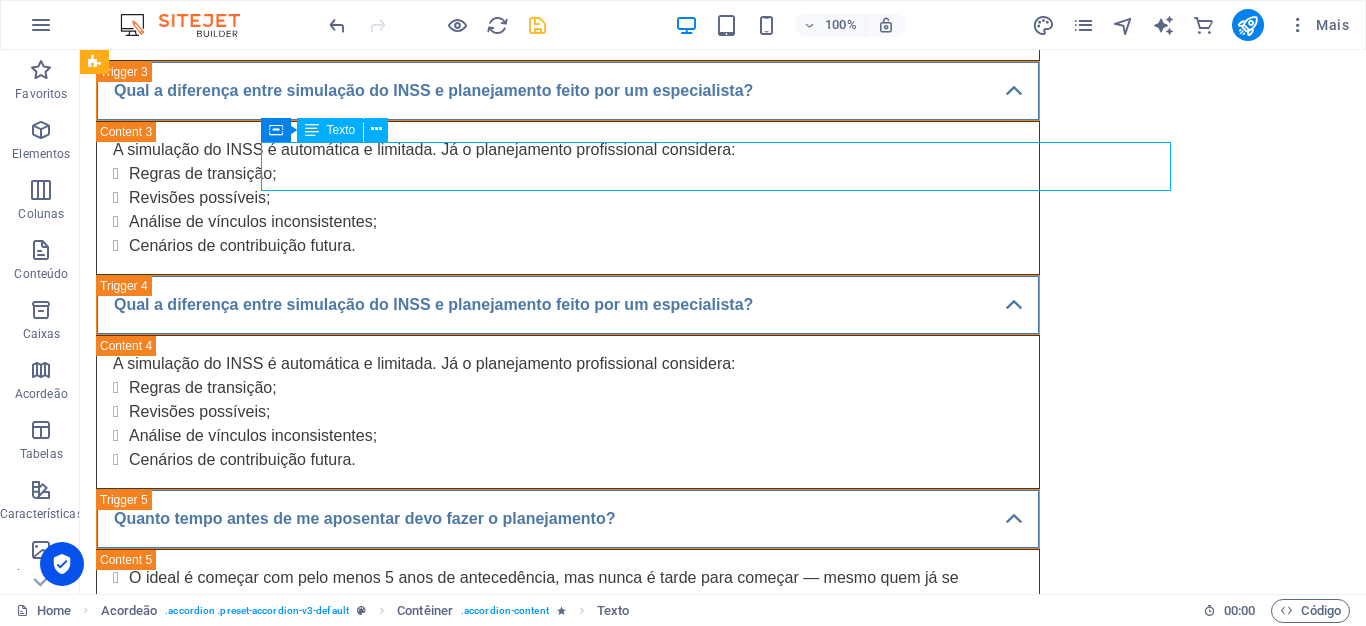 click on "Sim. Embora as regras sejam diferentes do INSS, o planejamento previdenciário também é fundamental para regimes próprios e pode envolver contagem recíproca ou tempo de serviço militar." at bounding box center [568, 3444] 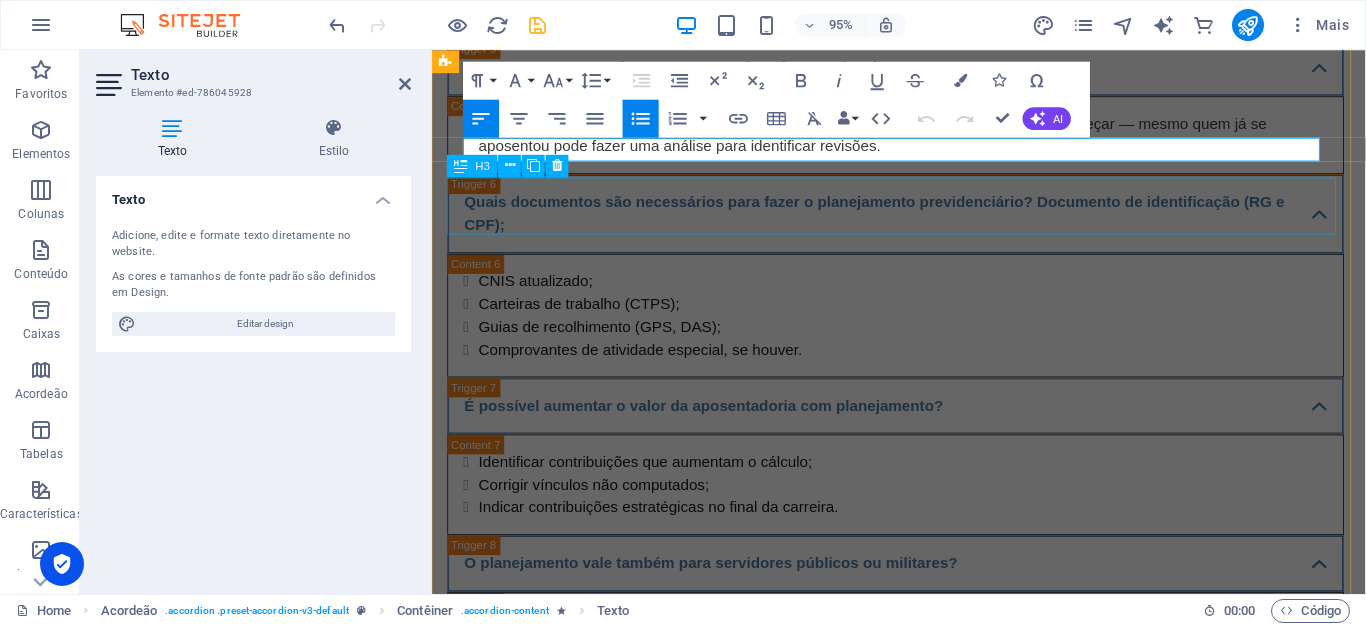 scroll, scrollTop: 994, scrollLeft: 3, axis: both 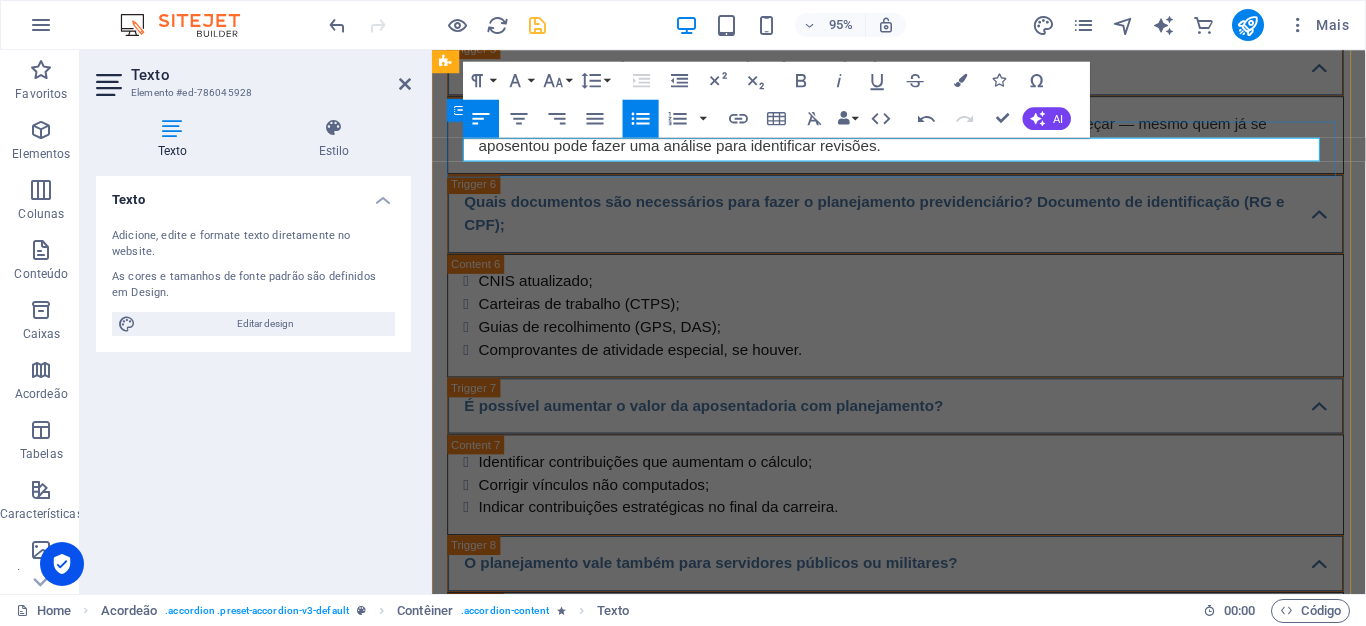 click on "Você tem direito à troca imediata ou à devolução do valor pago, sem custo adicional." at bounding box center [928, 2981] 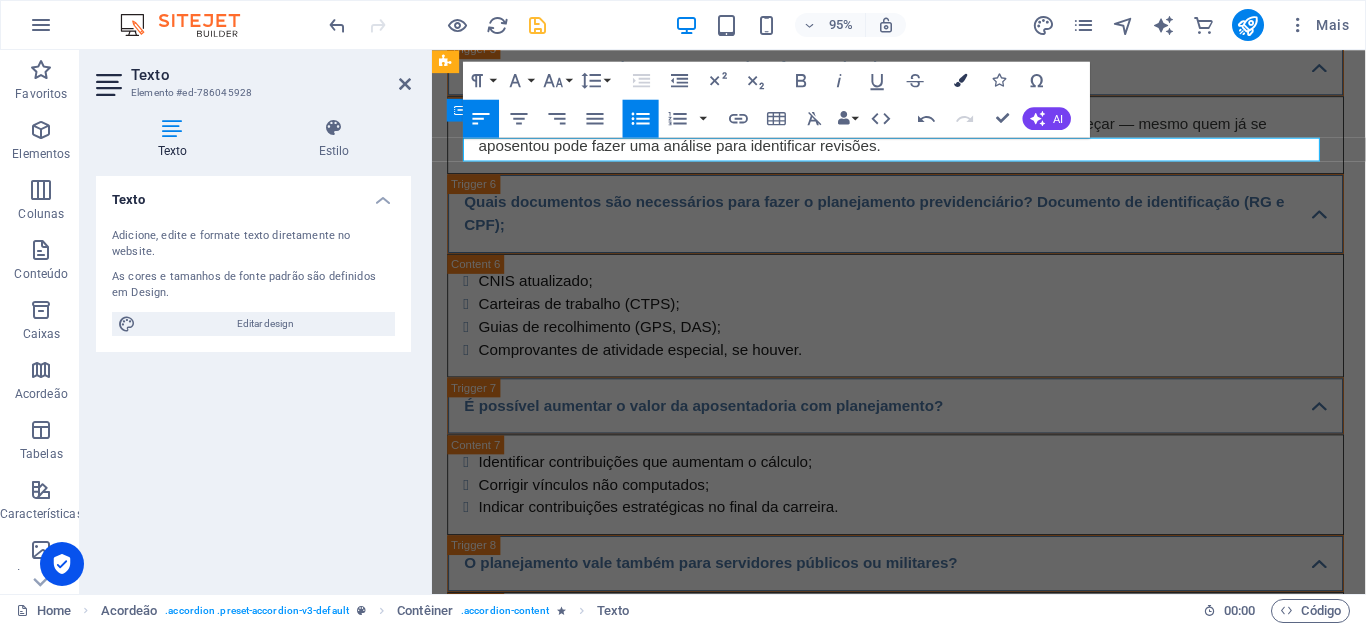 click at bounding box center [961, 80] 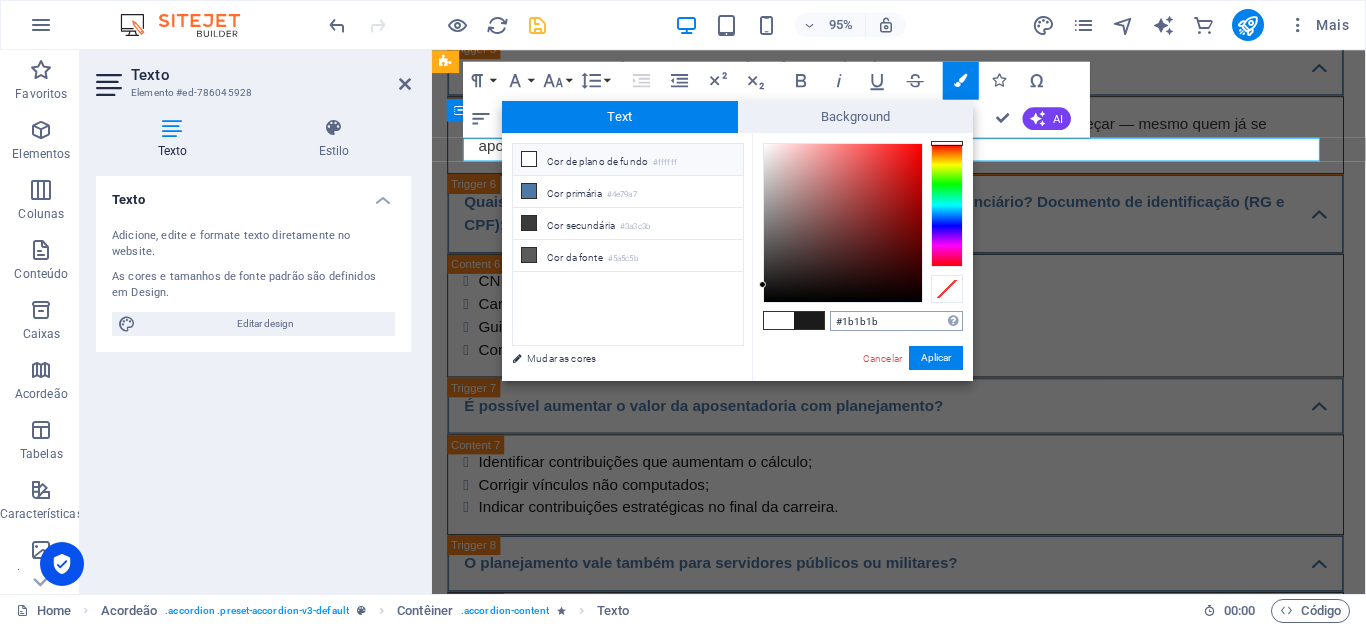 click on "#1b1b1b" at bounding box center (896, 321) 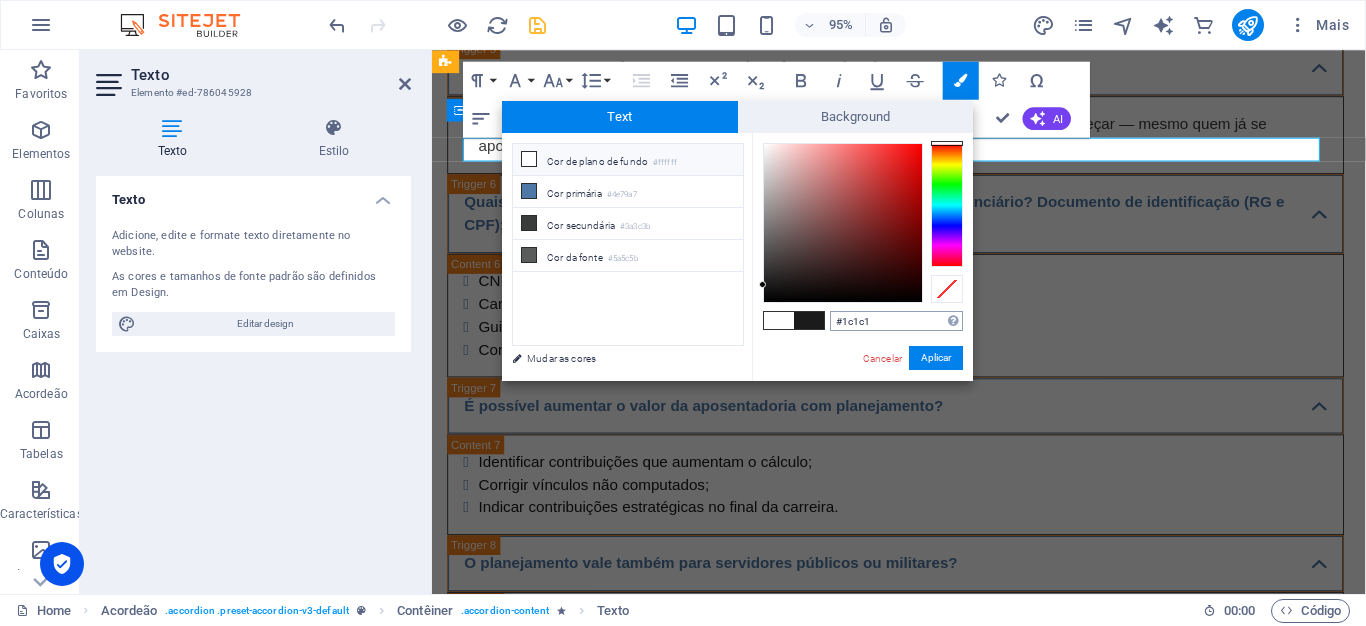 type on "#1c1c1c" 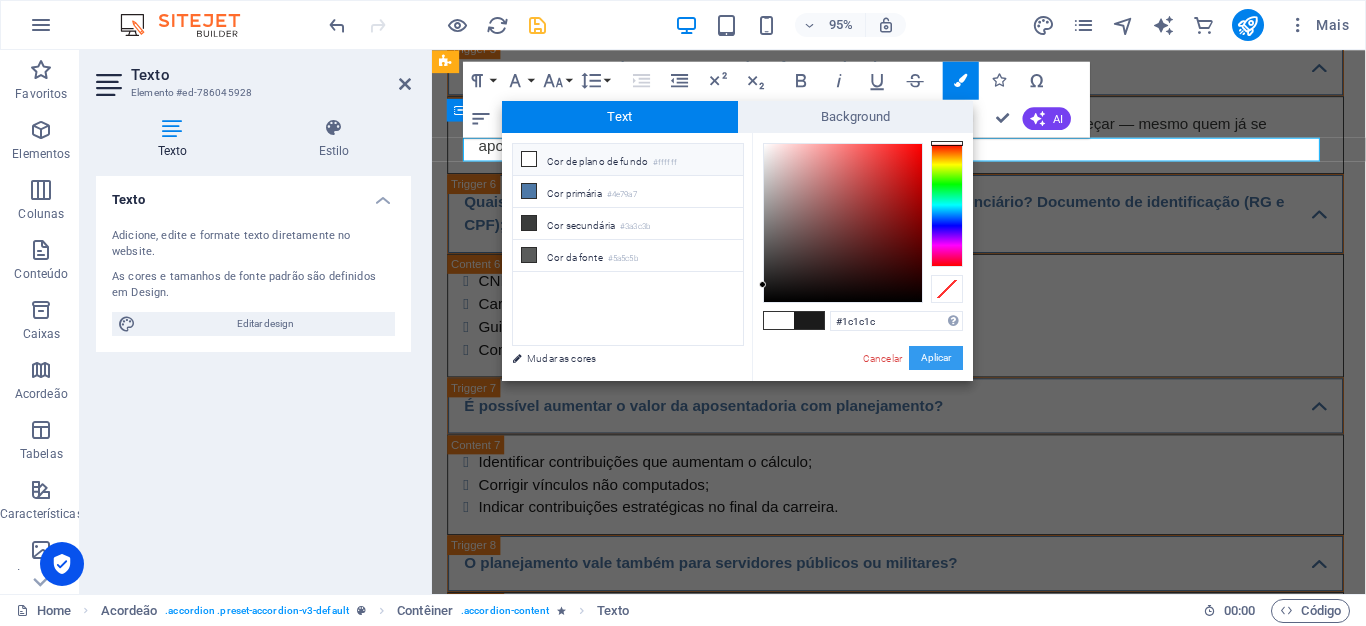click on "Aplicar" at bounding box center (936, 358) 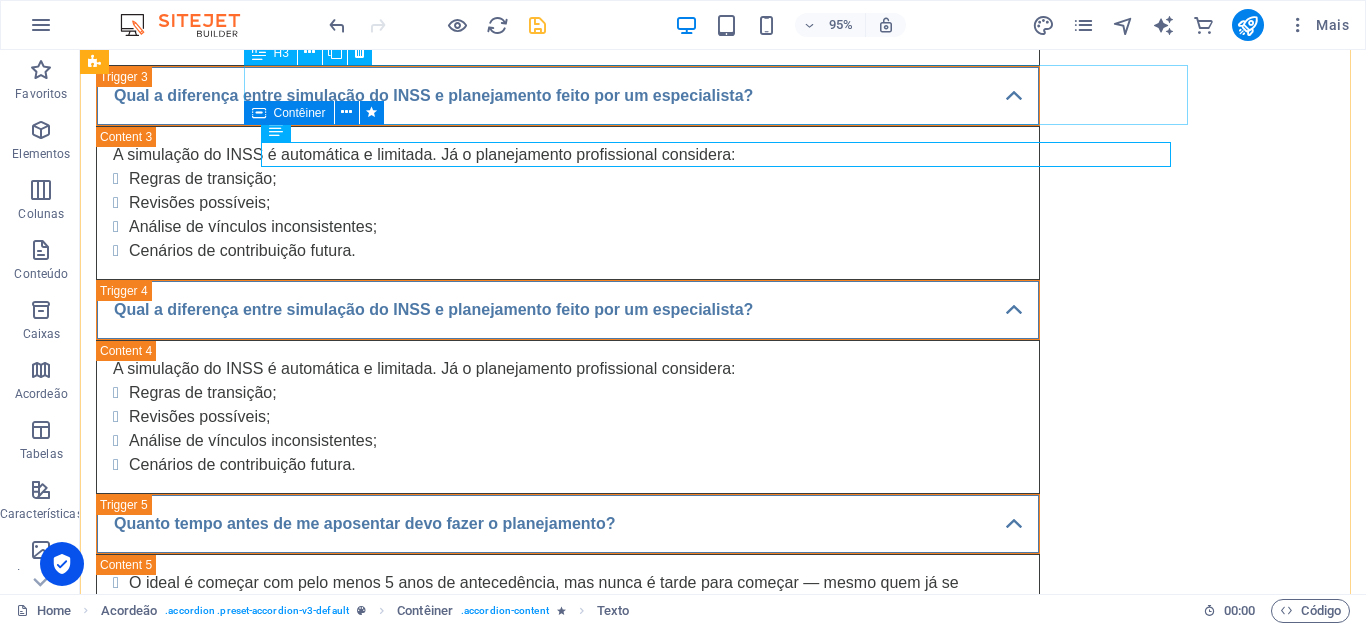 scroll, scrollTop: 6433, scrollLeft: 0, axis: vertical 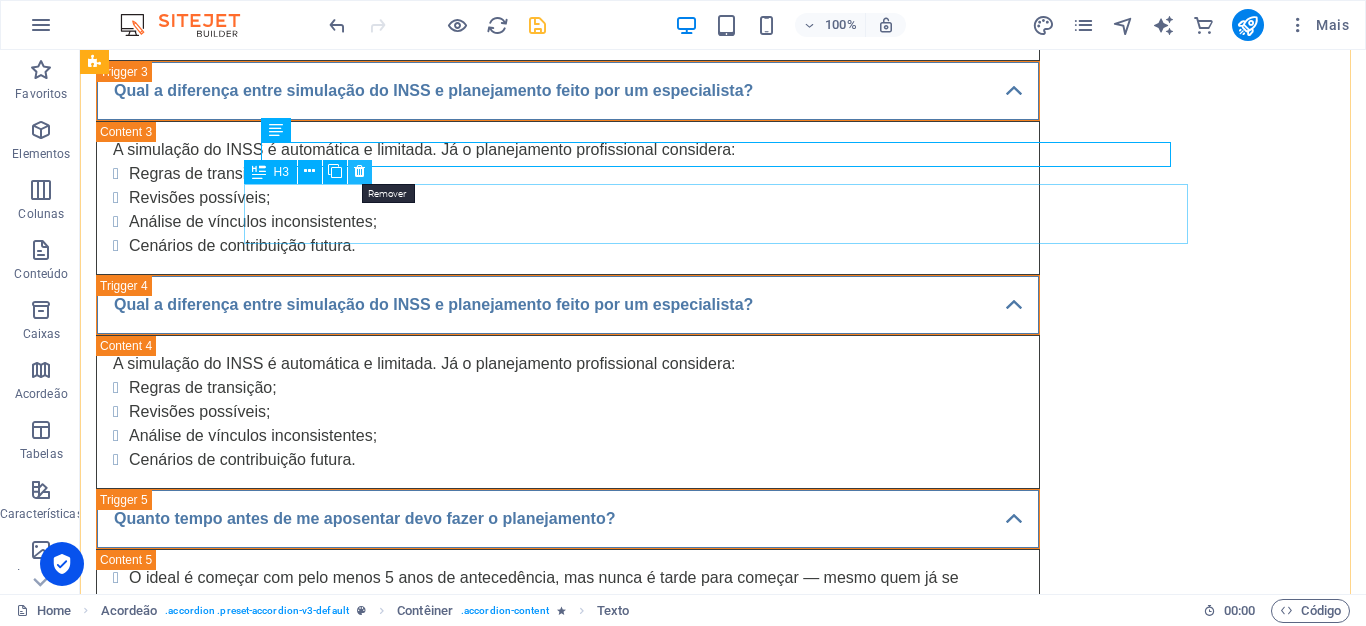 click at bounding box center (359, 171) 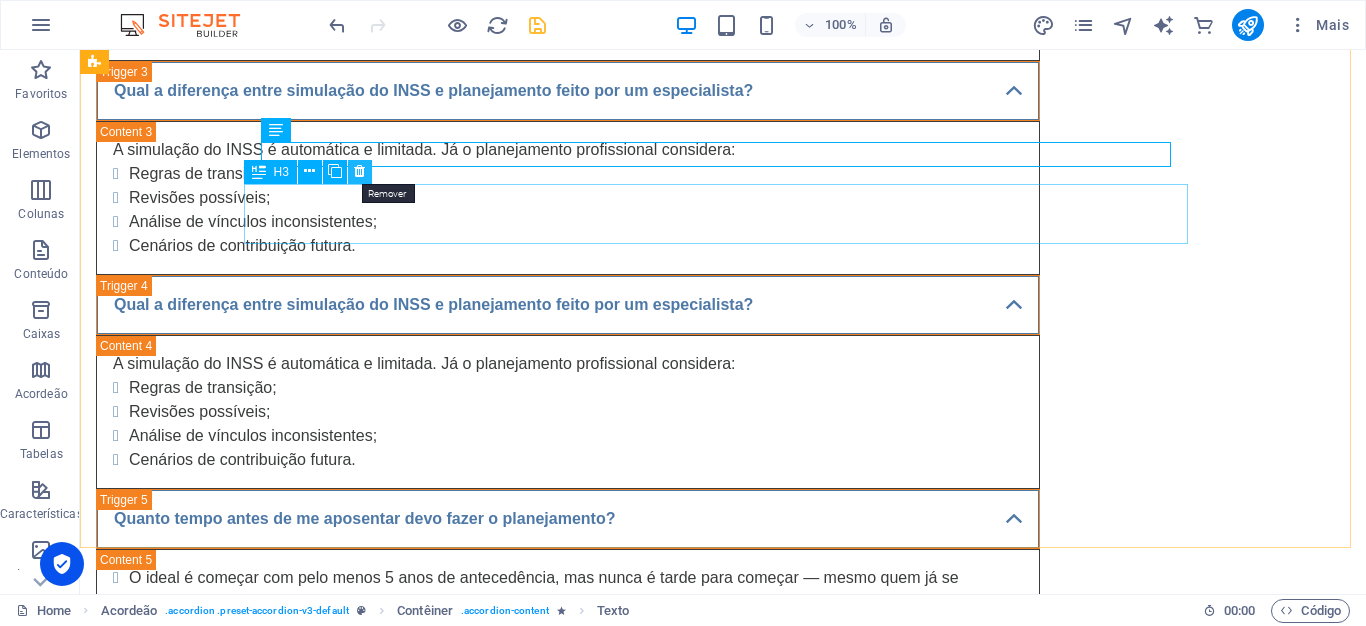 click at bounding box center (359, 171) 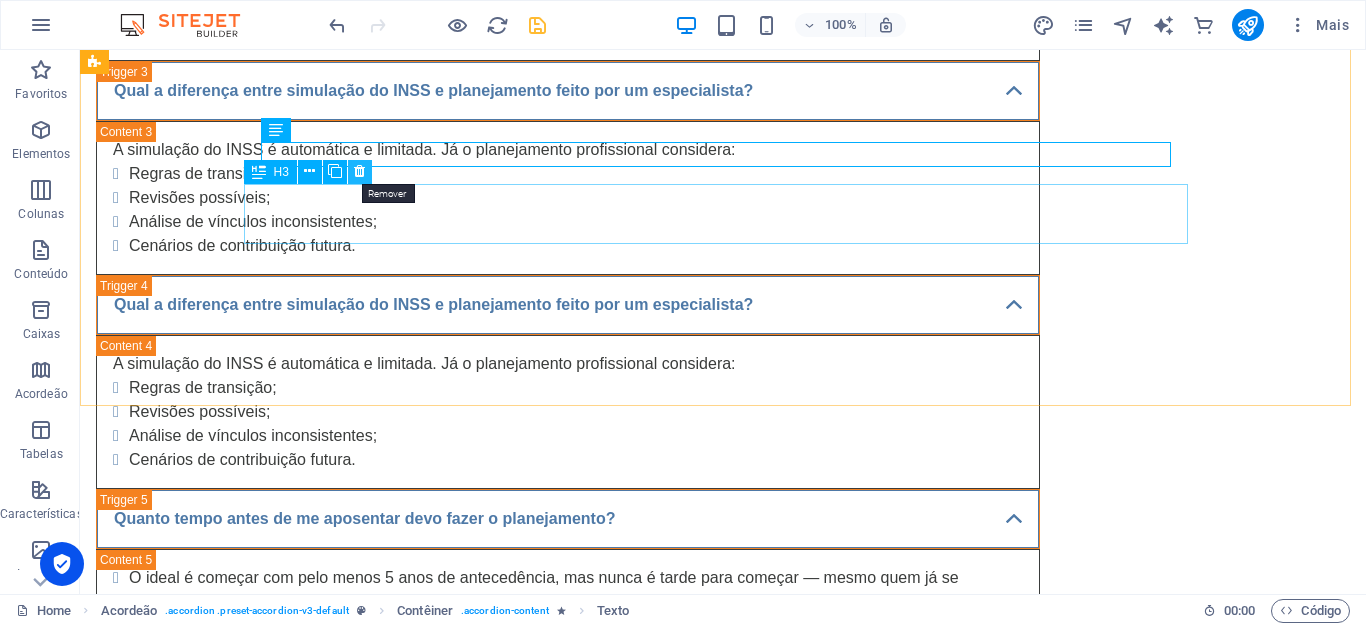 click at bounding box center (359, 171) 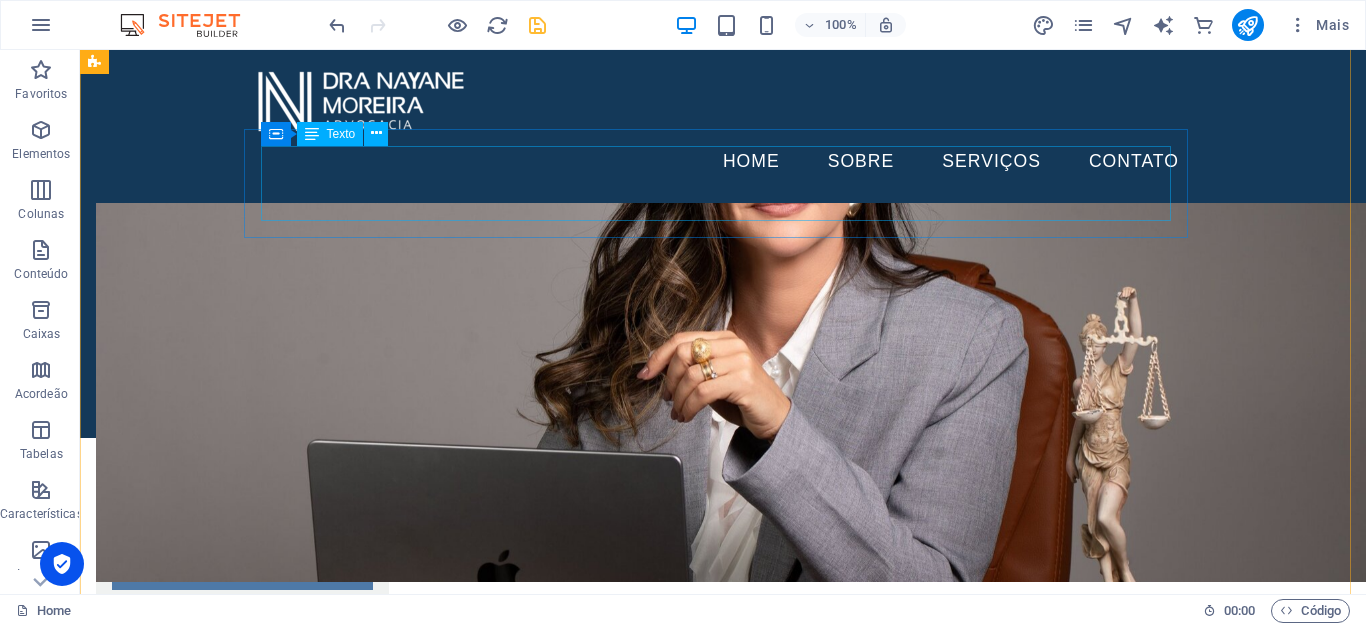 scroll, scrollTop: 3844, scrollLeft: 0, axis: vertical 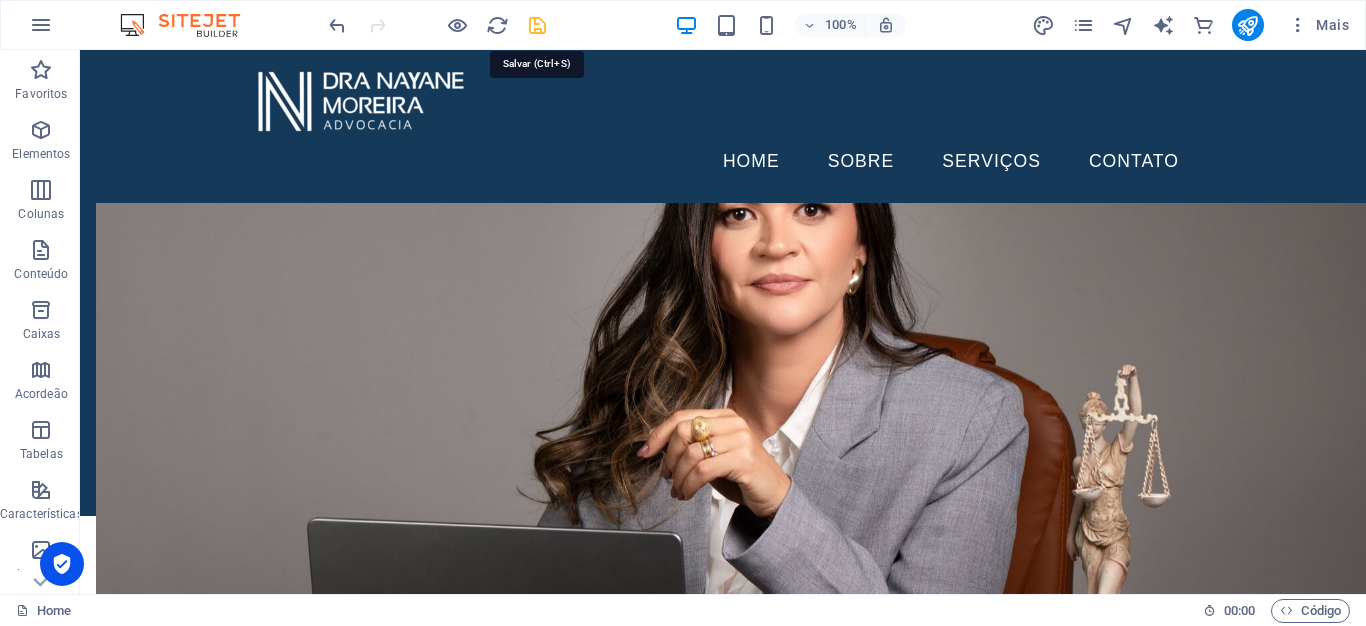 click at bounding box center (537, 25) 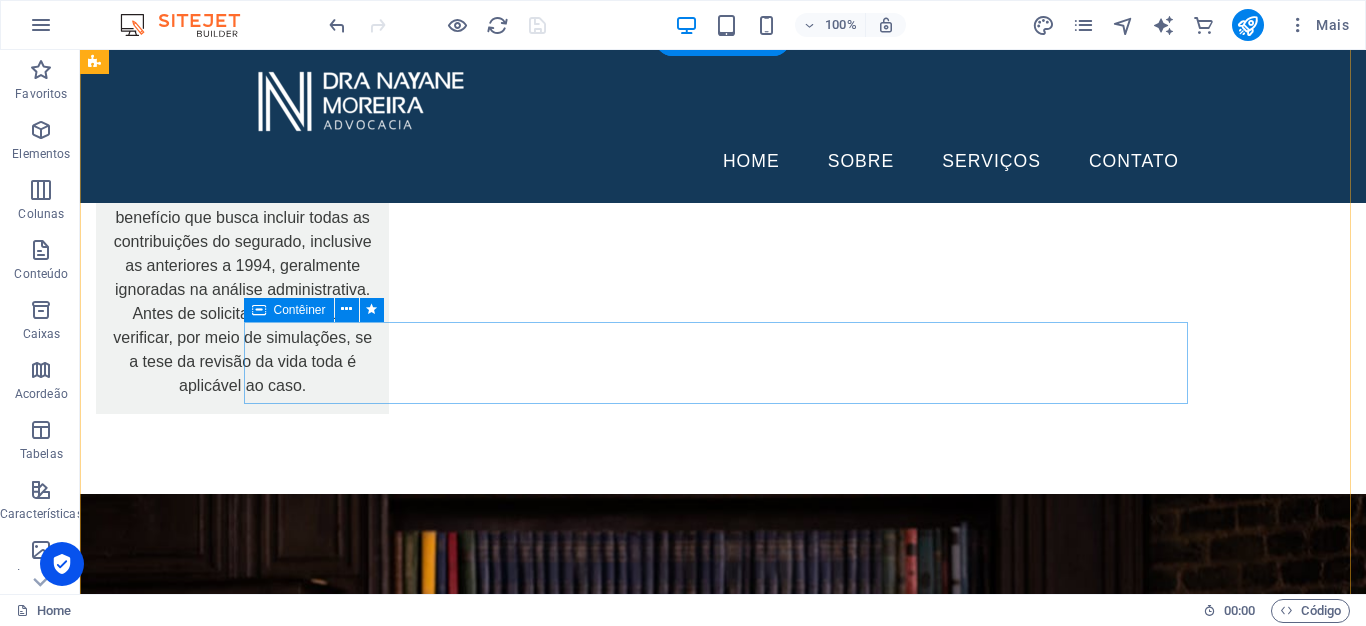 scroll, scrollTop: 4797, scrollLeft: 0, axis: vertical 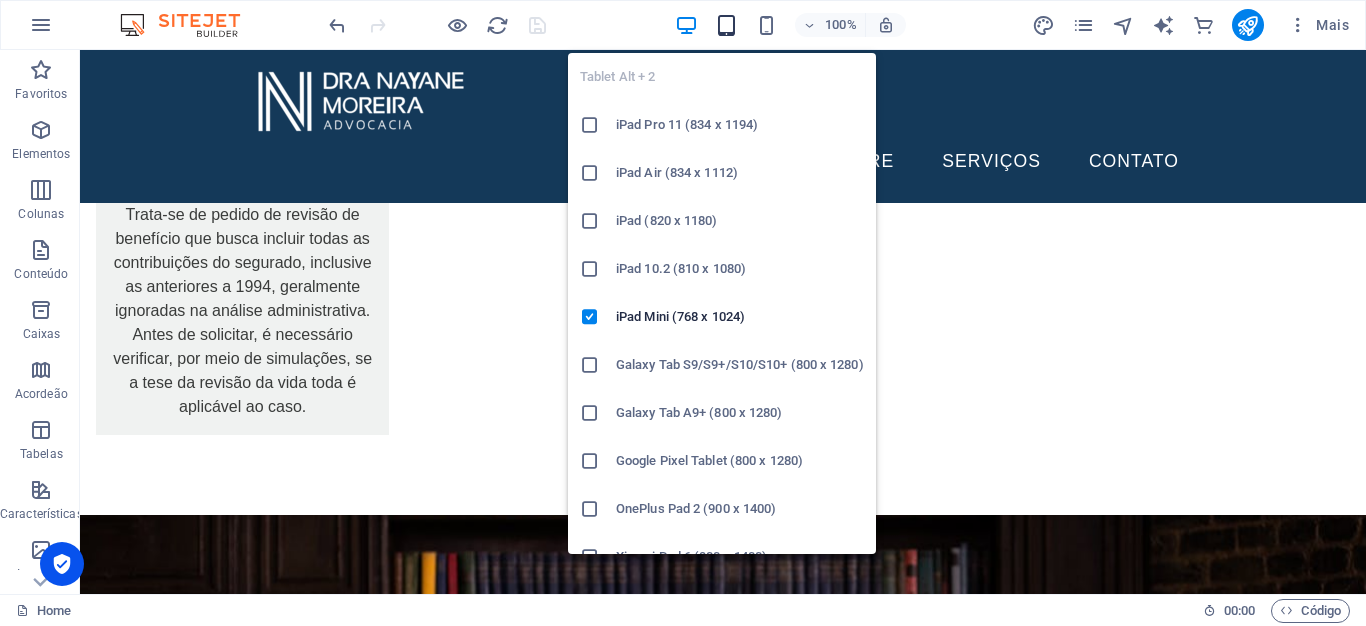 click at bounding box center (726, 25) 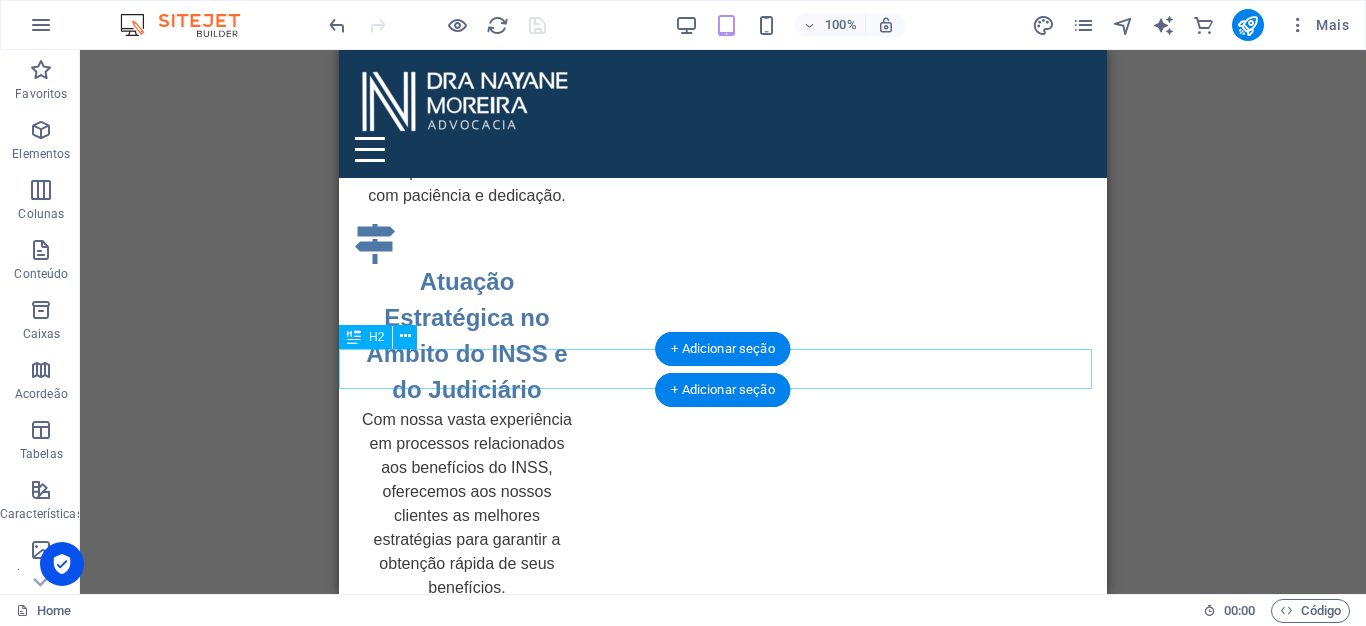 scroll, scrollTop: 2435, scrollLeft: 0, axis: vertical 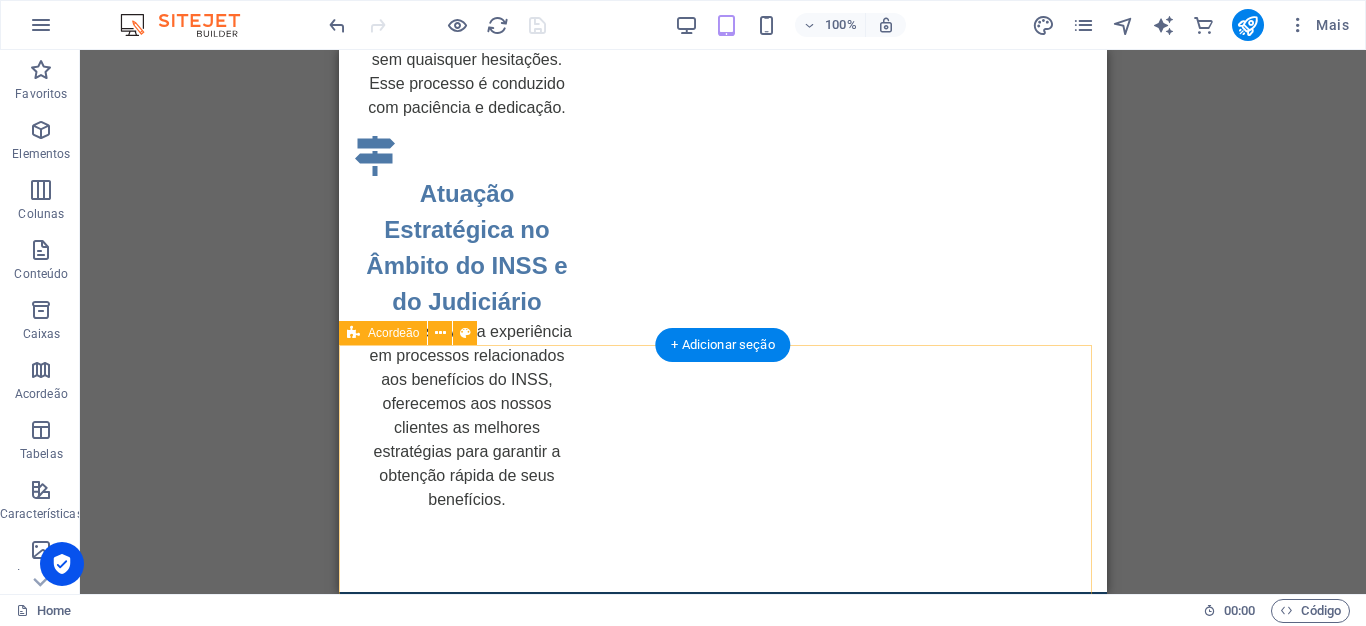 click on "O que é planejamento previdenciário? É uma análise detalhada da sua vida contributiva com o objetivo de identificar o melhor momento e a melhor forma de se aposentar, garantindo o maior benefício possível e evitando prejuízos. Quem precisa fazer planejamento previdenciário? Qualquer pessoa que contribua ou tenha contribuído para o INSS – especialmente quem: Está perto de se aposentar; Tem dúvidas sobre tempo de contribuição; Trabalhou em mais de um regime (ex: CLT + MEI); Já teve contribuições irregulares ou interrompidas. Qual a diferença entre simulação do INSS e planejamento feito por um especialista? A simulação do INSS é automática e limitada. Já o planejamento profissional considera: Regras de transição; Revisões possíveis; Análise de vínculos inconsistentes; Cenários de contribuição futura. Qual a diferença entre simulação do INSS e planejamento feito por um especialista? A simulação do INSS é automática e limitada. Já o planejamento profissional considera:" at bounding box center [723, 4230] 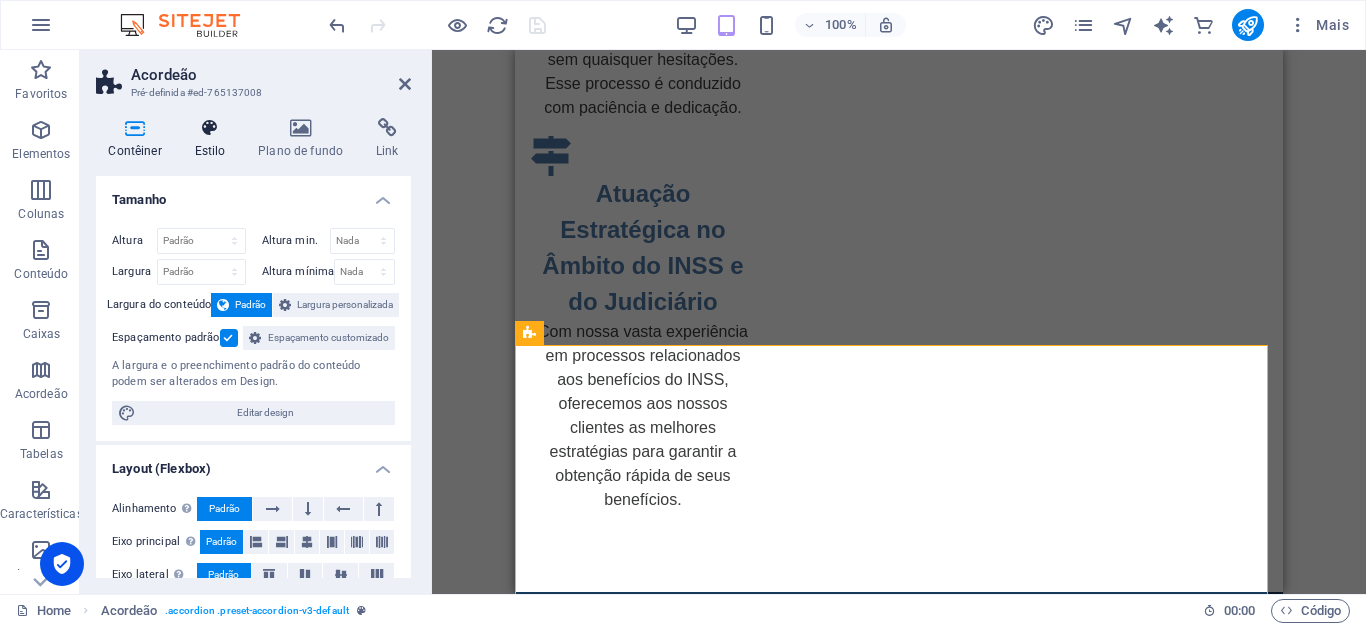 click on "Estilo" at bounding box center [214, 139] 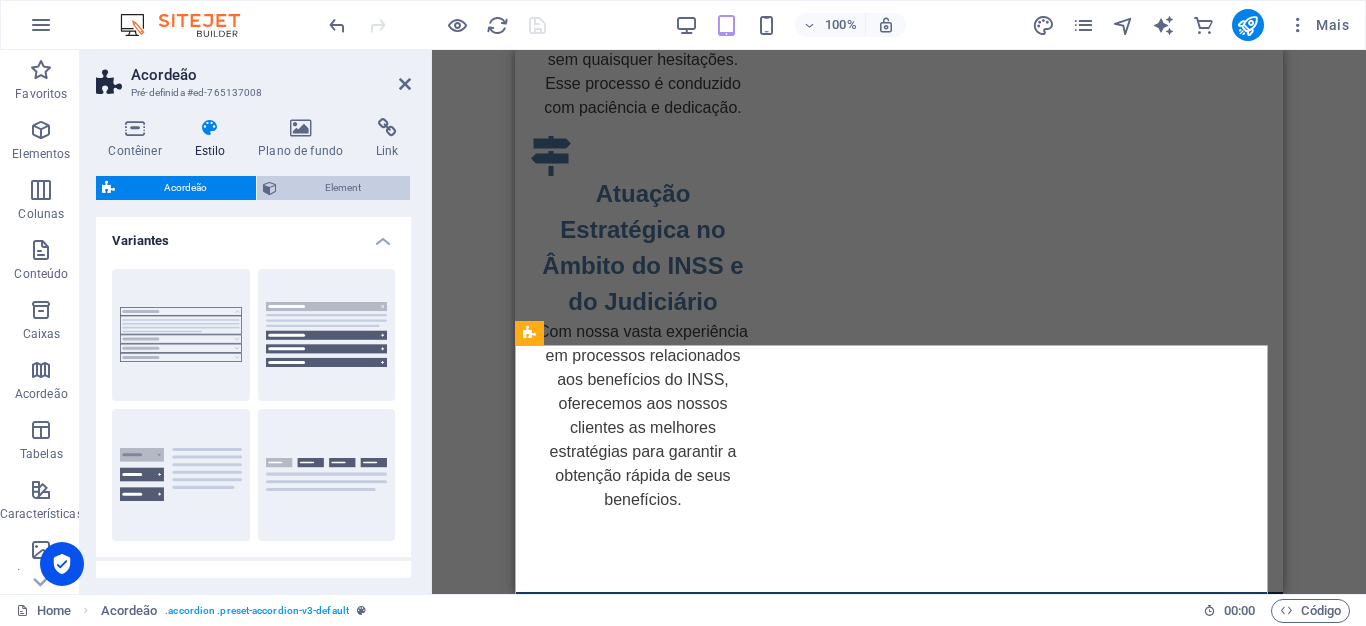 click on "Element" at bounding box center (344, 188) 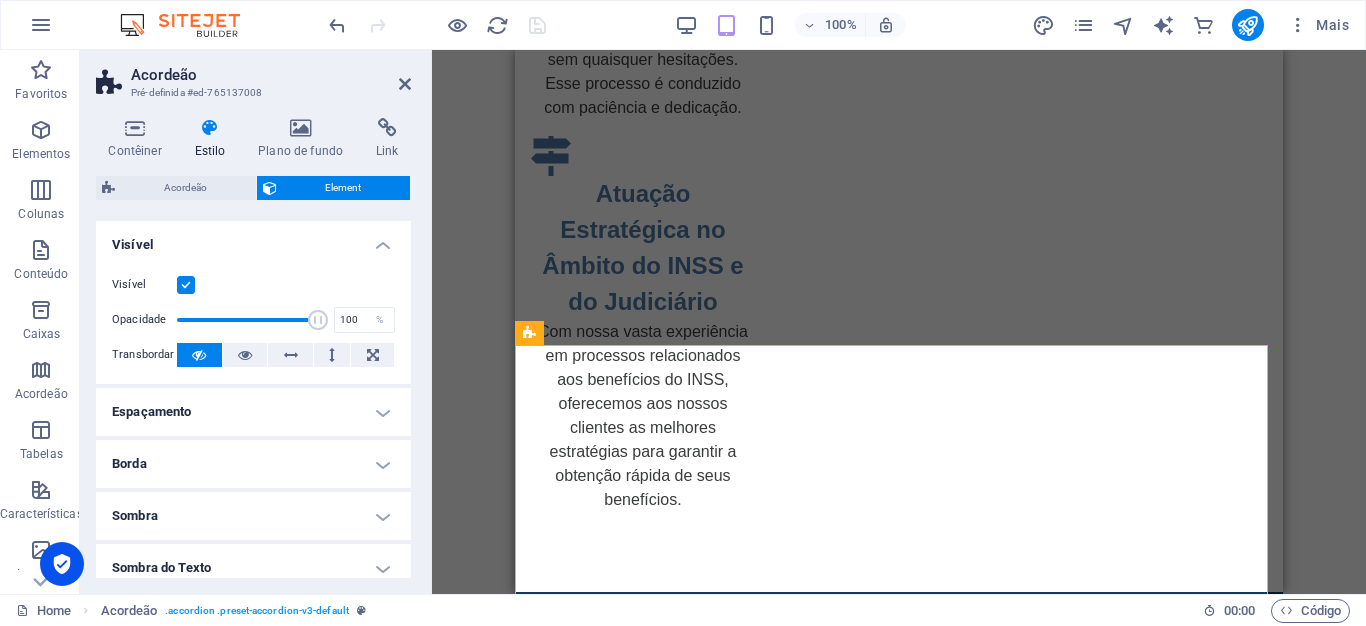 click on "Espaçamento" at bounding box center (253, 412) 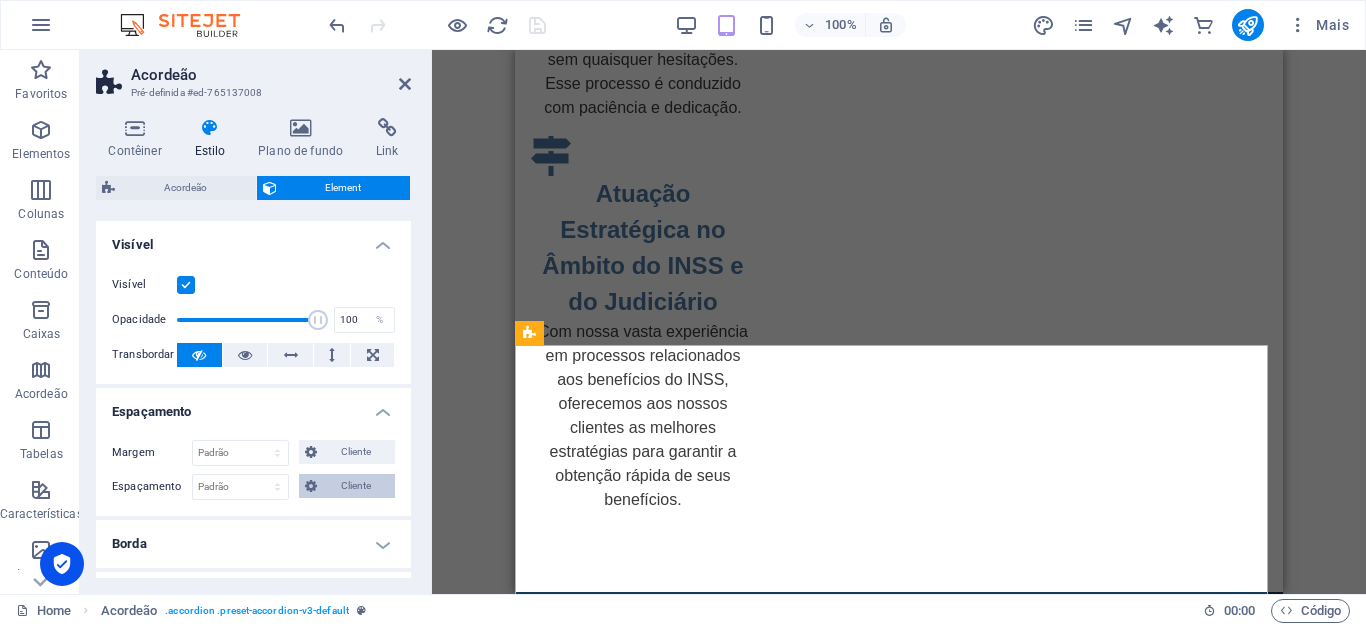 click on "Cliente" at bounding box center [356, 486] 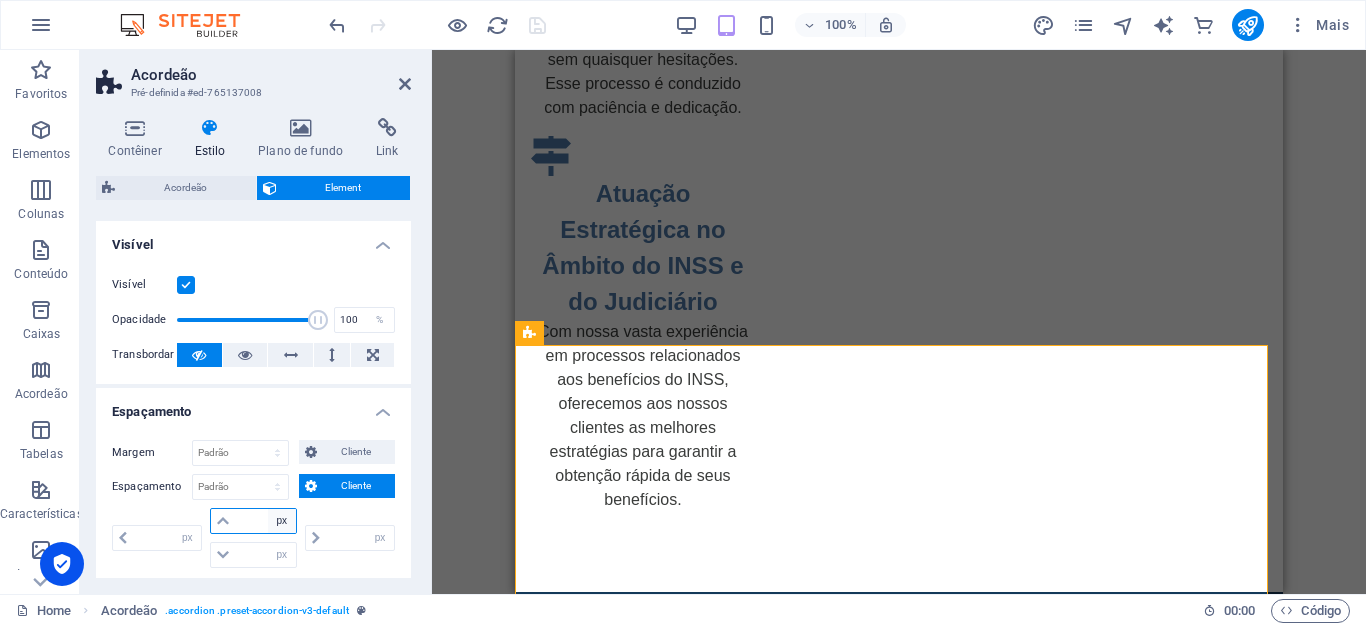 select on "rem" 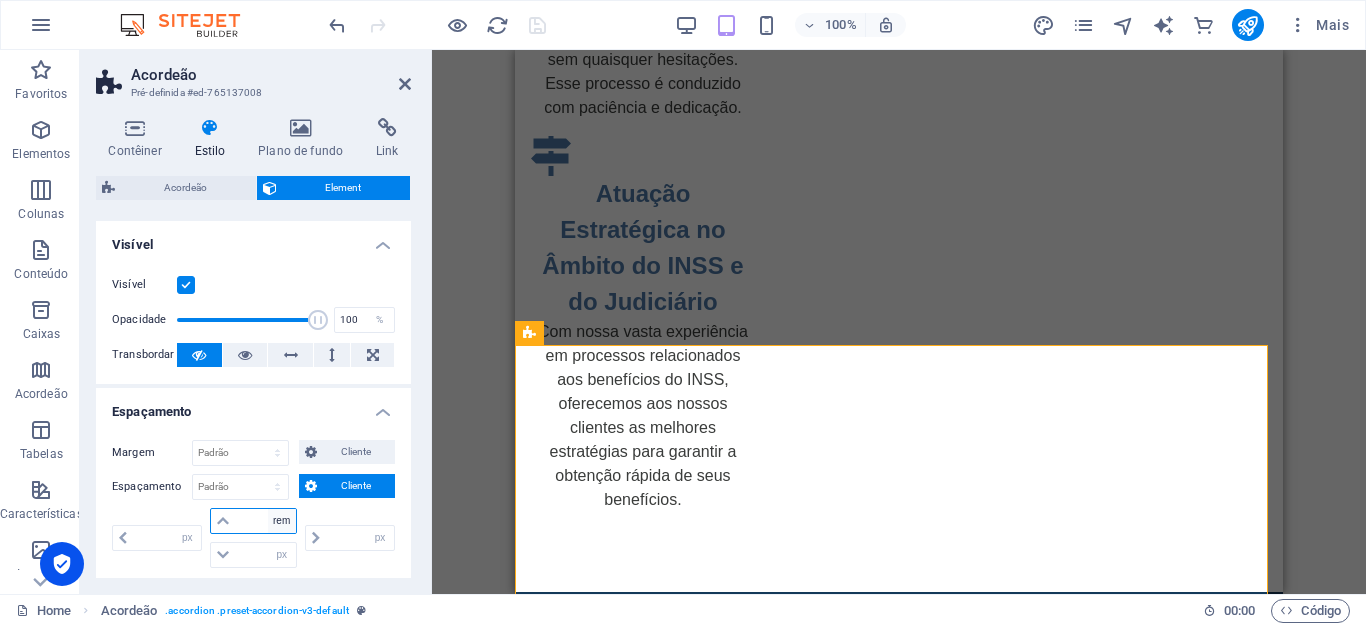 click on "px rem % vh vw" at bounding box center (282, 521) 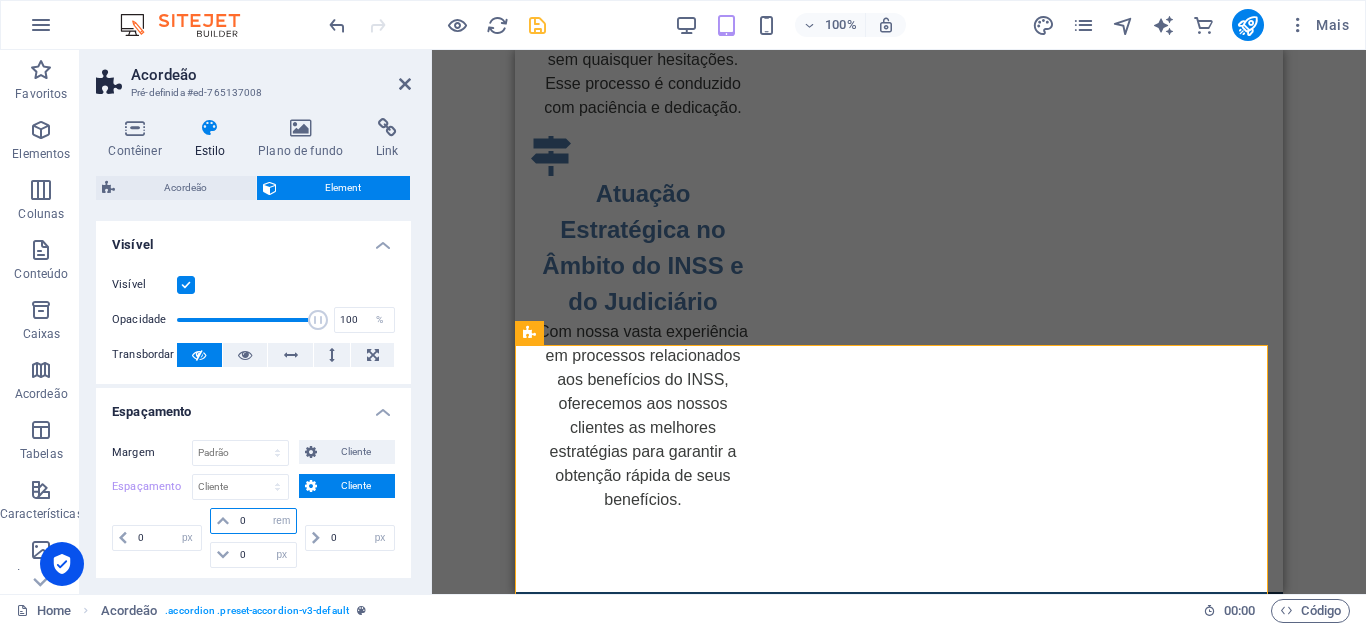 click on "0" at bounding box center [265, 521] 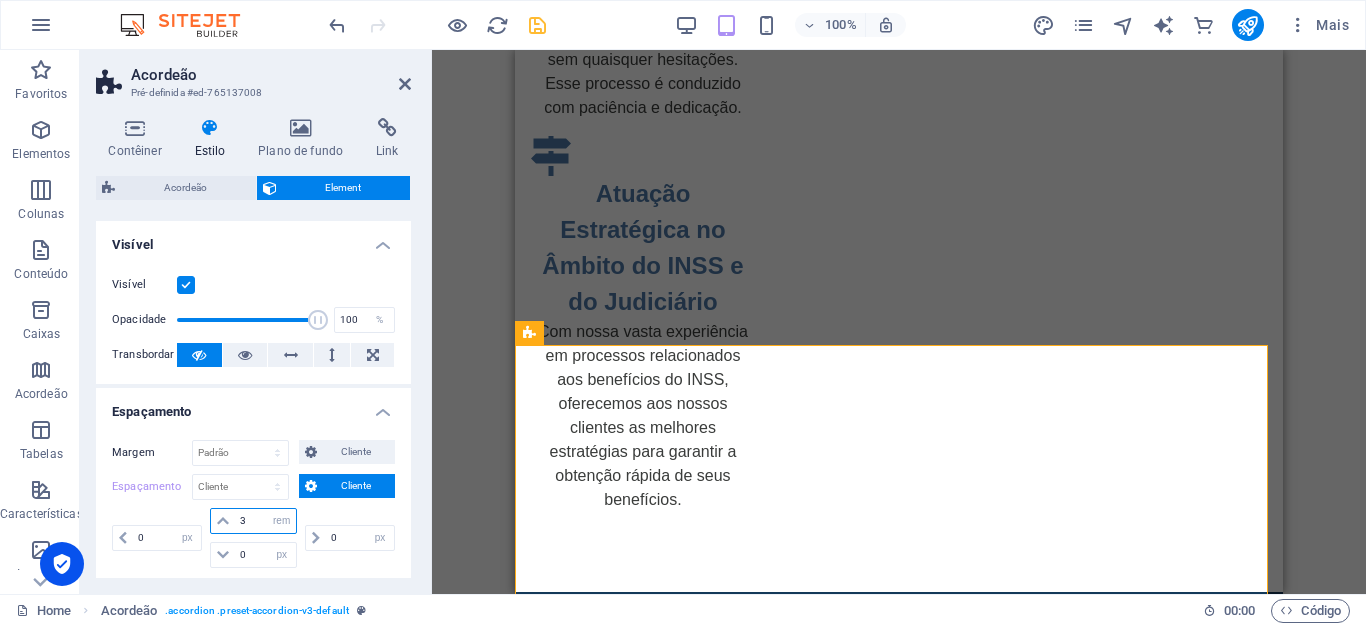 click on "3" at bounding box center (265, 521) 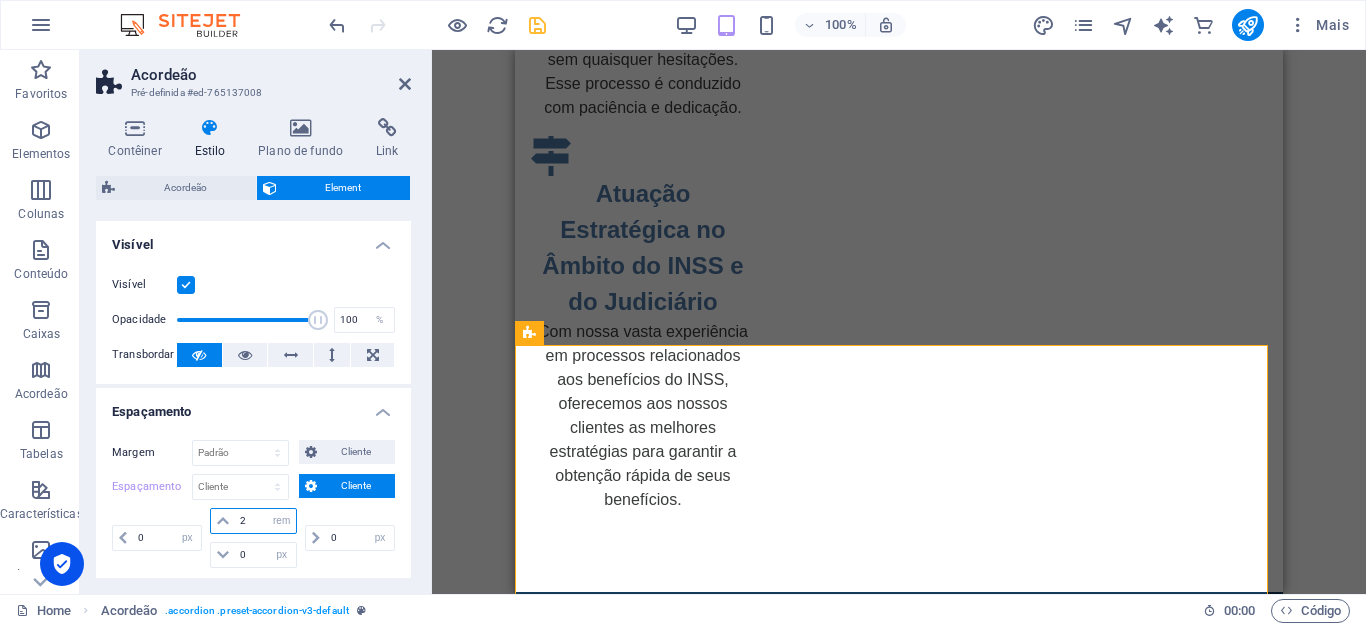 click on "2" at bounding box center (265, 521) 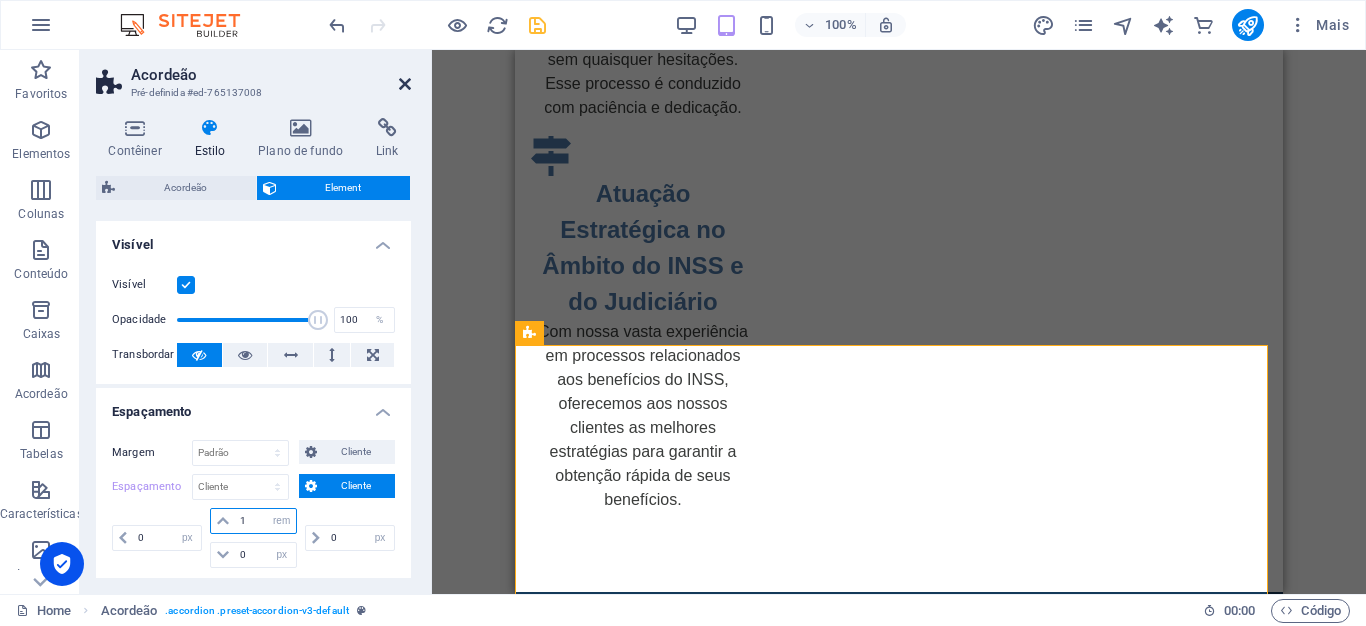 type on "1" 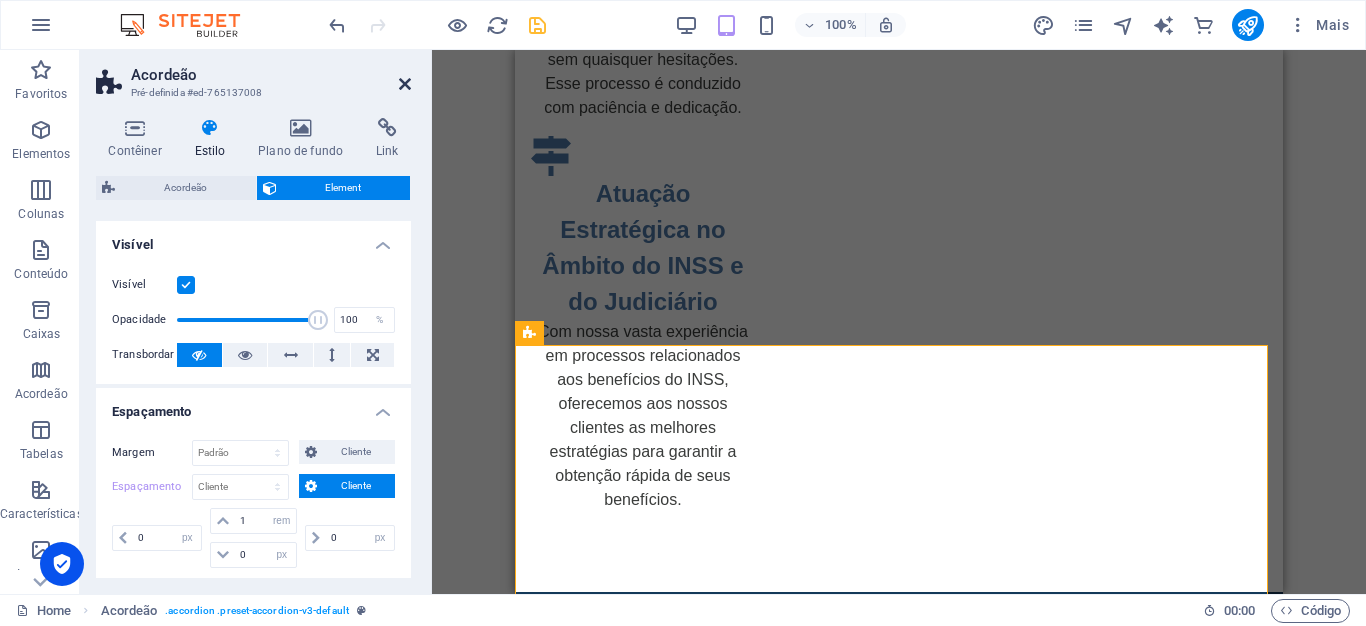 click at bounding box center (405, 84) 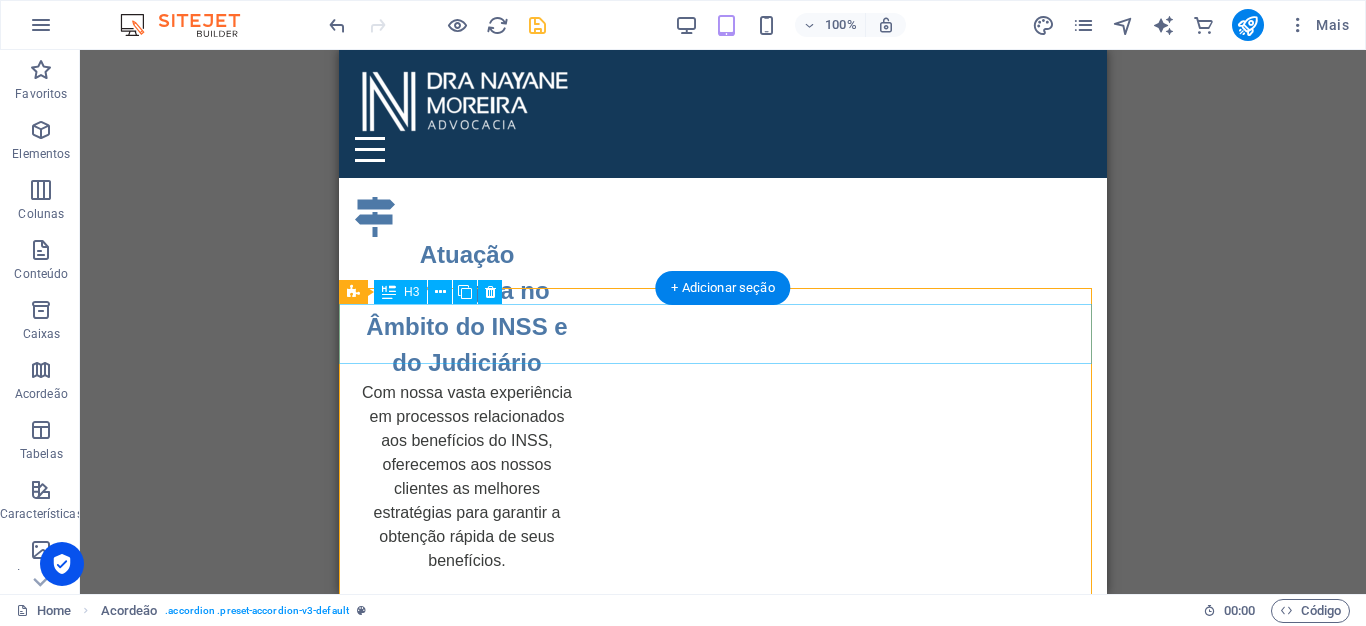 scroll, scrollTop: 2534, scrollLeft: 0, axis: vertical 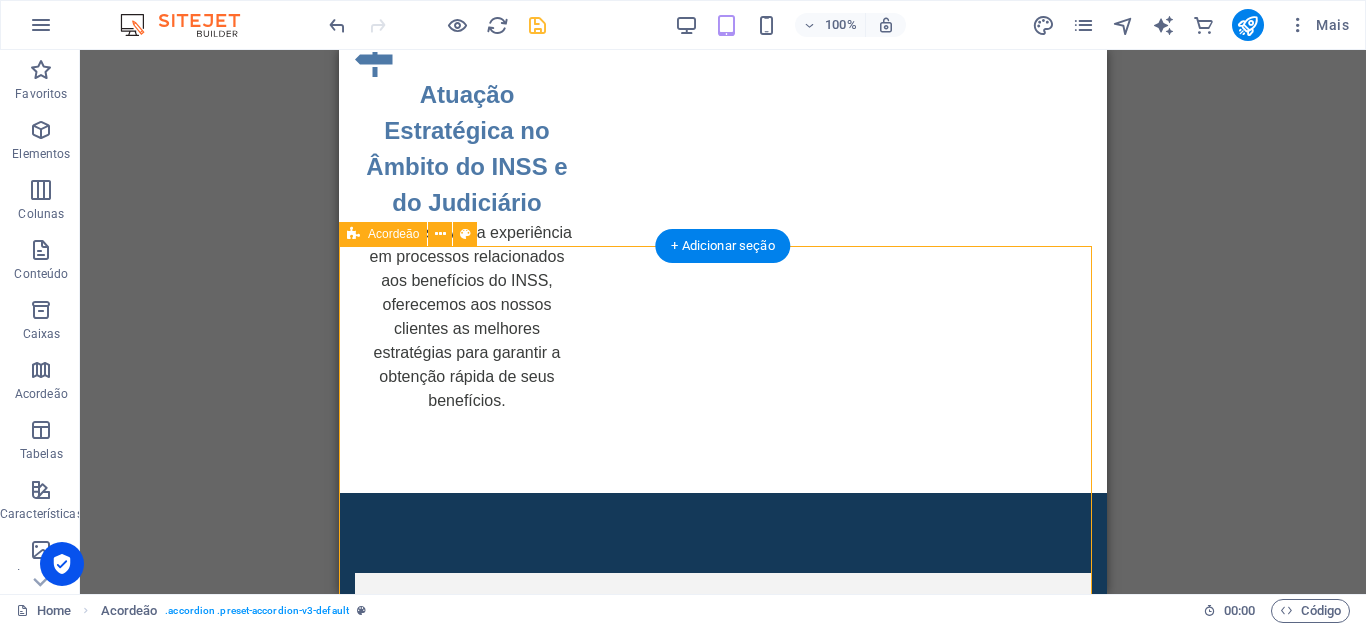 click on "O que é planejamento previdenciário? É uma análise detalhada da sua vida contributiva com o objetivo de identificar o melhor momento e a melhor forma de se aposentar, garantindo o maior benefício possível e evitando prejuízos. Quem precisa fazer planejamento previdenciário? Qualquer pessoa que contribua ou tenha contribuído para o INSS – especialmente quem: Está perto de se aposentar; Tem dúvidas sobre tempo de contribuição; Trabalhou em mais de um regime (ex: CLT + MEI); Já teve contribuições irregulares ou interrompidas. Qual a diferença entre simulação do INSS e planejamento feito por um especialista? A simulação do INSS é automática e limitada. Já o planejamento profissional considera: Regras de transição; Revisões possíveis; Análise de vínculos inconsistentes; Cenários de contribuição futura. Qual a diferença entre simulação do INSS e planejamento feito por um especialista? A simulação do INSS é automática e limitada. Já o planejamento profissional considera:" at bounding box center (723, 4035) 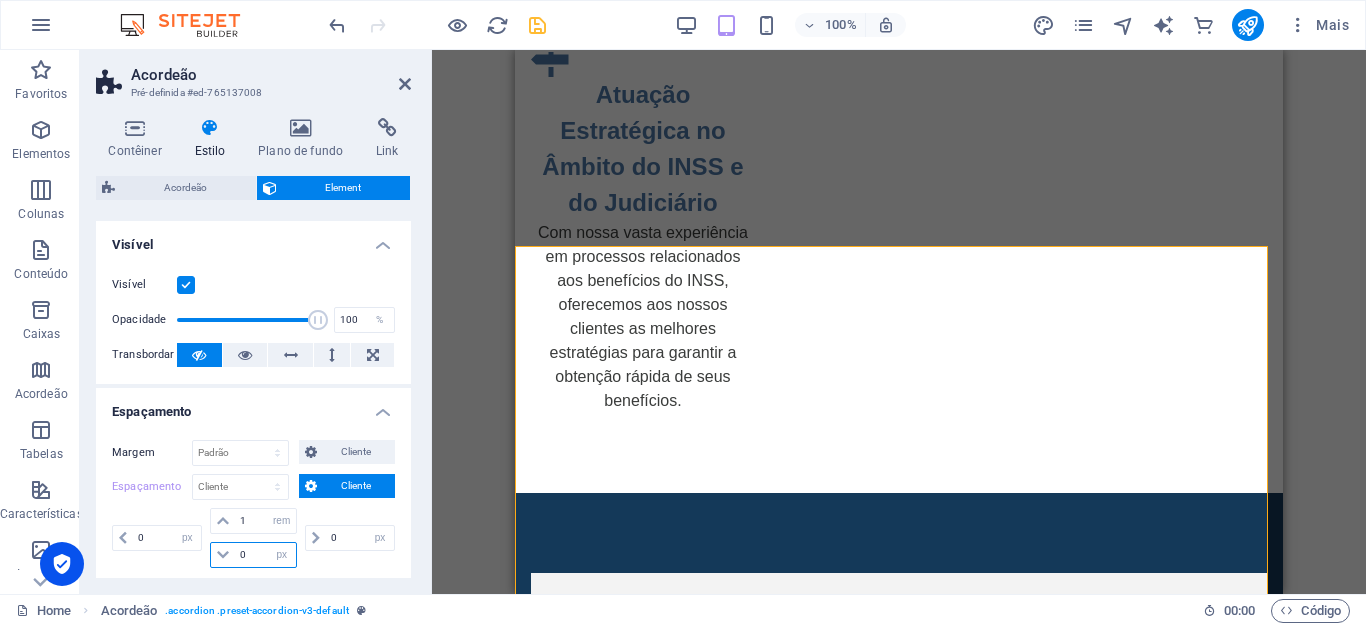 click on "0" at bounding box center [265, 555] 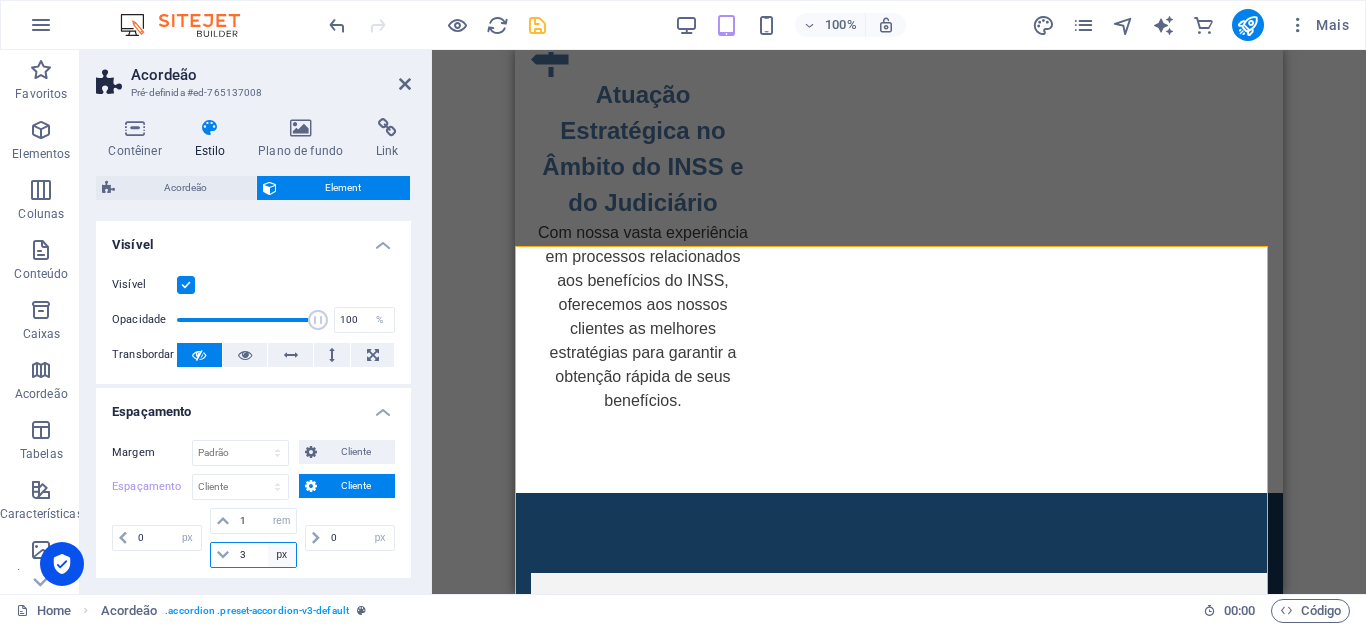 type on "3" 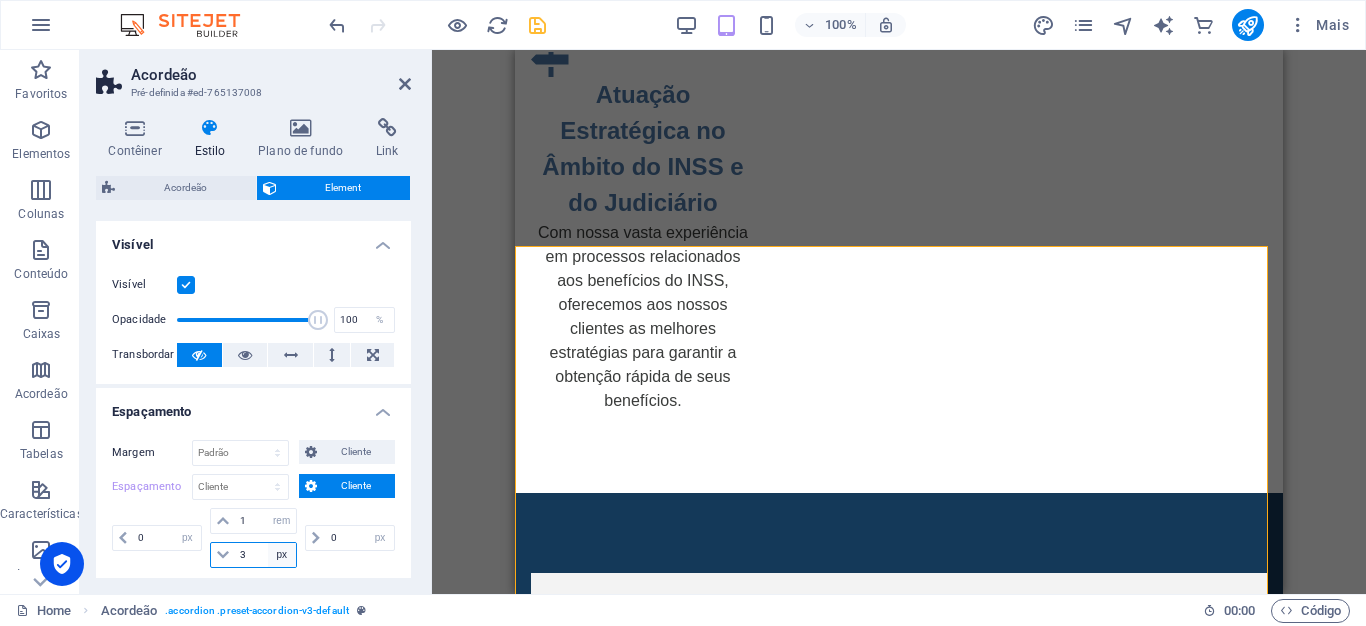select on "rem" 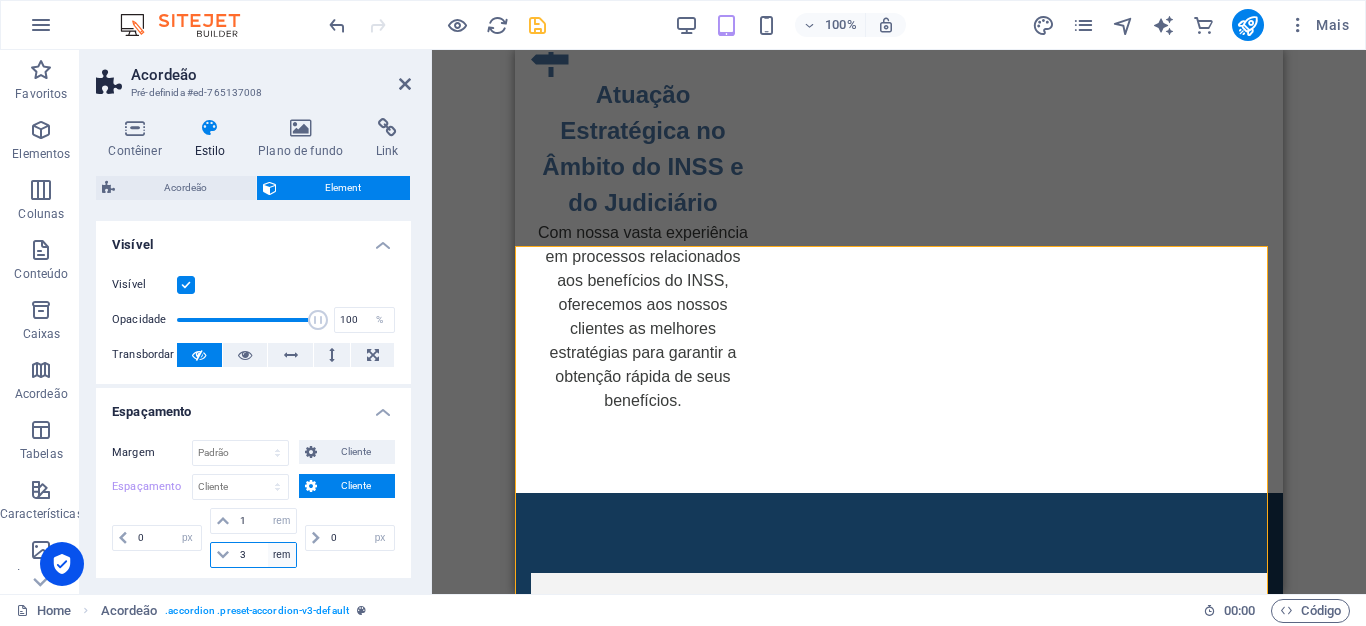 click on "px rem % vh vw" at bounding box center [282, 555] 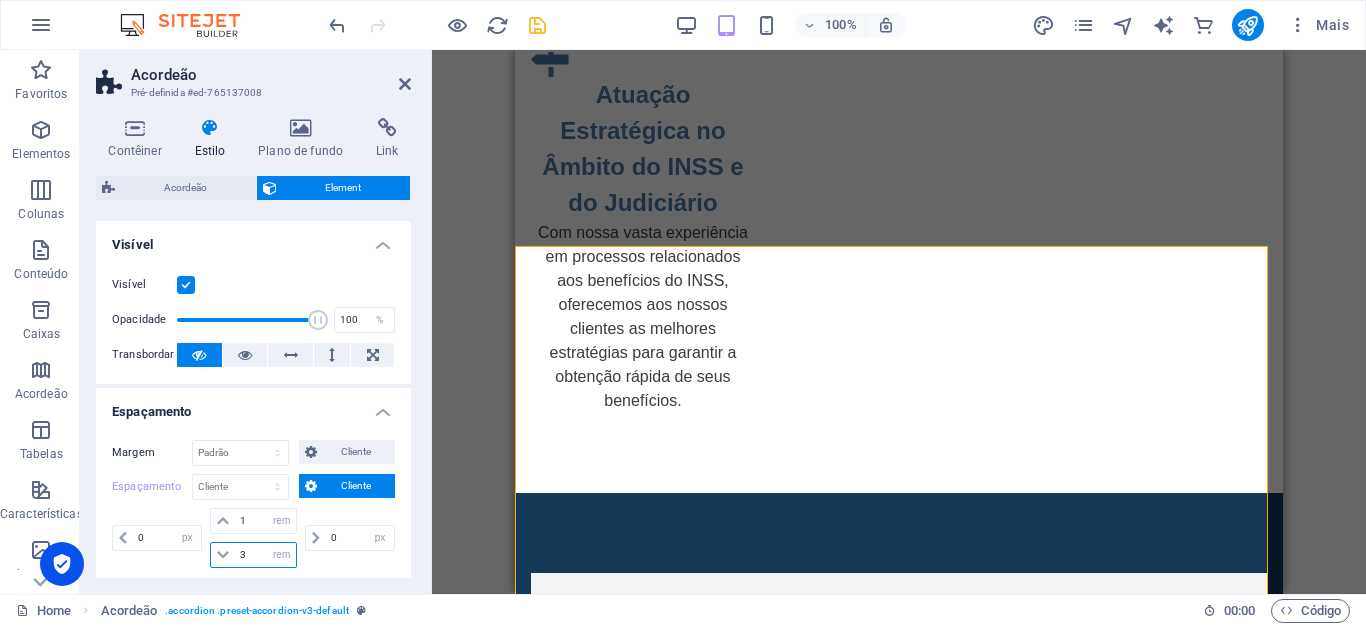 scroll, scrollTop: 0, scrollLeft: 0, axis: both 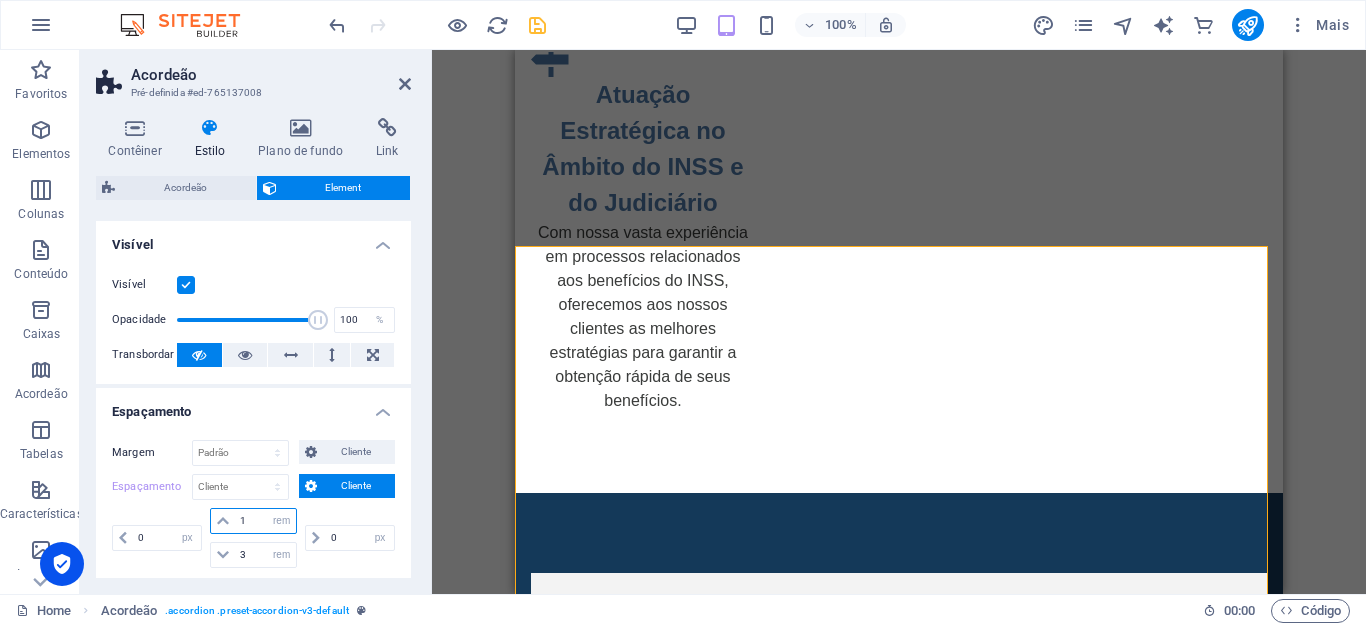 click on "1" at bounding box center (265, 521) 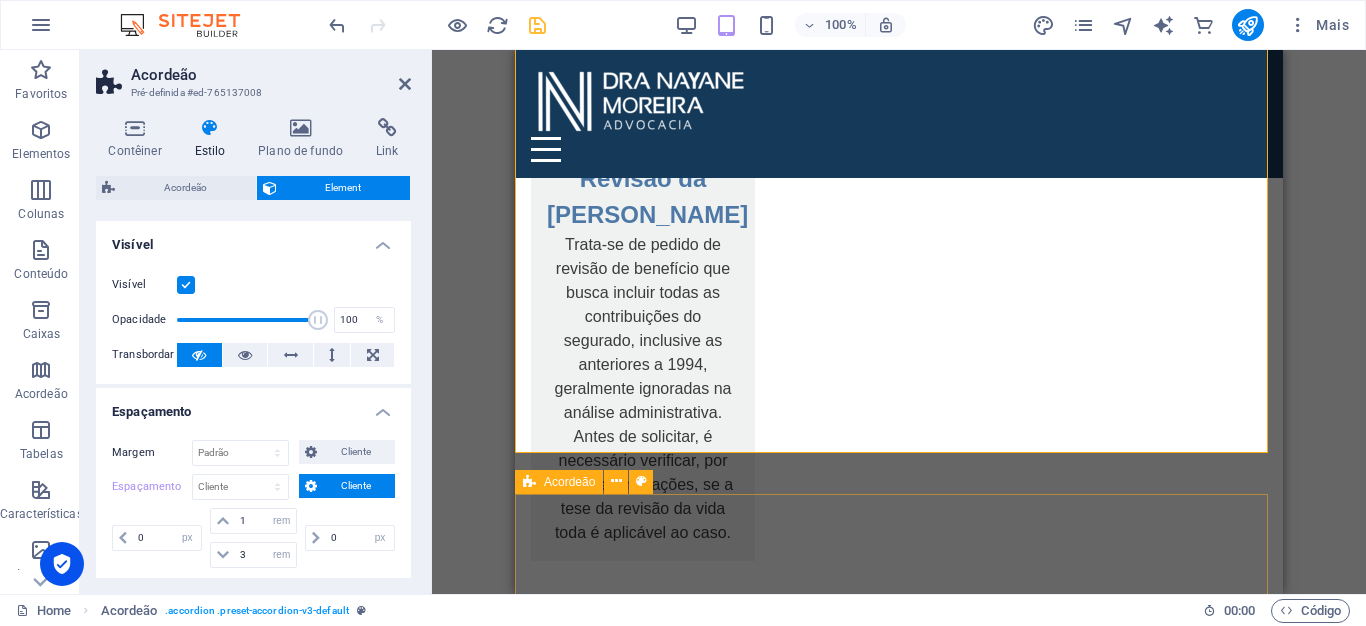 scroll, scrollTop: 4303, scrollLeft: 0, axis: vertical 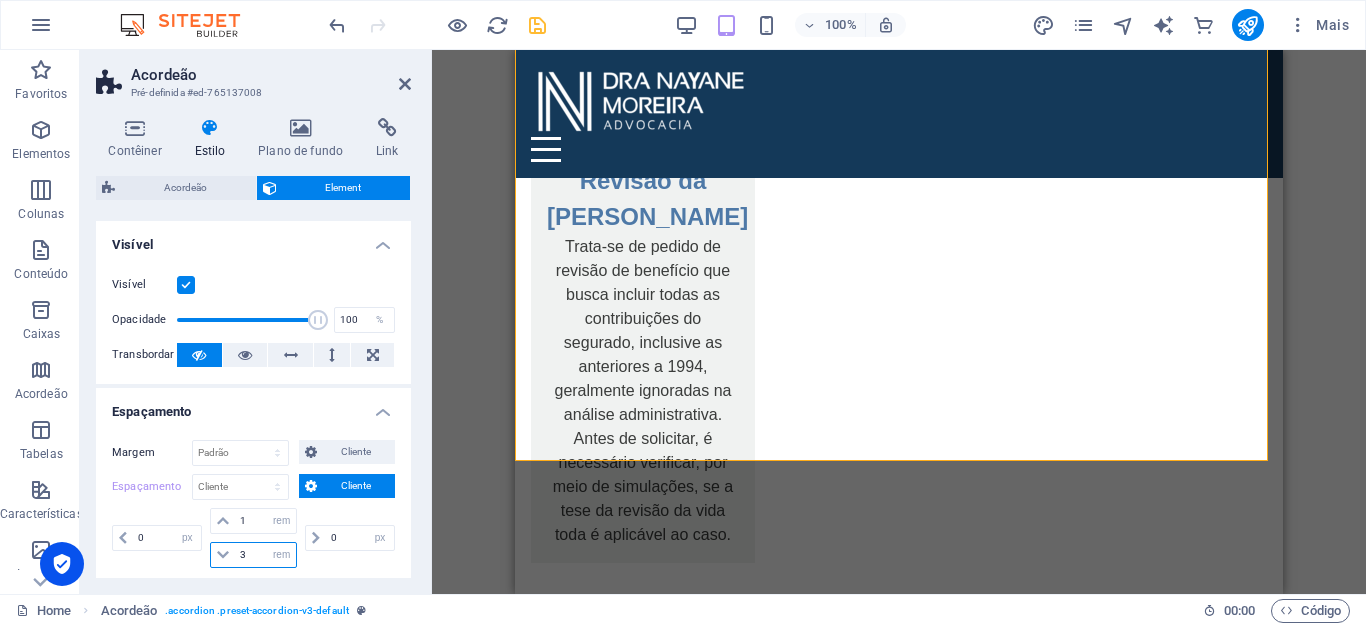 click on "3" at bounding box center (265, 555) 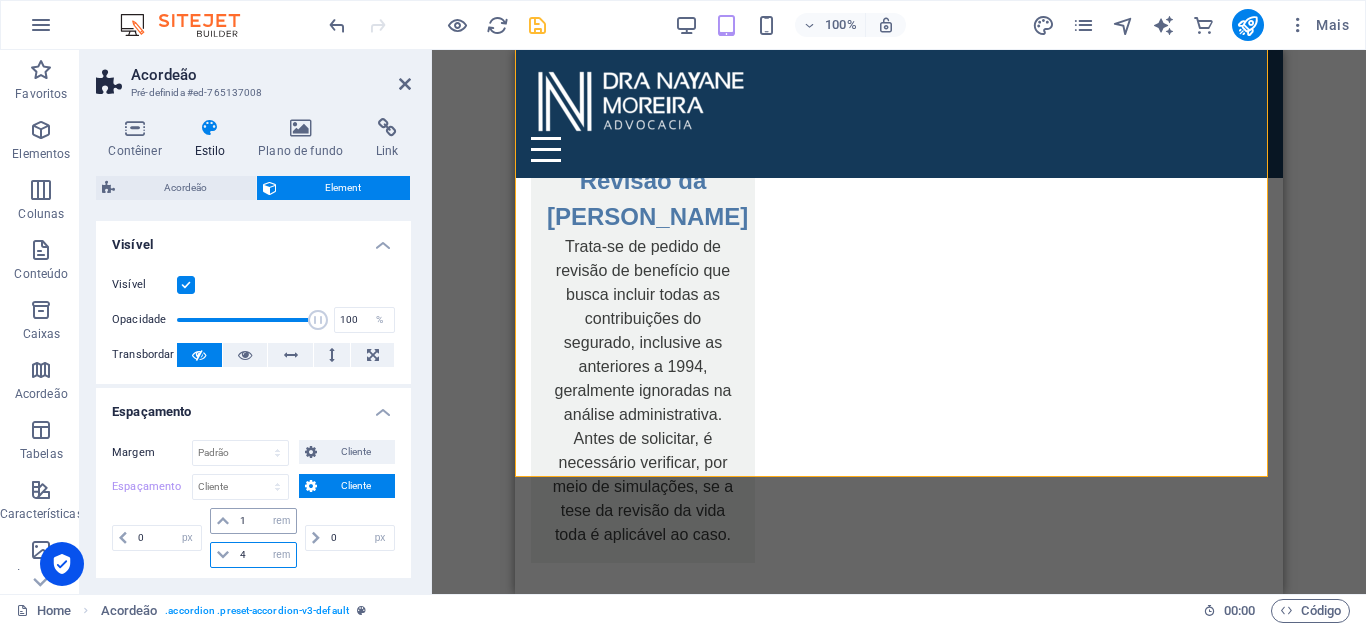 type on "4" 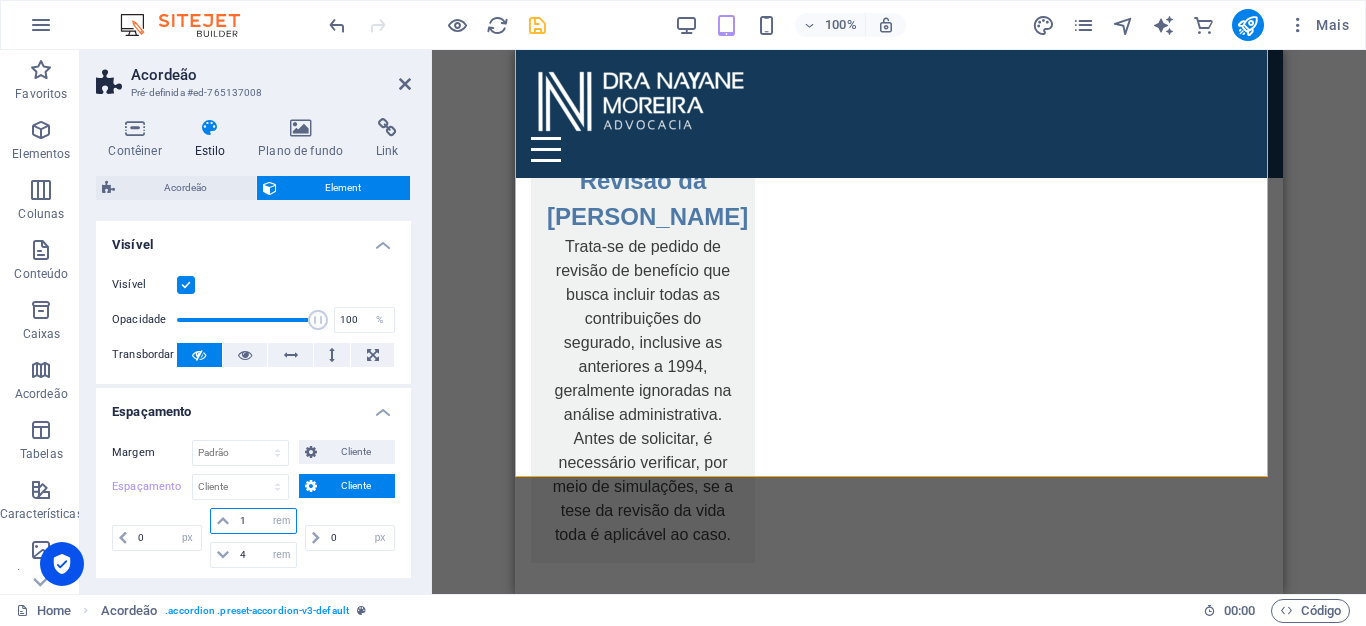 click on "1" at bounding box center (265, 521) 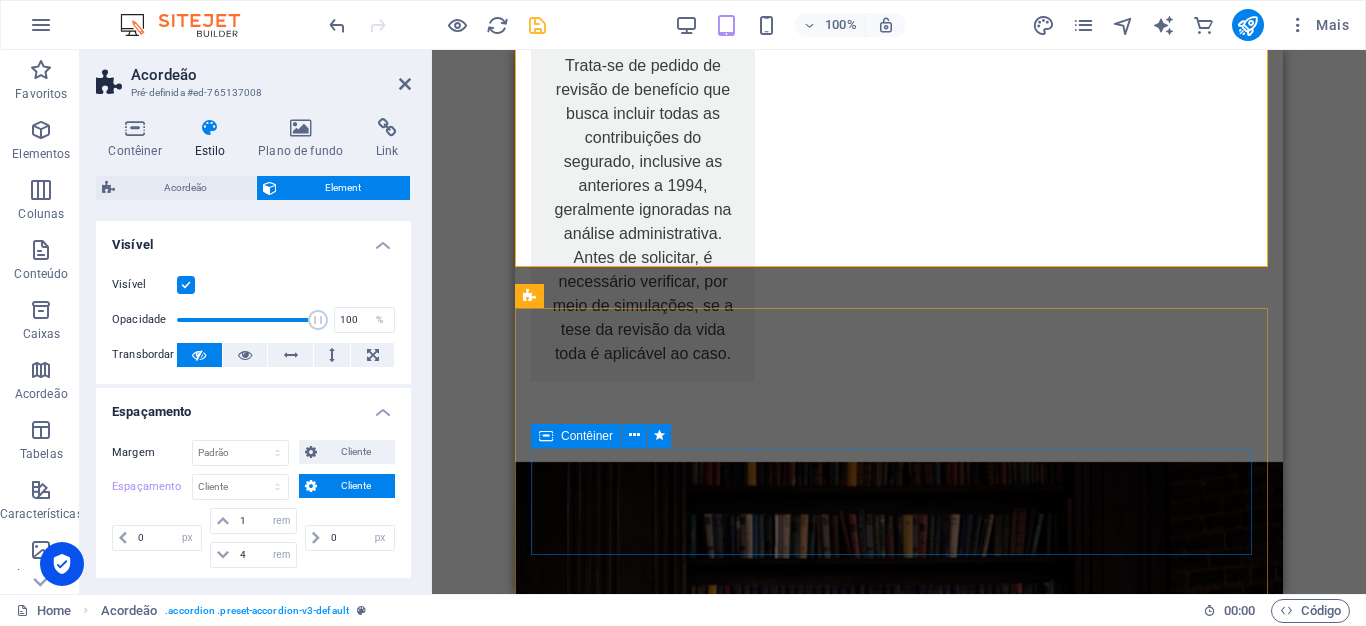 scroll, scrollTop: 4513, scrollLeft: 0, axis: vertical 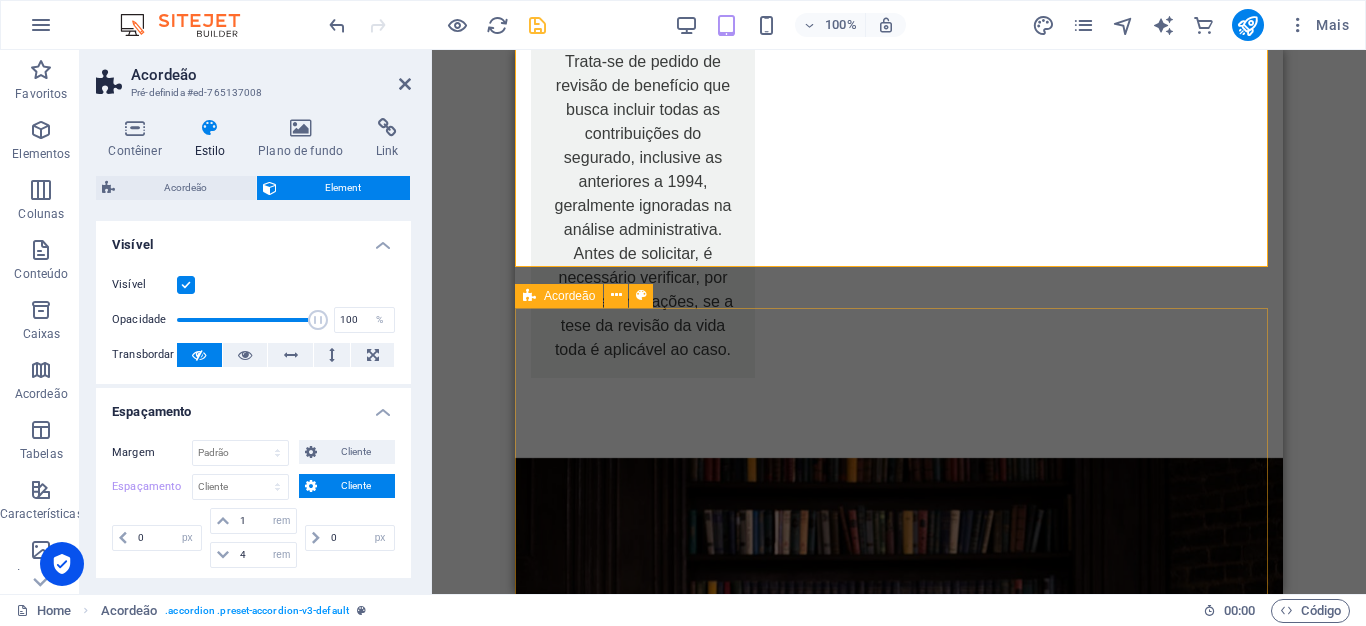 click on "Como funciona o processo de inventário? O inventário pode ser judicial ou extrajudicial e serve para formalizar a partilha de bens de uma pessoa falecida. A escolha depende da existência de testamento e da concordância entre os herdeiros. É possível anular um contrato já assinado? Sim, desde que haja vícios como erro, dolo, coação ou descumprimento das cláusulas. Cada caso deve ser analisado individualmente. Quais são os meus direitos em uma união estável? A união estável garante direitos semelhantes ao casamento, como partilha de bens, pensão por morte e herança, desde que devidamente comprovada." at bounding box center [899, 3411] 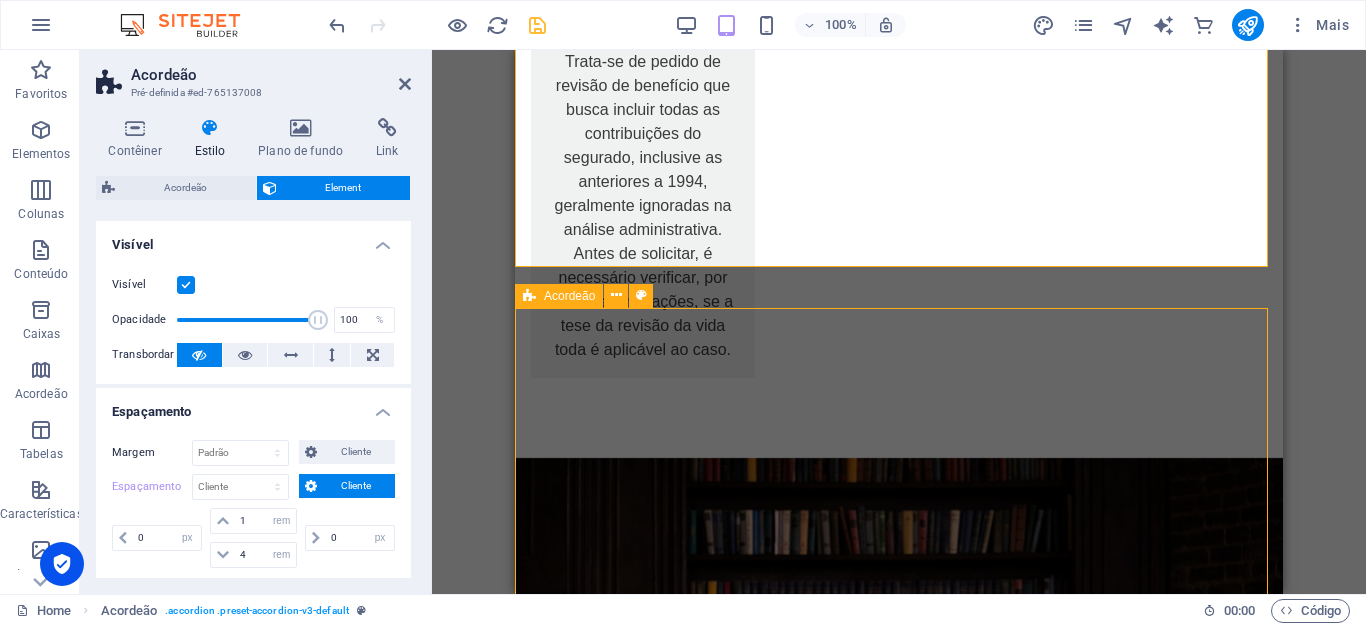 click on "Como funciona o processo de inventário? O inventário pode ser judicial ou extrajudicial e serve para formalizar a partilha de bens de uma pessoa falecida. A escolha depende da existência de testamento e da concordância entre os herdeiros. É possível anular um contrato já assinado? Sim, desde que haja vícios como erro, dolo, coação ou descumprimento das cláusulas. Cada caso deve ser analisado individualmente. Quais são os meus direitos em uma união estável? A união estável garante direitos semelhantes ao casamento, como partilha de bens, pensão por morte e herança, desde que devidamente comprovada." at bounding box center [899, 3411] 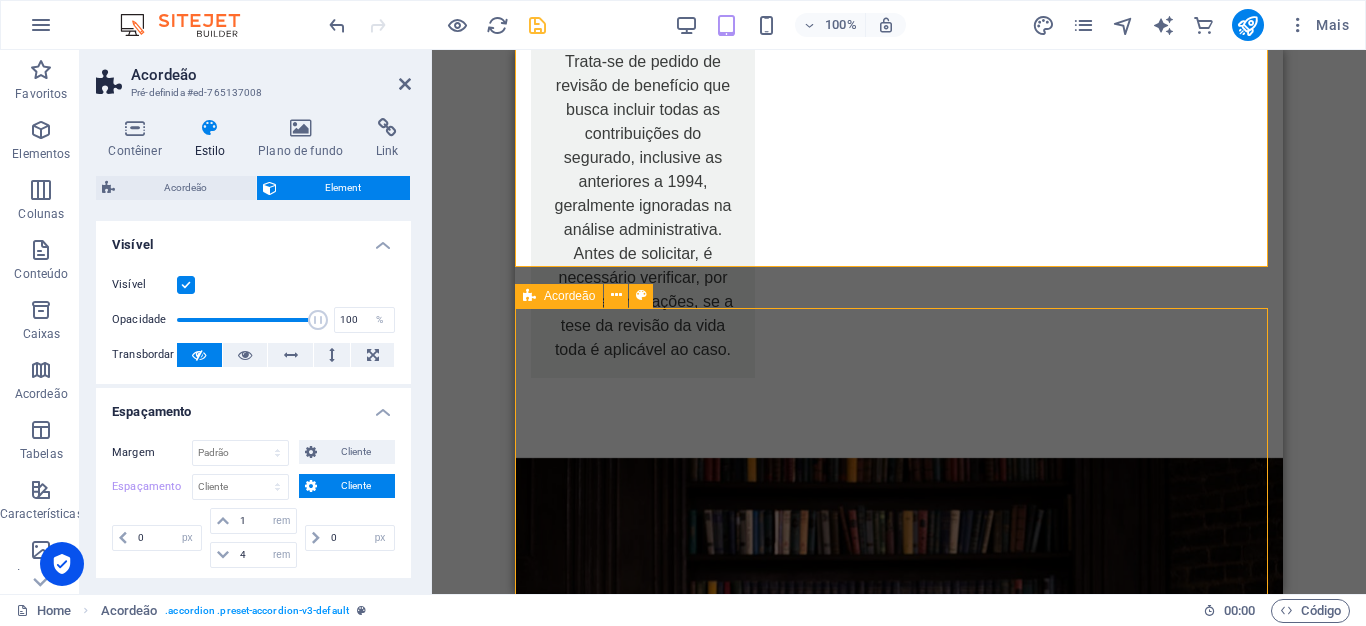 select on "rem" 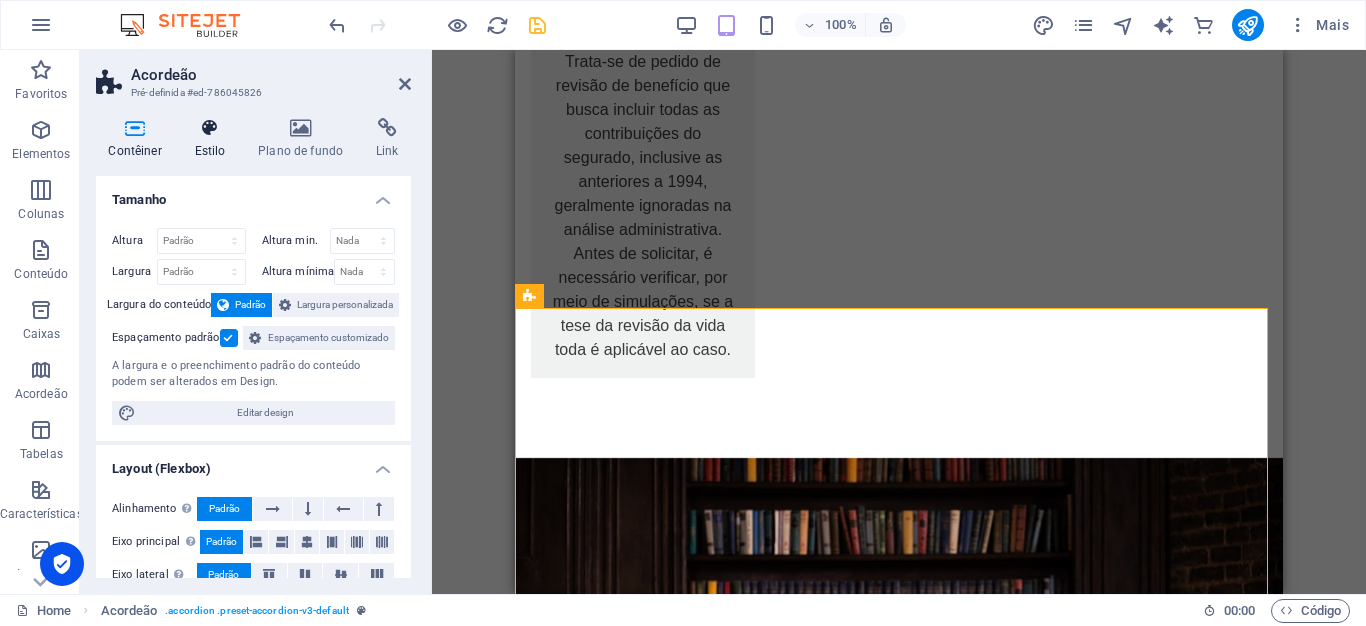 click at bounding box center [210, 128] 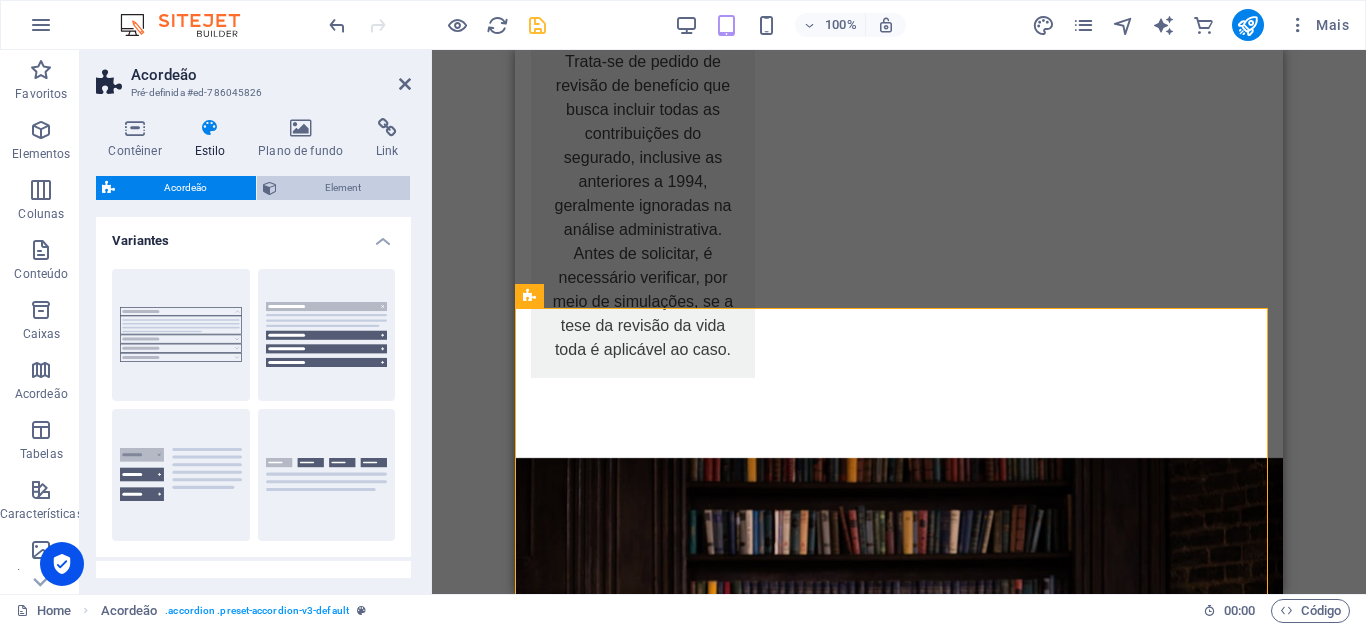 click on "Element" at bounding box center [344, 188] 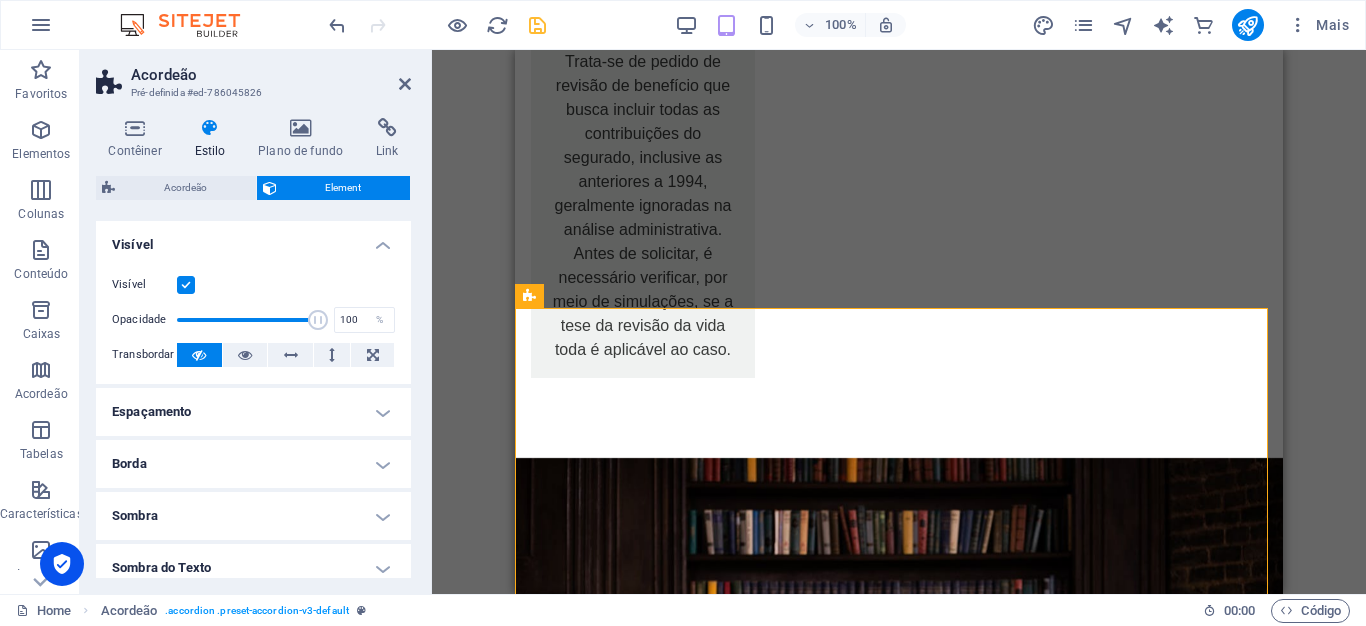 click on "Espaçamento" at bounding box center (253, 412) 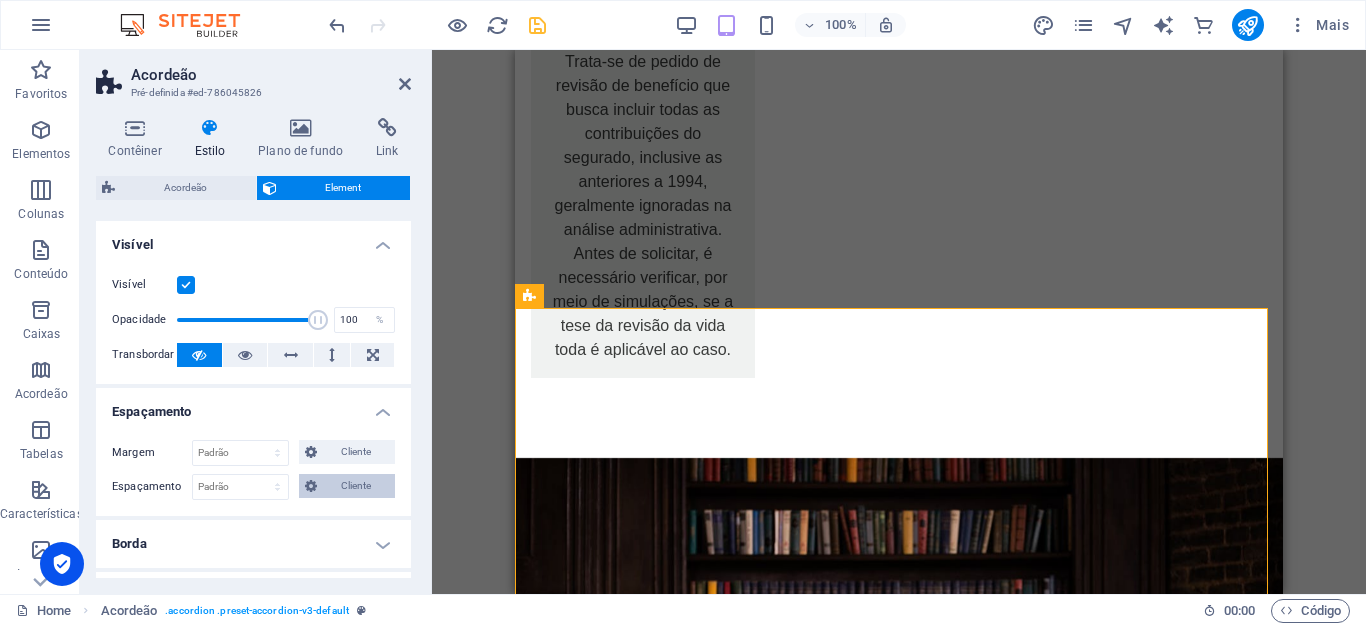 click on "Cliente" at bounding box center [356, 486] 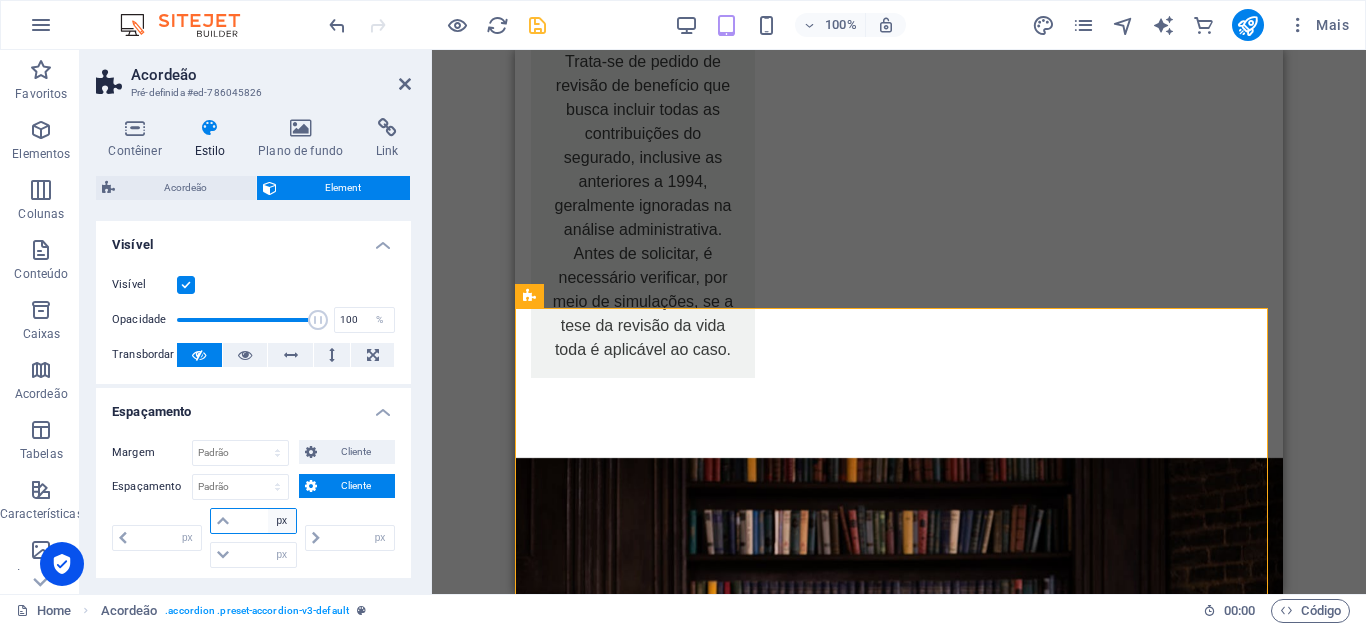 select on "rem" 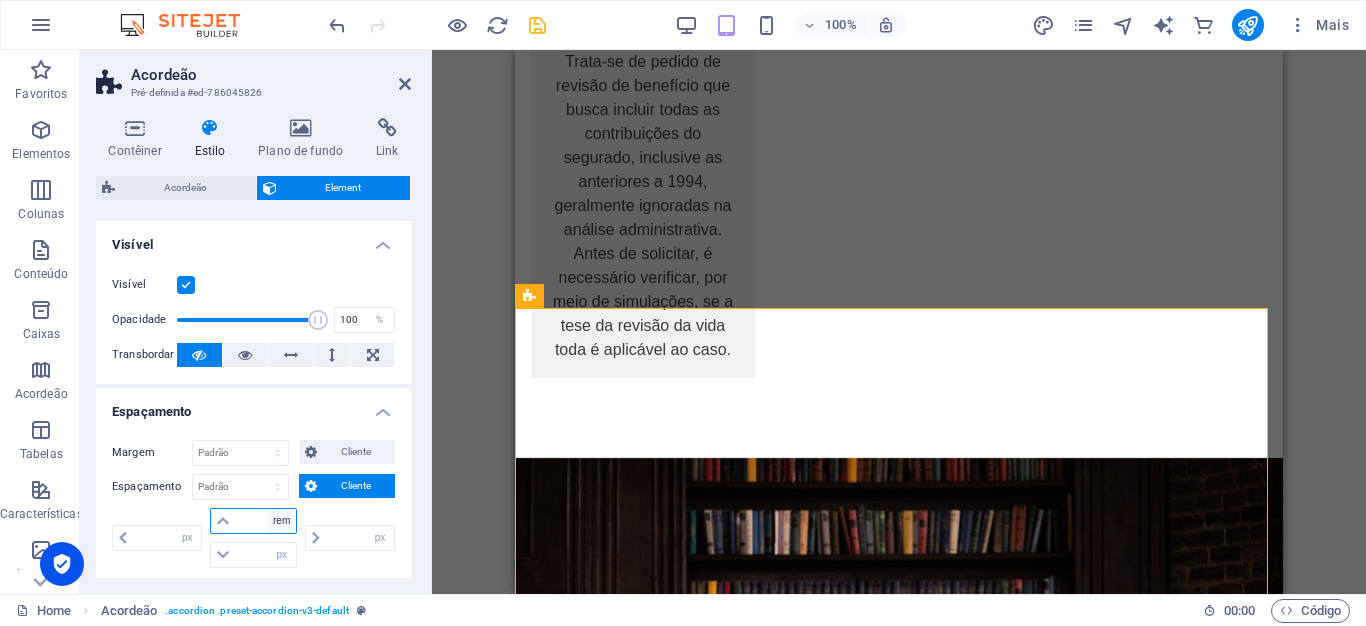 click on "px rem % vh vw" at bounding box center (282, 521) 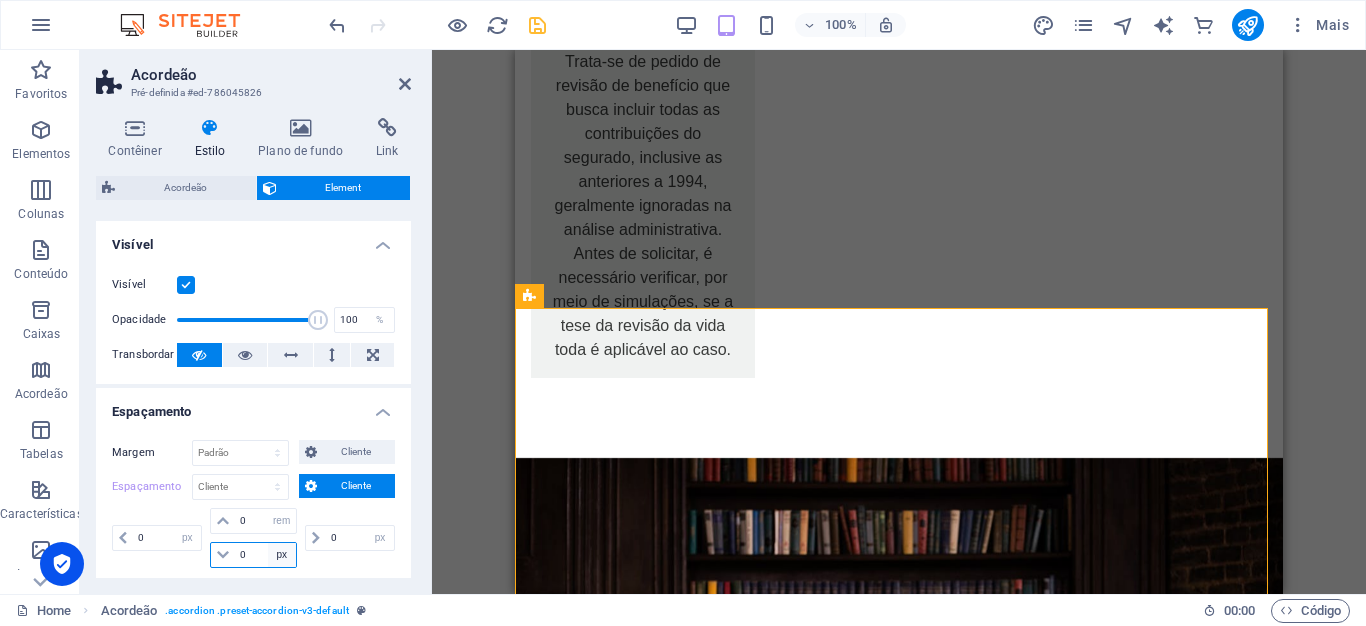 select on "rem" 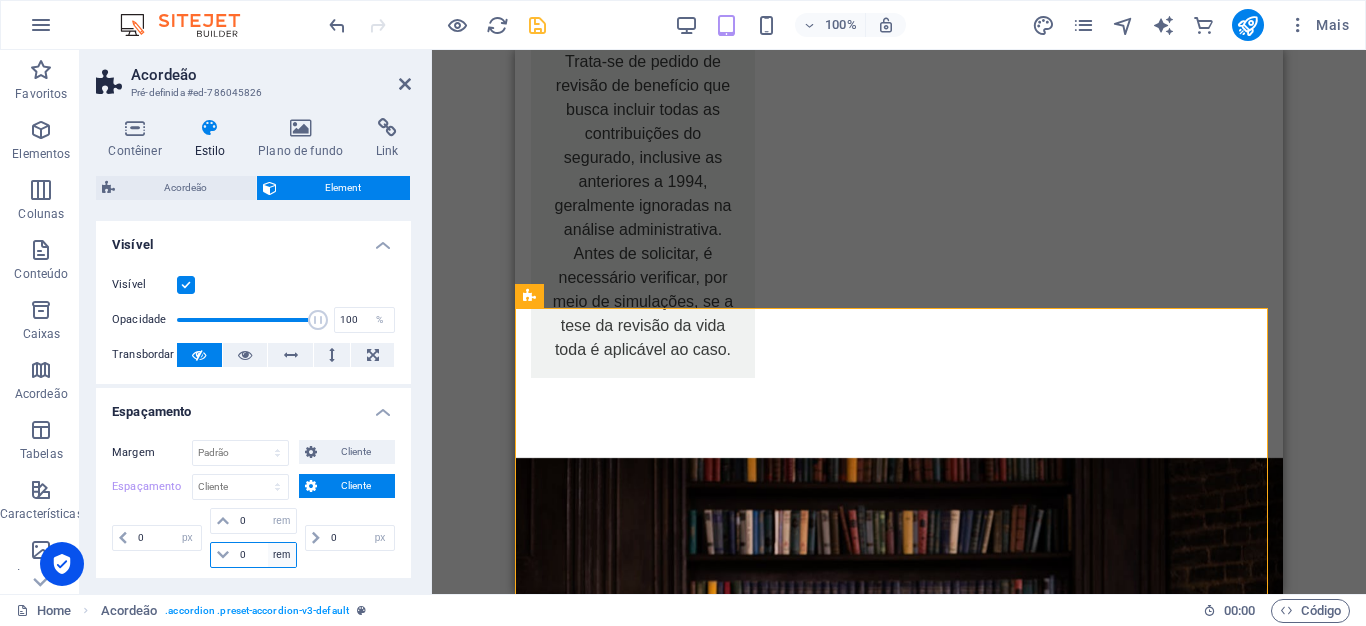 click on "px rem % vh vw" at bounding box center [282, 555] 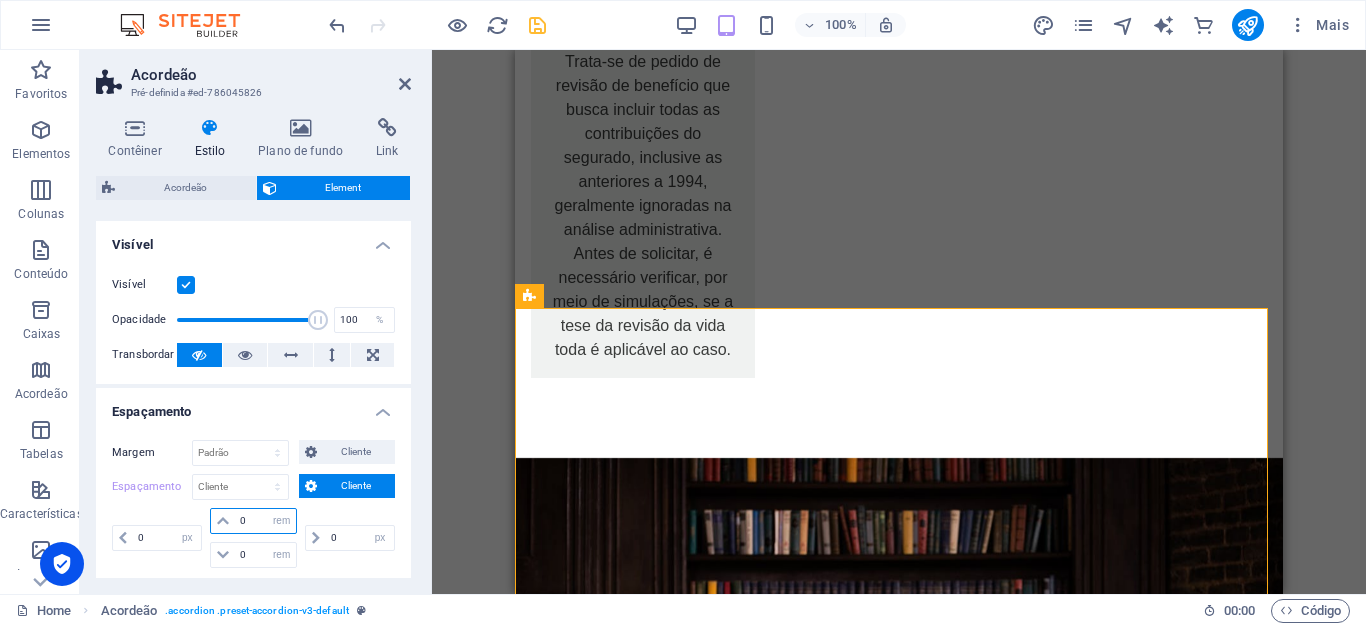 click on "0" at bounding box center [265, 521] 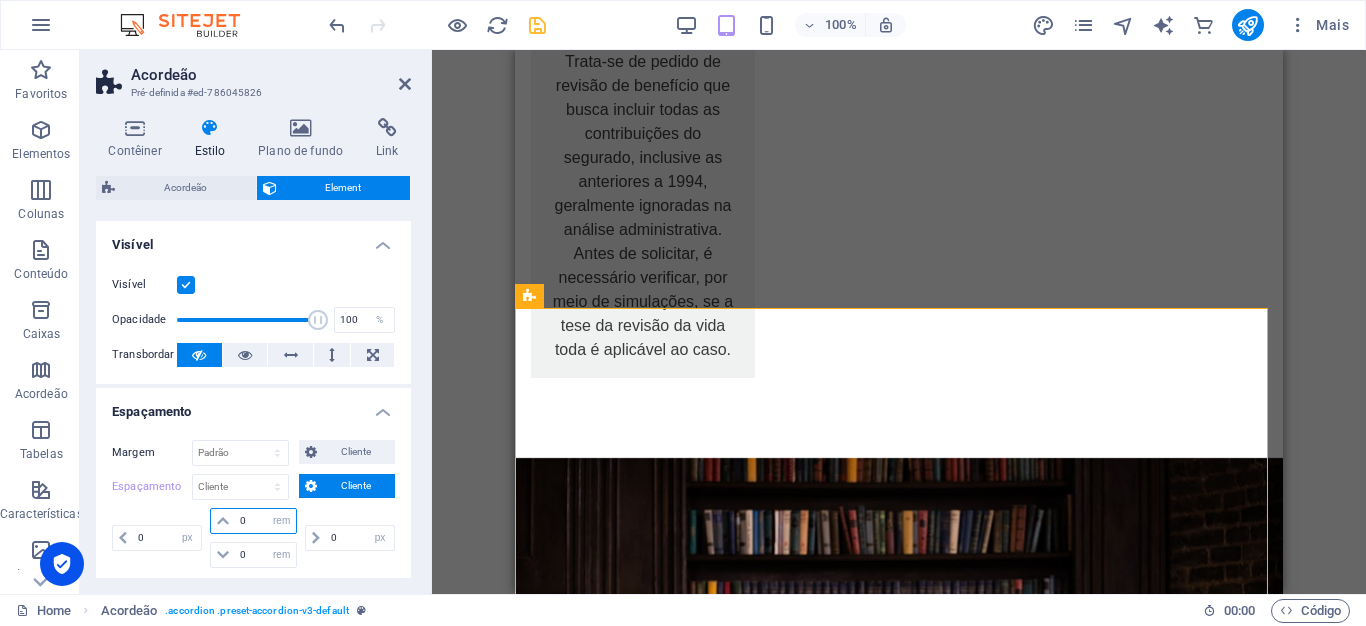 click on "0" at bounding box center (265, 521) 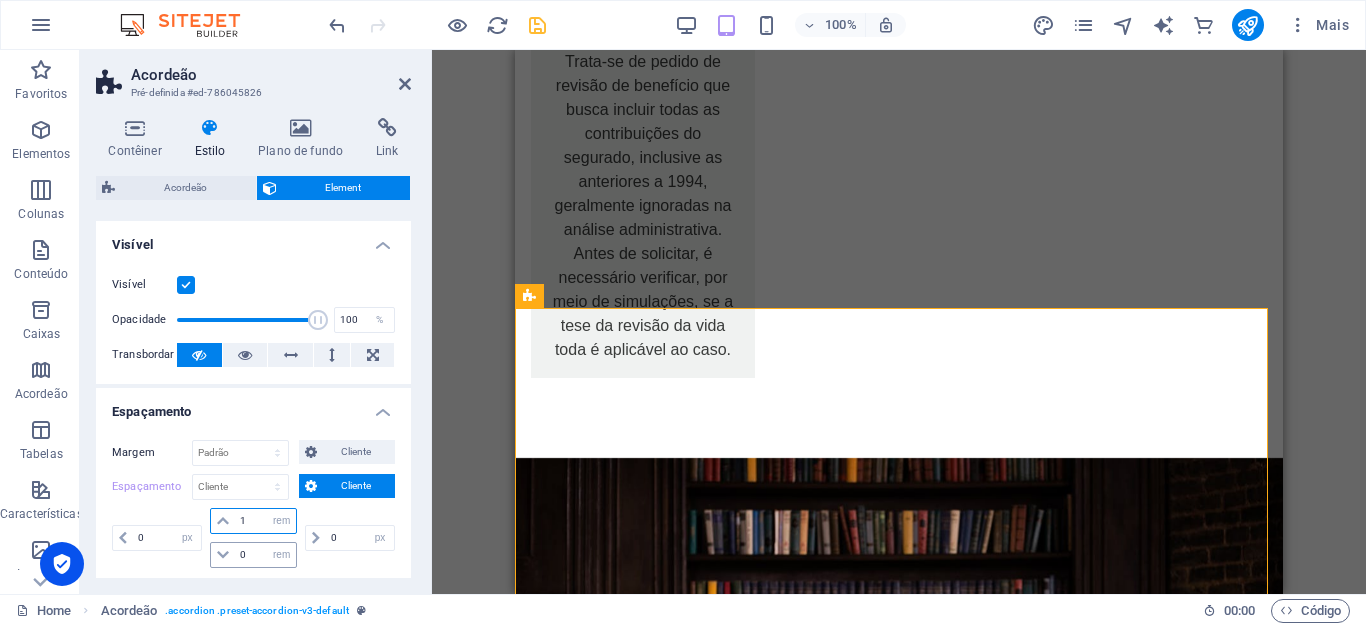 type on "1" 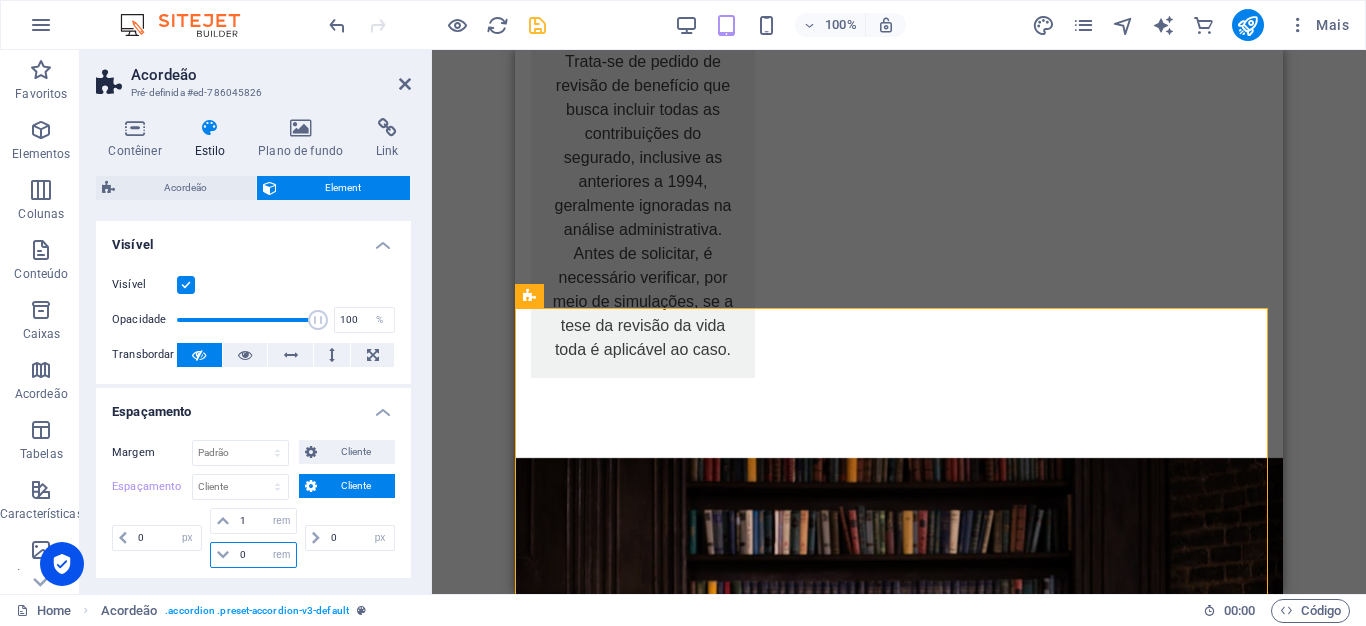 click on "0" at bounding box center [265, 555] 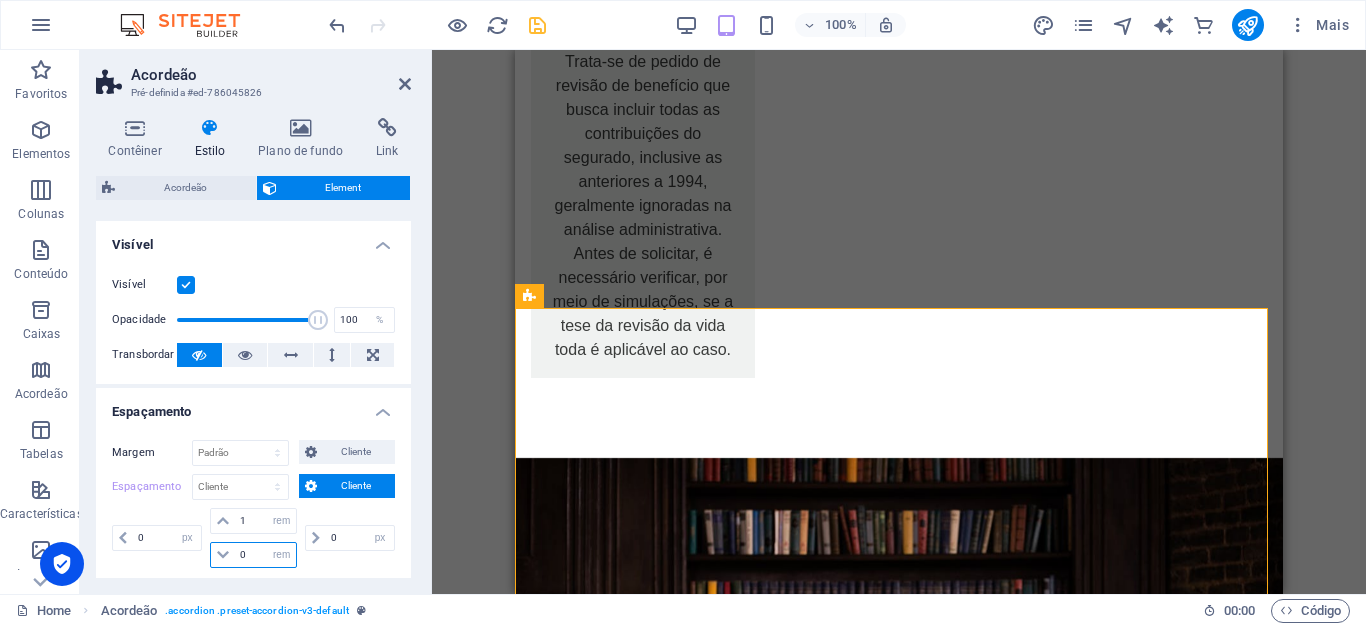 click on "0" at bounding box center [265, 555] 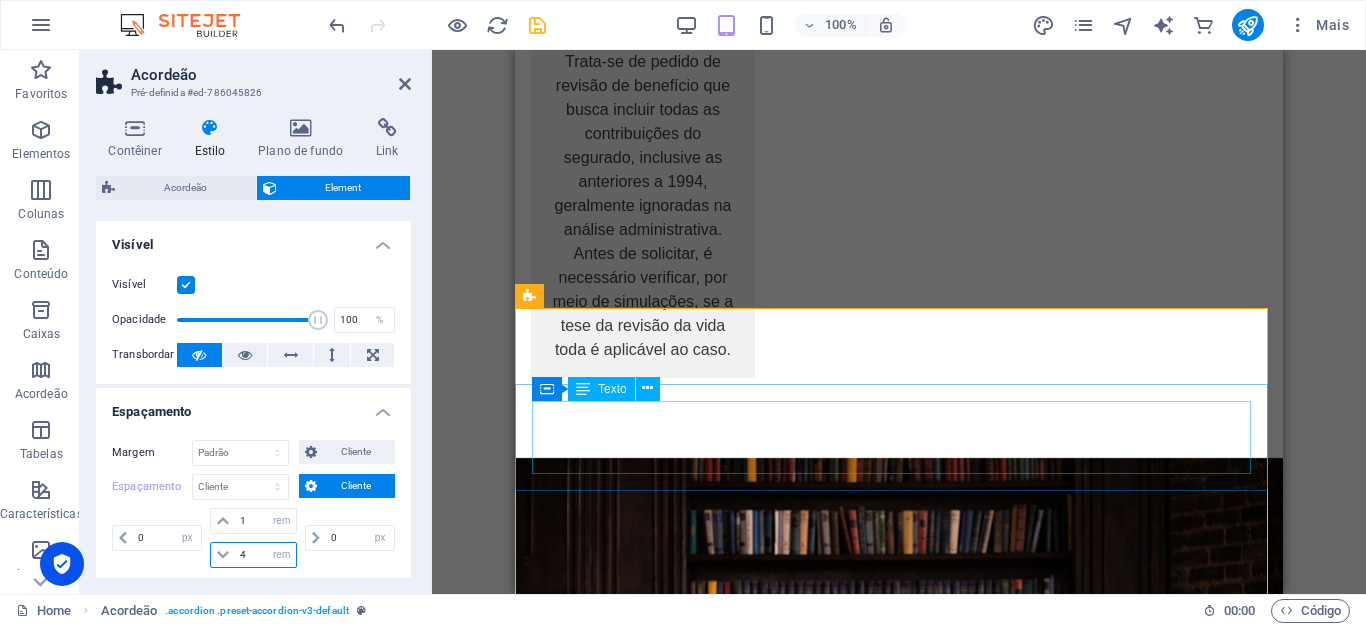type on "4" 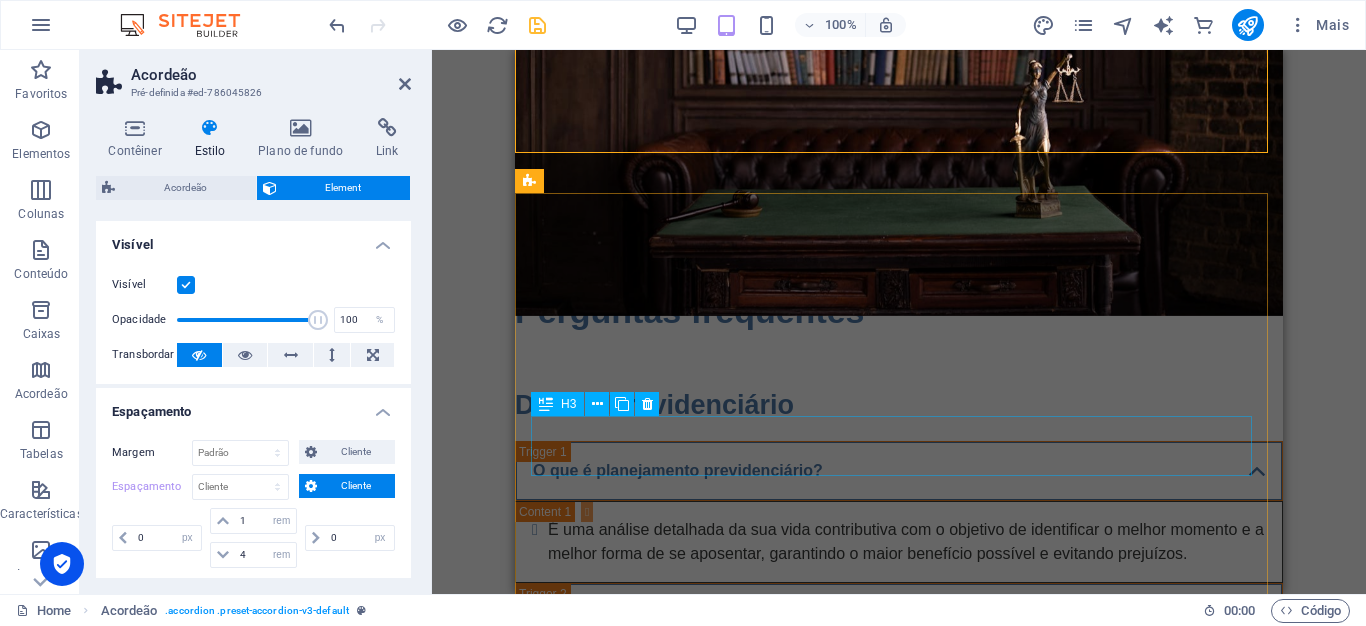 scroll, scrollTop: 5182, scrollLeft: 0, axis: vertical 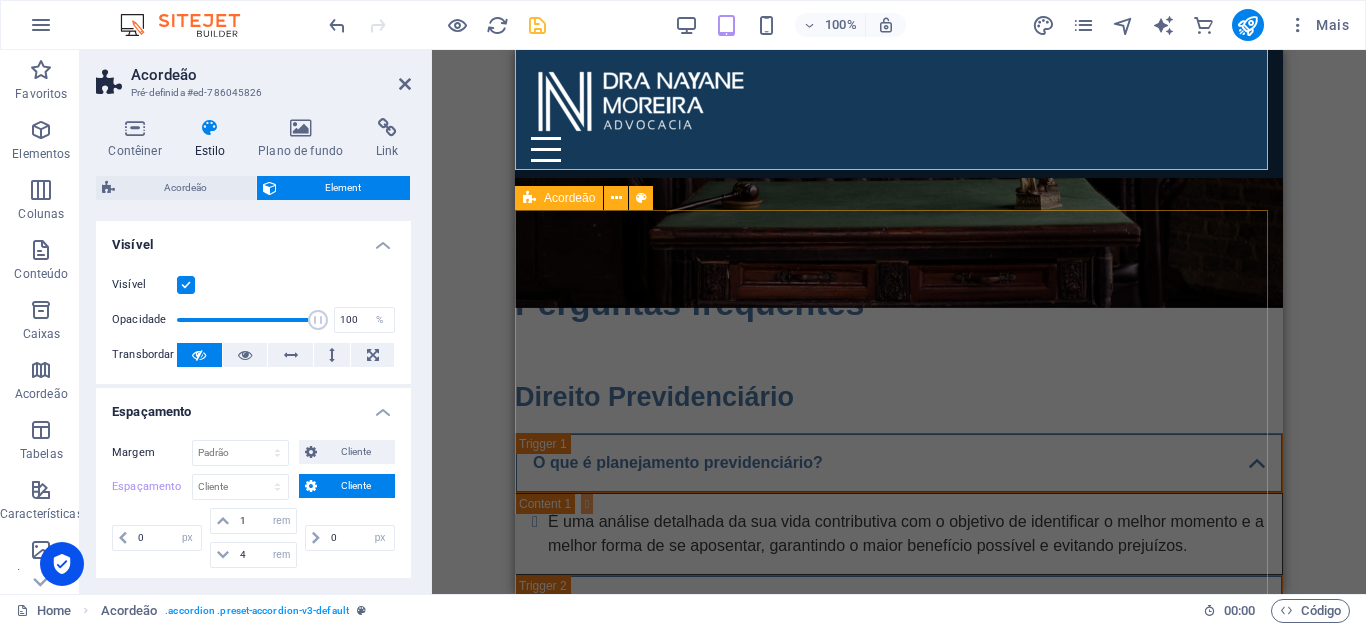 click on "Comprei um produto com defeito. O que posso fazer? Você tem direito à troca, reparo ou devolução do valor pago. O prazo para reclamar é de 30 dias para produtos não duráveis e 90 dias para duráveis. Posso cancelar uma compra feita pela internet? Sim. O Código de Defesa do Consumidor garante o direito de arrependimento em até 7 dias após o recebimento do produto, com reembolso total. Meu nome foi negativado indevidamente. Como proceder? Você pode solicitar a retirada do nome e até mesmo pedir indenização por danos morais, caso tenha sido prejudicado. Qual o prazo para reclamar de defeitos em produtos e serviços? Para produtos duráveis, 90 dias; para não duráveis, 30 dias. O prazo começa a contar a partir da entrega do produto ou conclusão do serviço. Posso cancelar uma compra feita pela internet? Sim. O consumidor tem até 7 dias corridos para desistir da compra, a contar do recebimento do produto, com direito ao reembolso total." at bounding box center [899, 3618] 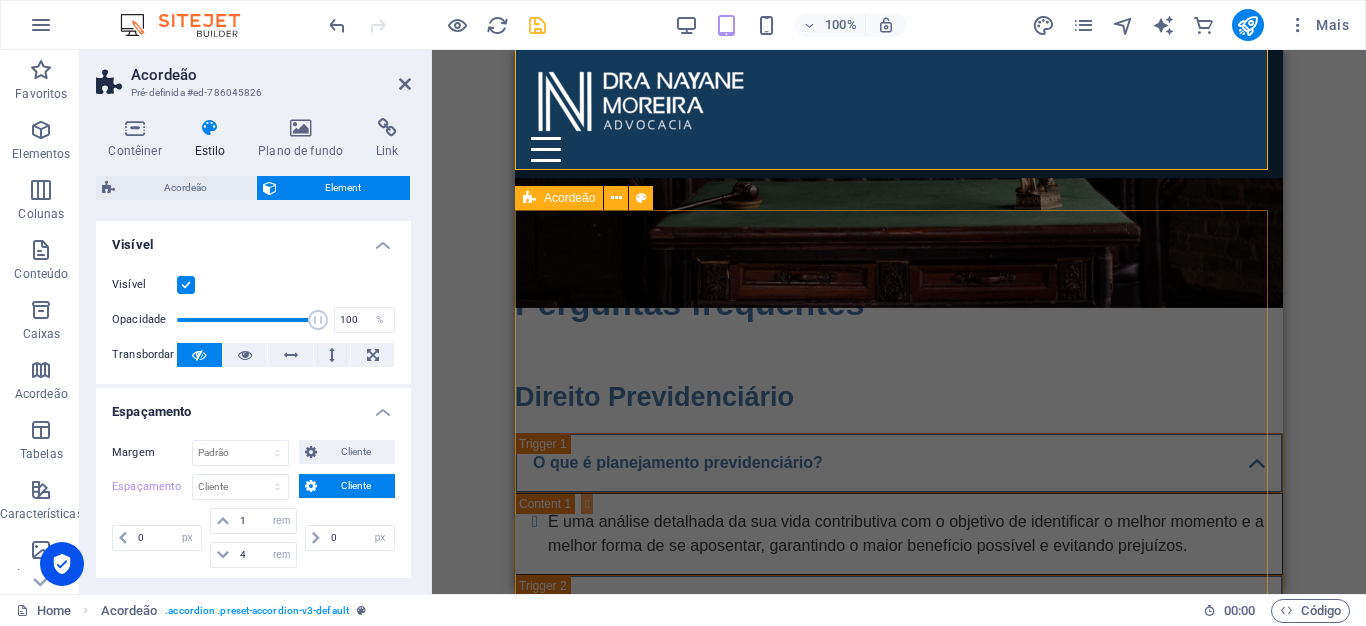 click on "Comprei um produto com defeito. O que posso fazer? Você tem direito à troca, reparo ou devolução do valor pago. O prazo para reclamar é de 30 dias para produtos não duráveis e 90 dias para duráveis. Posso cancelar uma compra feita pela internet? Sim. O Código de Defesa do Consumidor garante o direito de arrependimento em até 7 dias após o recebimento do produto, com reembolso total. Meu nome foi negativado indevidamente. Como proceder? Você pode solicitar a retirada do nome e até mesmo pedir indenização por danos morais, caso tenha sido prejudicado. Qual o prazo para reclamar de defeitos em produtos e serviços? Para produtos duráveis, 90 dias; para não duráveis, 30 dias. O prazo começa a contar a partir da entrega do produto ou conclusão do serviço. Posso cancelar uma compra feita pela internet? Sim. O consumidor tem até 7 dias corridos para desistir da compra, a contar do recebimento do produto, com direito ao reembolso total." at bounding box center [899, 3618] 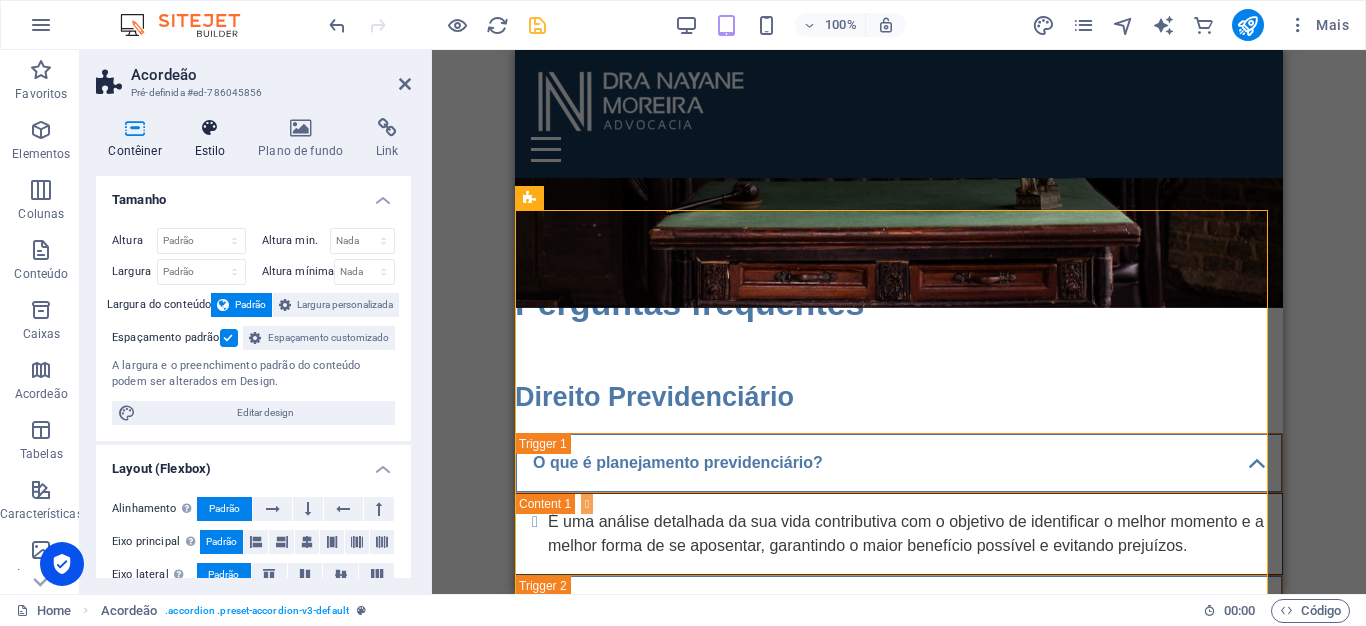 click at bounding box center [210, 128] 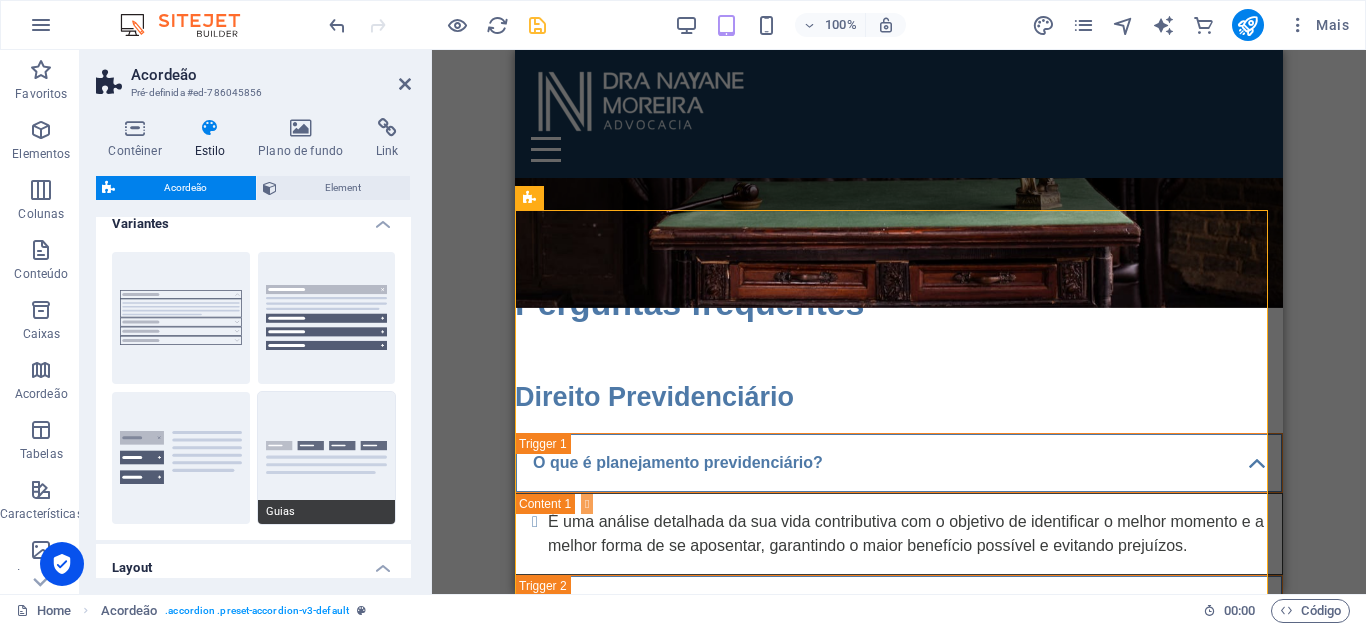 scroll, scrollTop: 15, scrollLeft: 0, axis: vertical 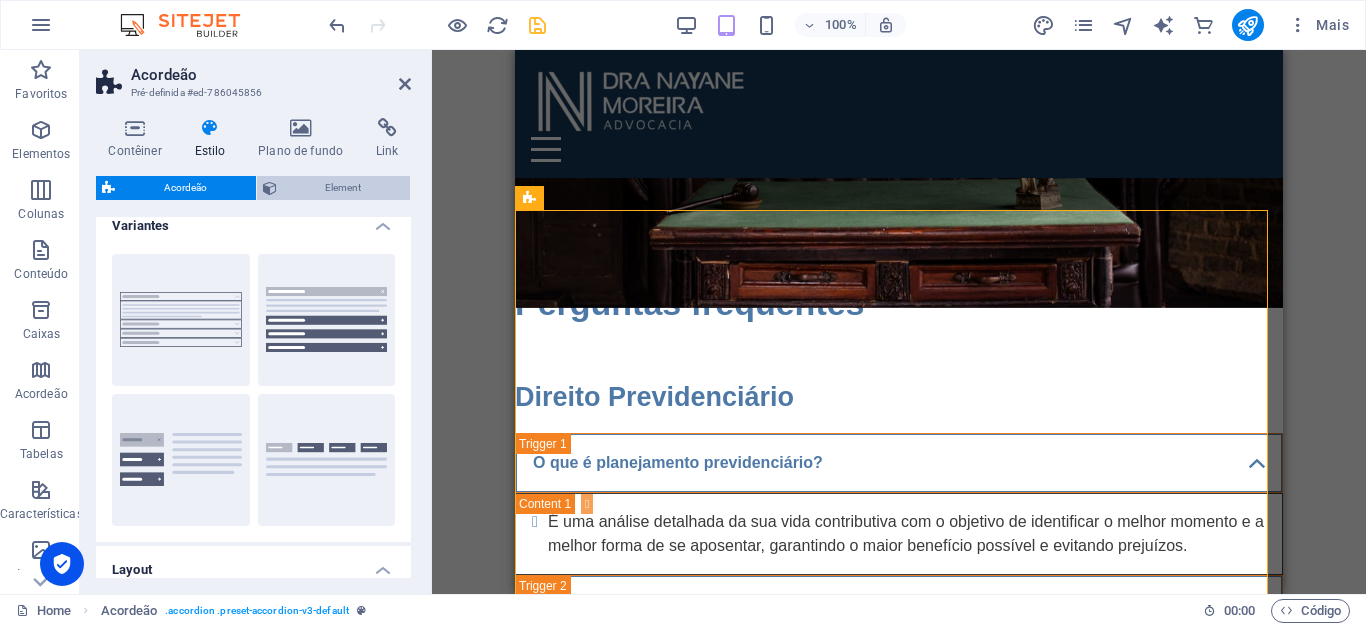 click on "Element" at bounding box center (344, 188) 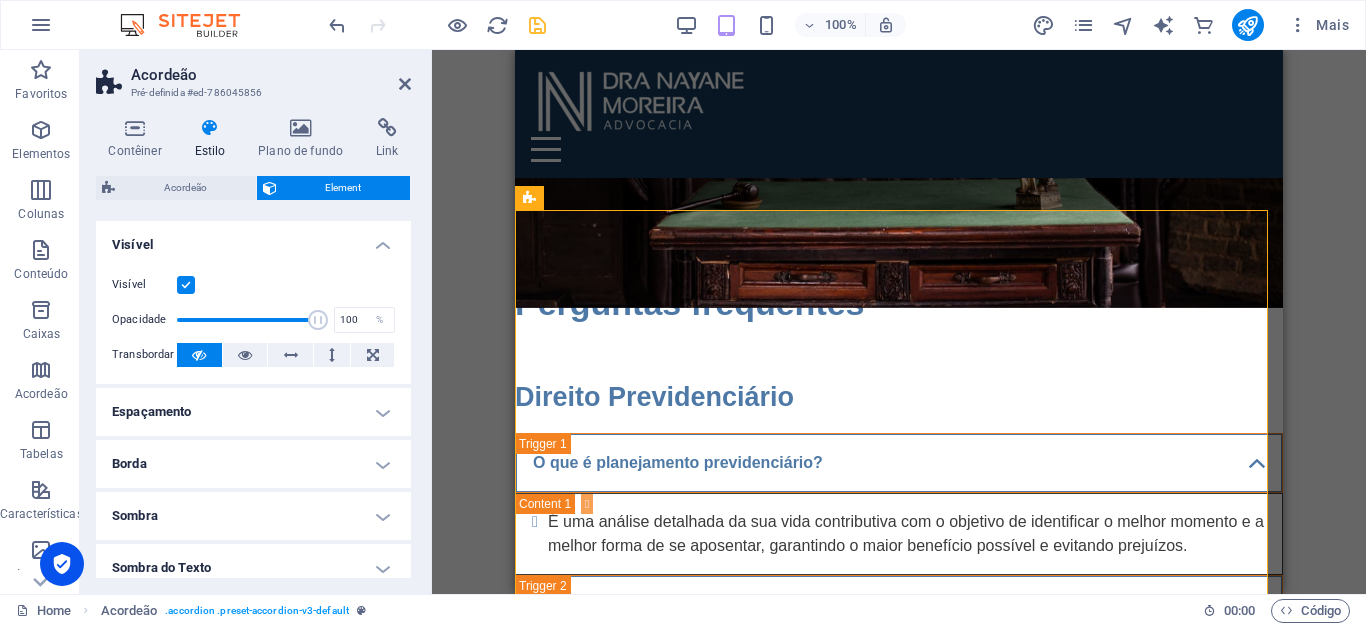 click on "Espaçamento" at bounding box center [253, 412] 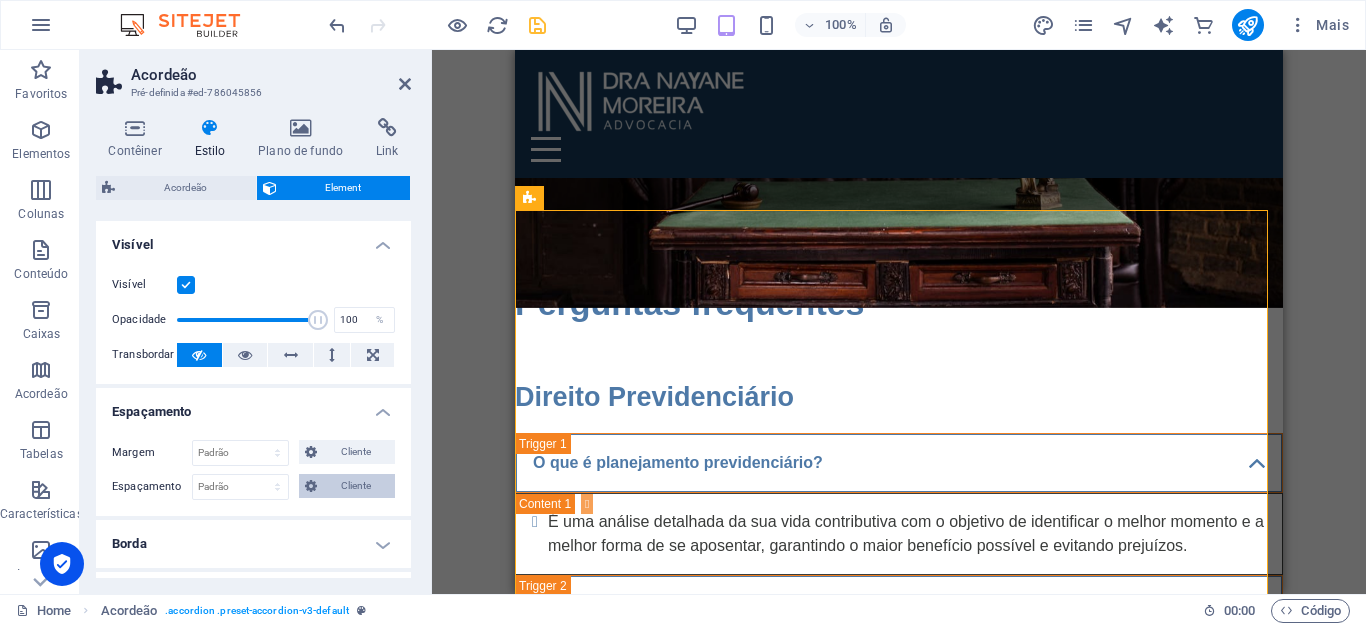 click on "Cliente" at bounding box center (356, 486) 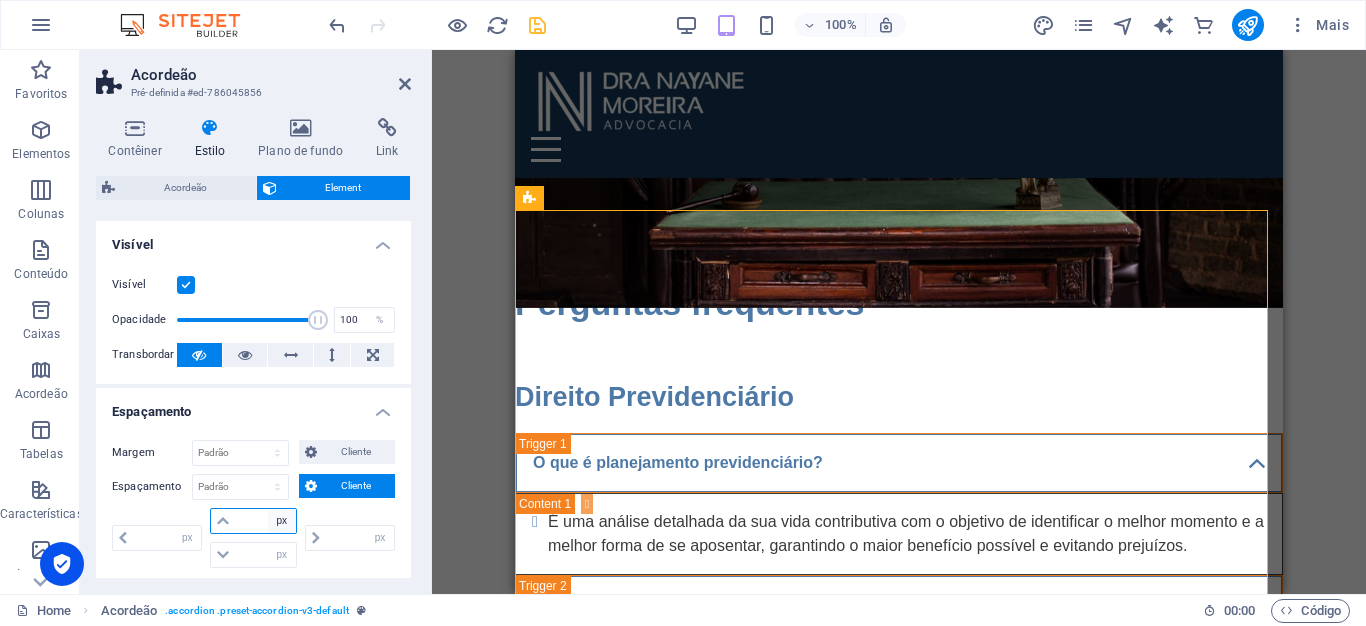 select on "rem" 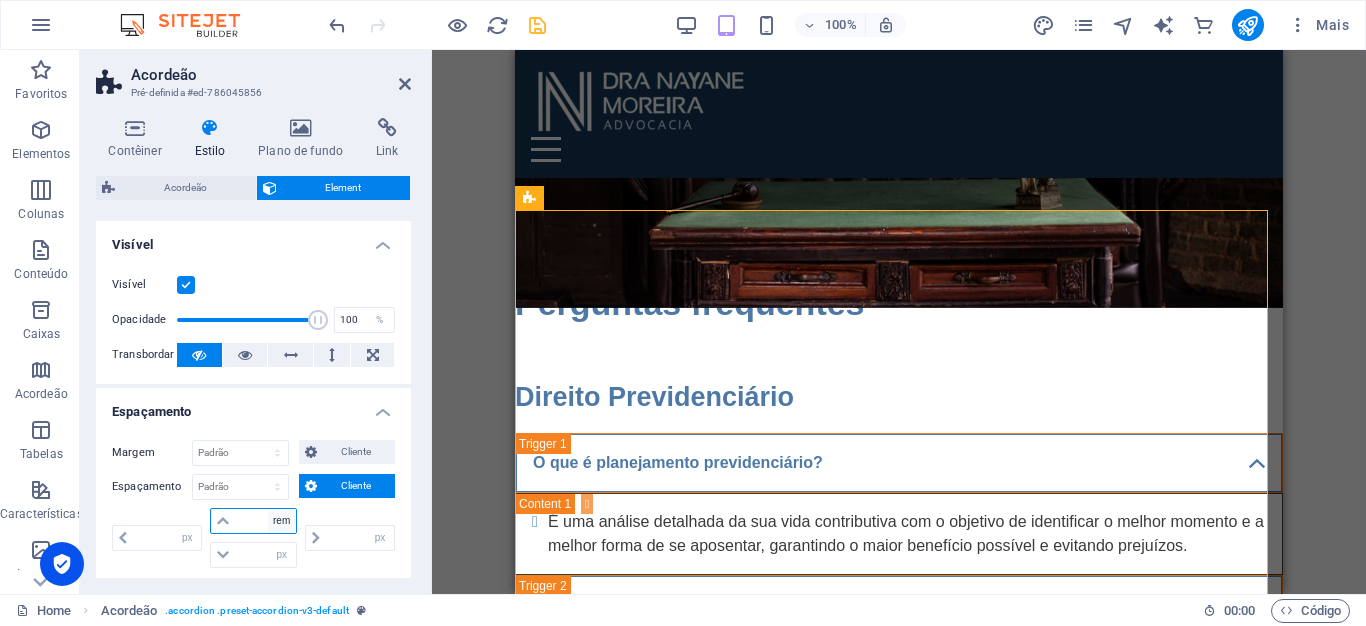 click on "px rem % vh vw" at bounding box center (282, 521) 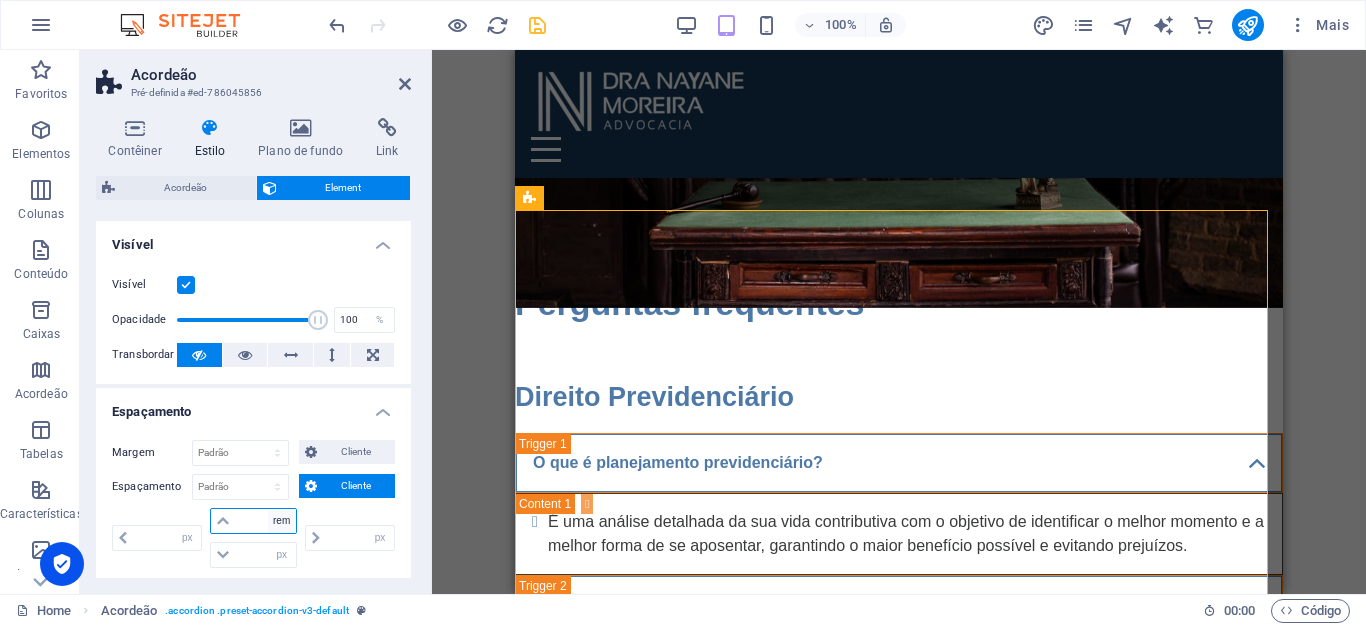 type on "0" 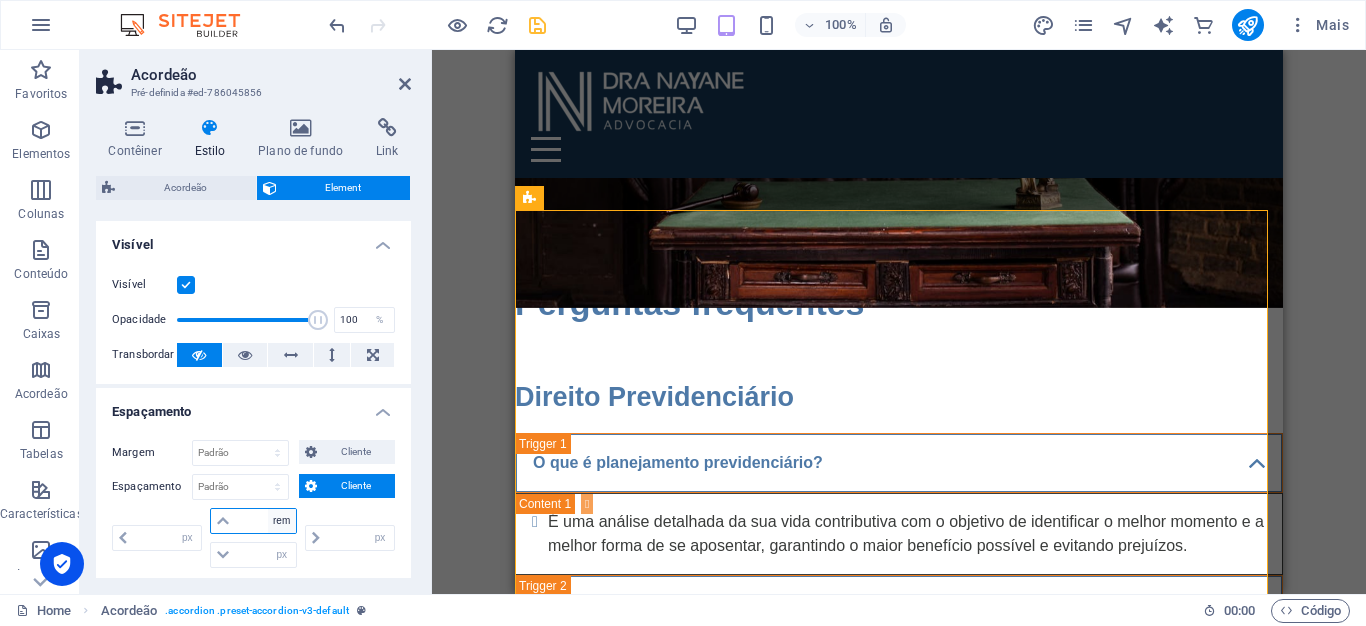 type on "0" 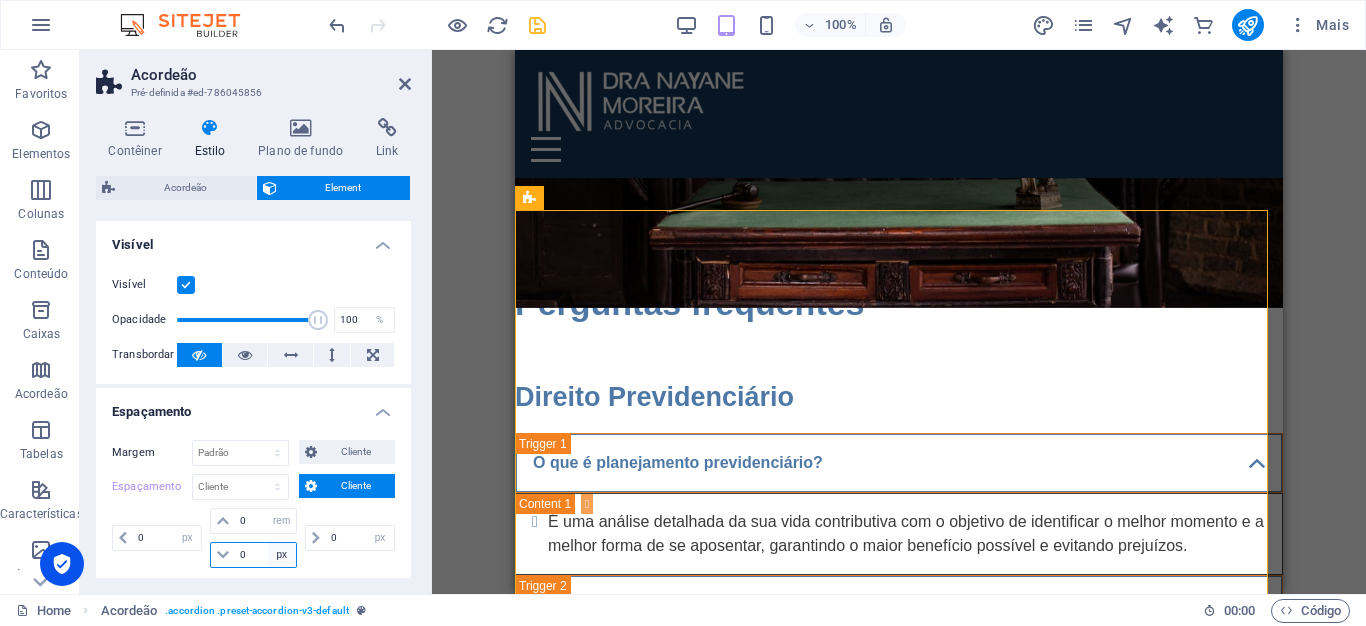 select on "rem" 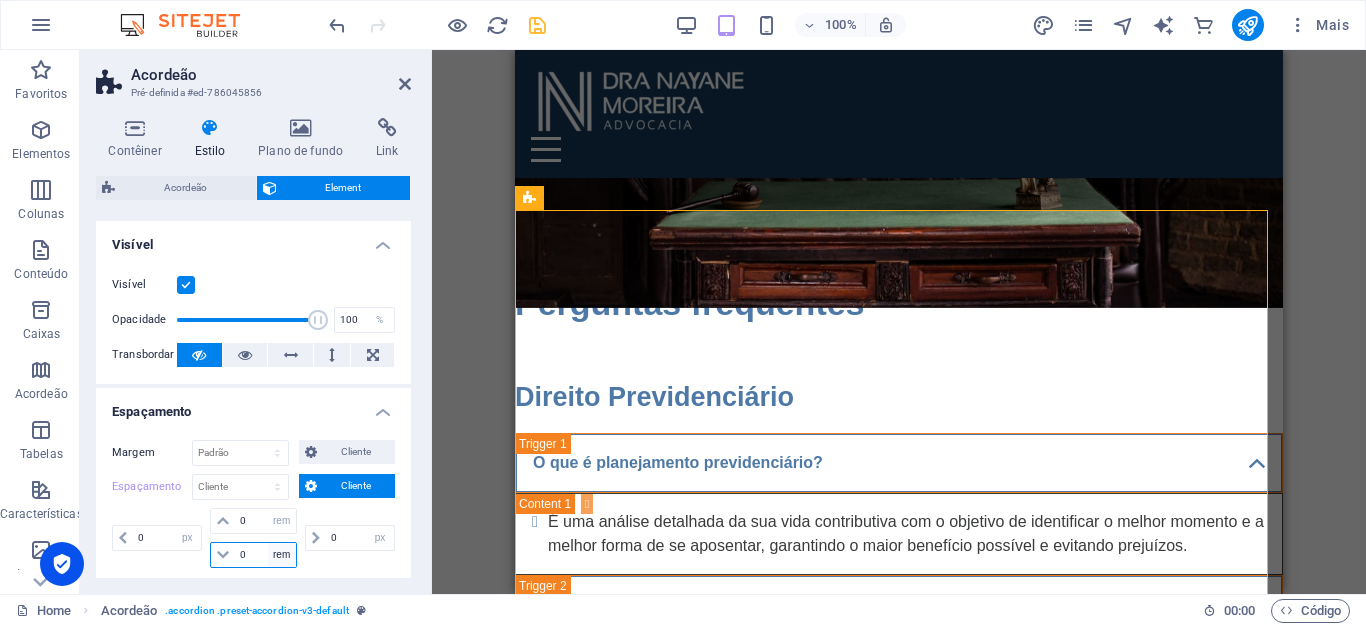 click on "px rem % vh vw" at bounding box center [282, 555] 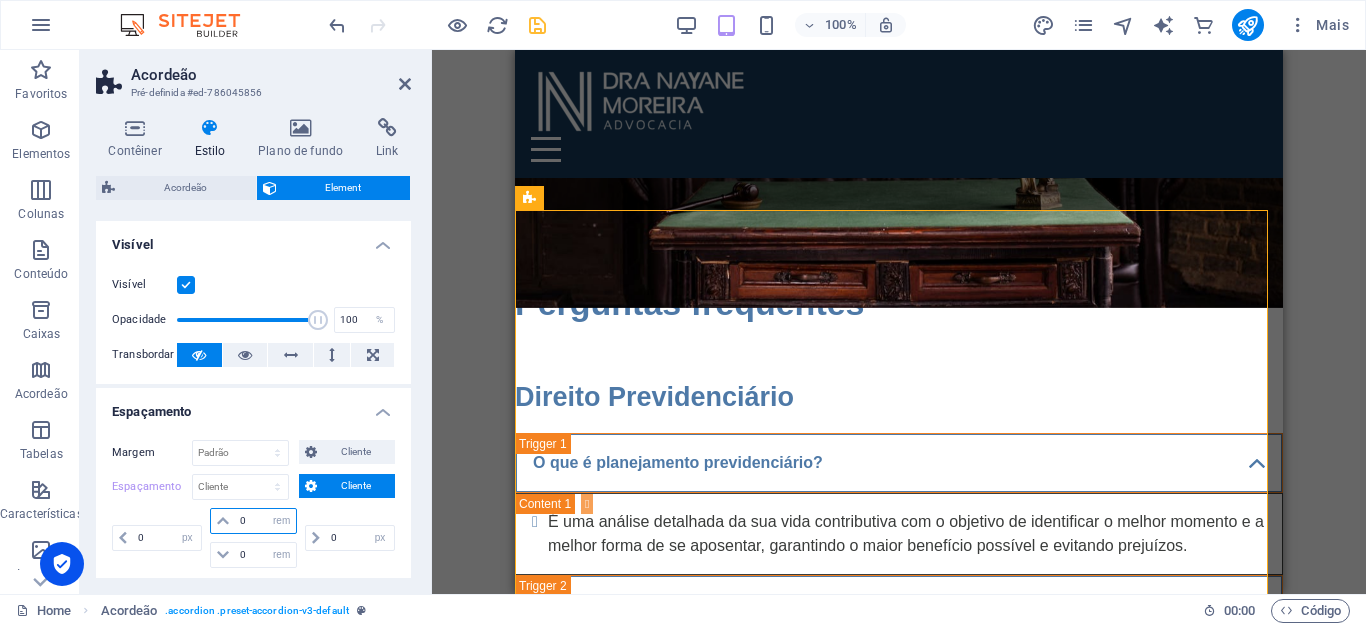 click on "0" at bounding box center (265, 521) 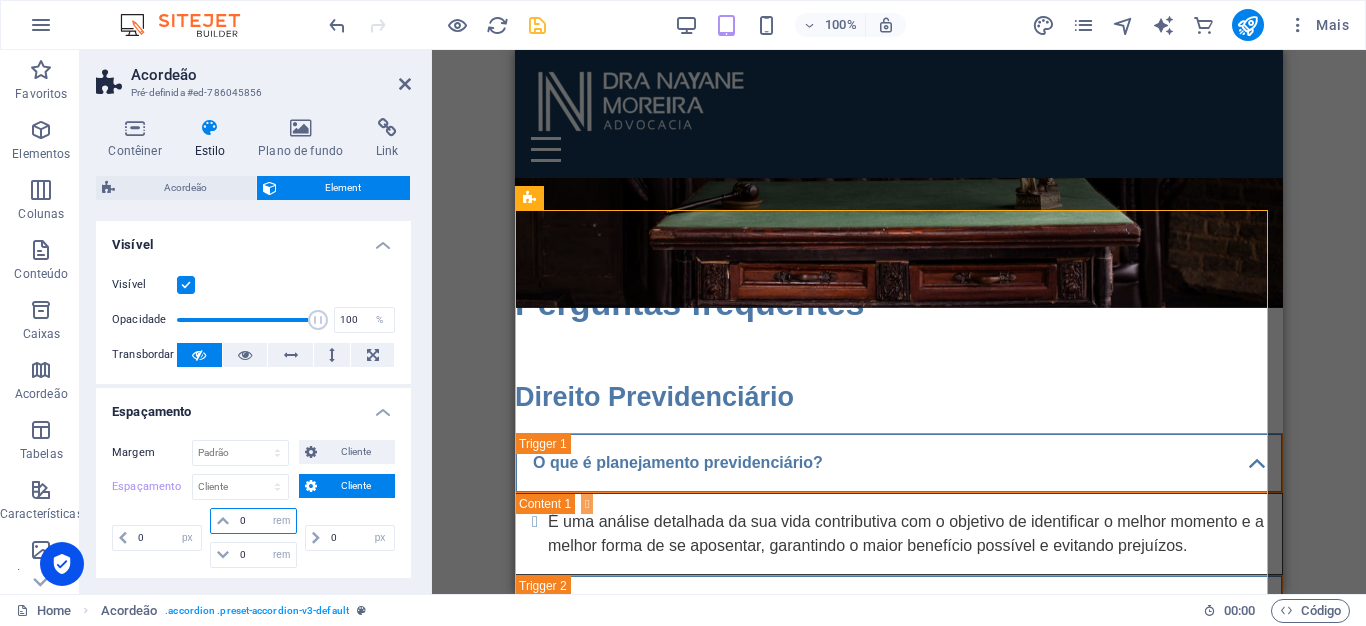 click on "0" at bounding box center [265, 521] 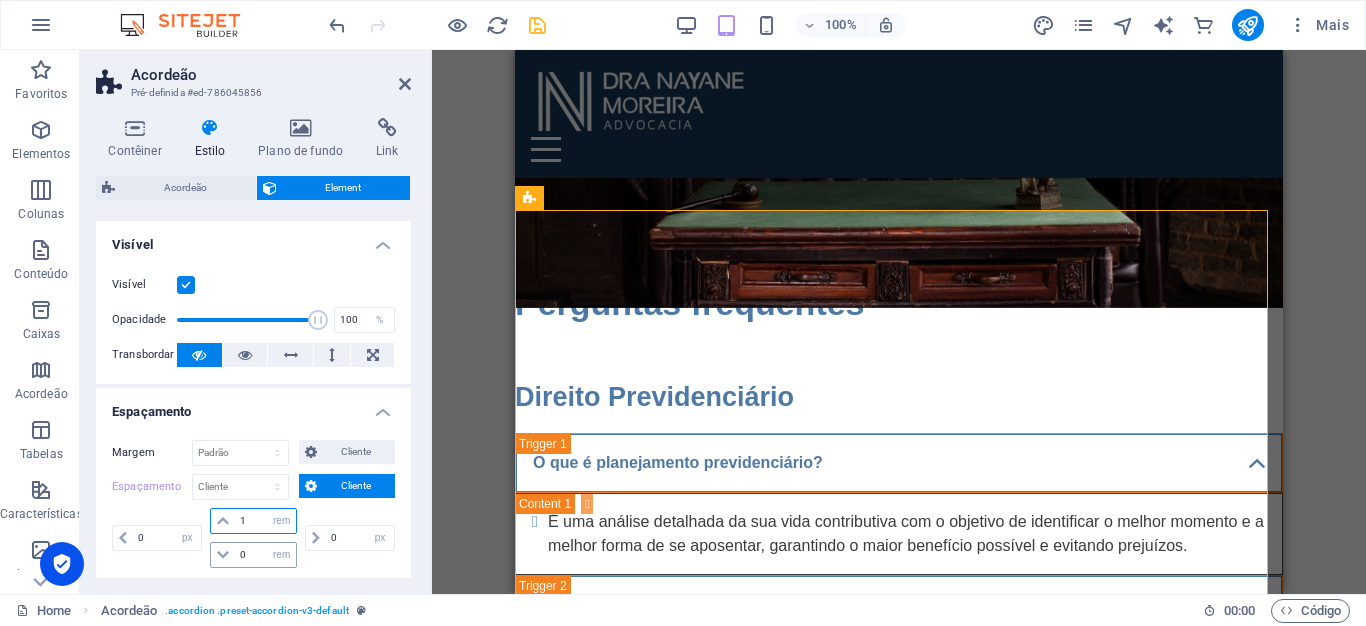 type on "1" 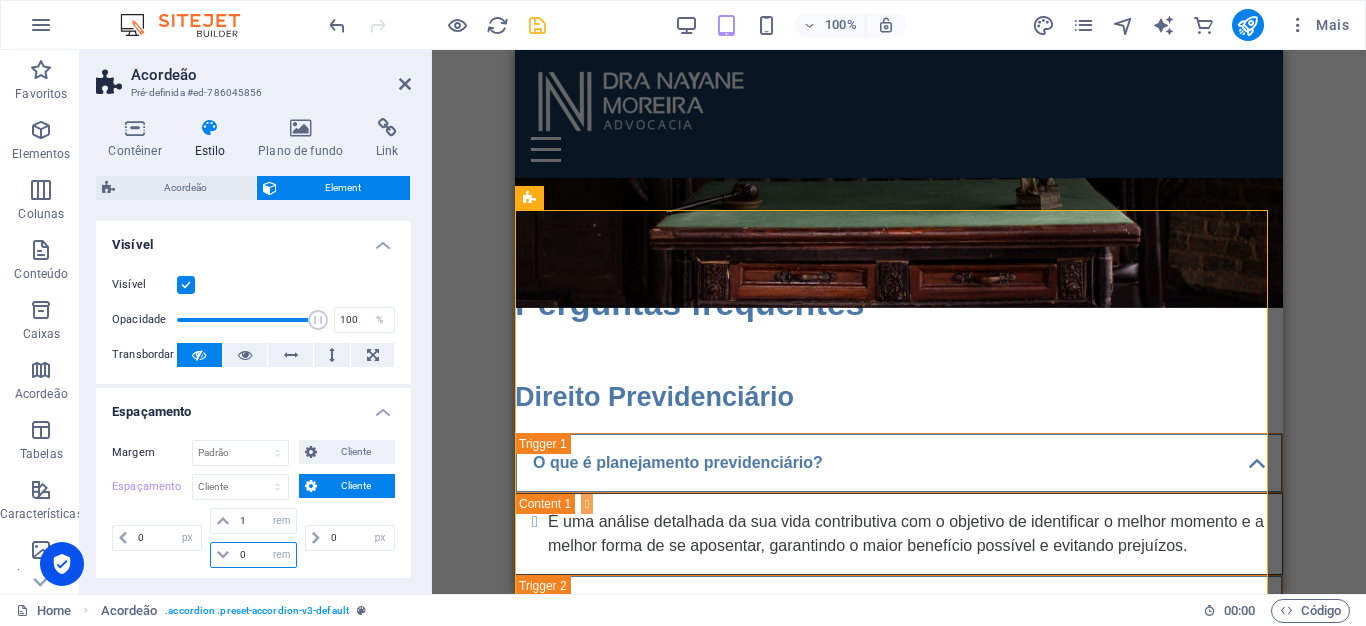 click on "0" at bounding box center (265, 555) 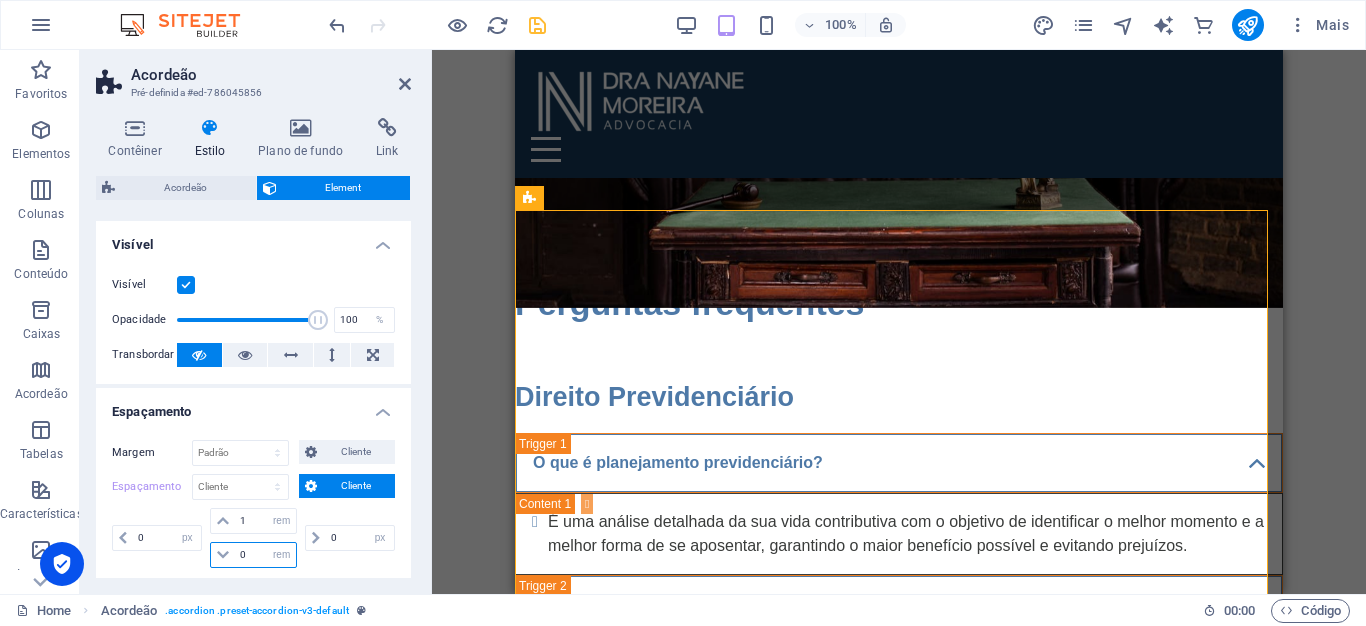 click on "0" at bounding box center [265, 555] 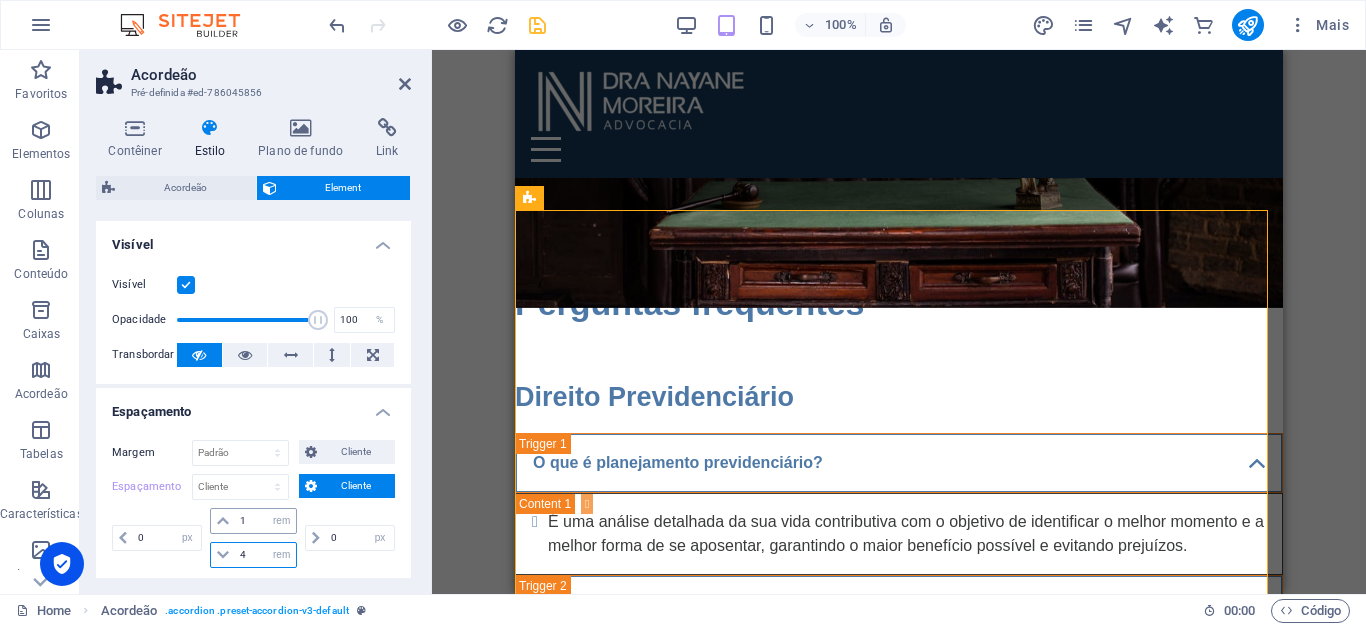 type on "4" 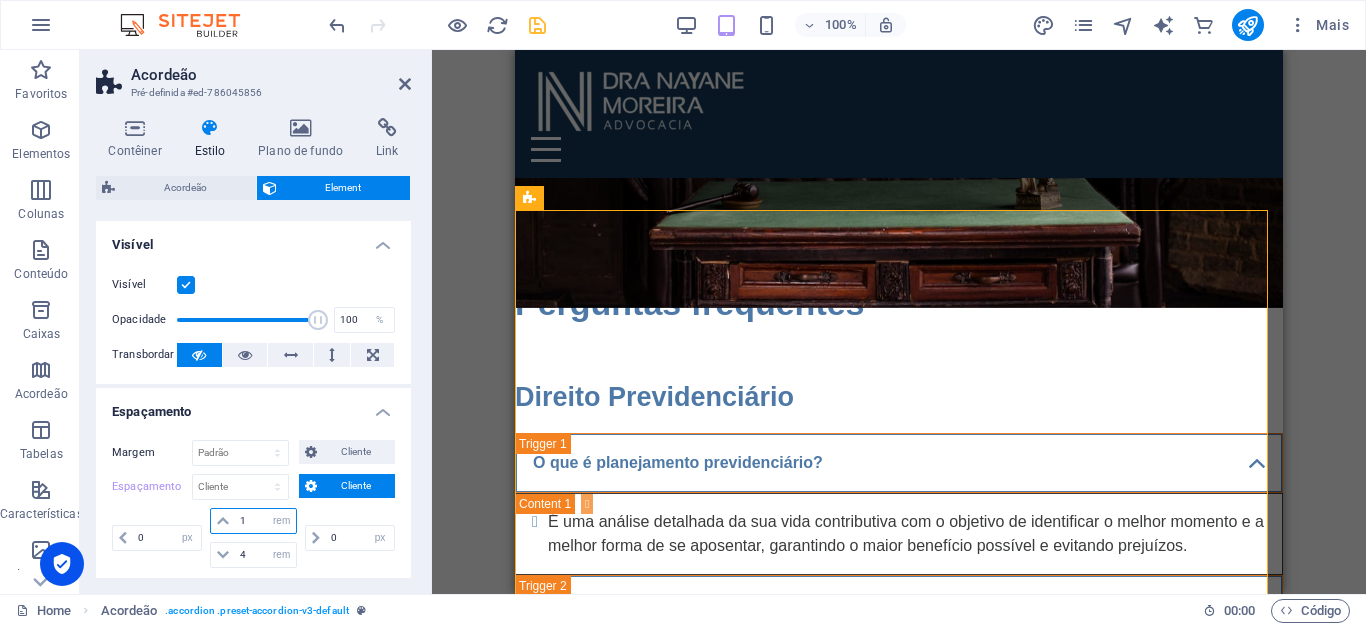 click on "1" at bounding box center [265, 521] 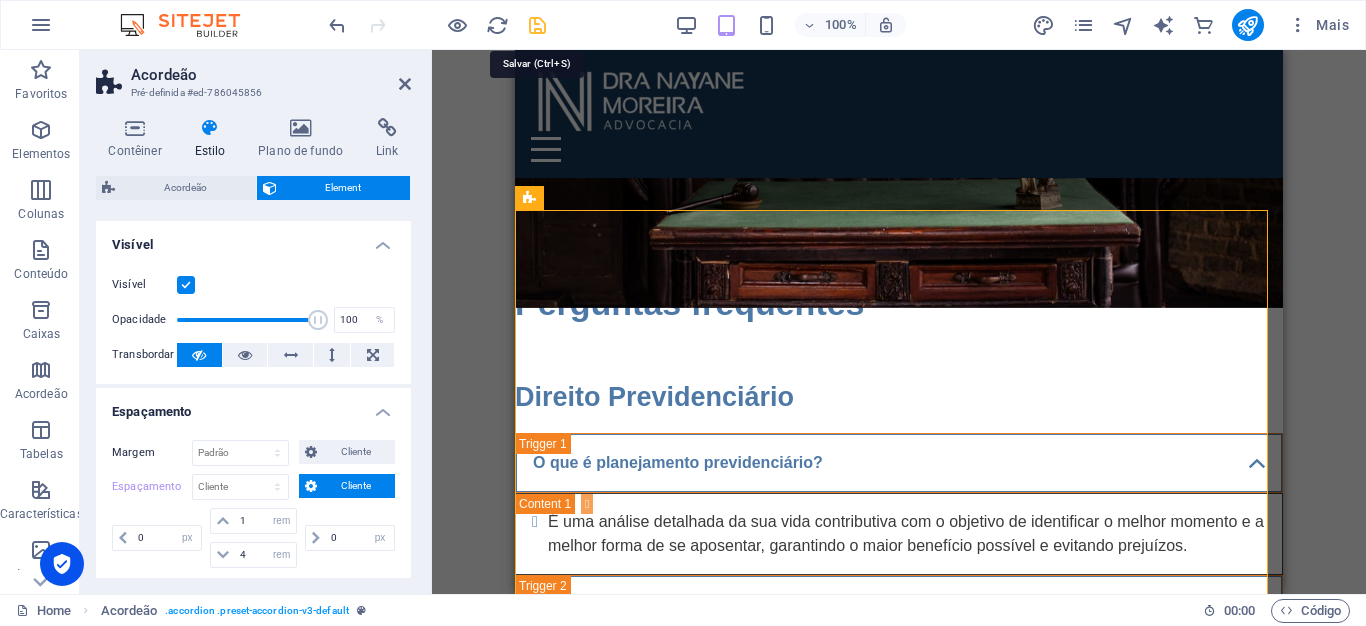 click at bounding box center [537, 25] 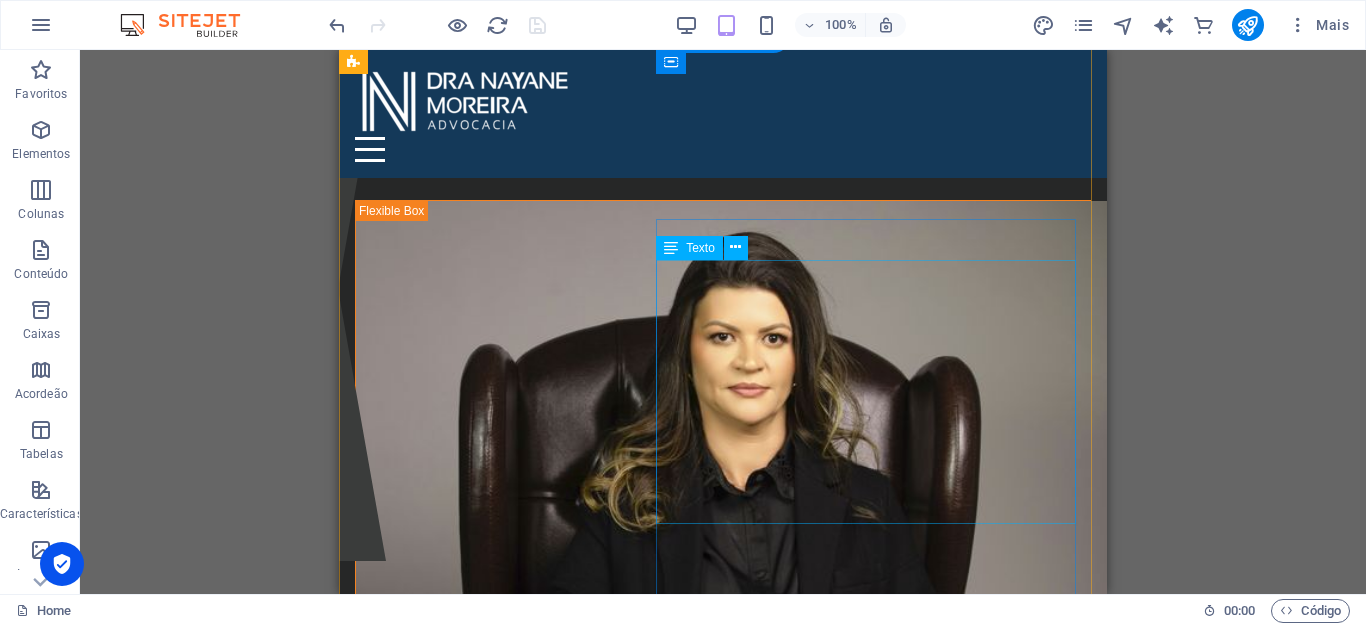 scroll, scrollTop: 0, scrollLeft: 0, axis: both 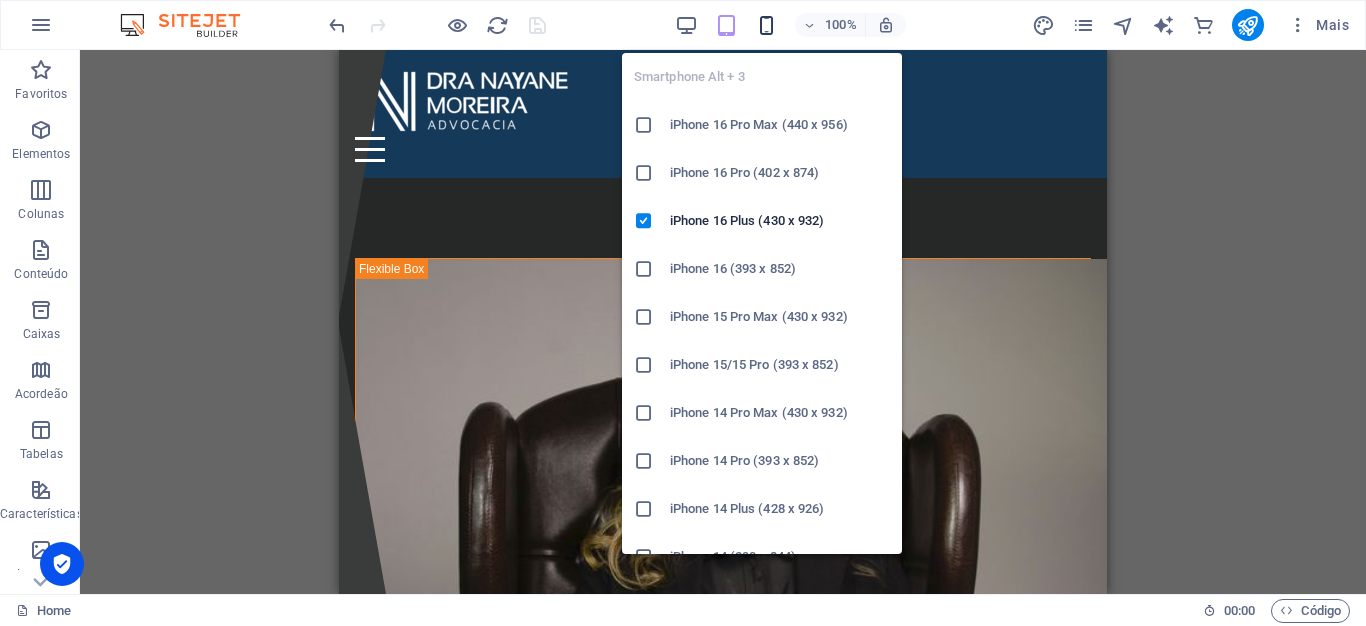 click at bounding box center (766, 25) 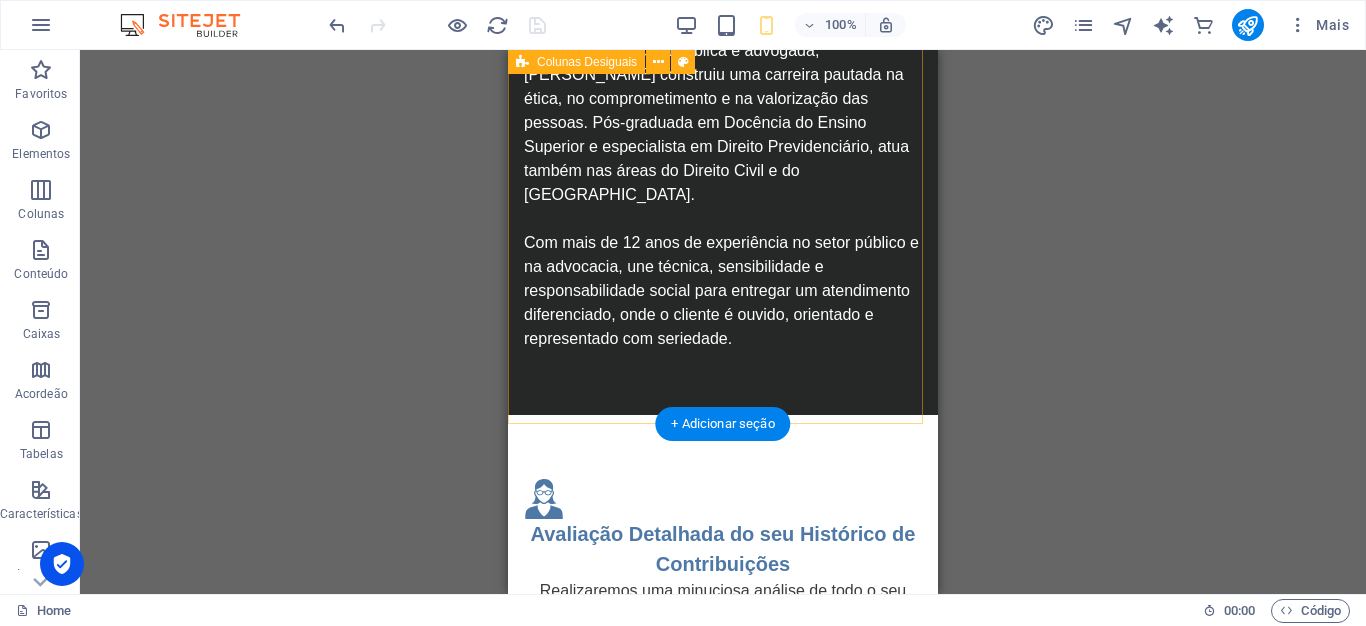scroll, scrollTop: 995, scrollLeft: 0, axis: vertical 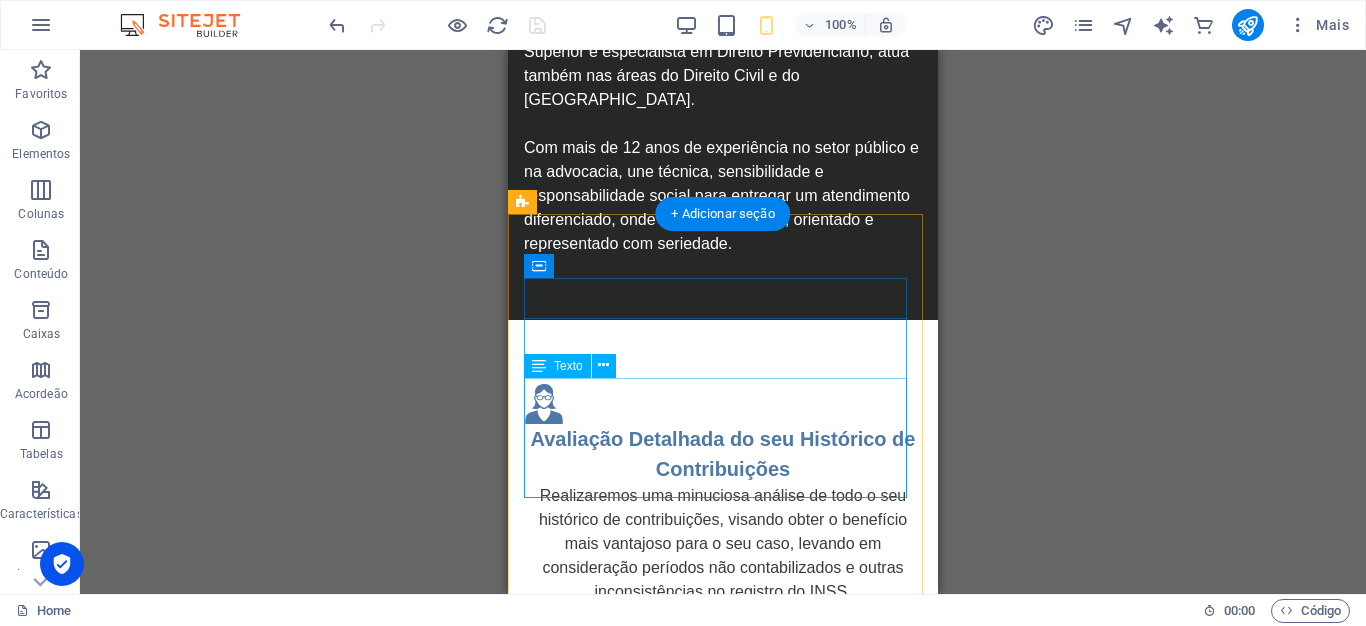 click on "Realizaremos uma minuciosa análise de todo o seu histórico de contribuições, visando obter o benefício mais vantajoso para o seu caso, levando em consideração períodos não contabilizados e outras inconsistências no registro do INSS." at bounding box center (723, 544) 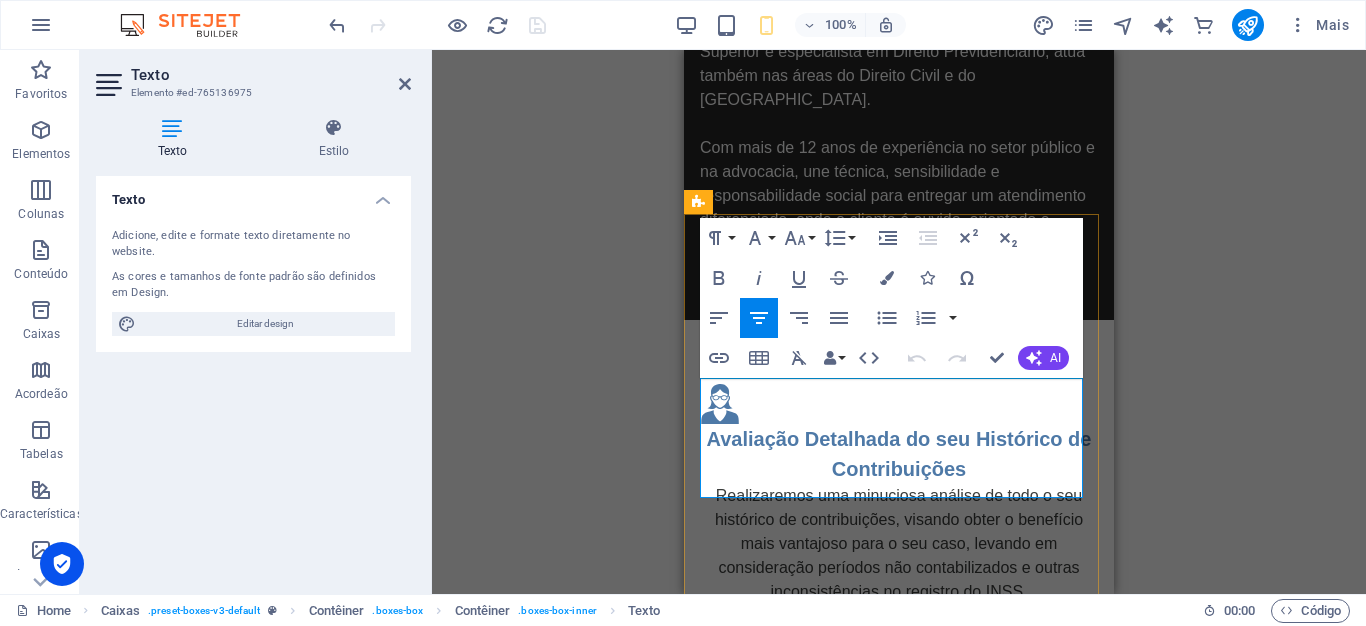 click on "Realizaremos uma minuciosa análise de todo o seu histórico de contribuições, visando obter o benefício mais vantajoso para o seu caso, levando em consideração períodos não contabilizados e outras inconsistências no registro do INSS." at bounding box center (899, 543) 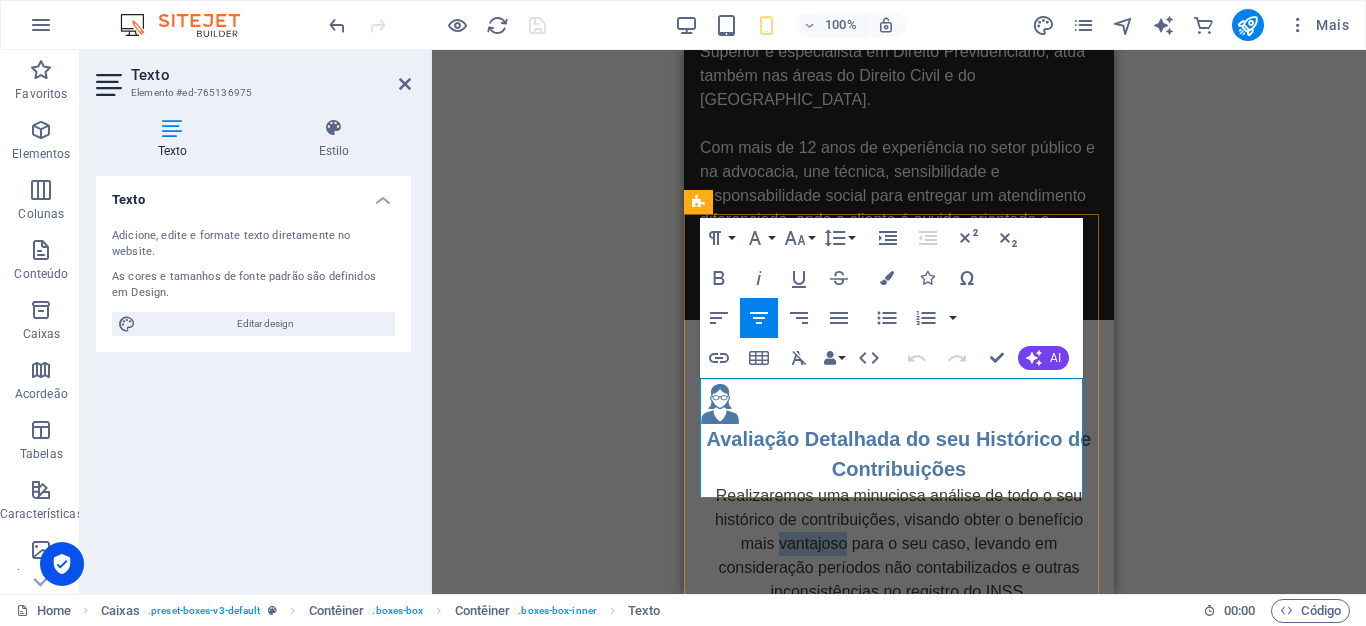click on "Realizaremos uma minuciosa análise de todo o seu histórico de contribuições, visando obter o benefício mais vantajoso para o seu caso, levando em consideração períodos não contabilizados e outras inconsistências no registro do INSS." at bounding box center (899, 543) 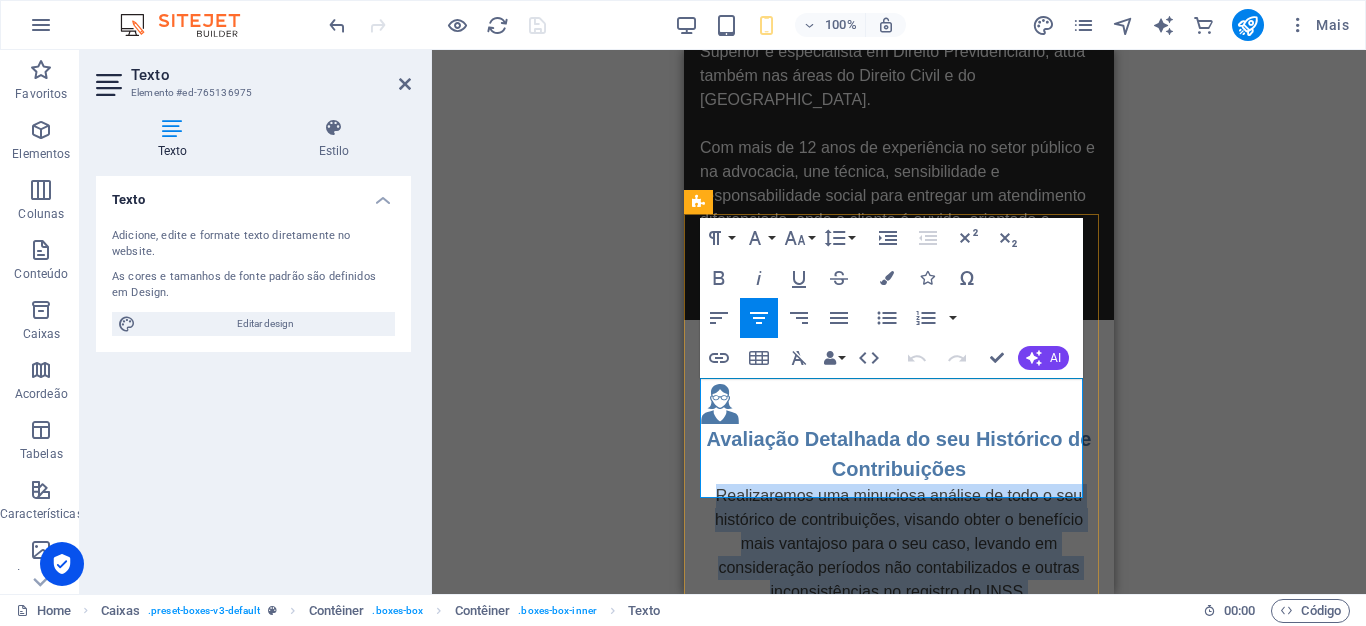 click on "Realizaremos uma minuciosa análise de todo o seu histórico de contribuições, visando obter o benefício mais vantajoso para o seu caso, levando em consideração períodos não contabilizados e outras inconsistências no registro do INSS." at bounding box center [899, 543] 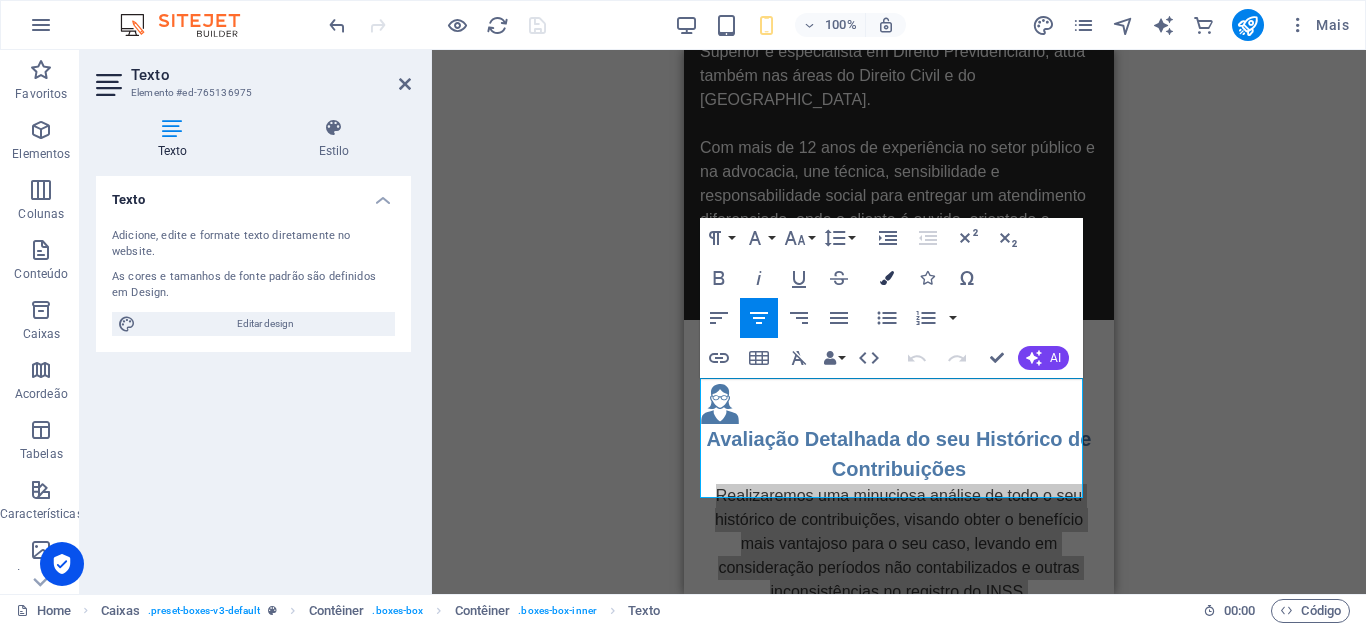 click at bounding box center [887, 278] 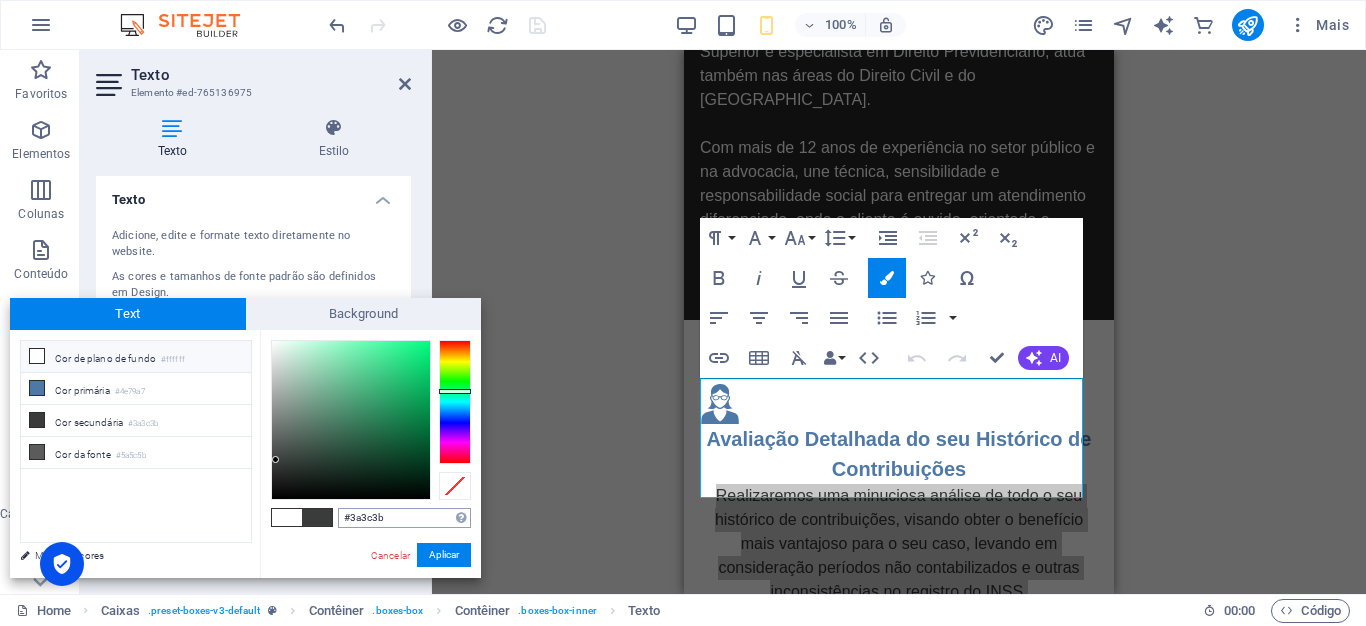 click on "#3a3c3b" at bounding box center (404, 518) 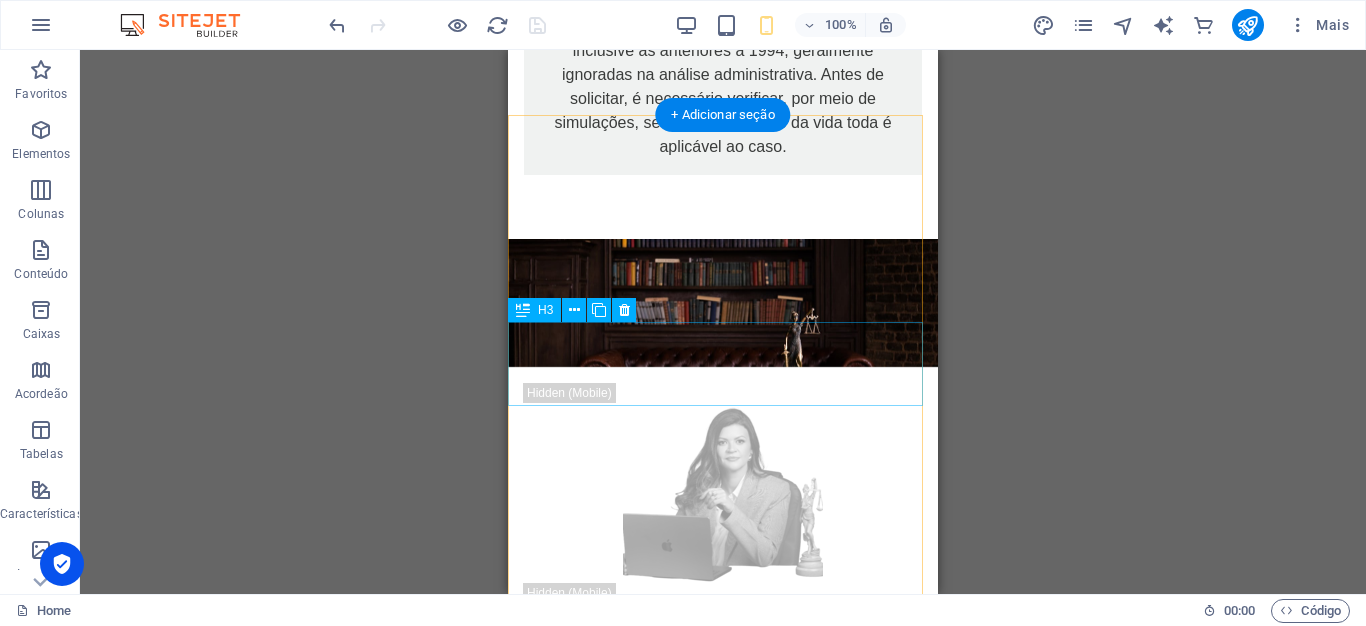 scroll, scrollTop: 3666, scrollLeft: 0, axis: vertical 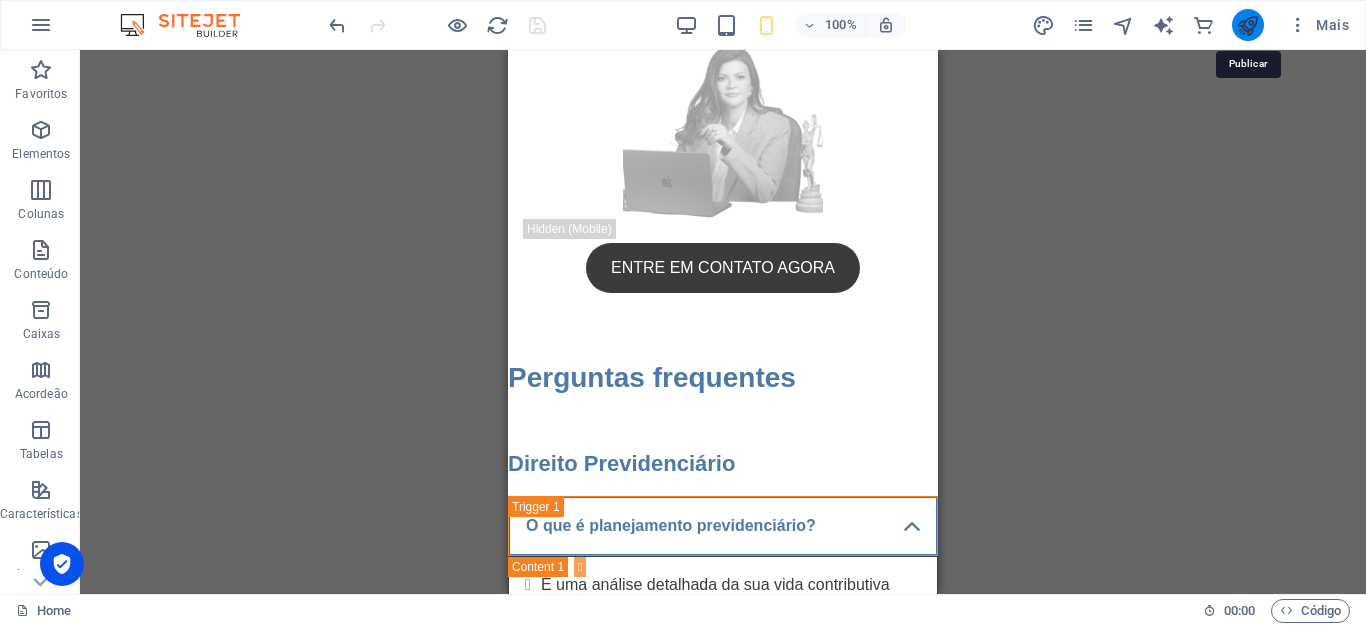 click at bounding box center (1247, 25) 